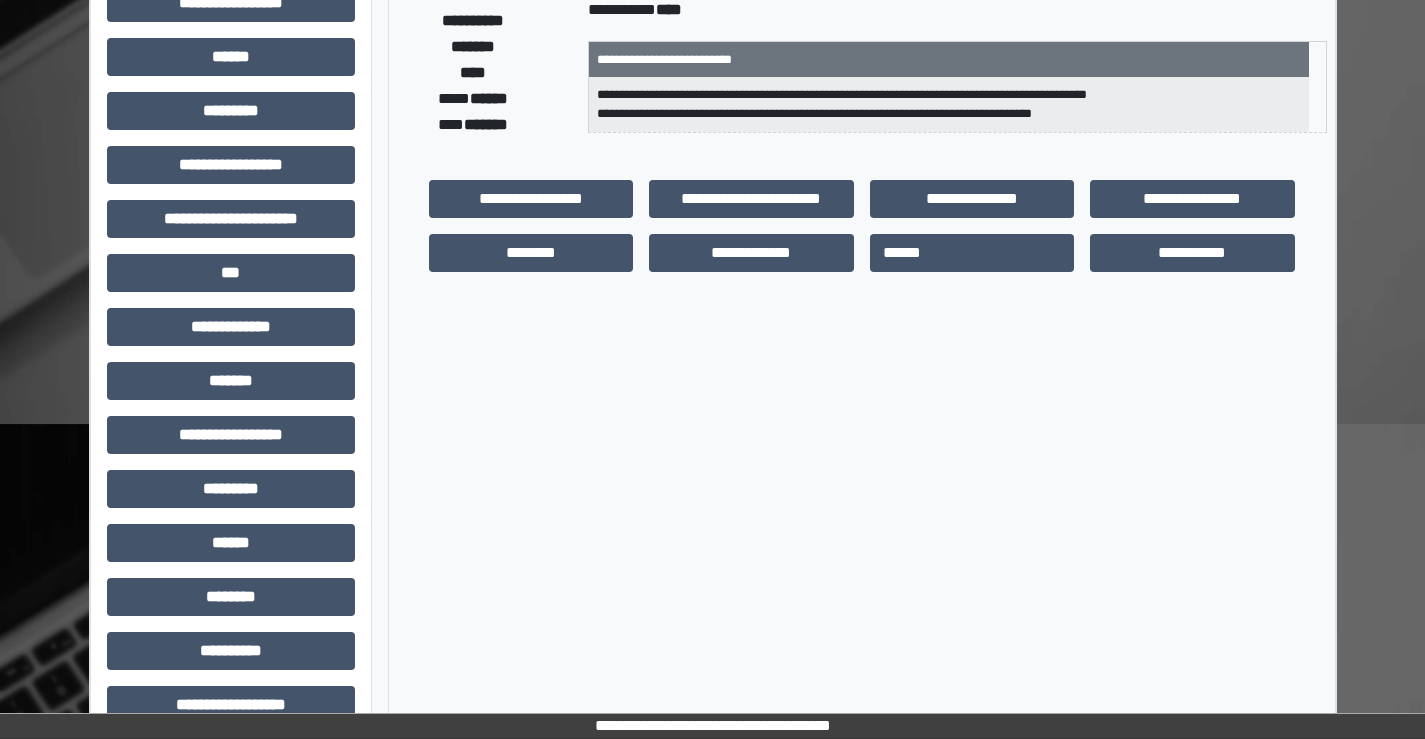 scroll, scrollTop: 435, scrollLeft: 0, axis: vertical 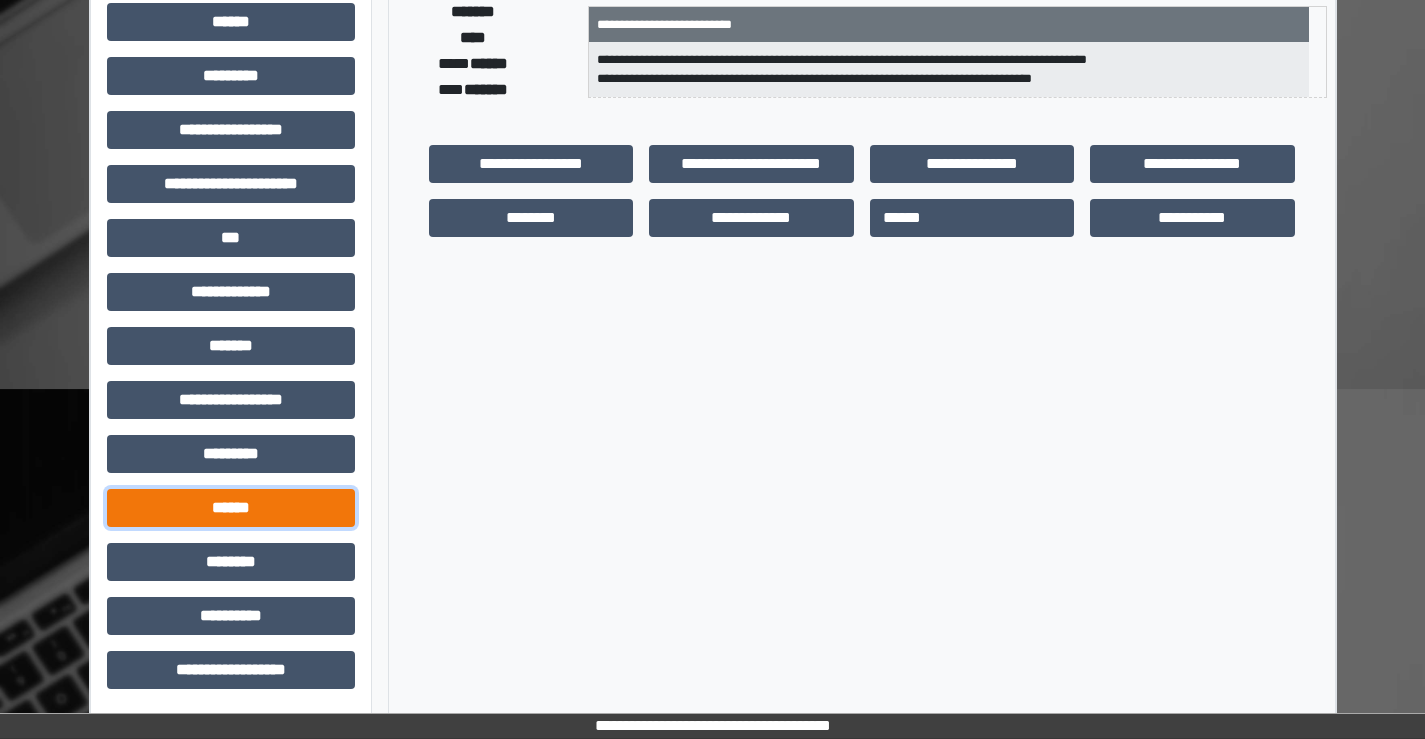 click on "******" at bounding box center [231, 508] 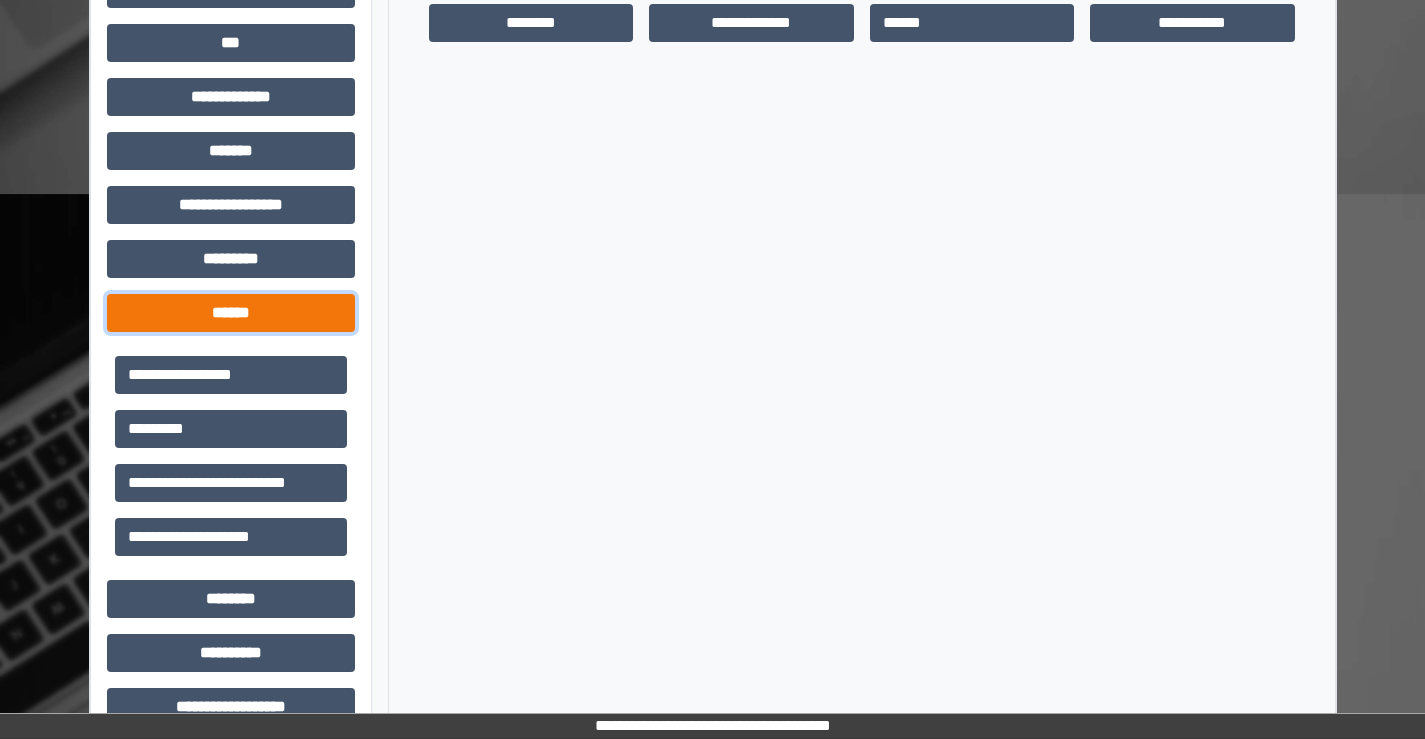 scroll, scrollTop: 635, scrollLeft: 0, axis: vertical 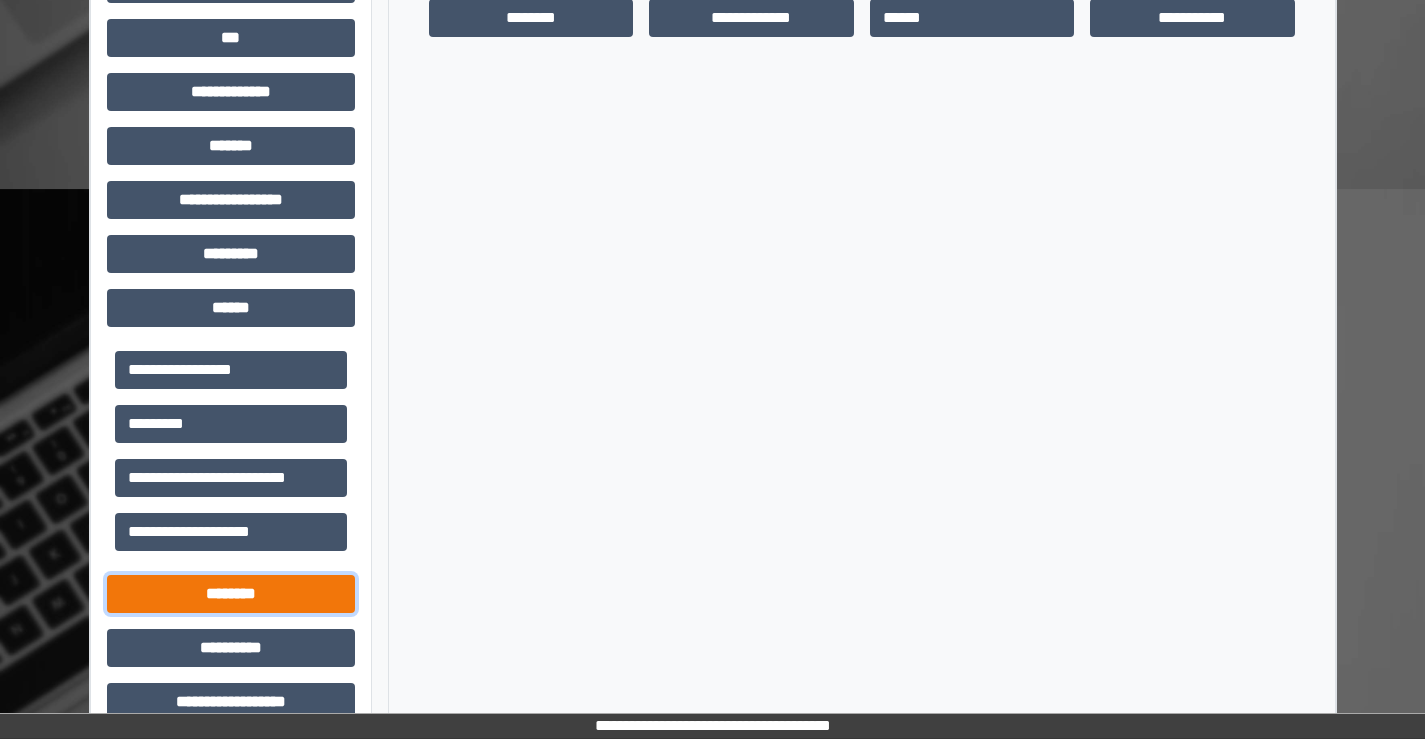 click on "********" at bounding box center (231, 594) 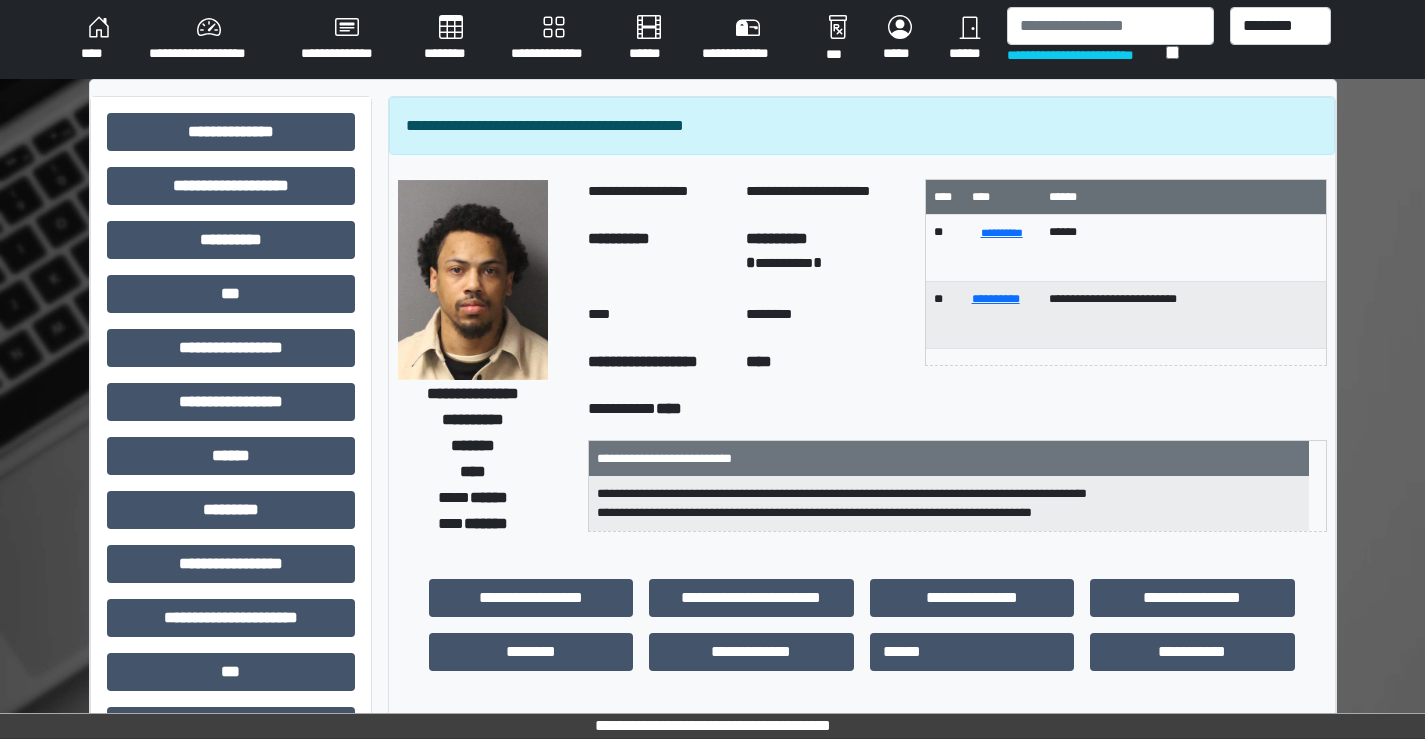 scroll, scrollTop: 0, scrollLeft: 0, axis: both 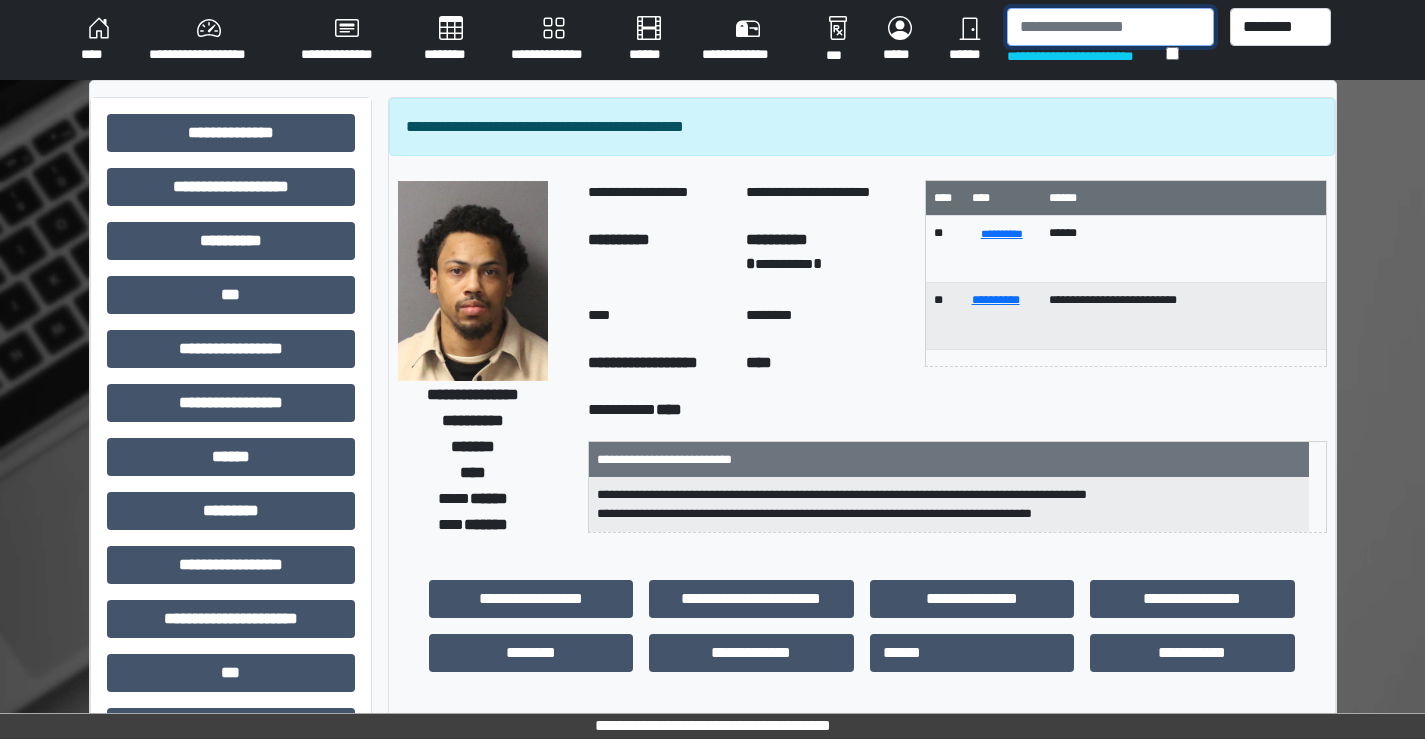click at bounding box center (1110, 27) 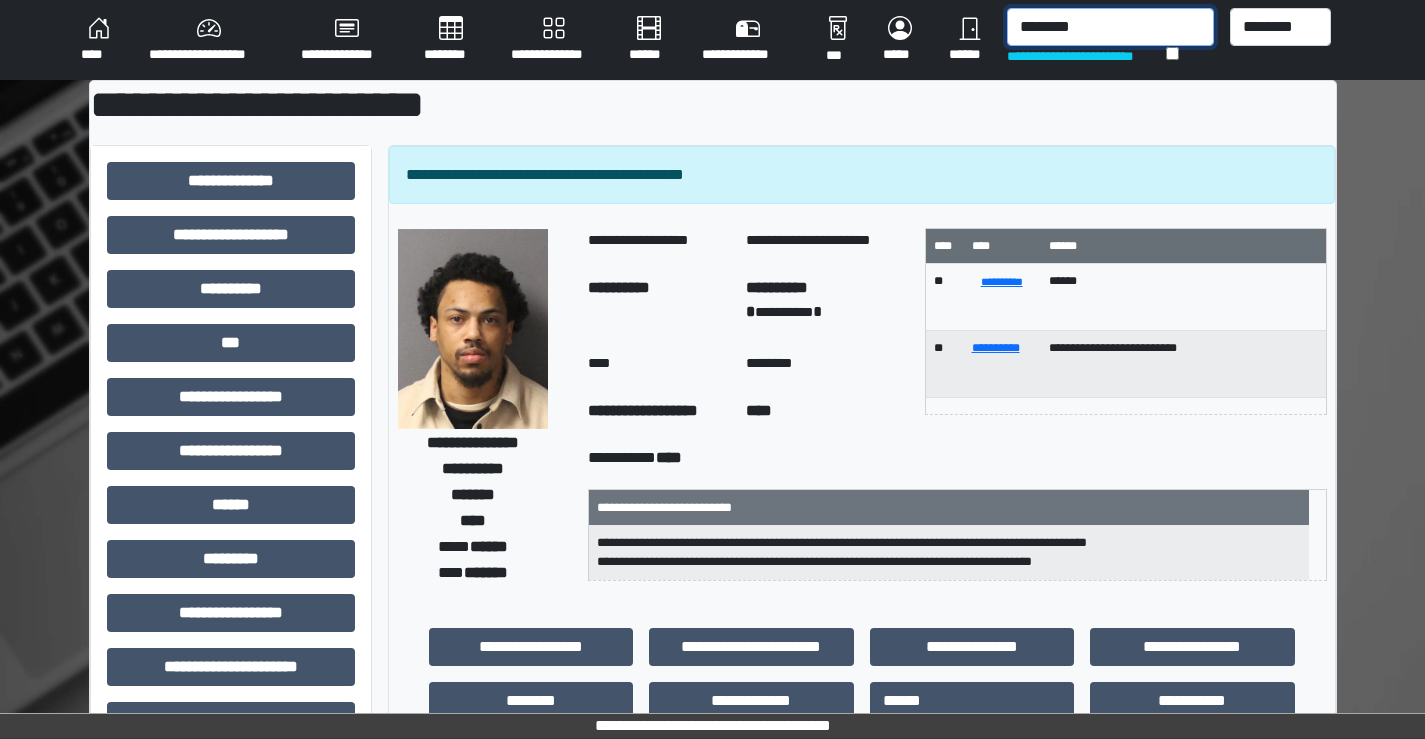 click on "********" at bounding box center [1110, 27] 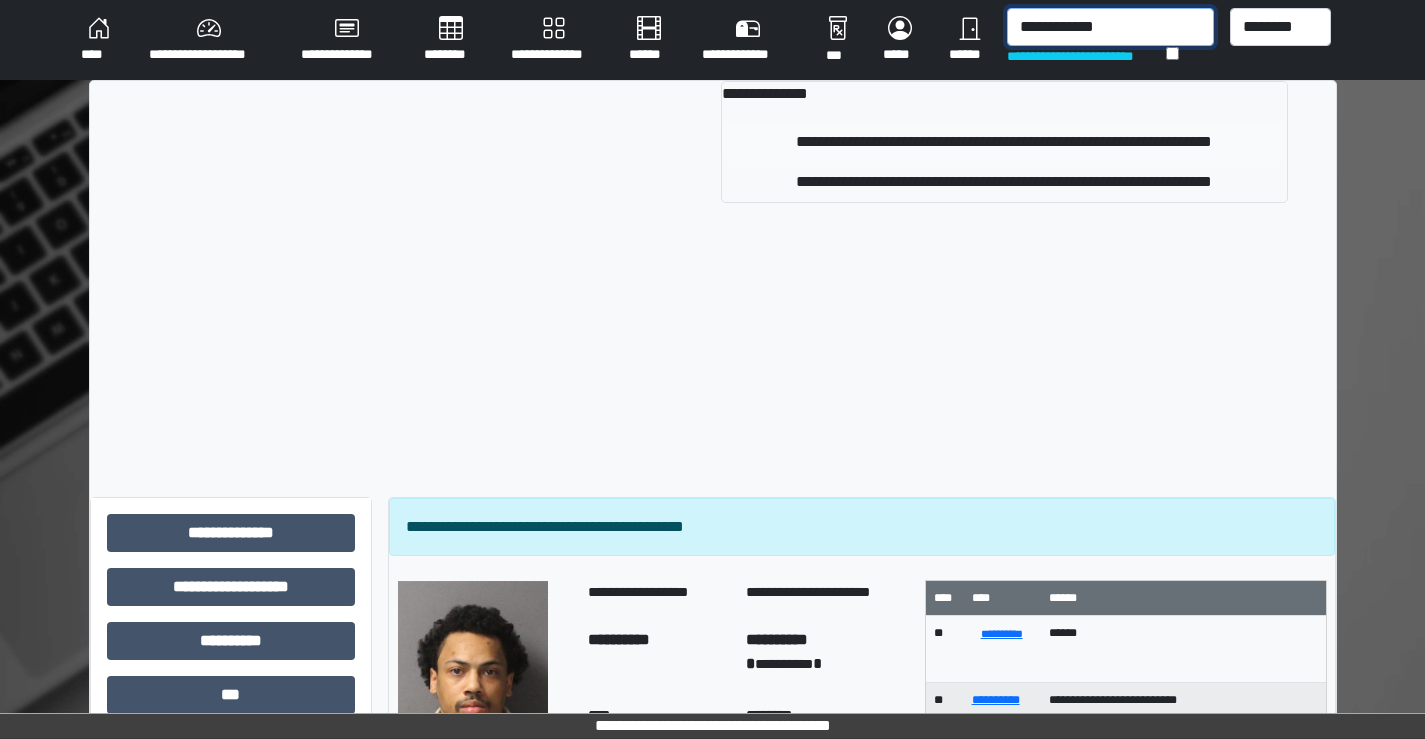 type on "**********" 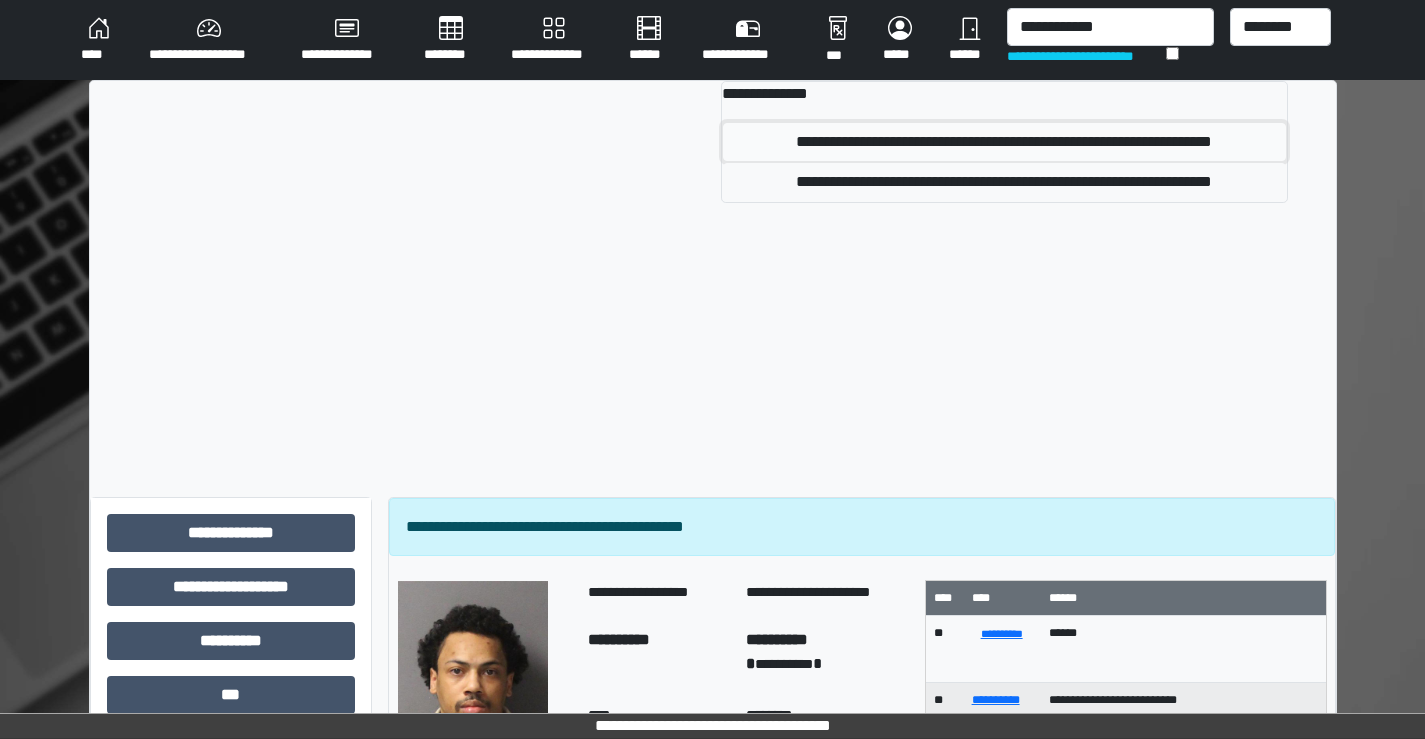 click on "**********" at bounding box center [1004, 142] 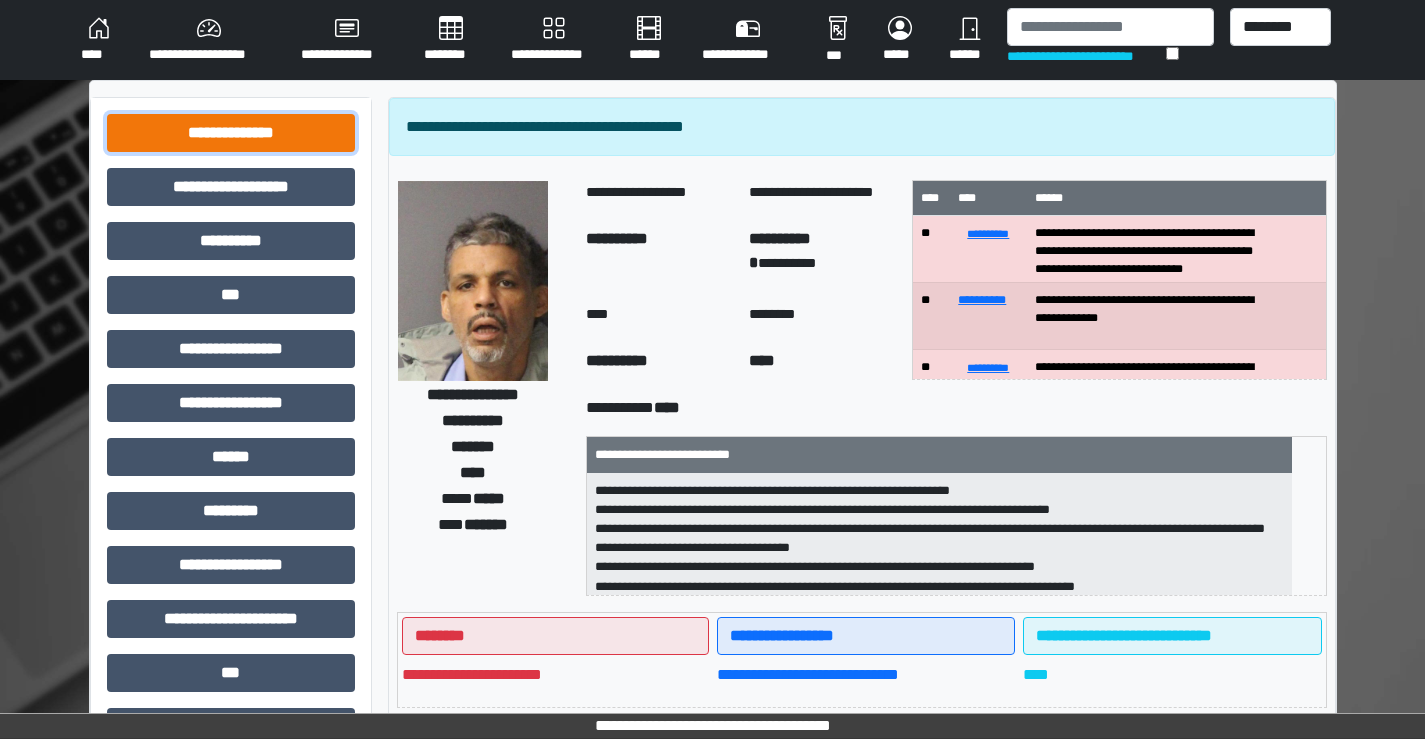 click on "**********" at bounding box center [231, 133] 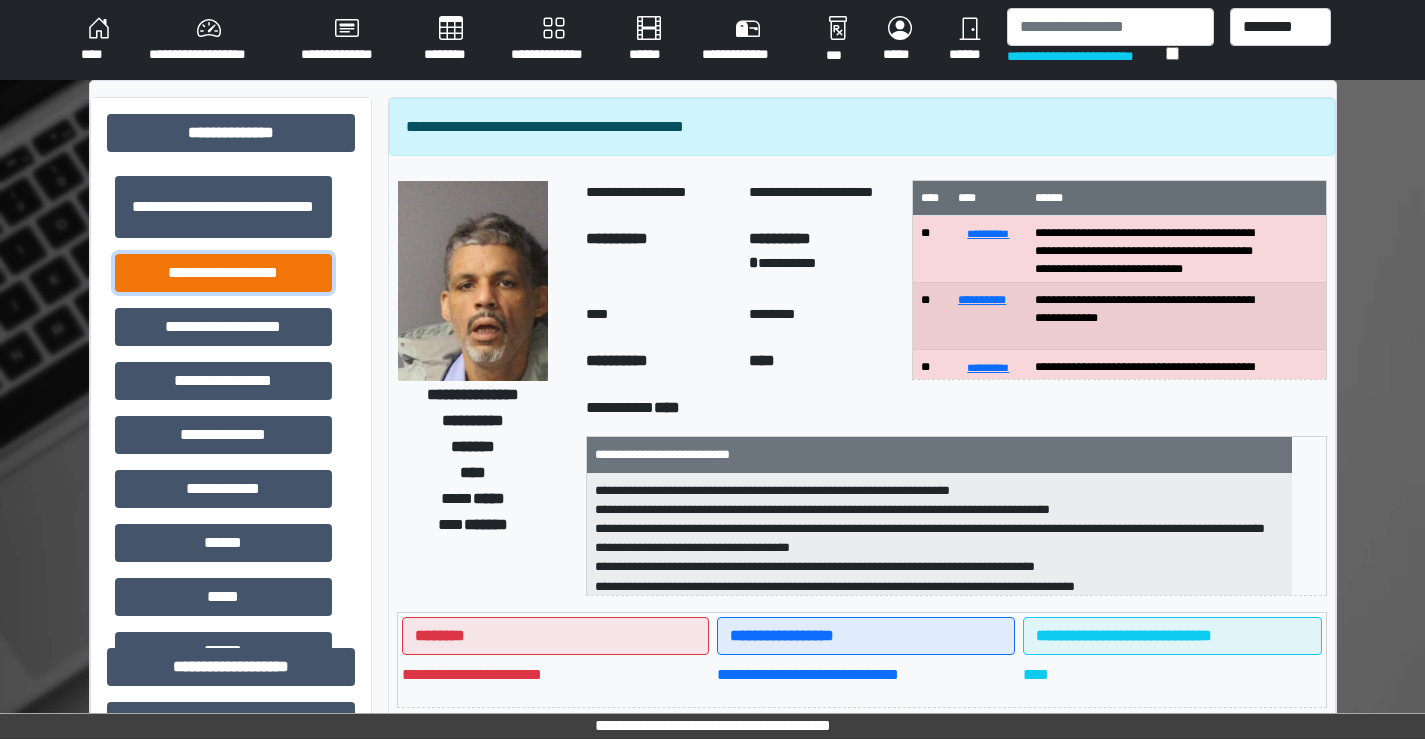 click on "**********" at bounding box center [223, 273] 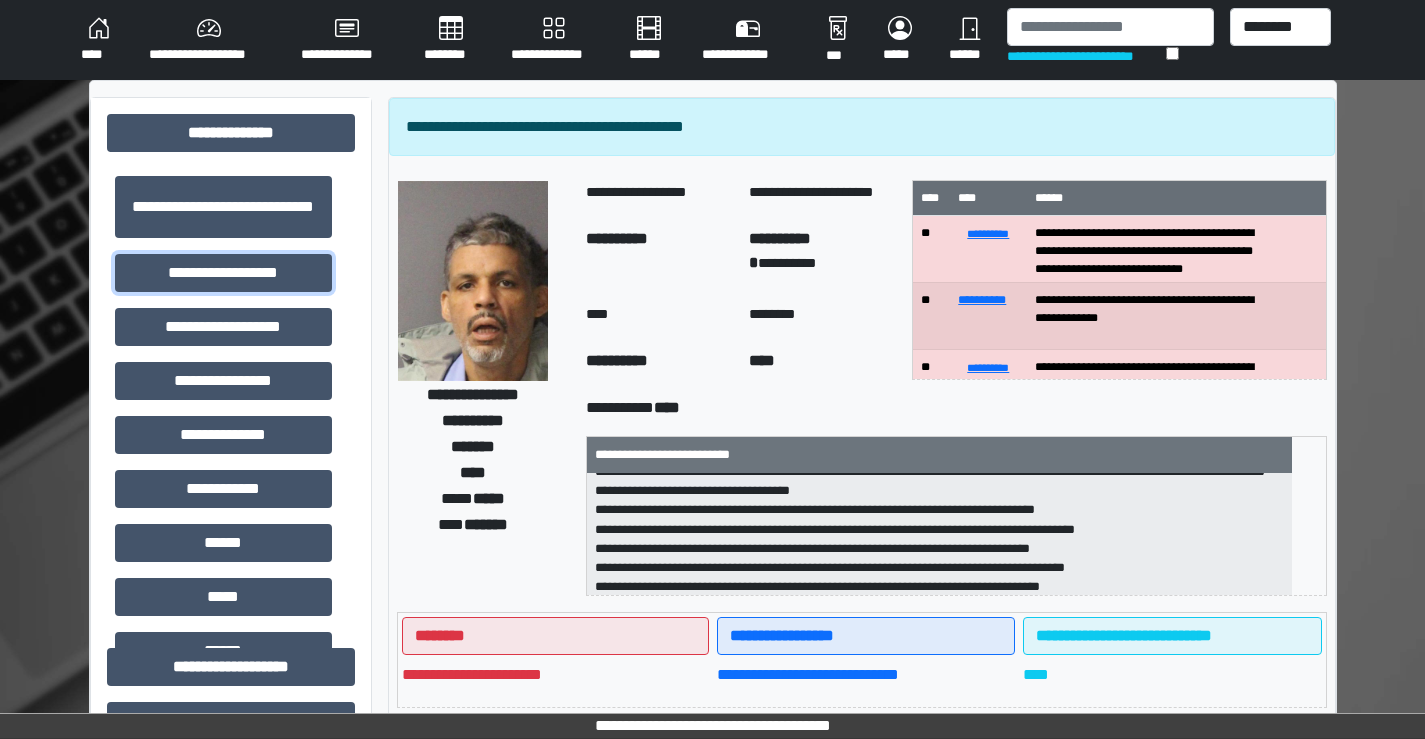 scroll, scrollTop: 102, scrollLeft: 0, axis: vertical 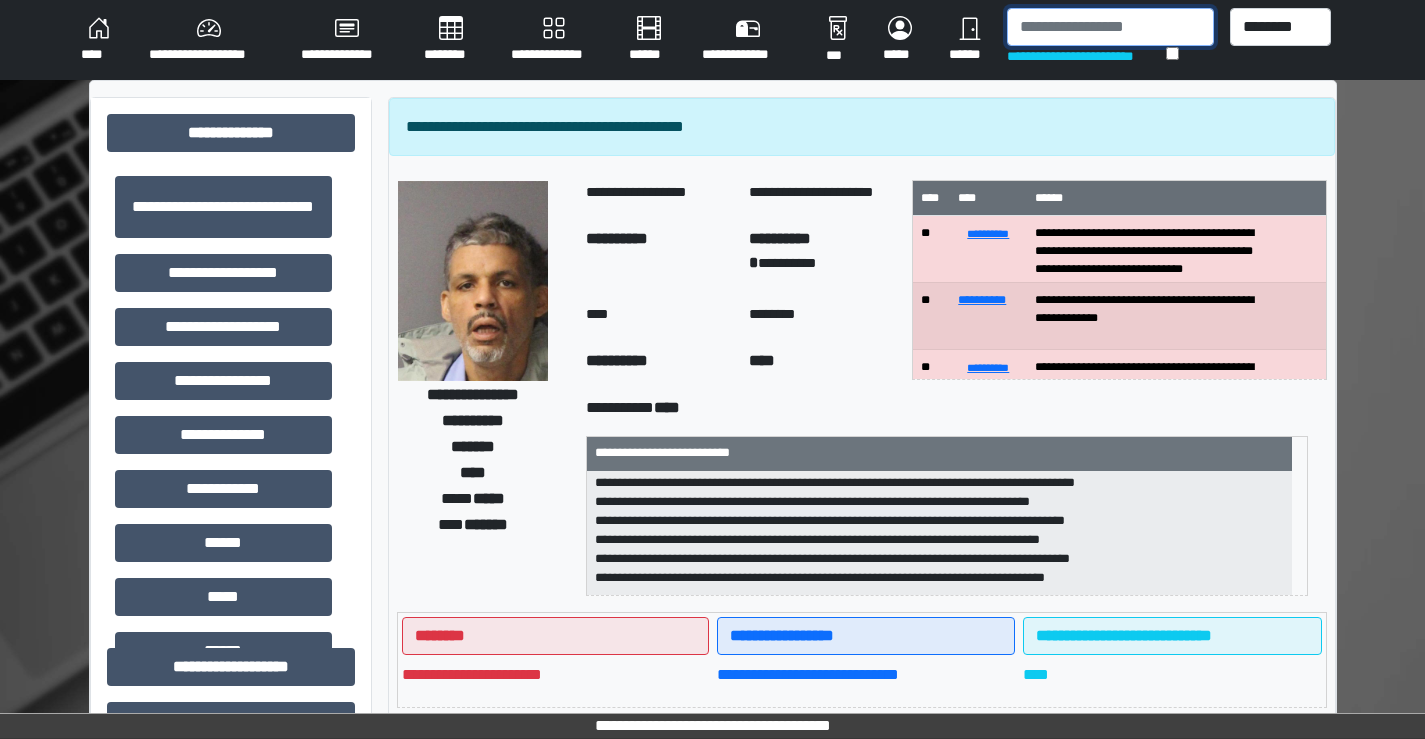click at bounding box center (1110, 27) 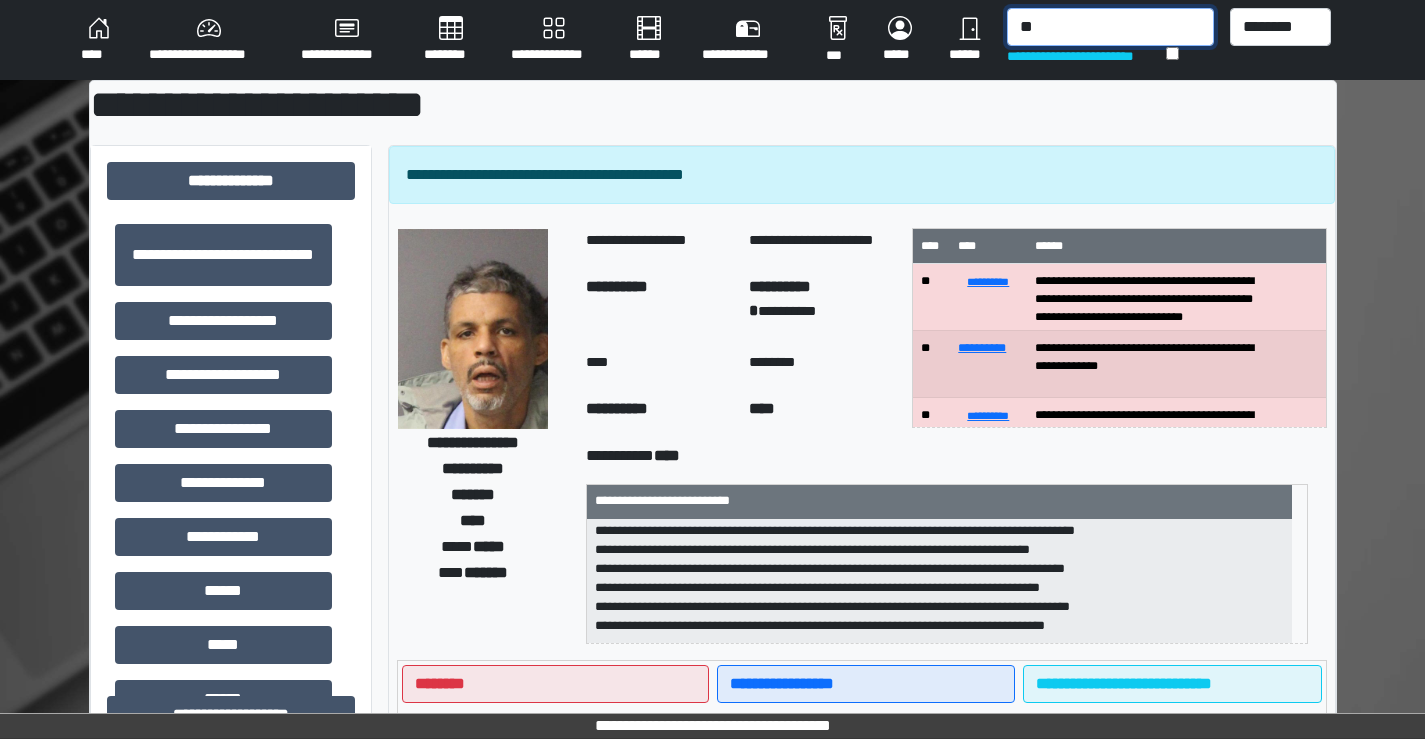 type on "*" 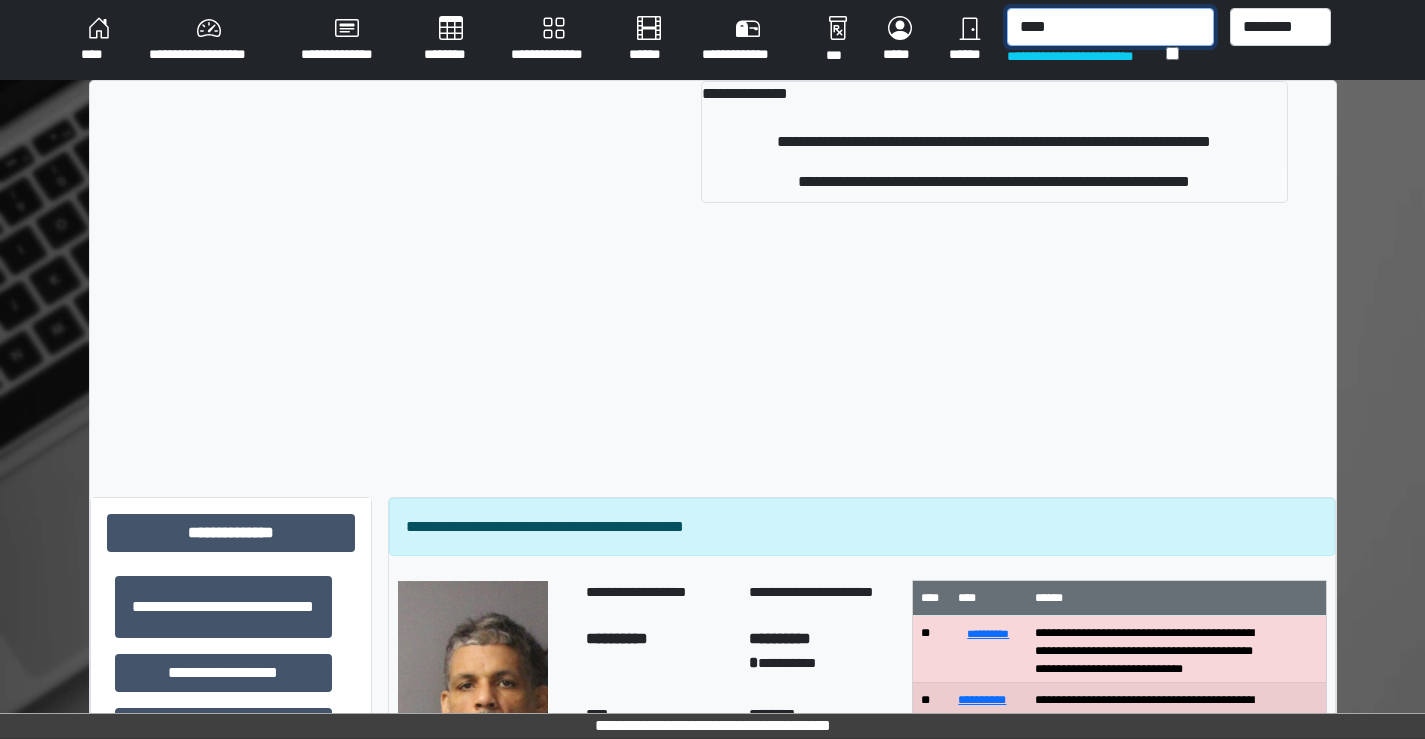 type on "****" 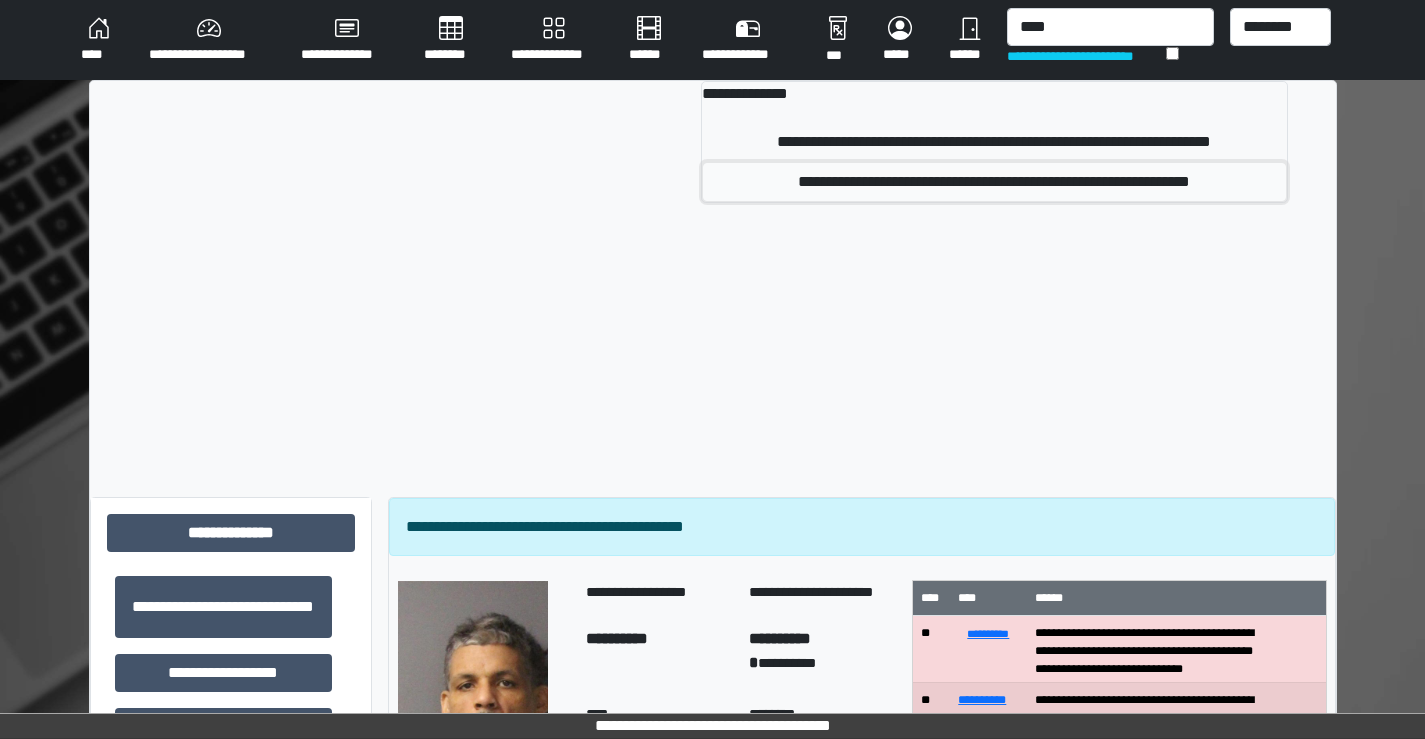 click on "**********" at bounding box center [994, 182] 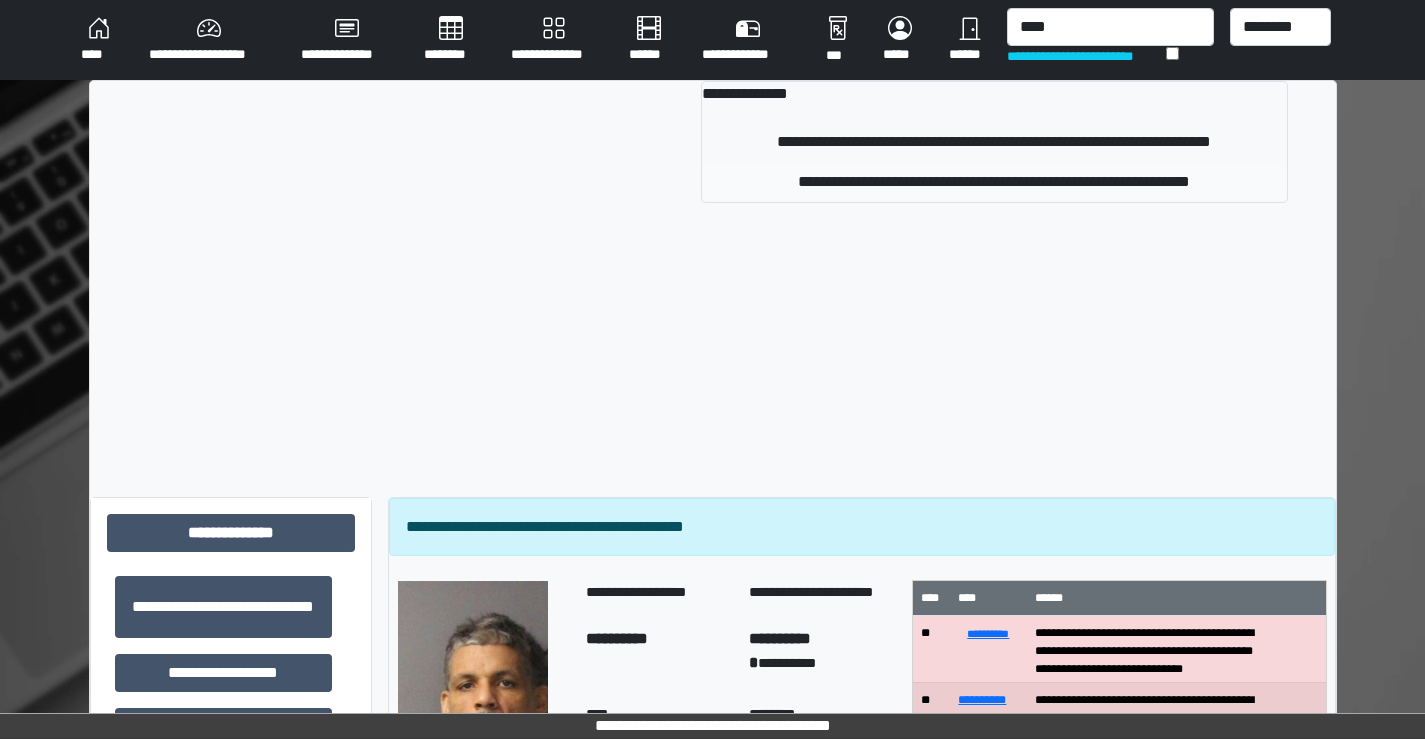 type 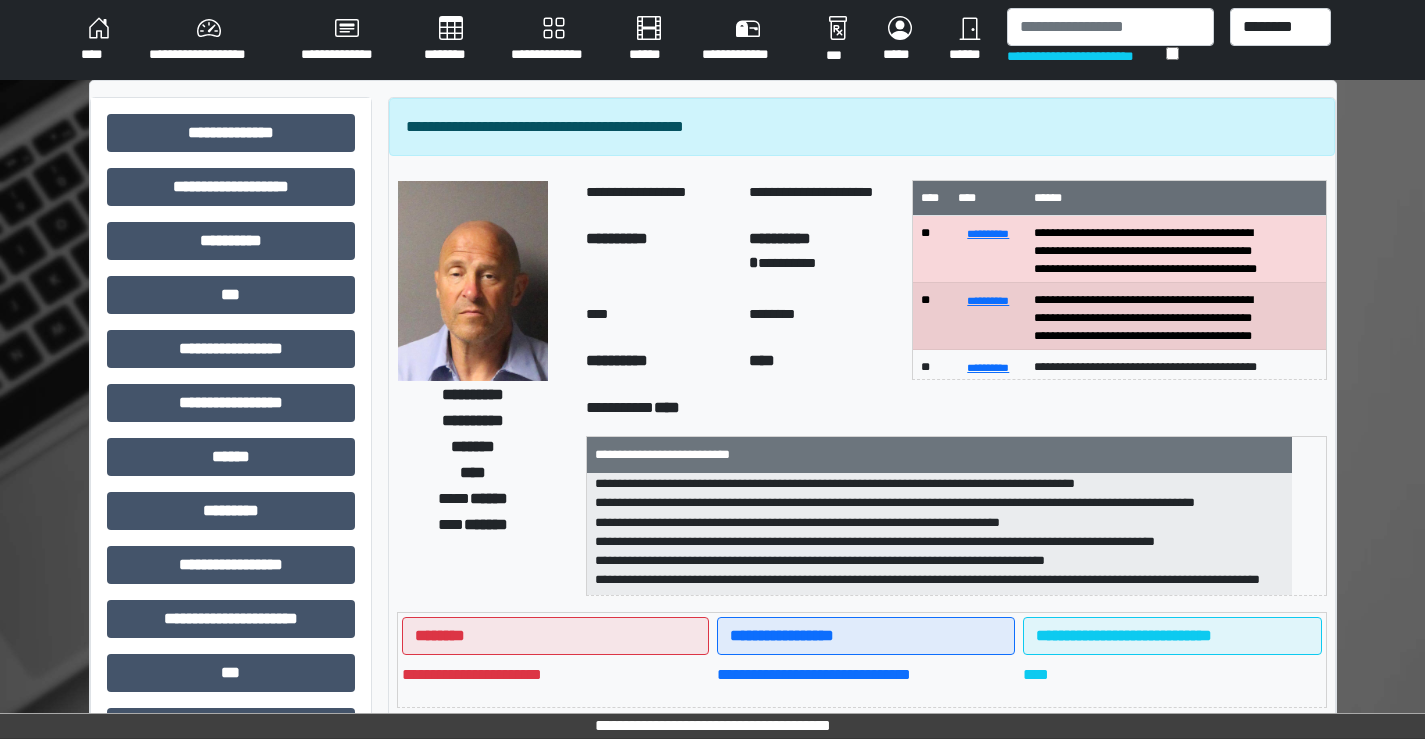 scroll, scrollTop: 255, scrollLeft: 0, axis: vertical 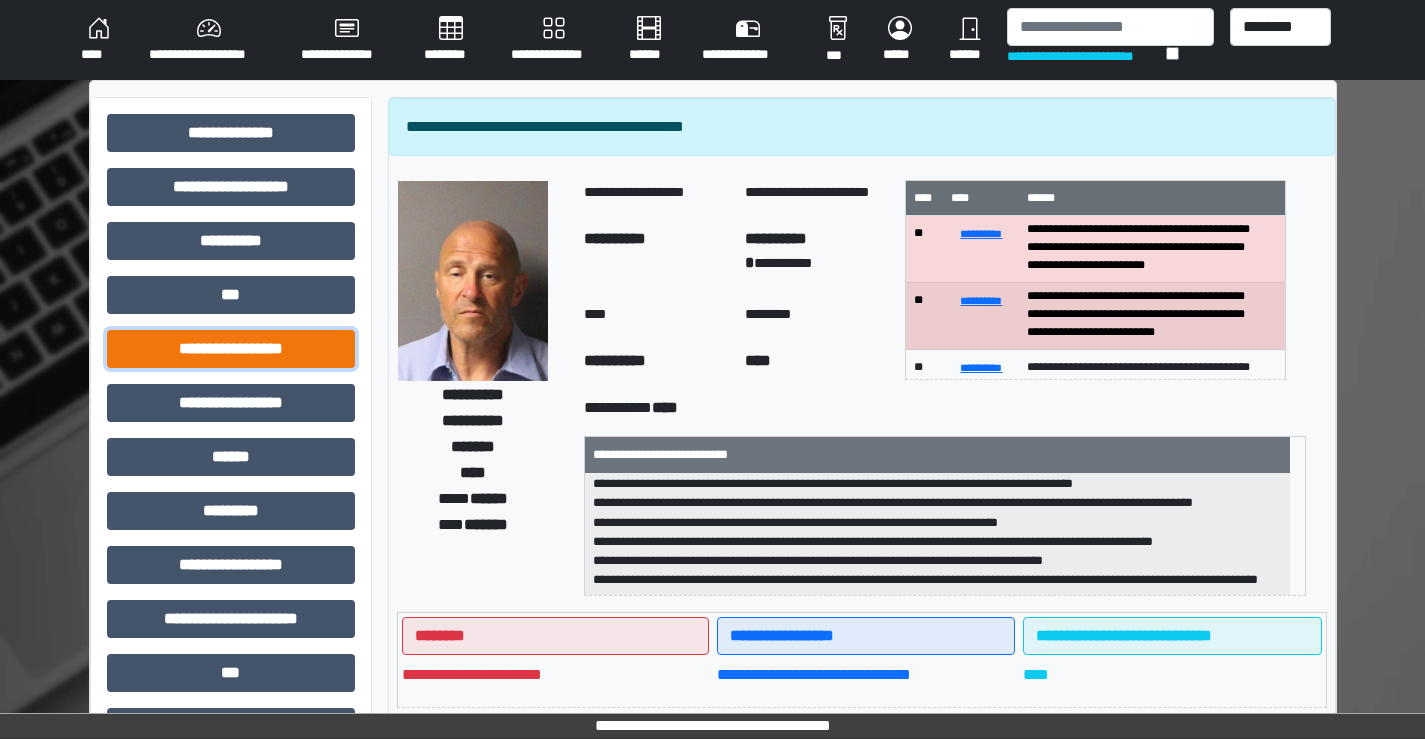 click on "**********" at bounding box center (231, 349) 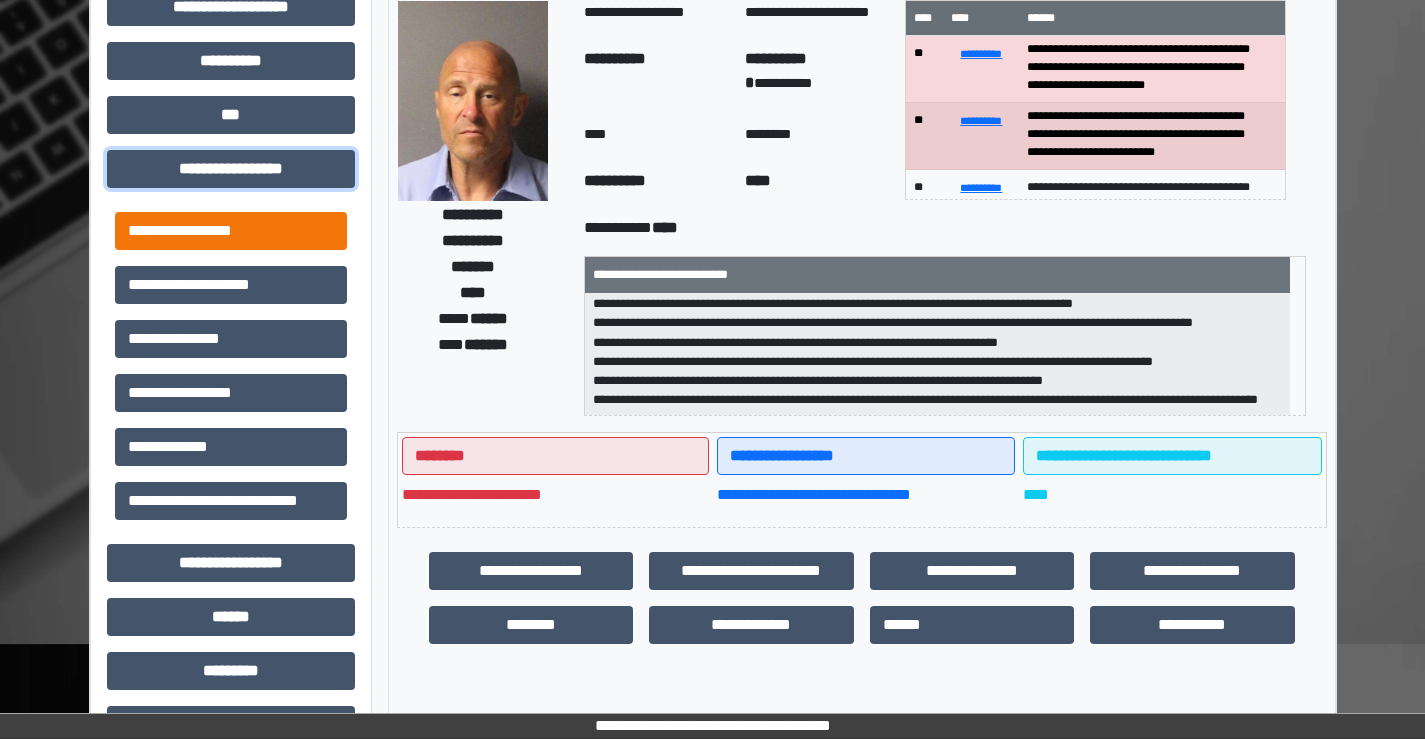 scroll, scrollTop: 200, scrollLeft: 0, axis: vertical 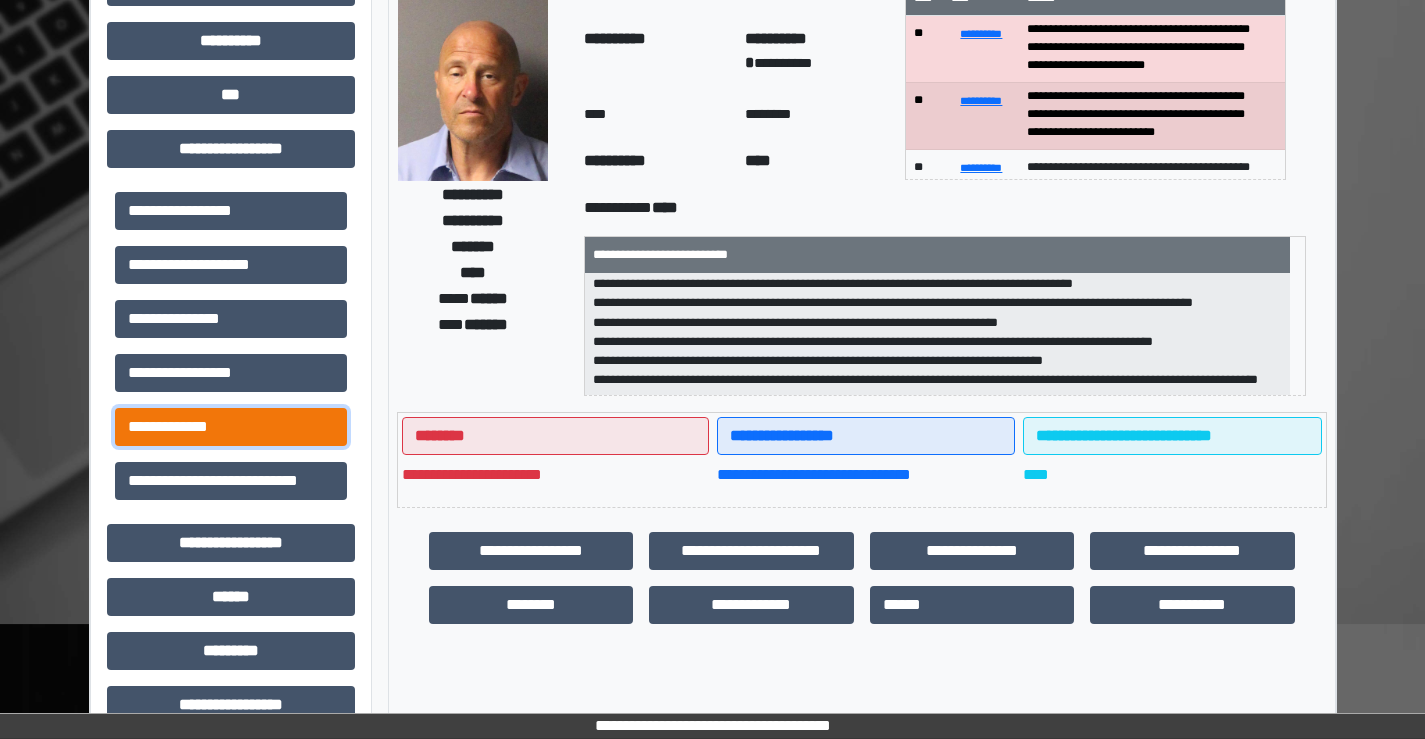 click on "**********" at bounding box center [231, 427] 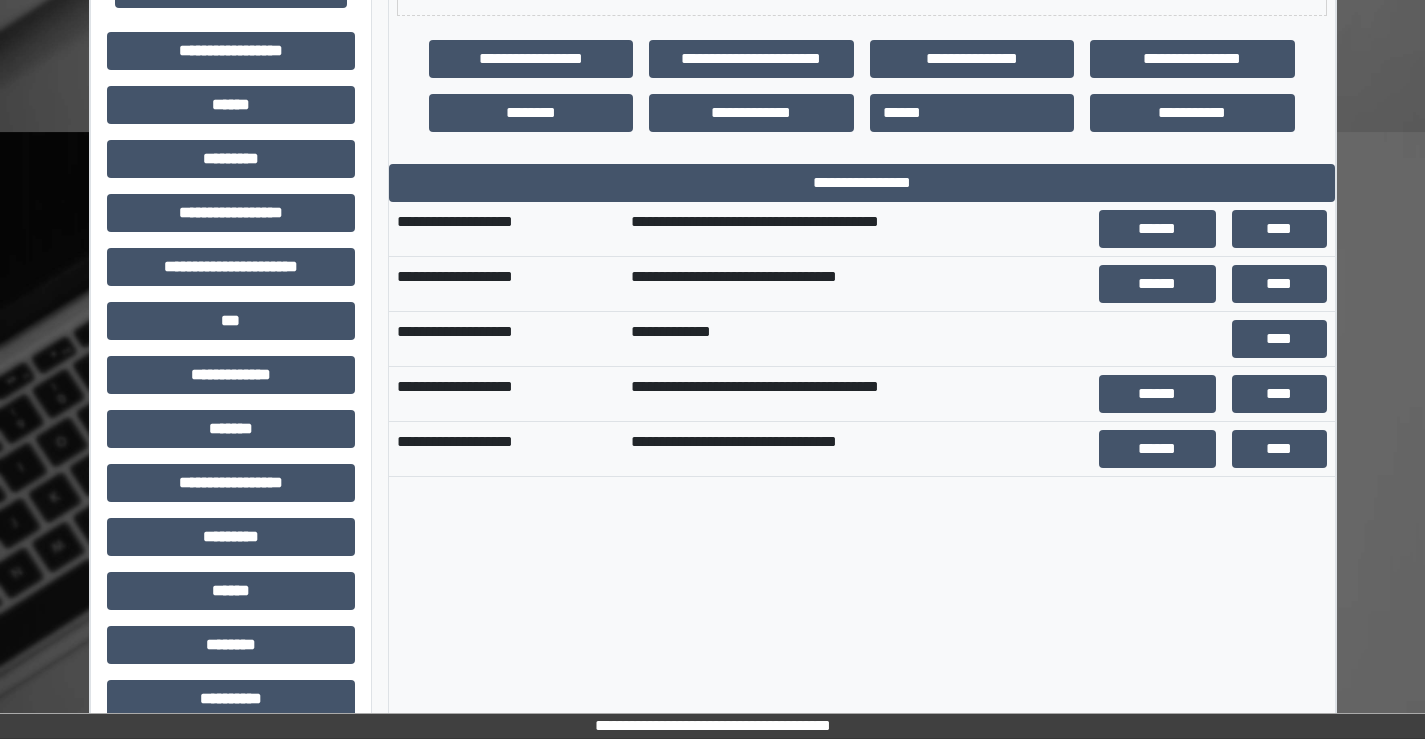 scroll, scrollTop: 700, scrollLeft: 0, axis: vertical 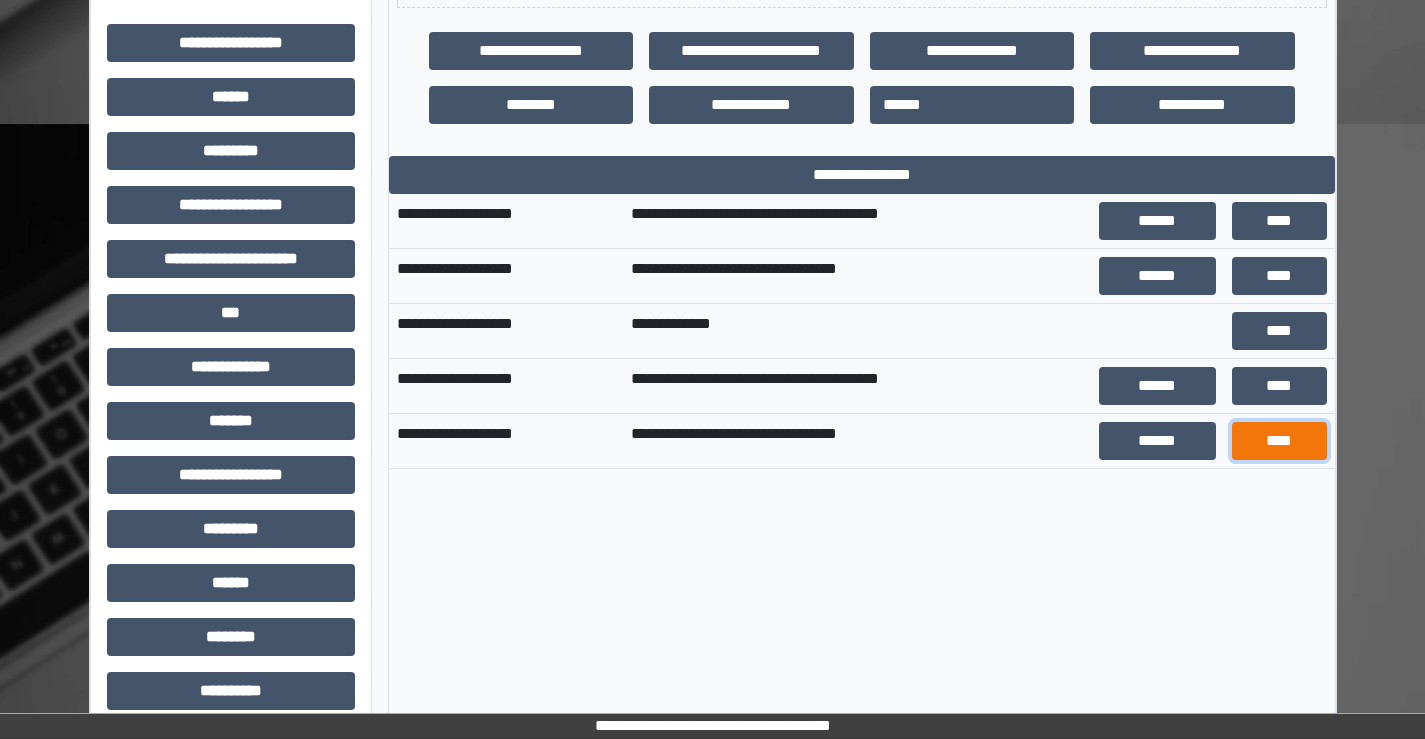 click on "****" at bounding box center (1279, 441) 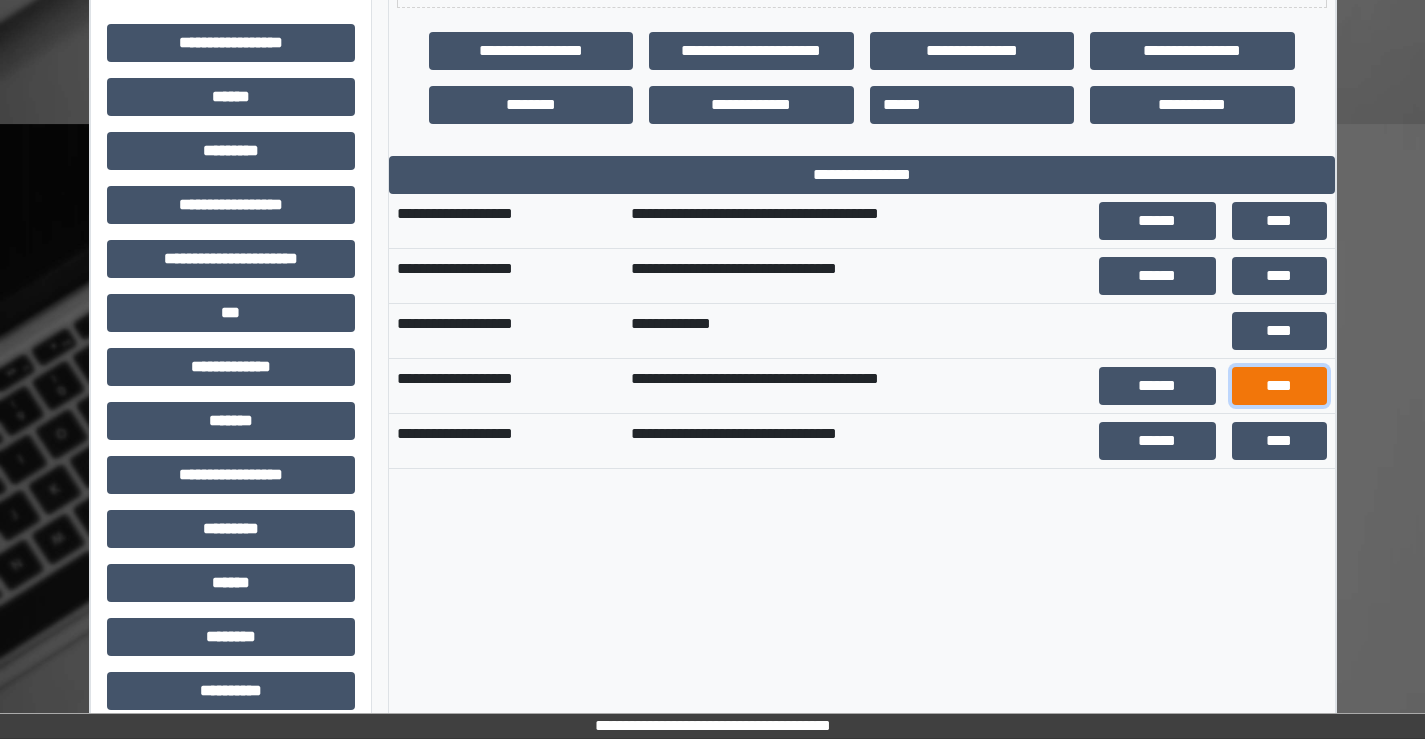 click on "****" at bounding box center [1279, 386] 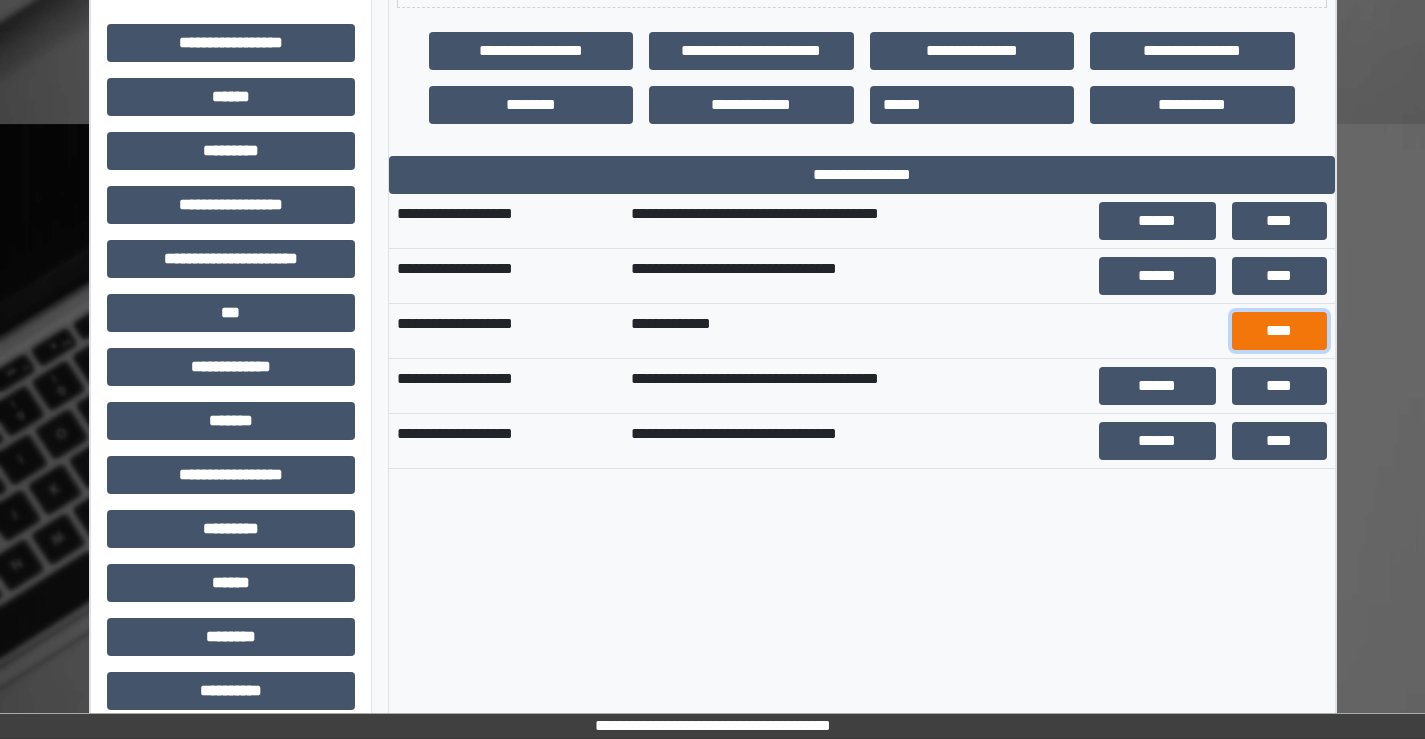 click on "****" at bounding box center [1279, 331] 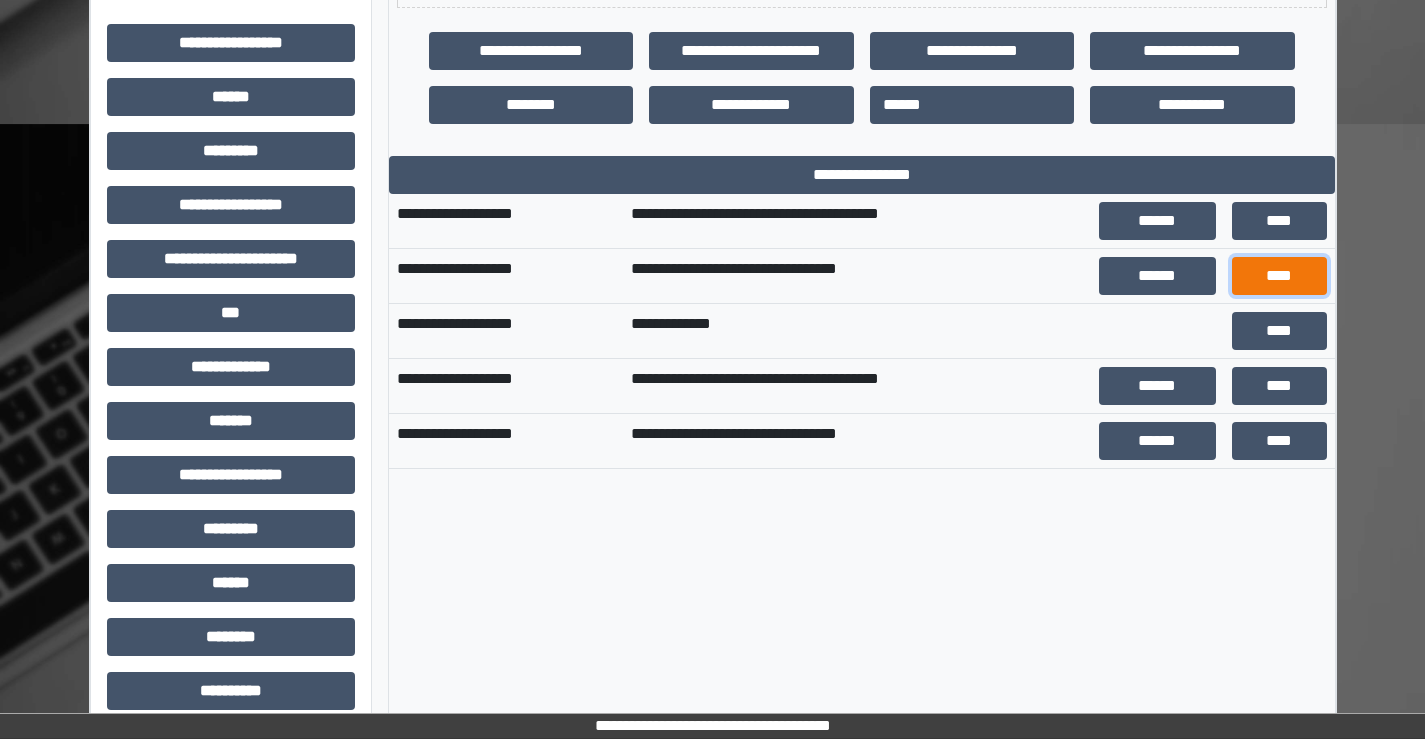 click on "****" at bounding box center (1279, 276) 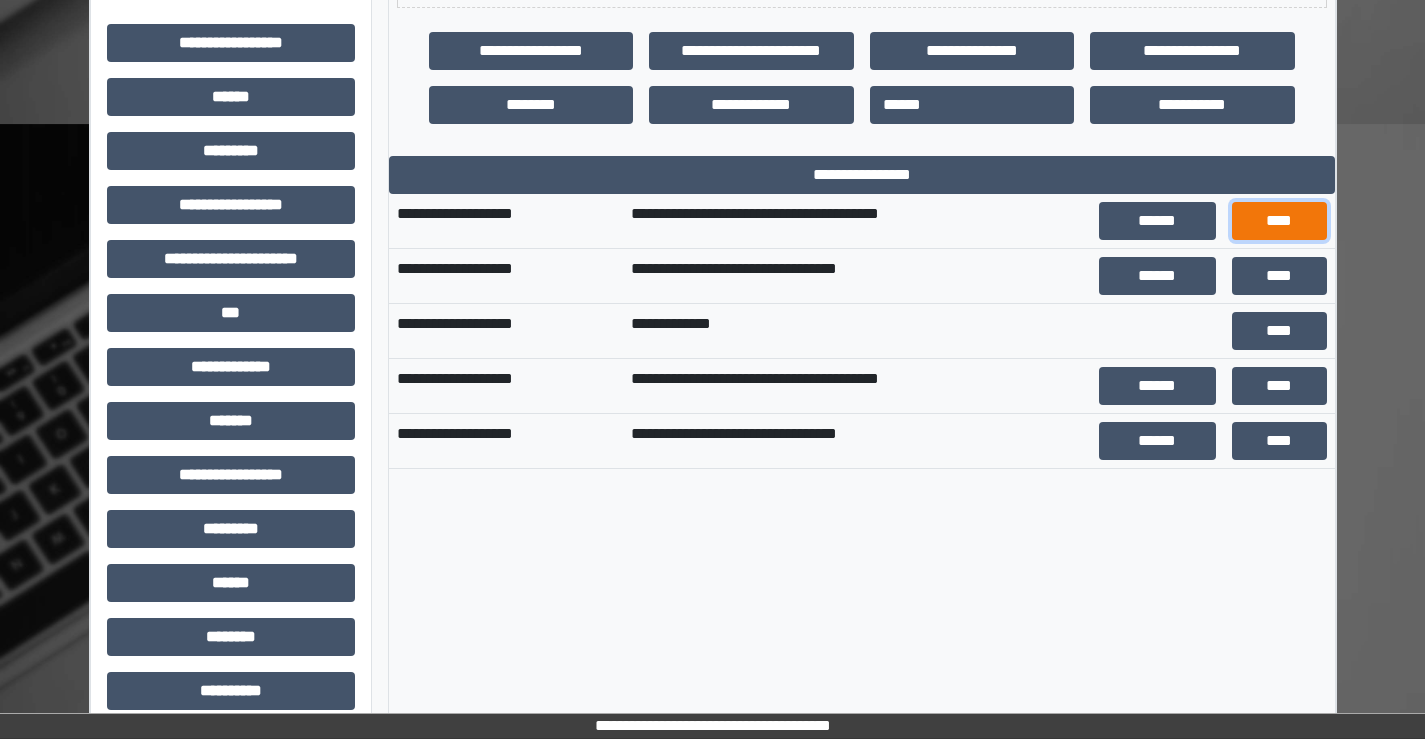 click on "****" at bounding box center [1279, 221] 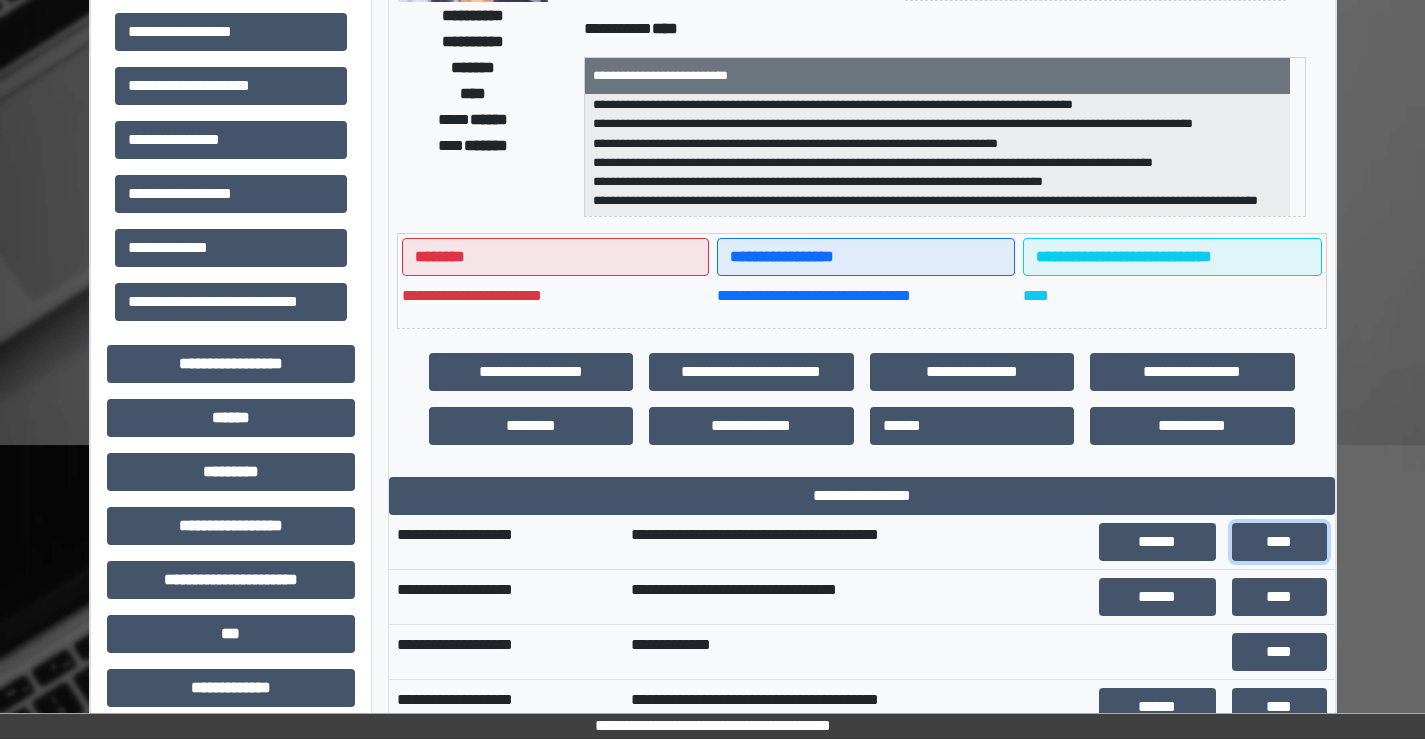 scroll, scrollTop: 100, scrollLeft: 0, axis: vertical 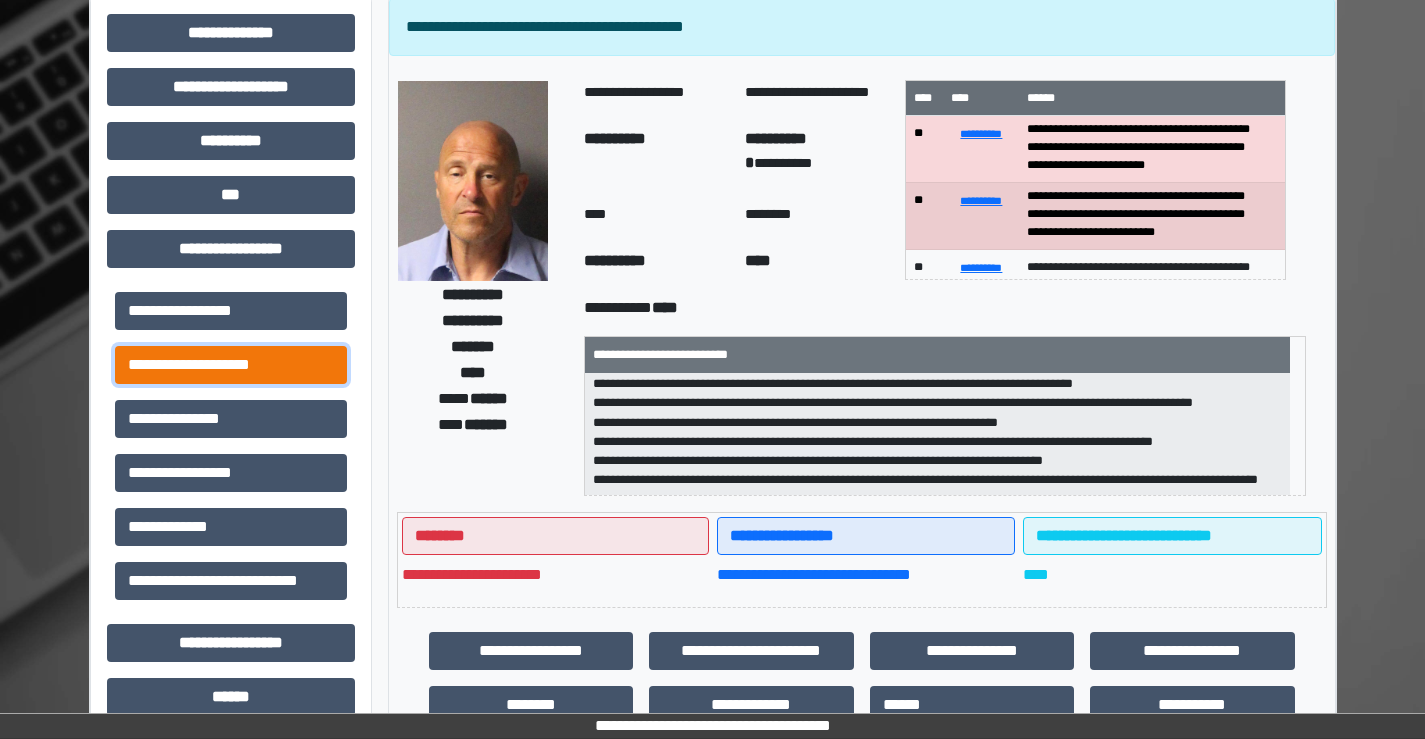 click on "**********" at bounding box center [231, 365] 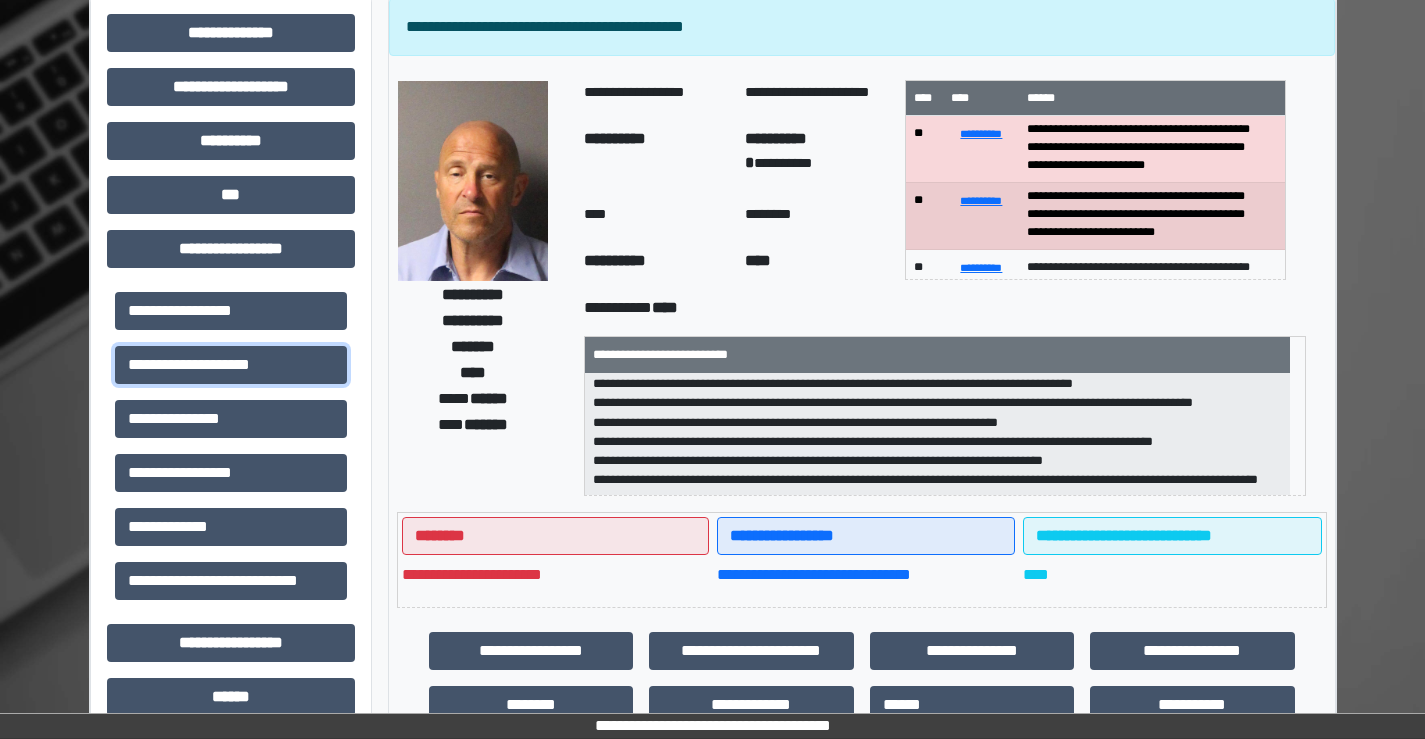 scroll, scrollTop: 0, scrollLeft: 0, axis: both 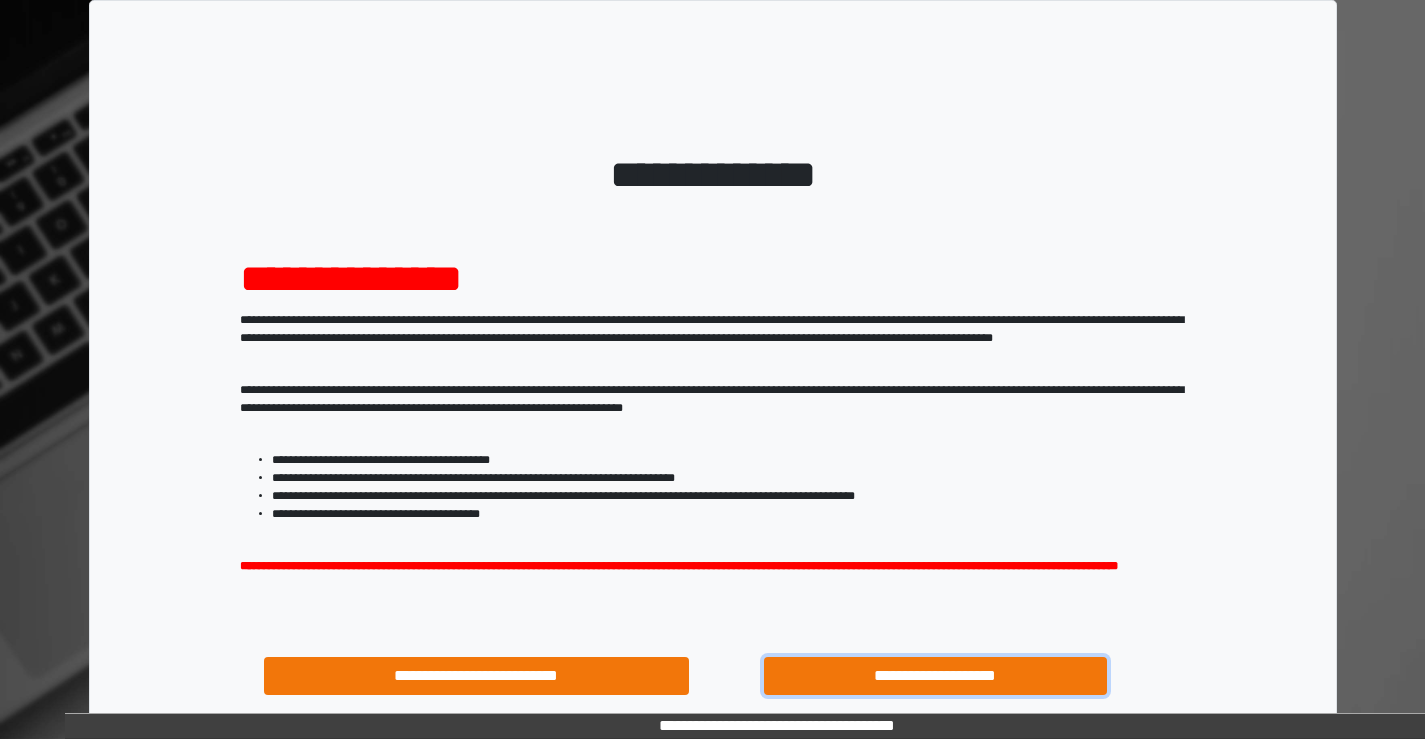 click on "**********" at bounding box center (936, 676) 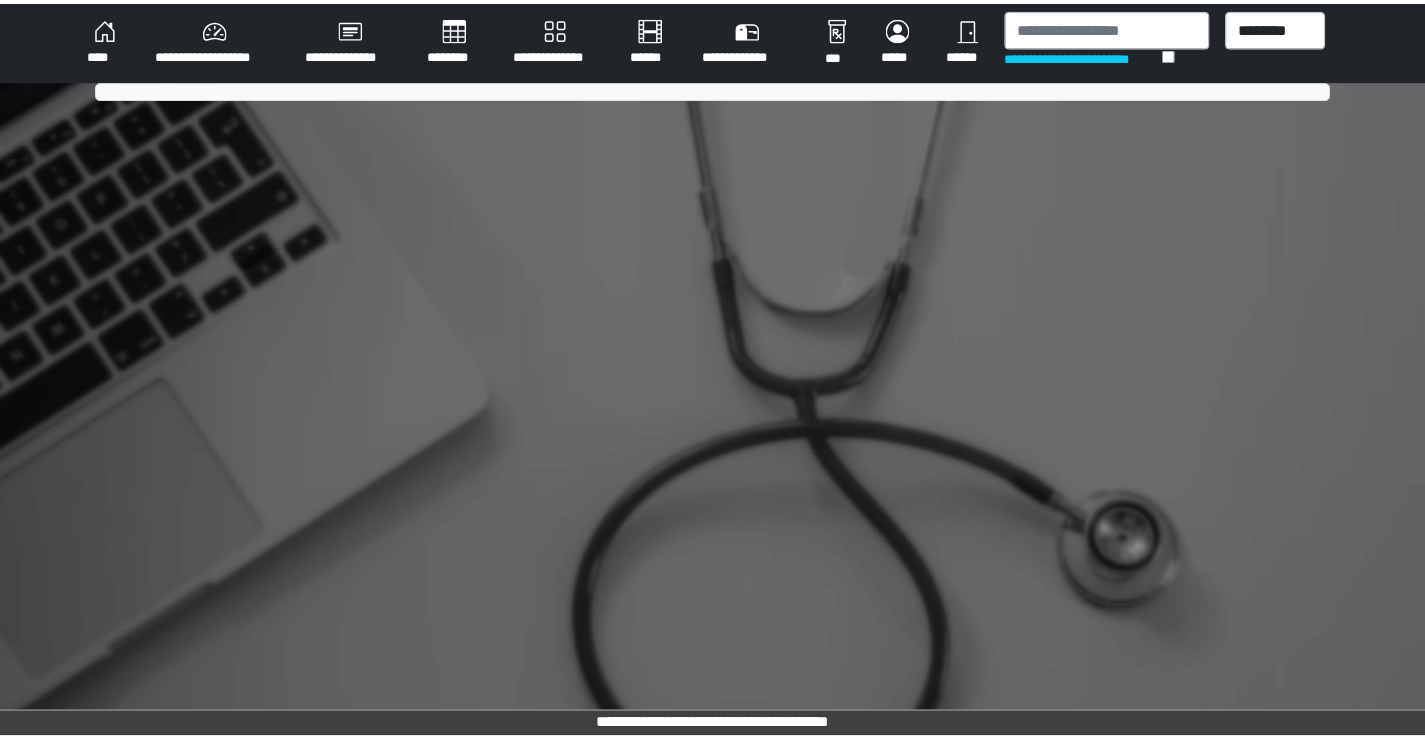 scroll, scrollTop: 0, scrollLeft: 0, axis: both 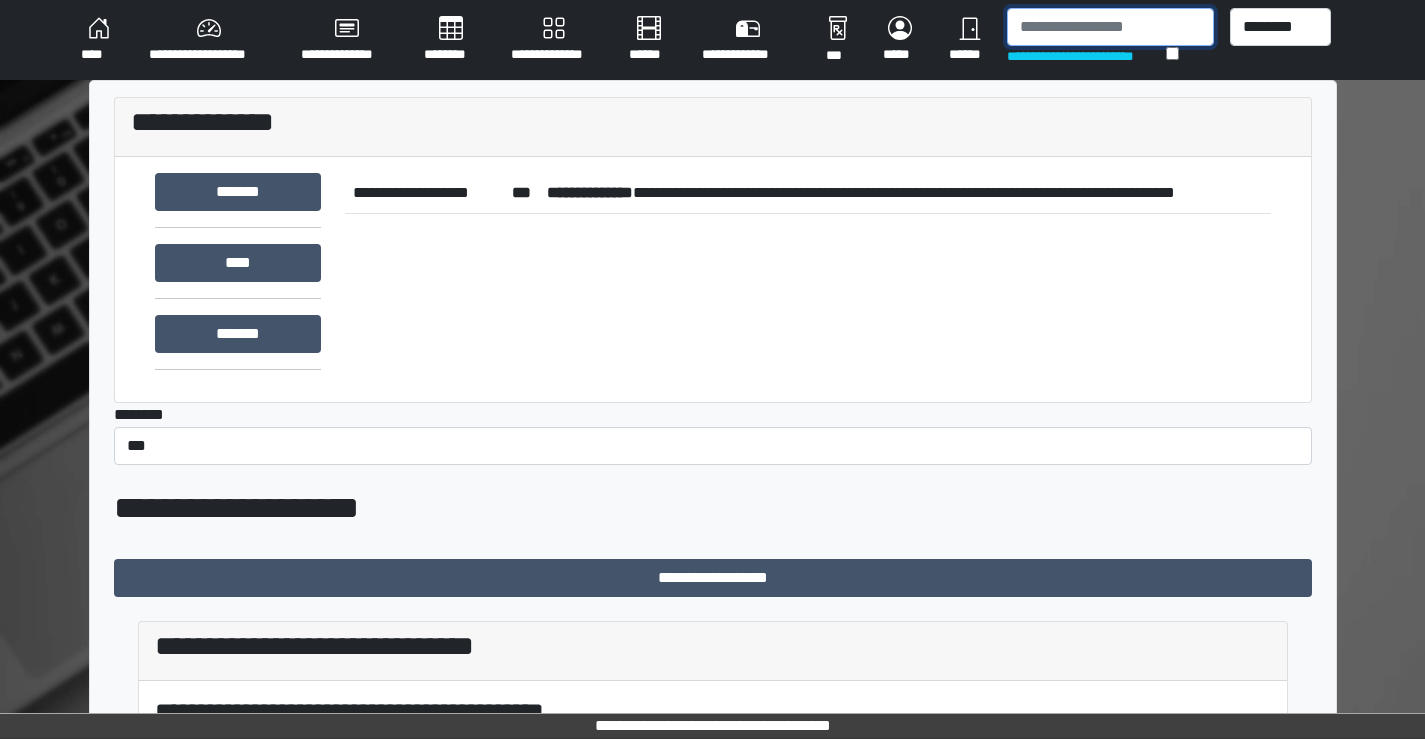 click at bounding box center (1110, 27) 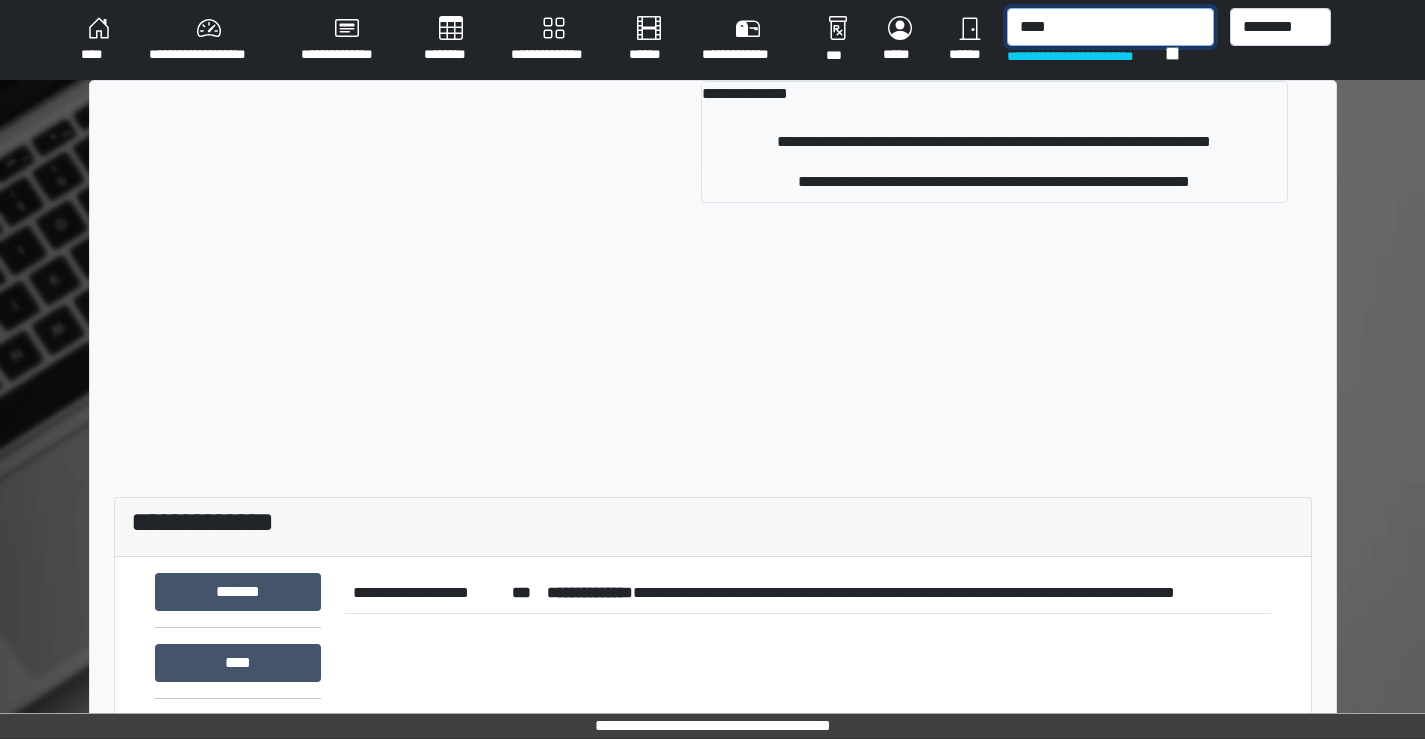 type on "****" 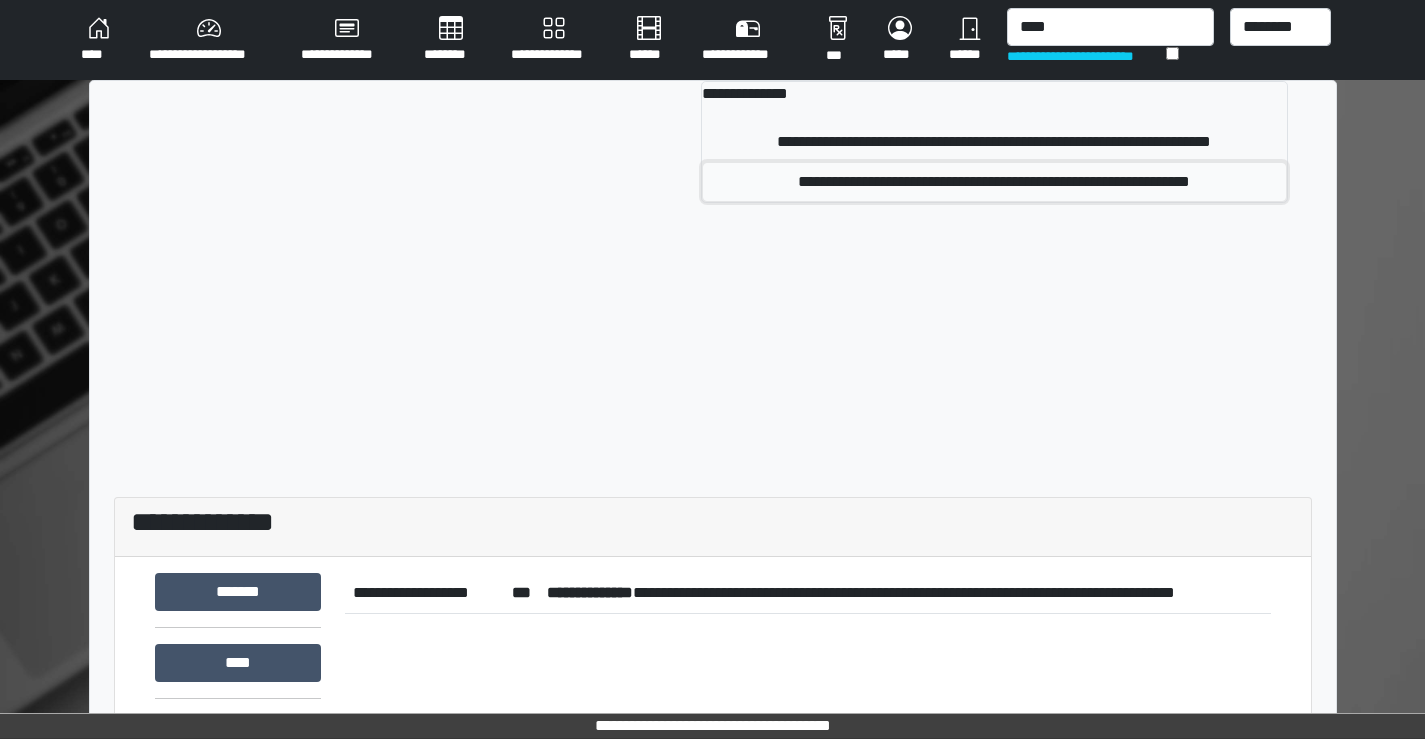 click on "**********" at bounding box center (994, 182) 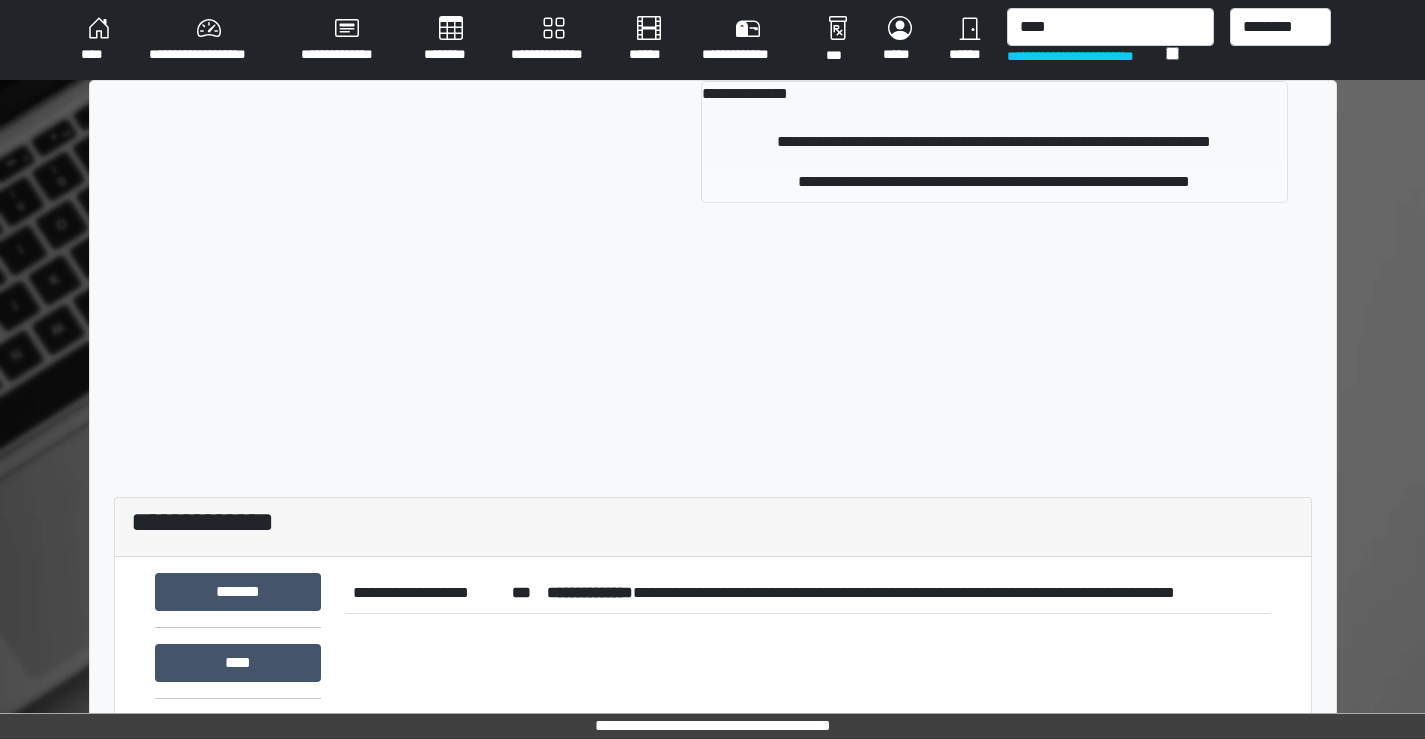 type 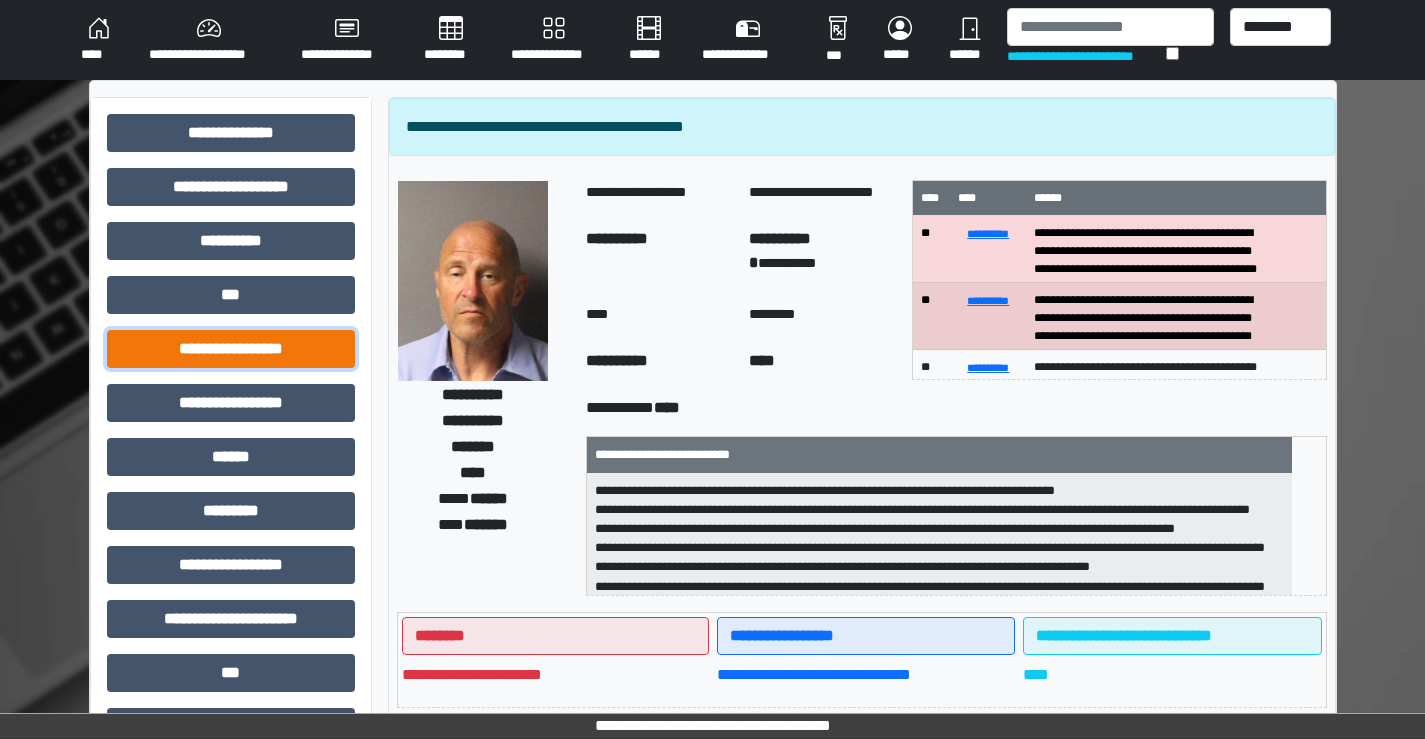click on "**********" at bounding box center (231, 349) 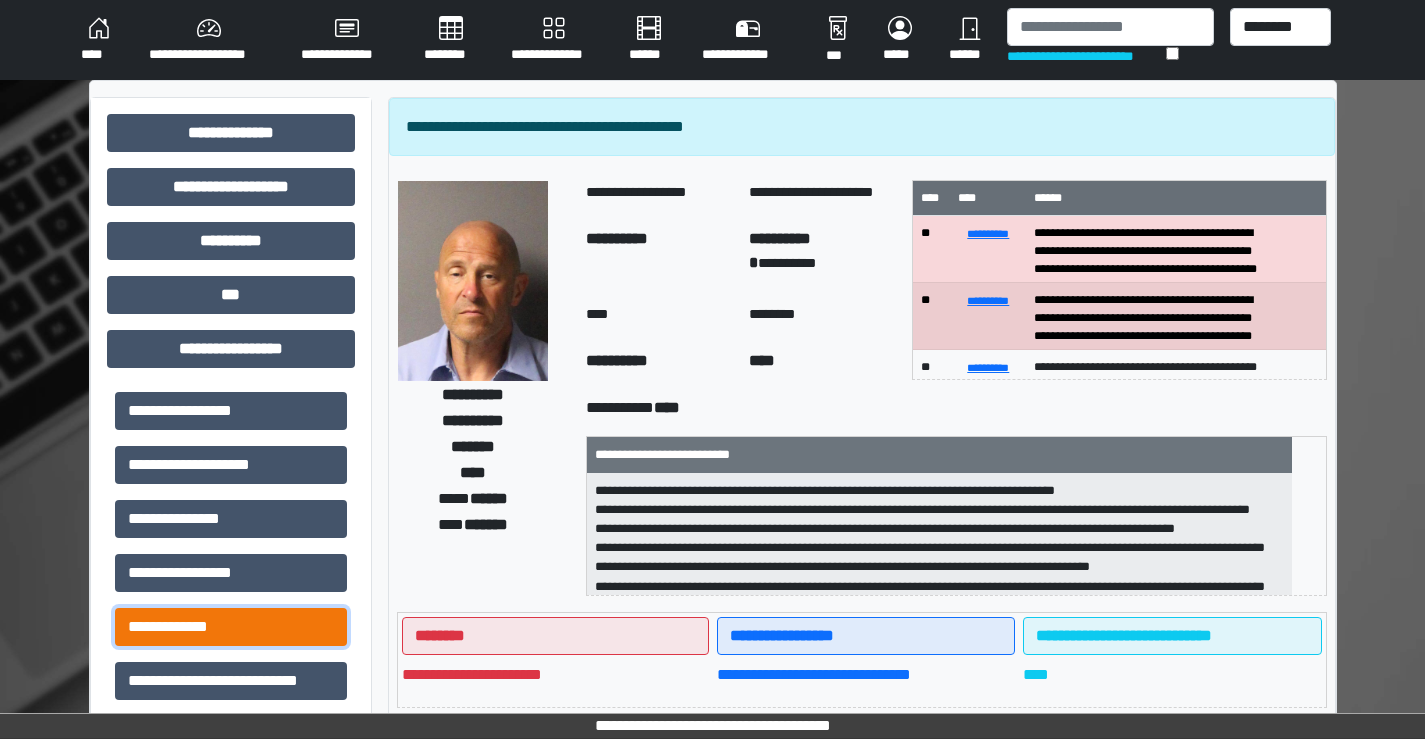 click on "**********" at bounding box center [231, 627] 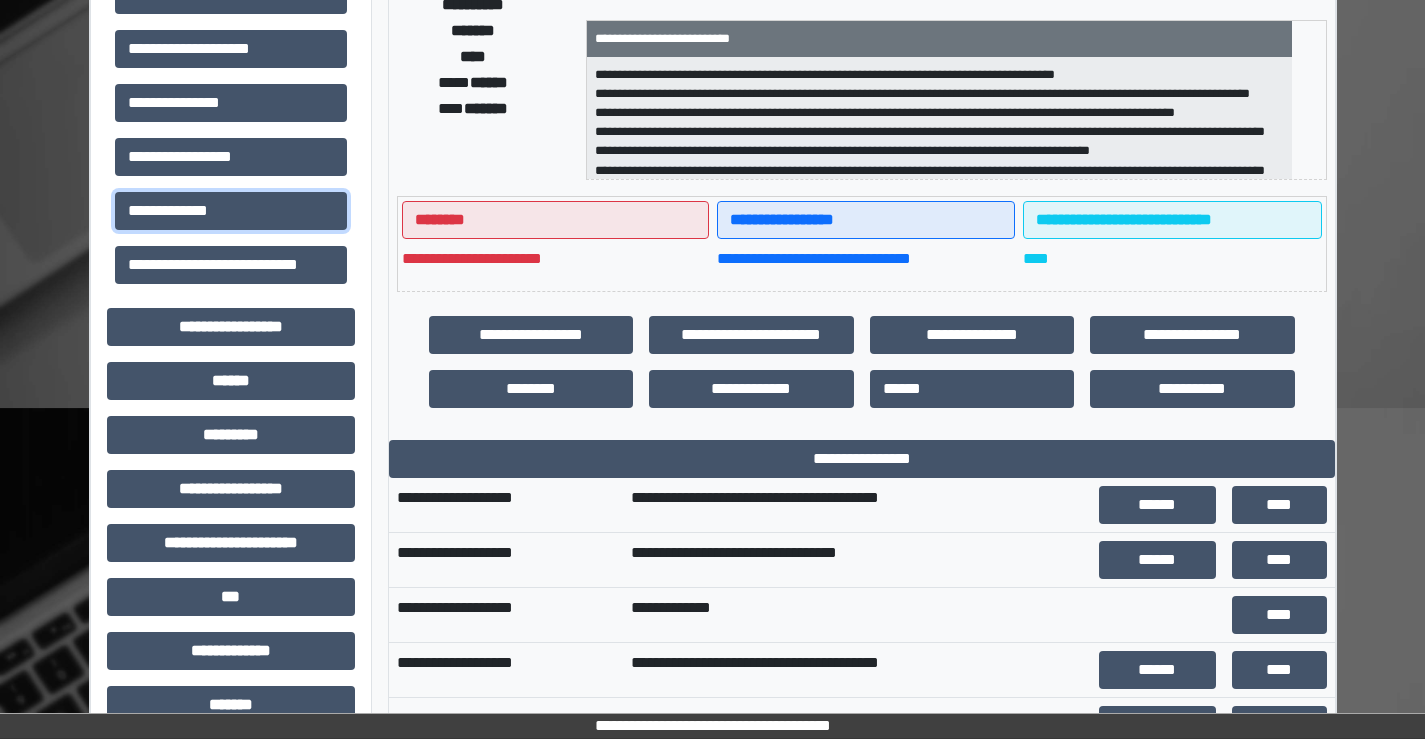 scroll, scrollTop: 600, scrollLeft: 0, axis: vertical 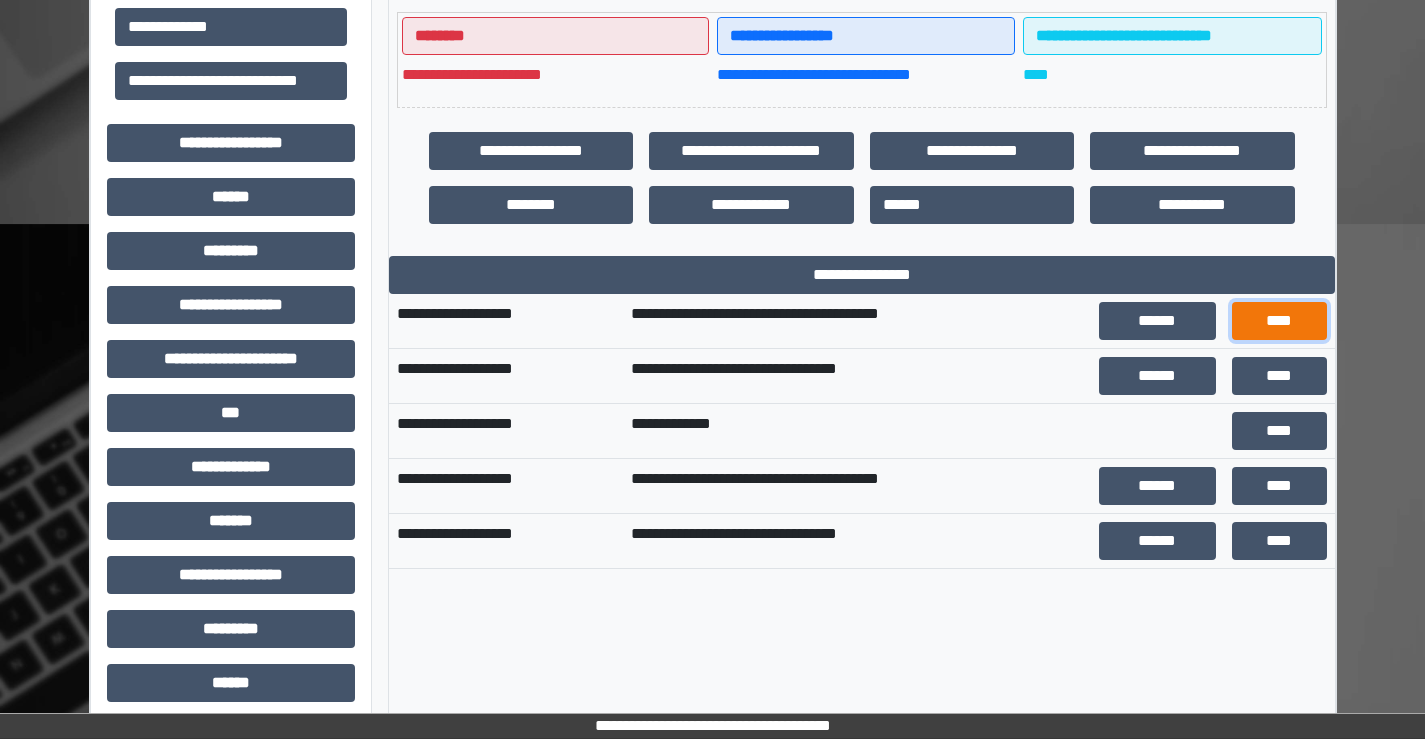 click on "****" at bounding box center (1279, 321) 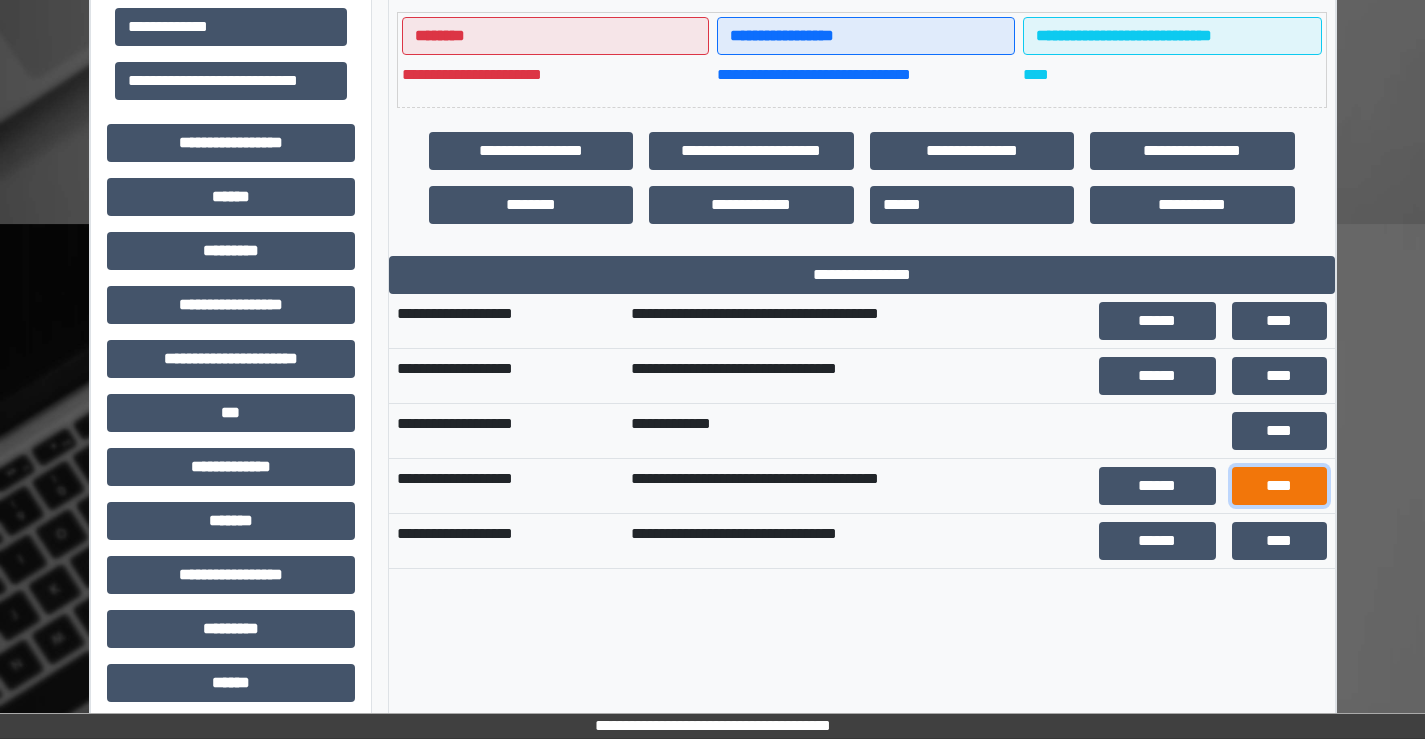 click on "****" at bounding box center (1279, 486) 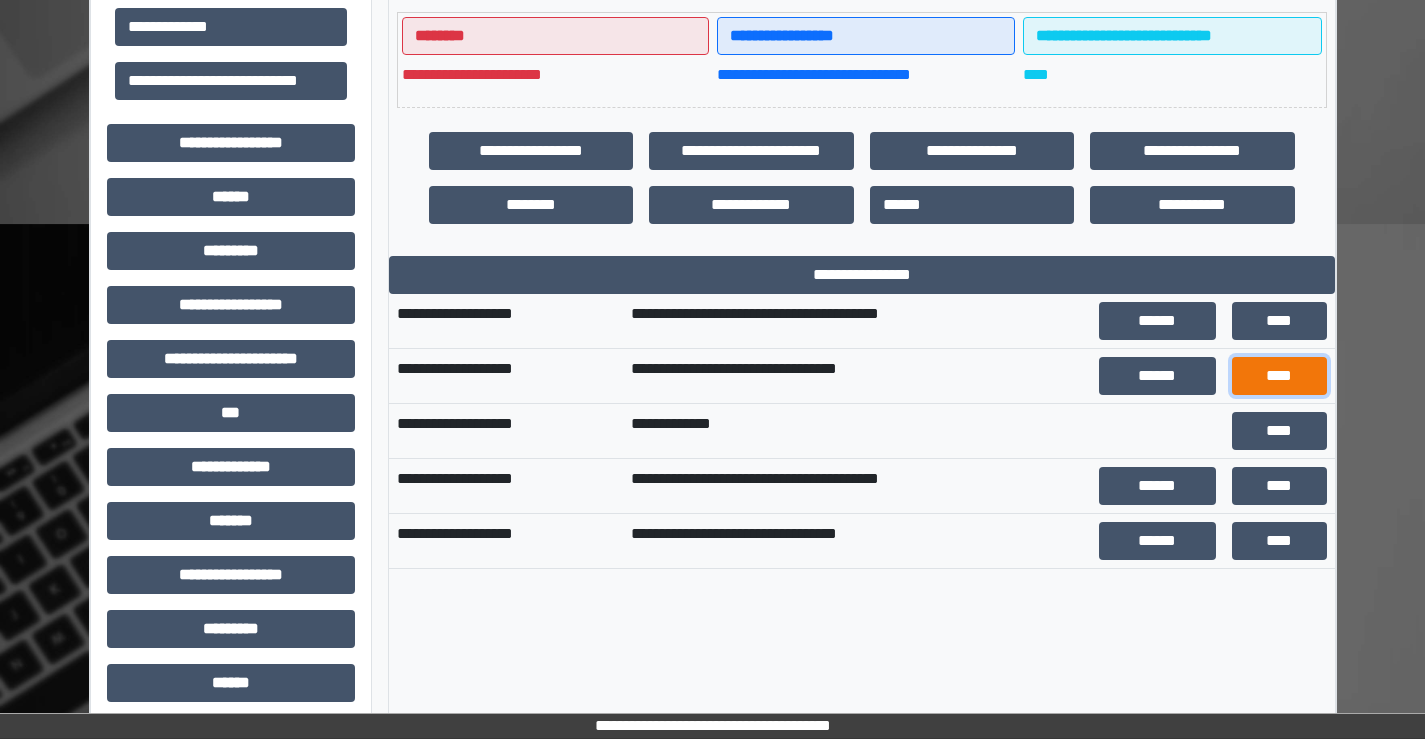 click on "****" at bounding box center [1279, 376] 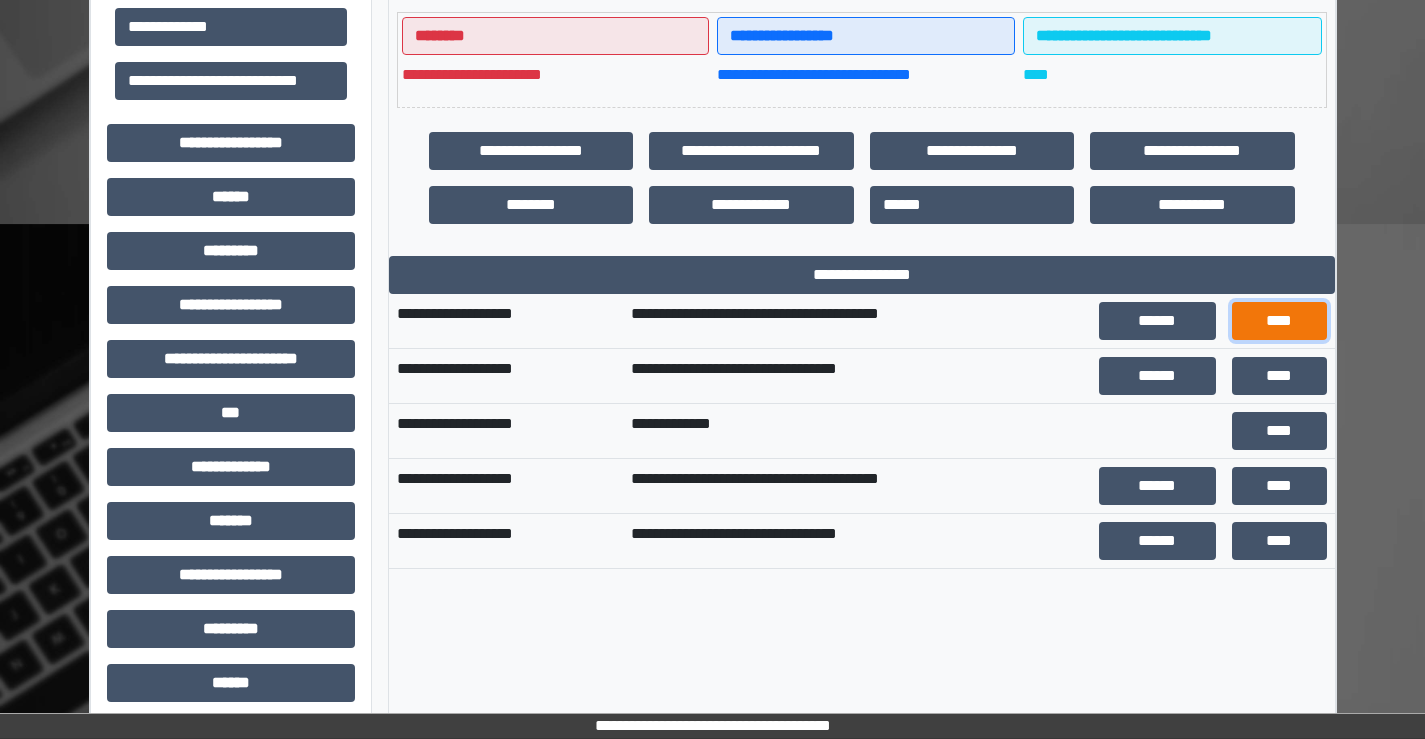 click on "****" at bounding box center (1279, 321) 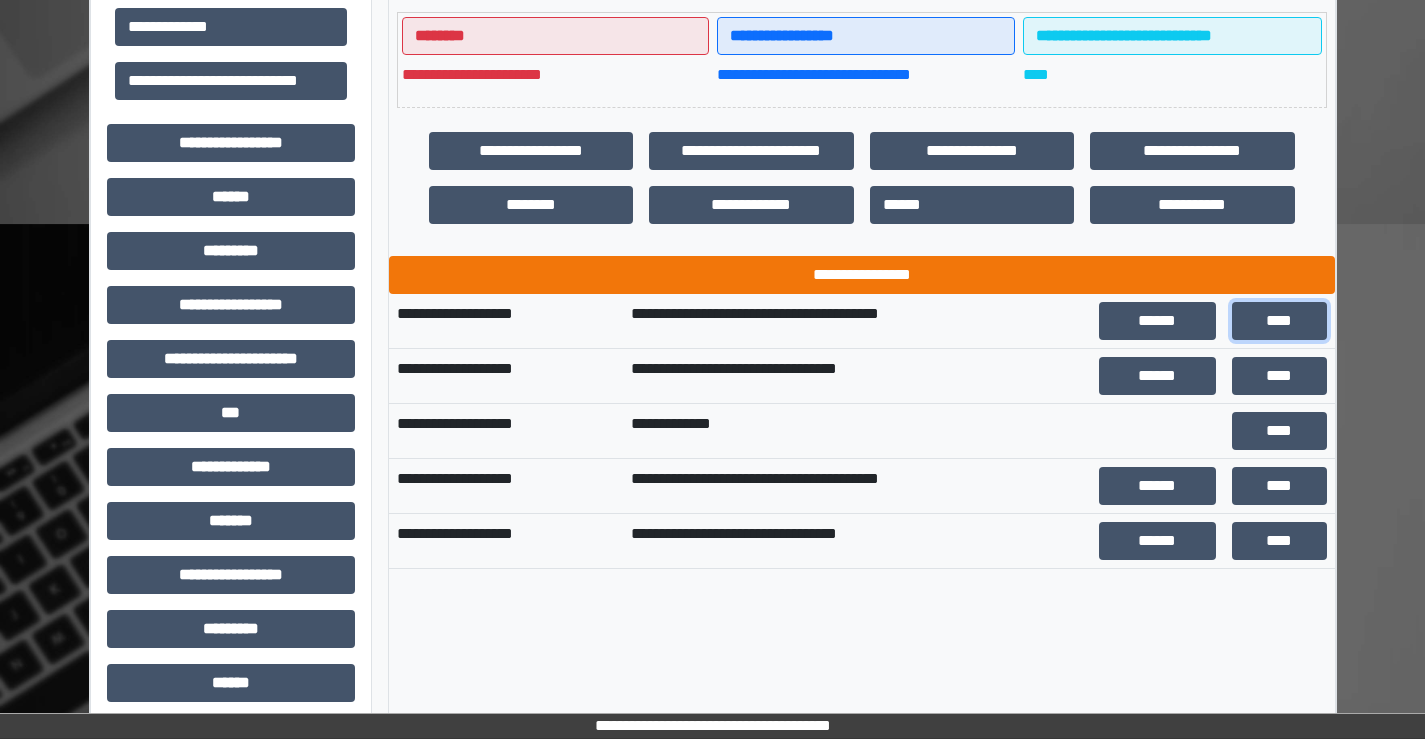 scroll, scrollTop: 300, scrollLeft: 0, axis: vertical 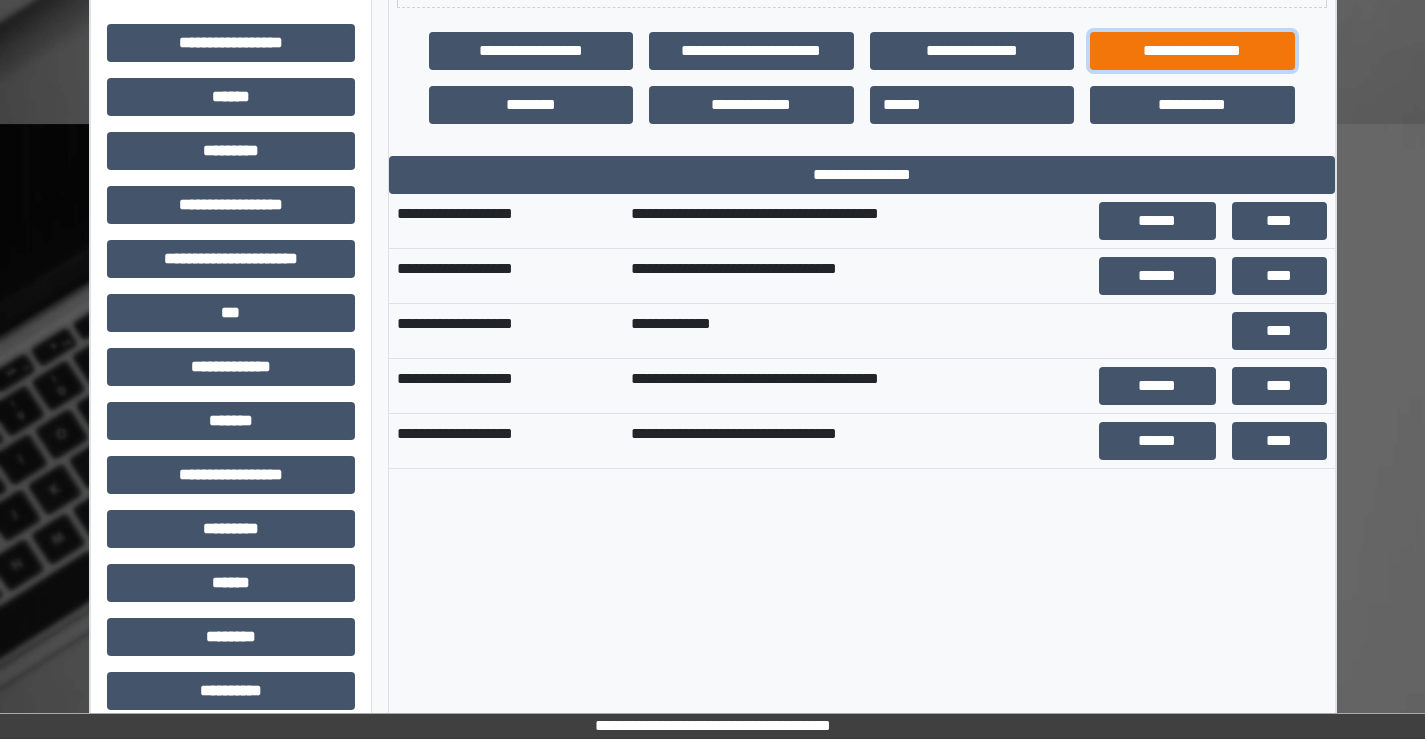 click on "**********" at bounding box center (1192, 51) 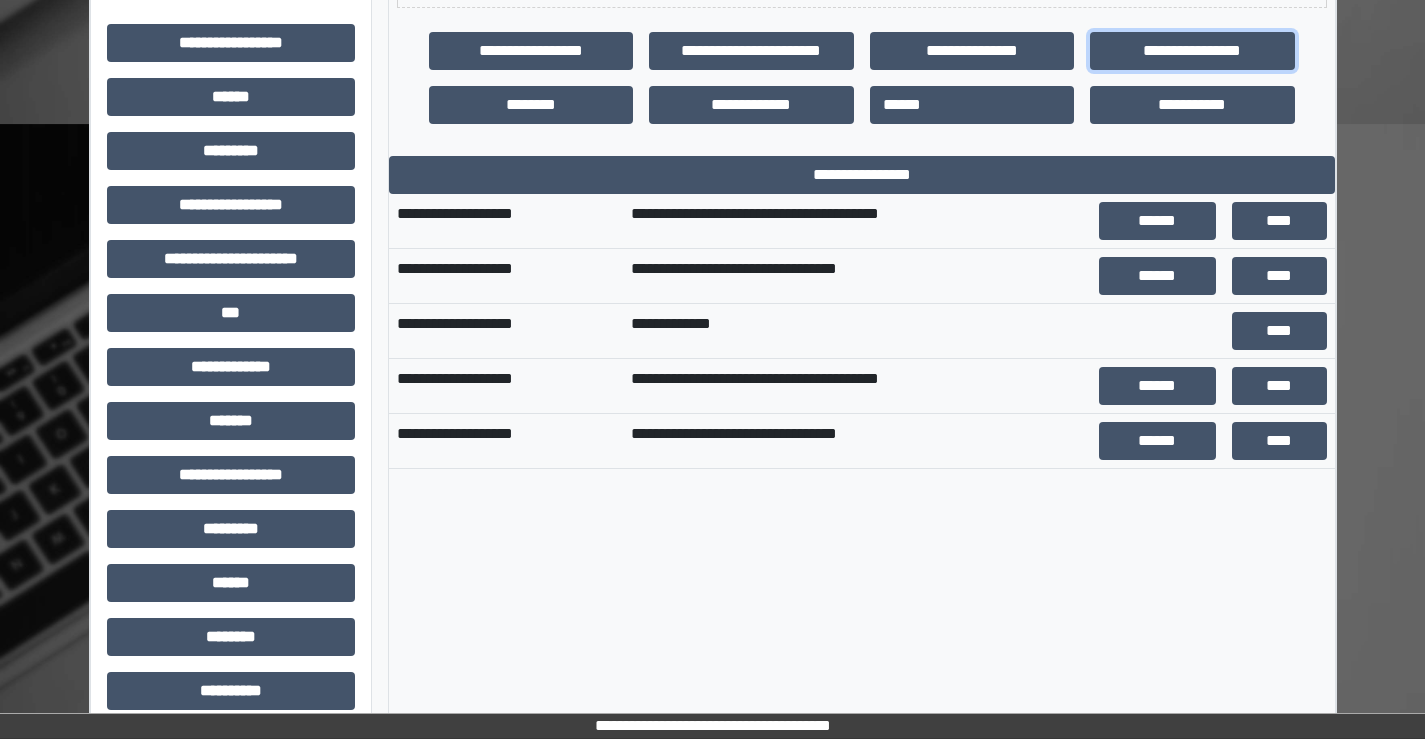 select on "****" 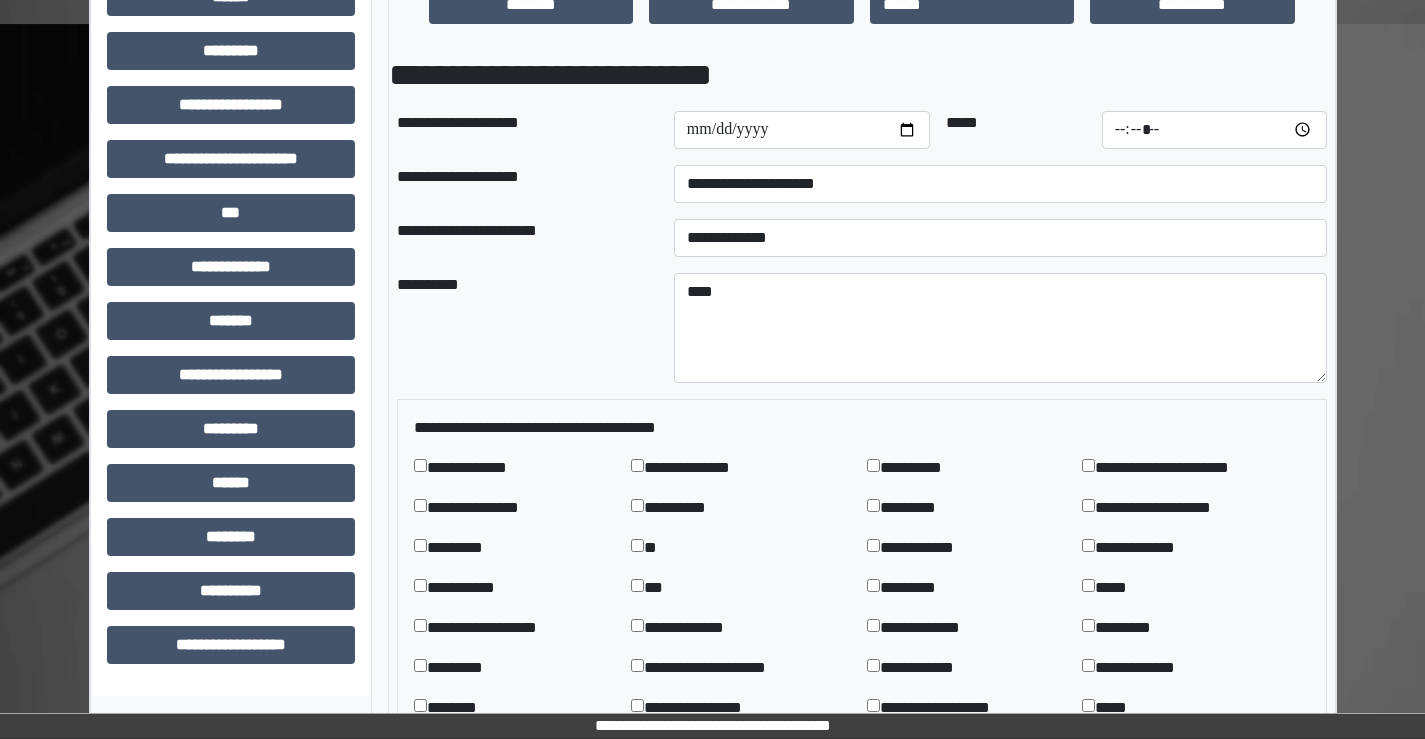 scroll, scrollTop: 1100, scrollLeft: 0, axis: vertical 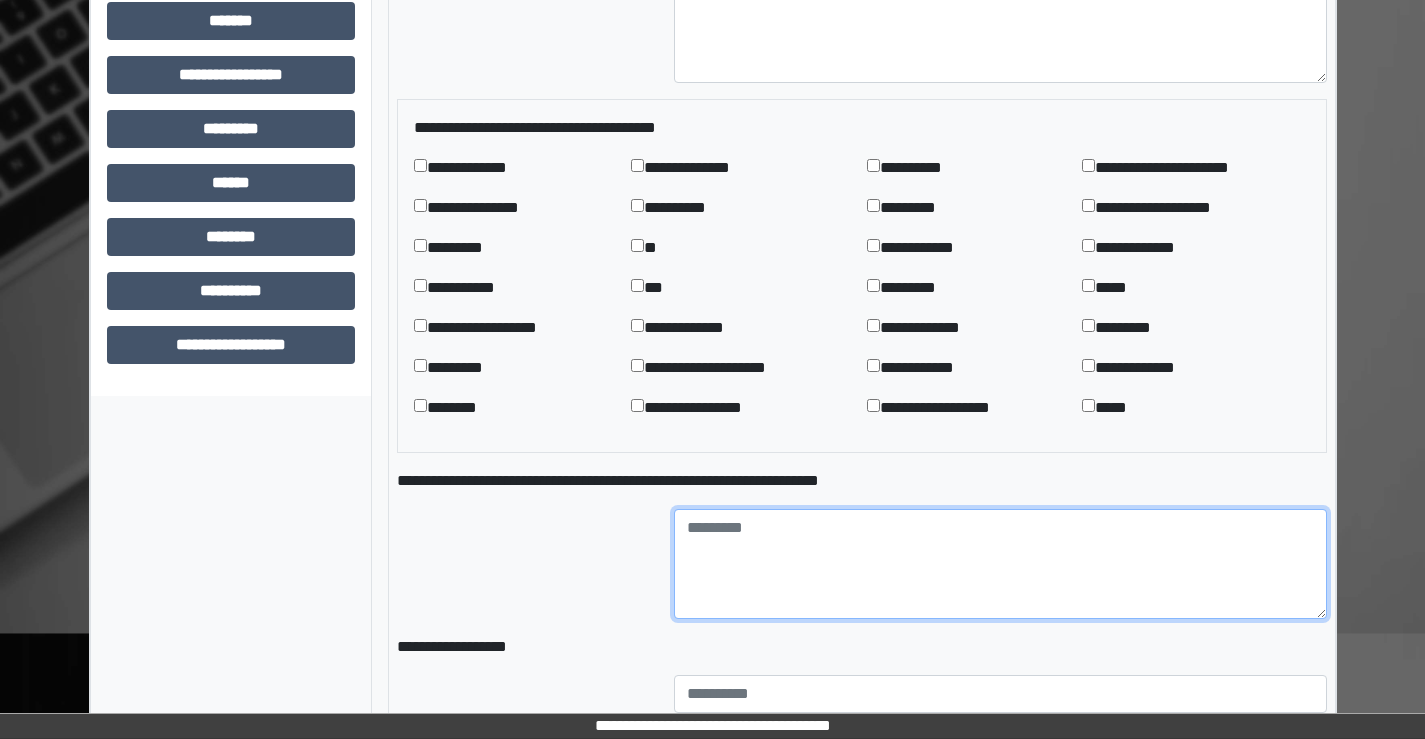 click at bounding box center (1000, 564) 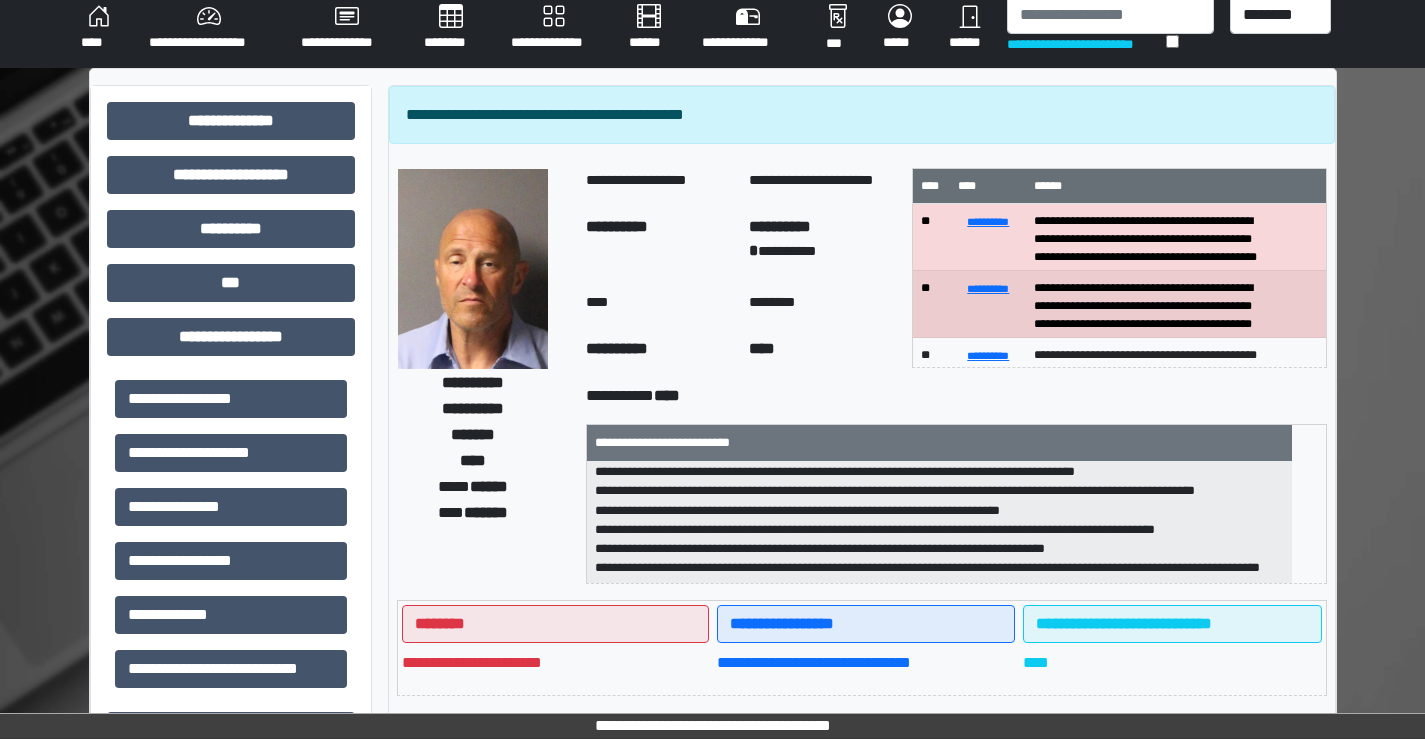 scroll, scrollTop: 0, scrollLeft: 0, axis: both 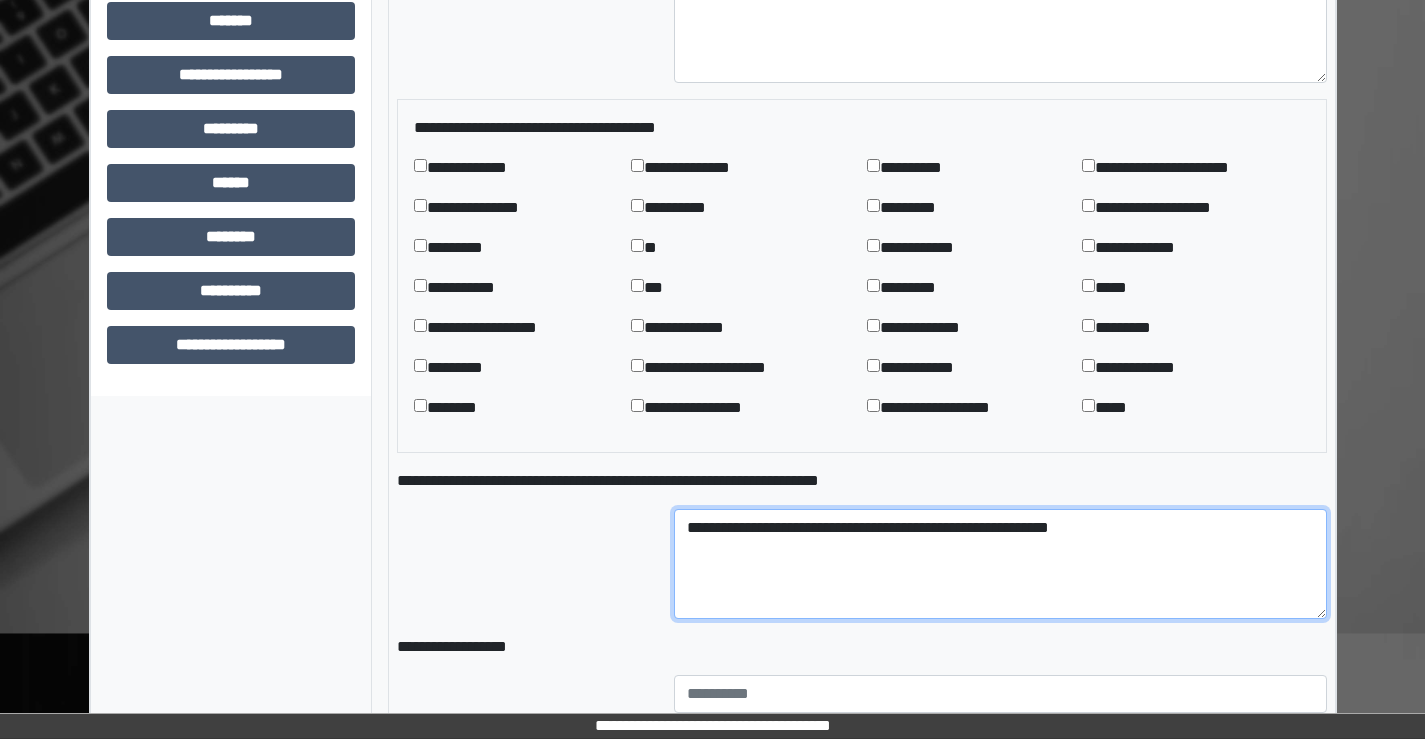 type on "**********" 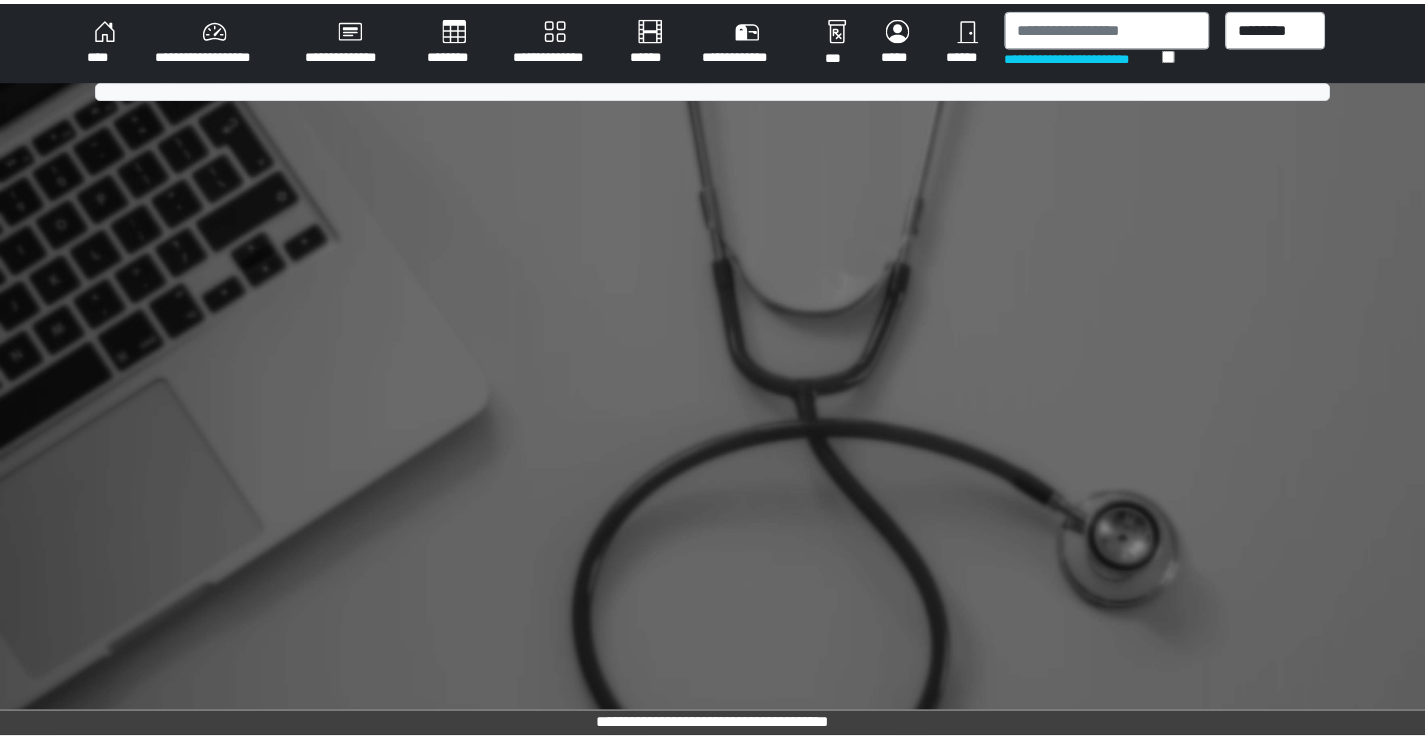 scroll, scrollTop: 0, scrollLeft: 0, axis: both 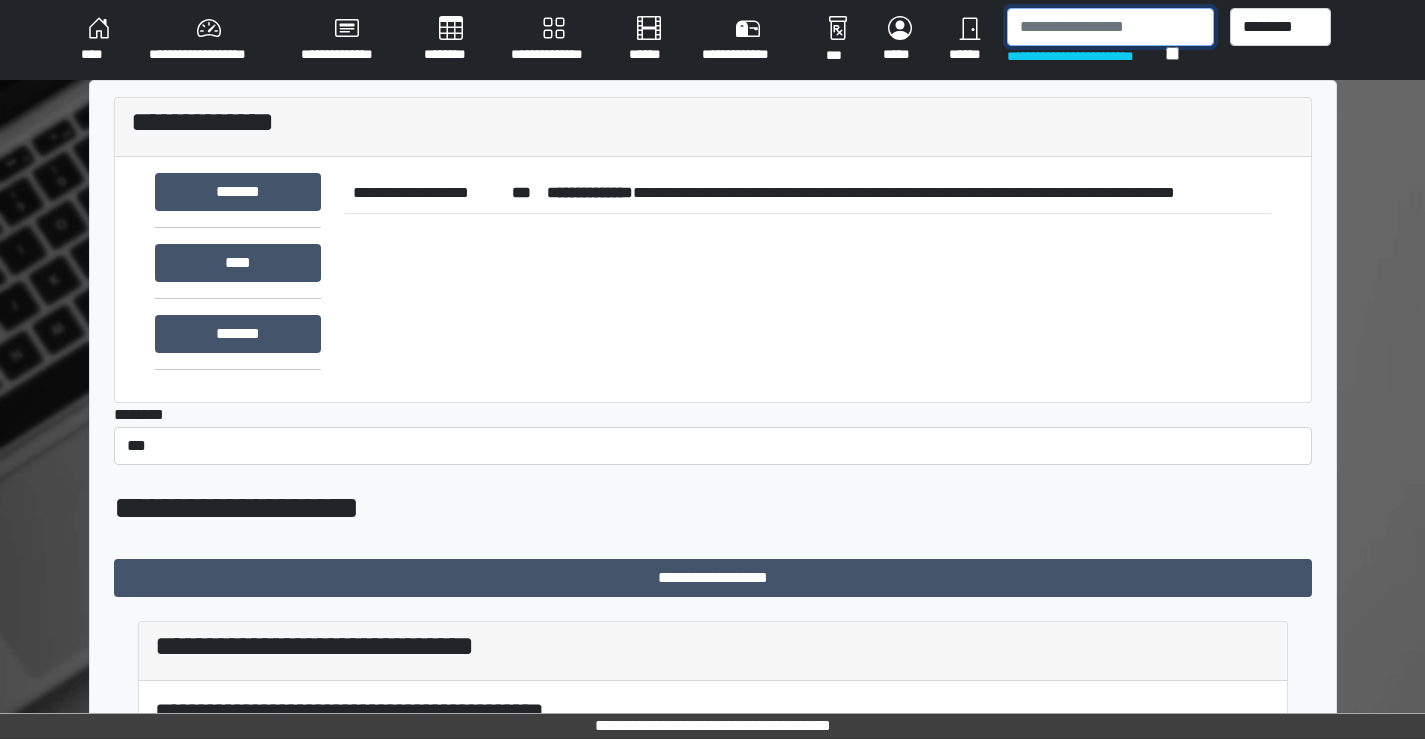 click at bounding box center [1110, 27] 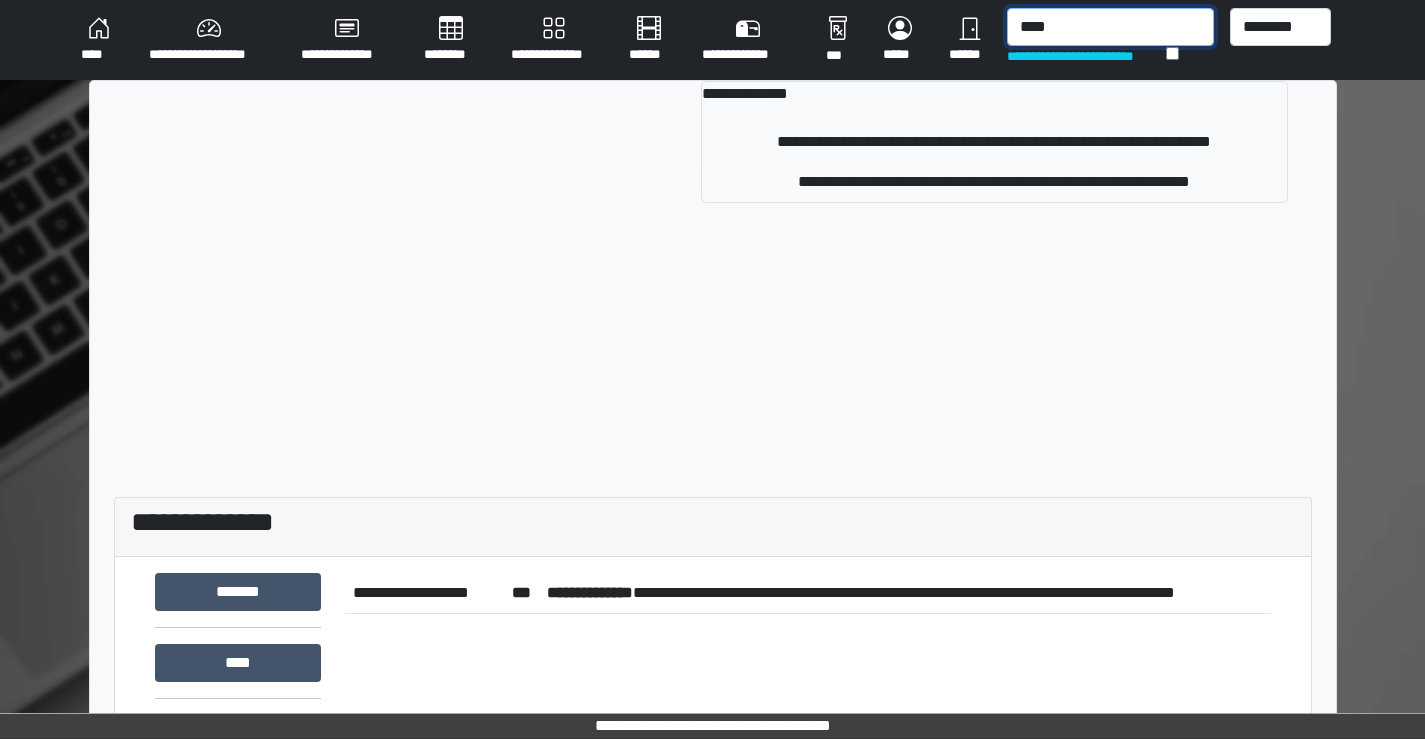 type on "****" 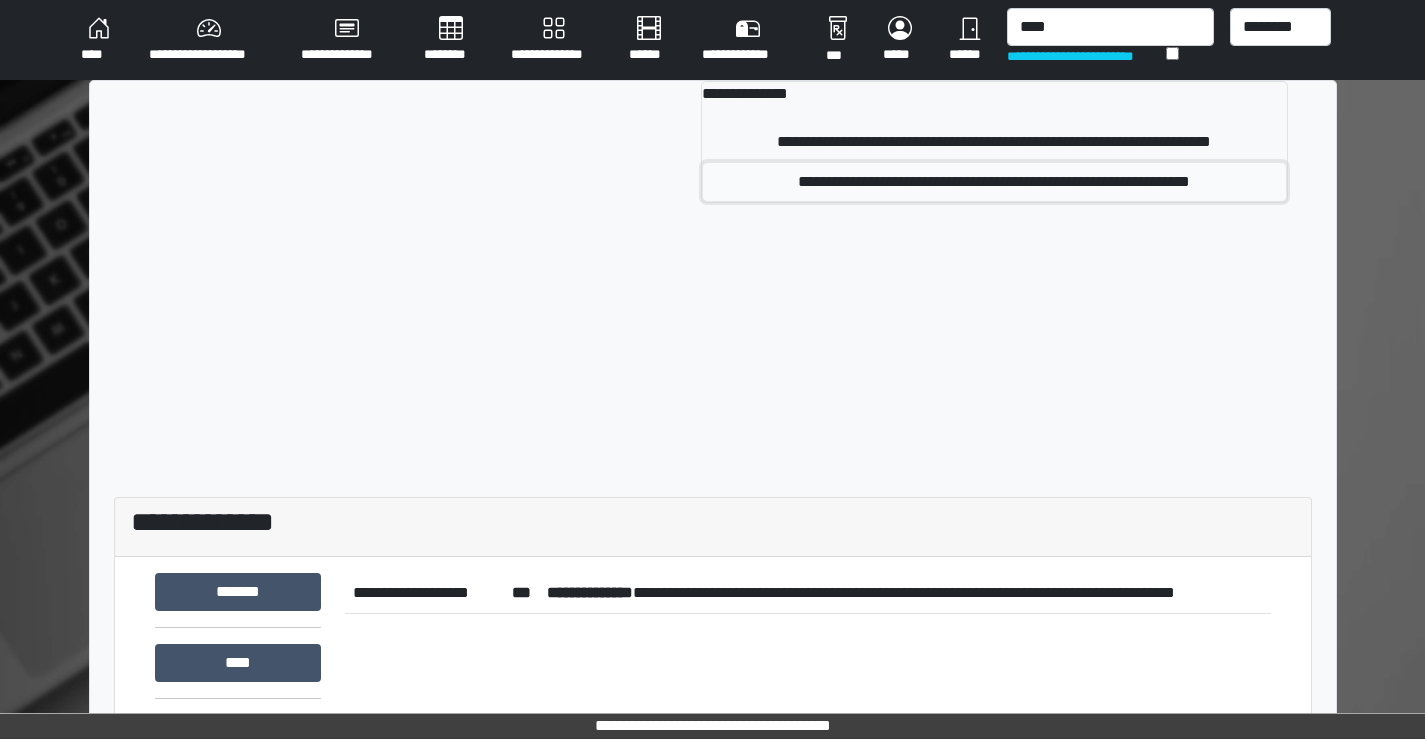 click on "**********" at bounding box center (994, 182) 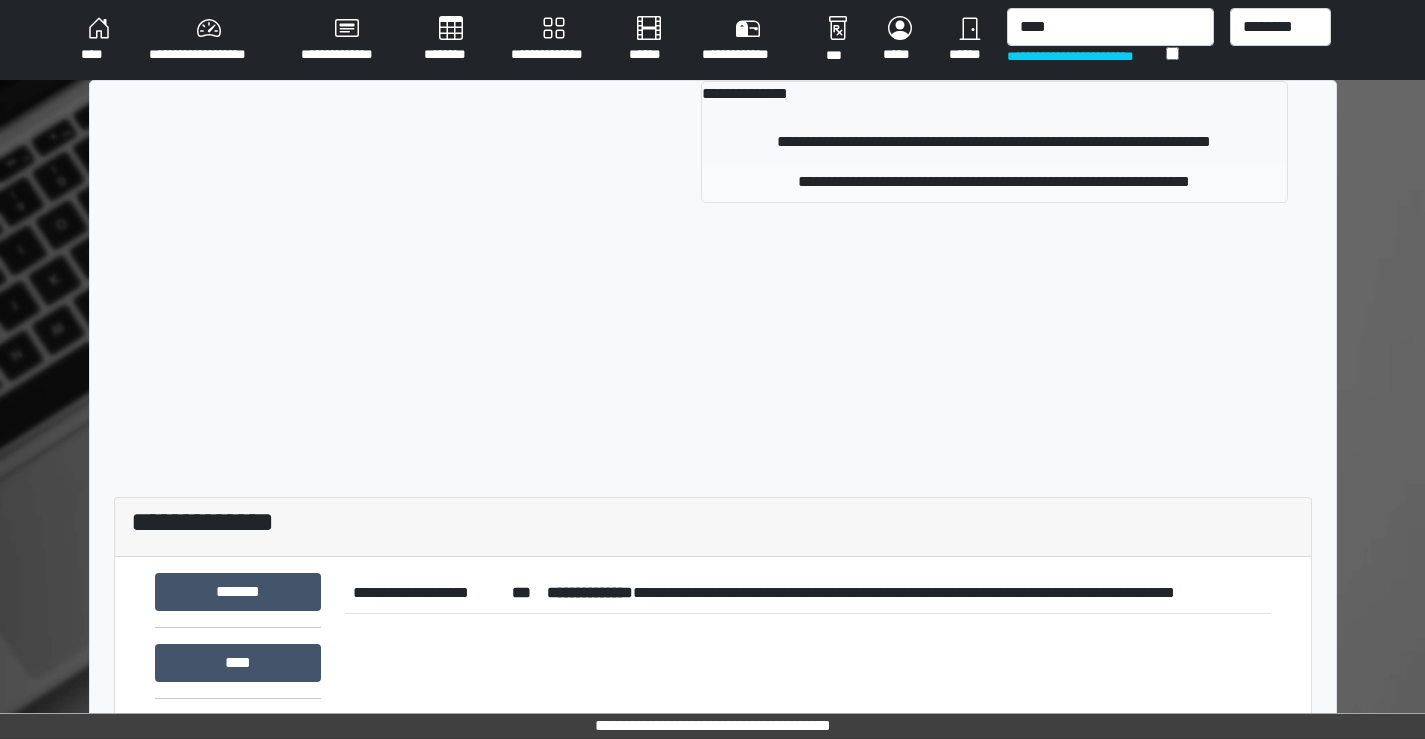 type 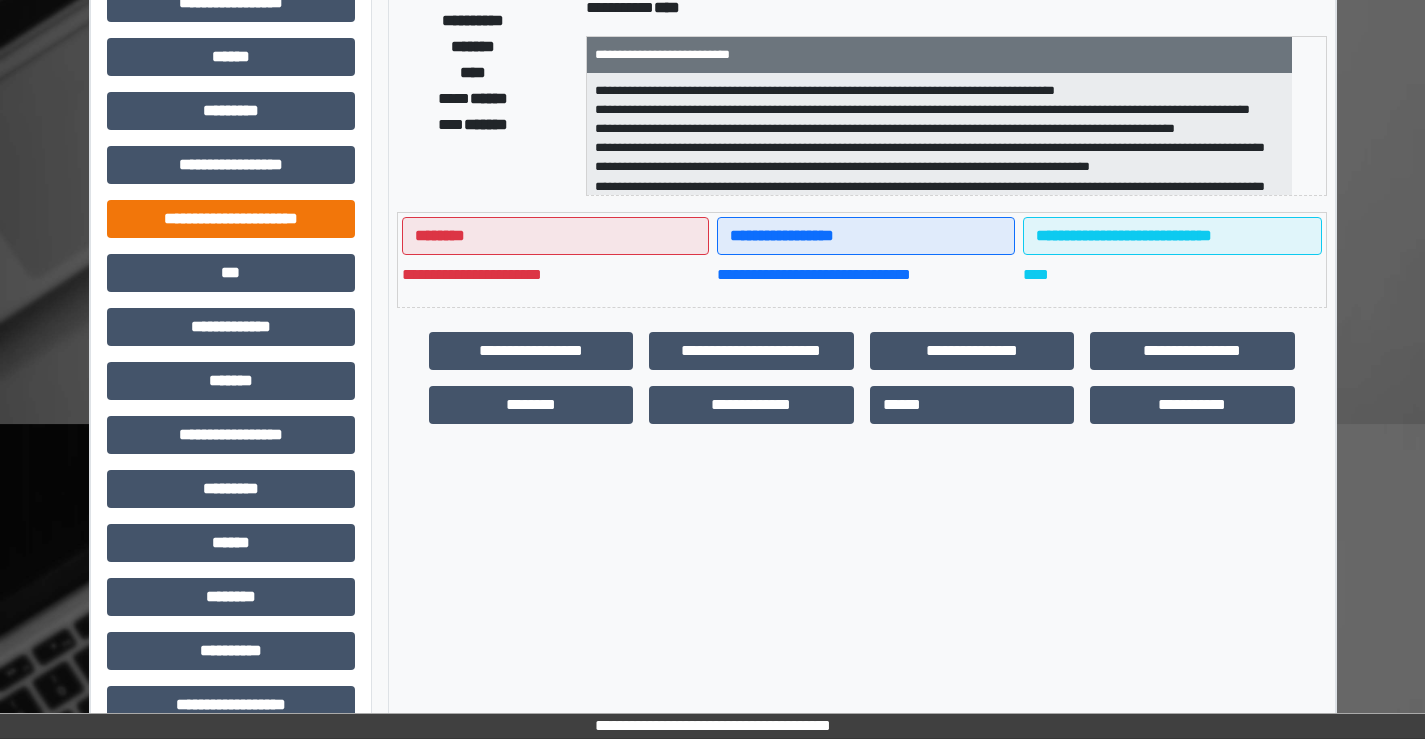 scroll, scrollTop: 435, scrollLeft: 0, axis: vertical 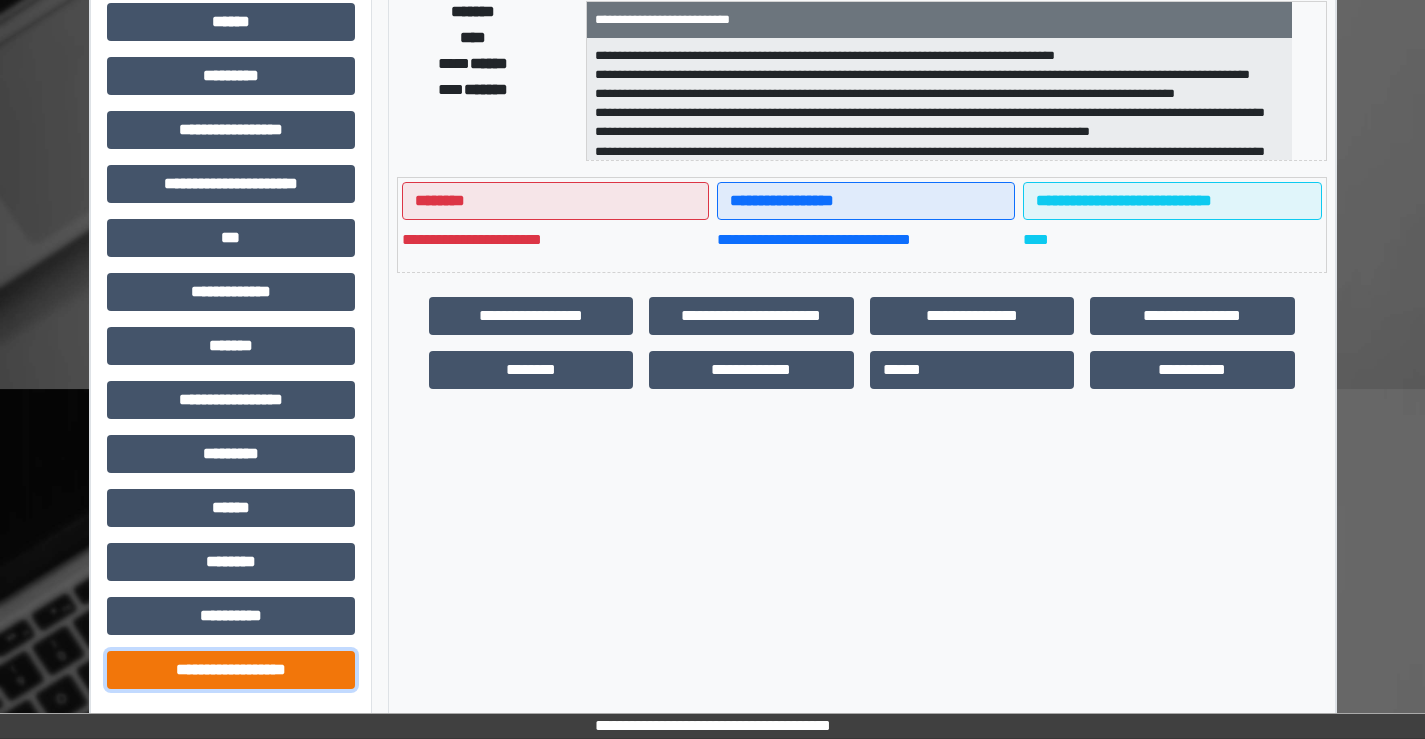 click on "**********" at bounding box center [231, 670] 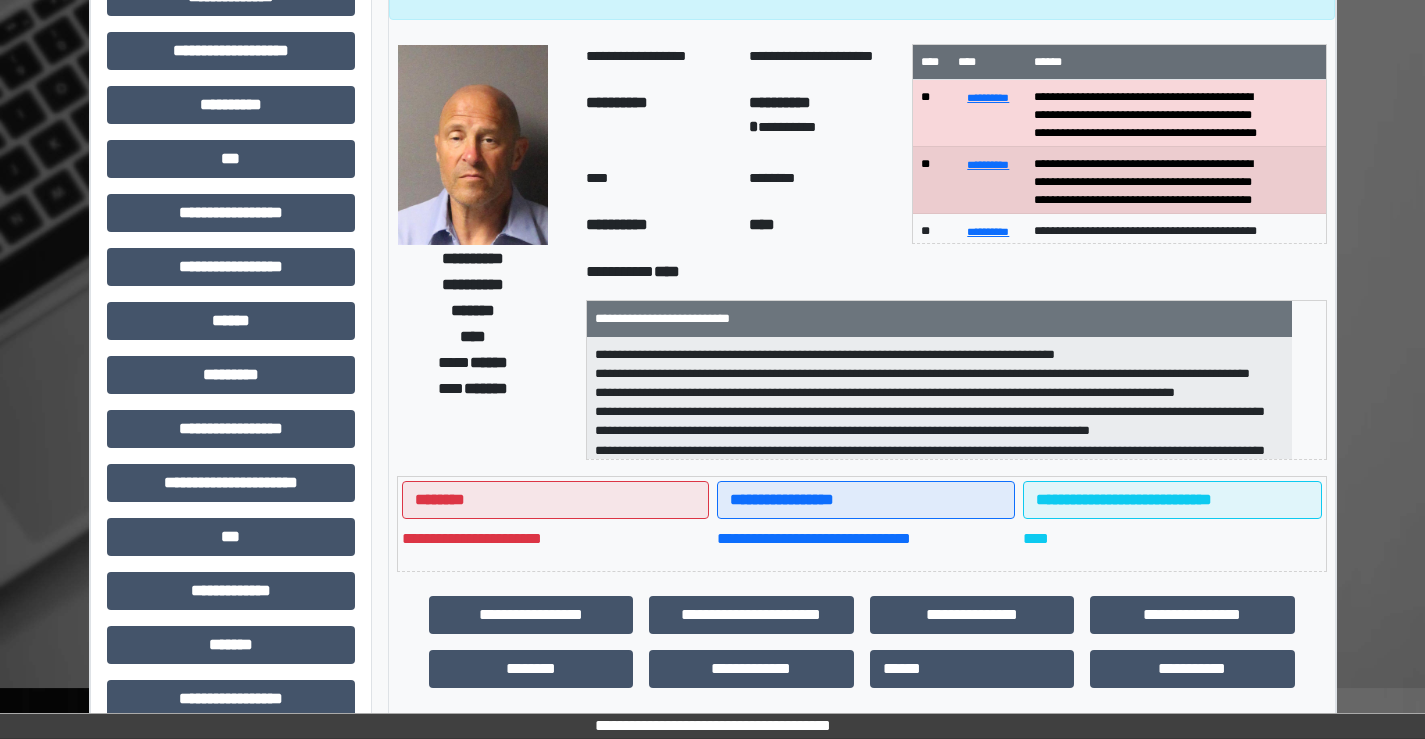 scroll, scrollTop: 0, scrollLeft: 0, axis: both 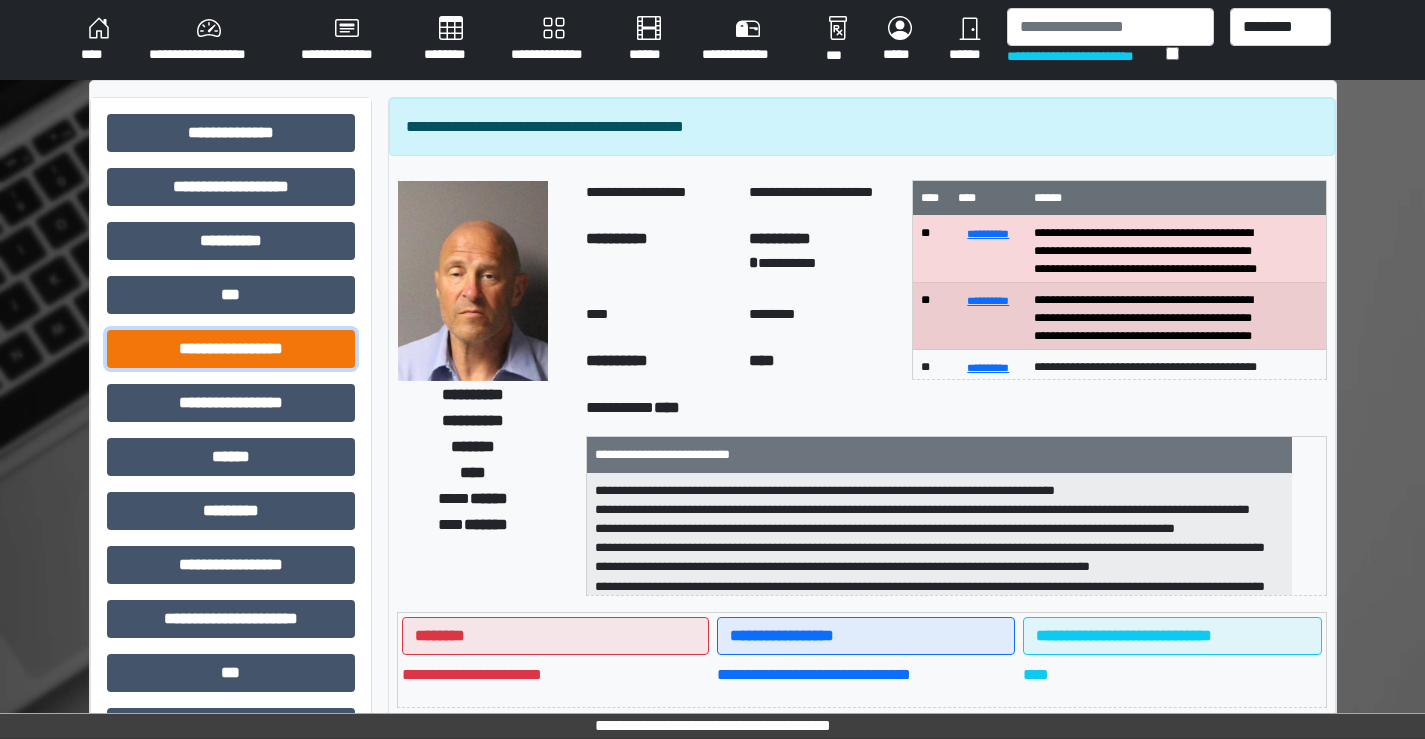 click on "**********" at bounding box center (231, 349) 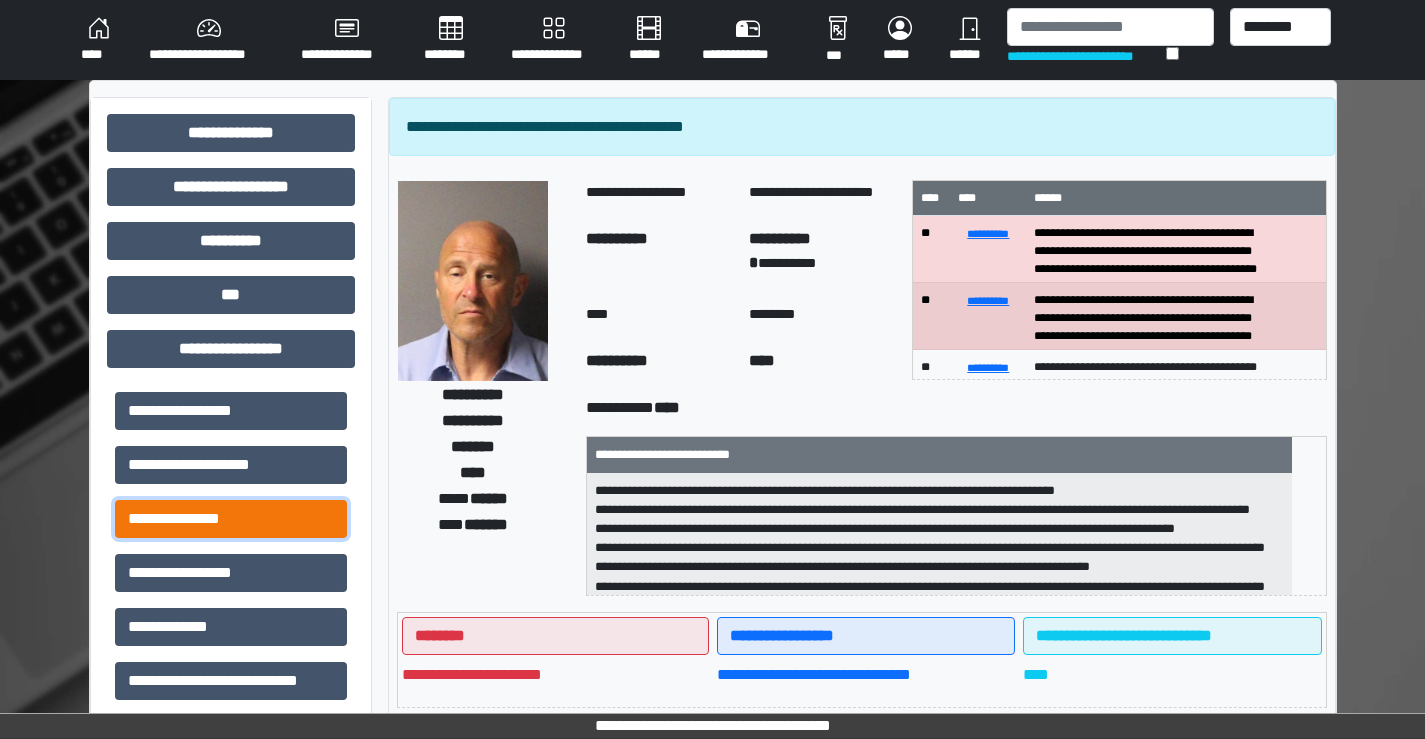 click on "**********" at bounding box center [231, 519] 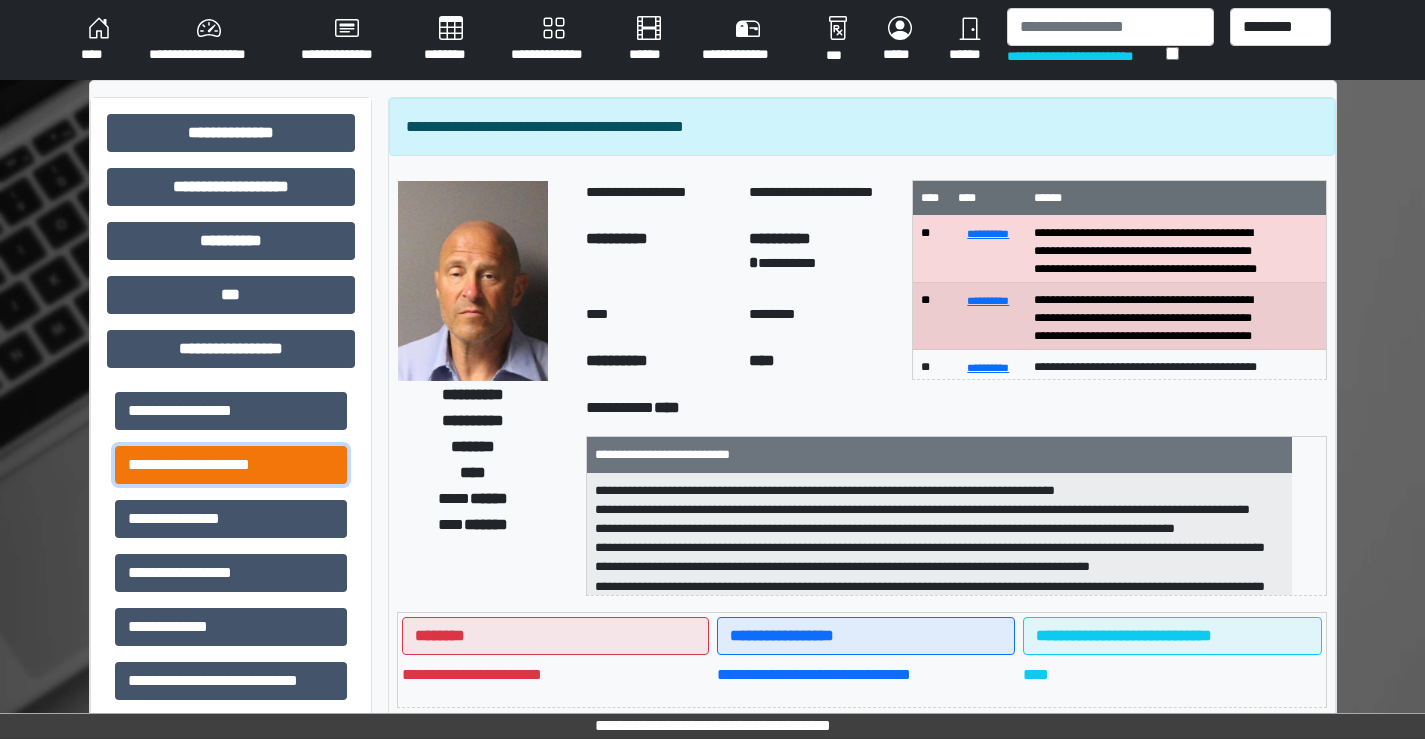 click on "**********" at bounding box center (231, 465) 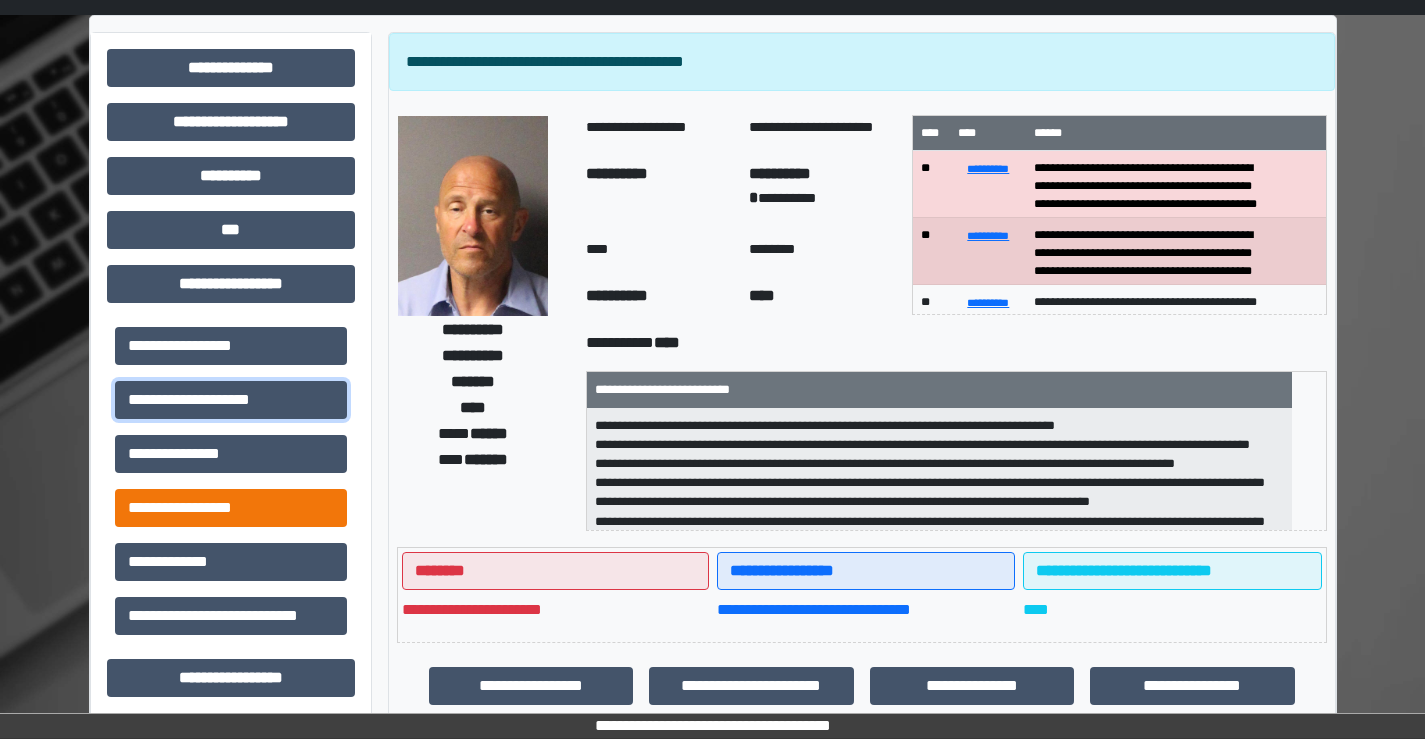 scroll, scrollTop: 100, scrollLeft: 0, axis: vertical 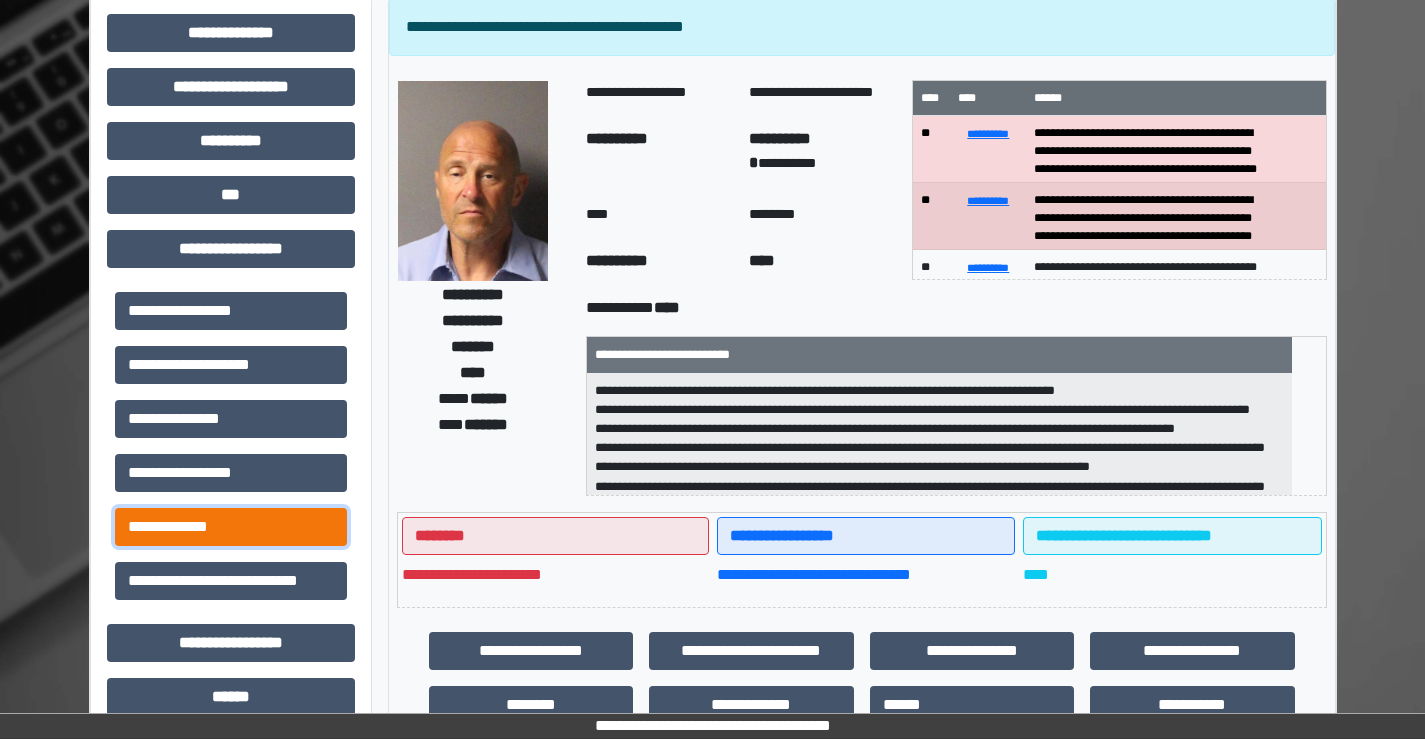 click on "**********" at bounding box center (231, 527) 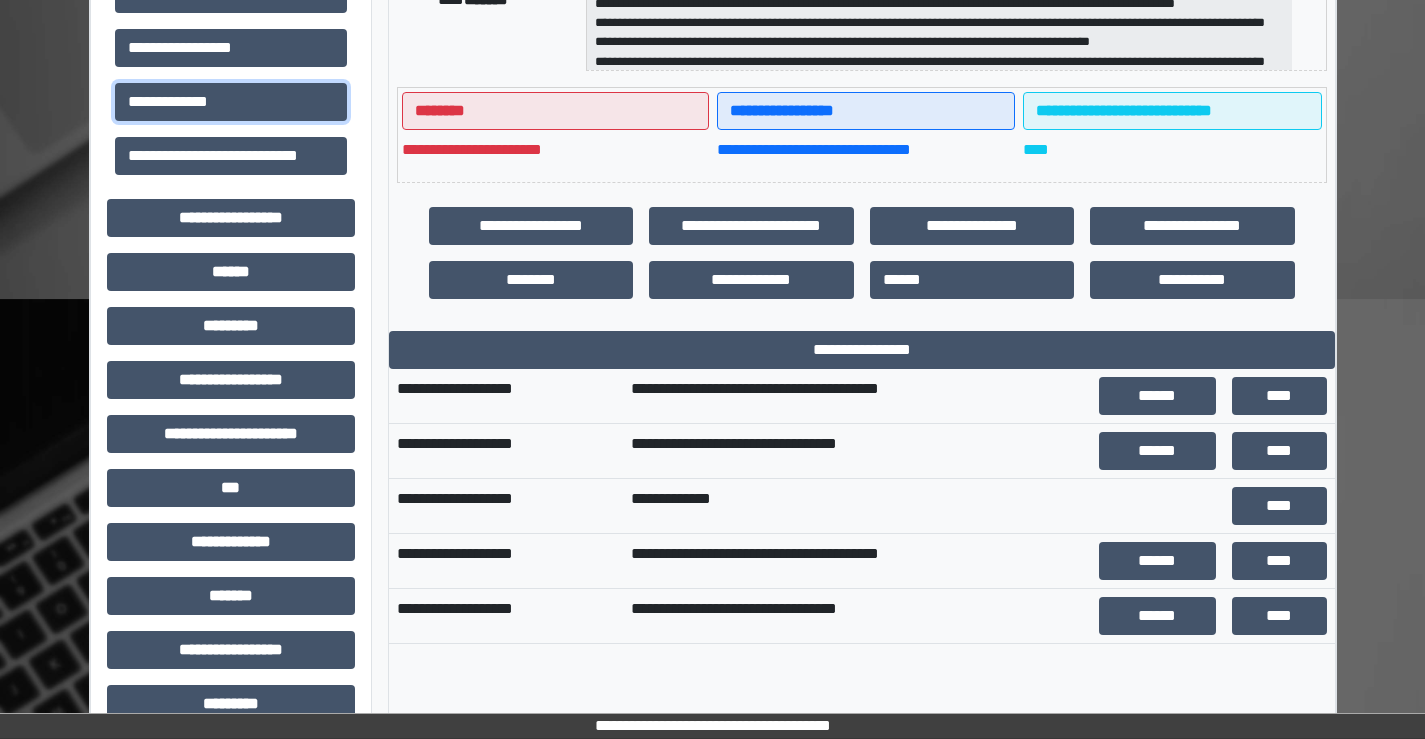 scroll, scrollTop: 100, scrollLeft: 0, axis: vertical 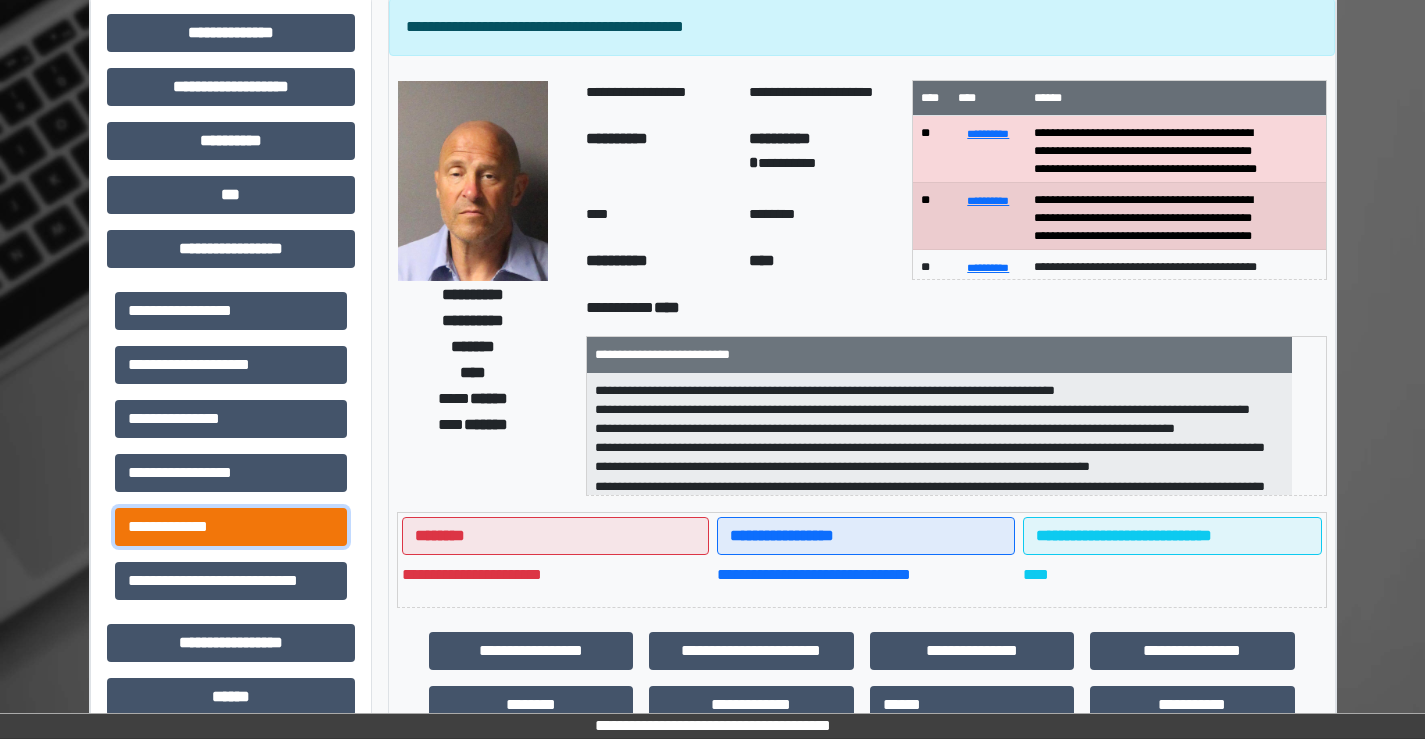 click on "**********" at bounding box center (231, 527) 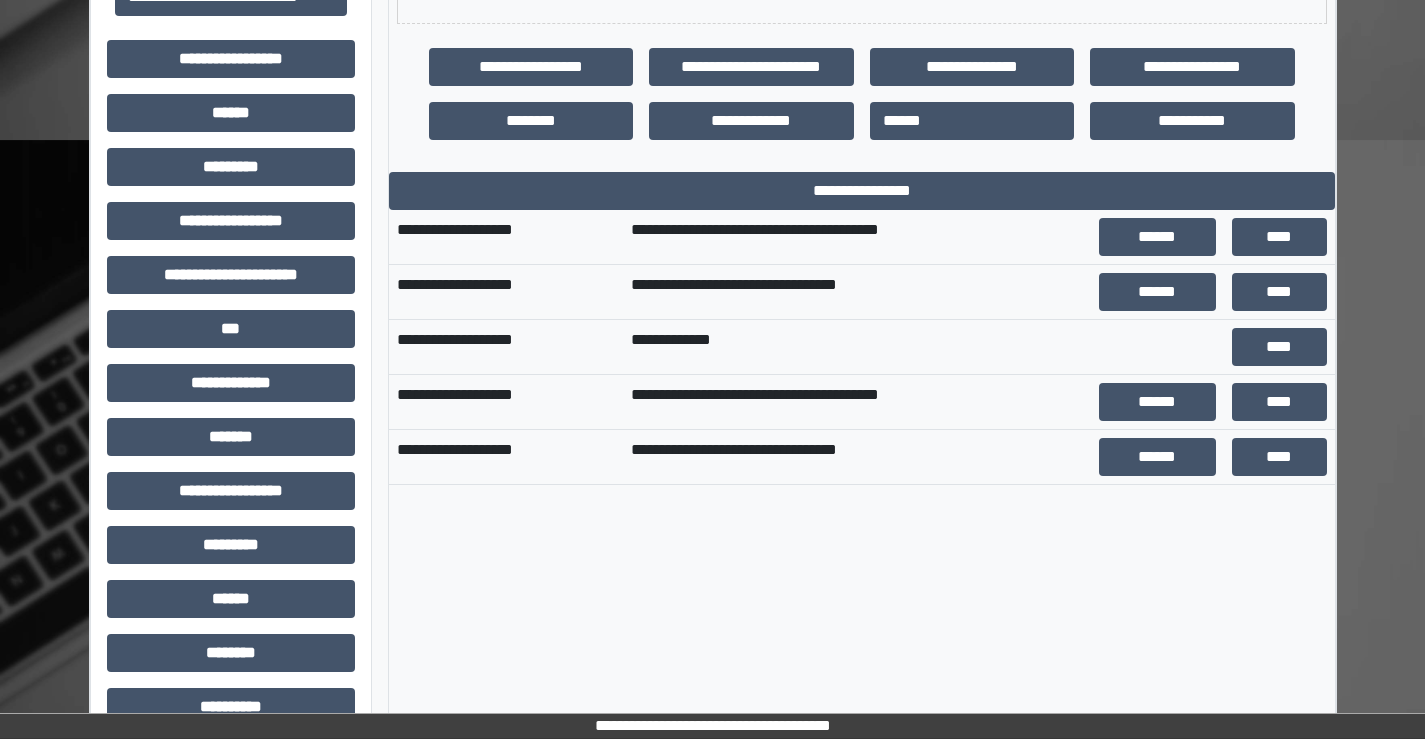 scroll, scrollTop: 700, scrollLeft: 0, axis: vertical 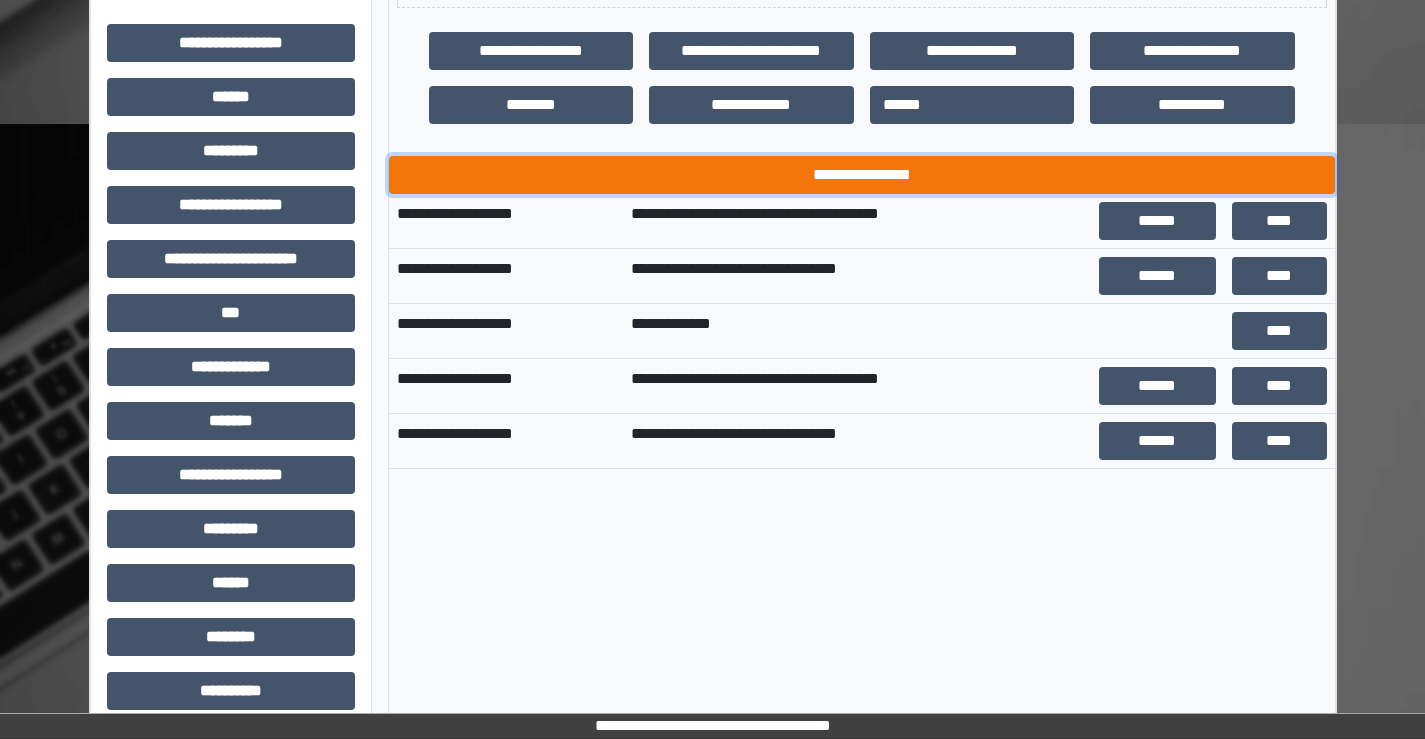 click on "**********" at bounding box center (862, 175) 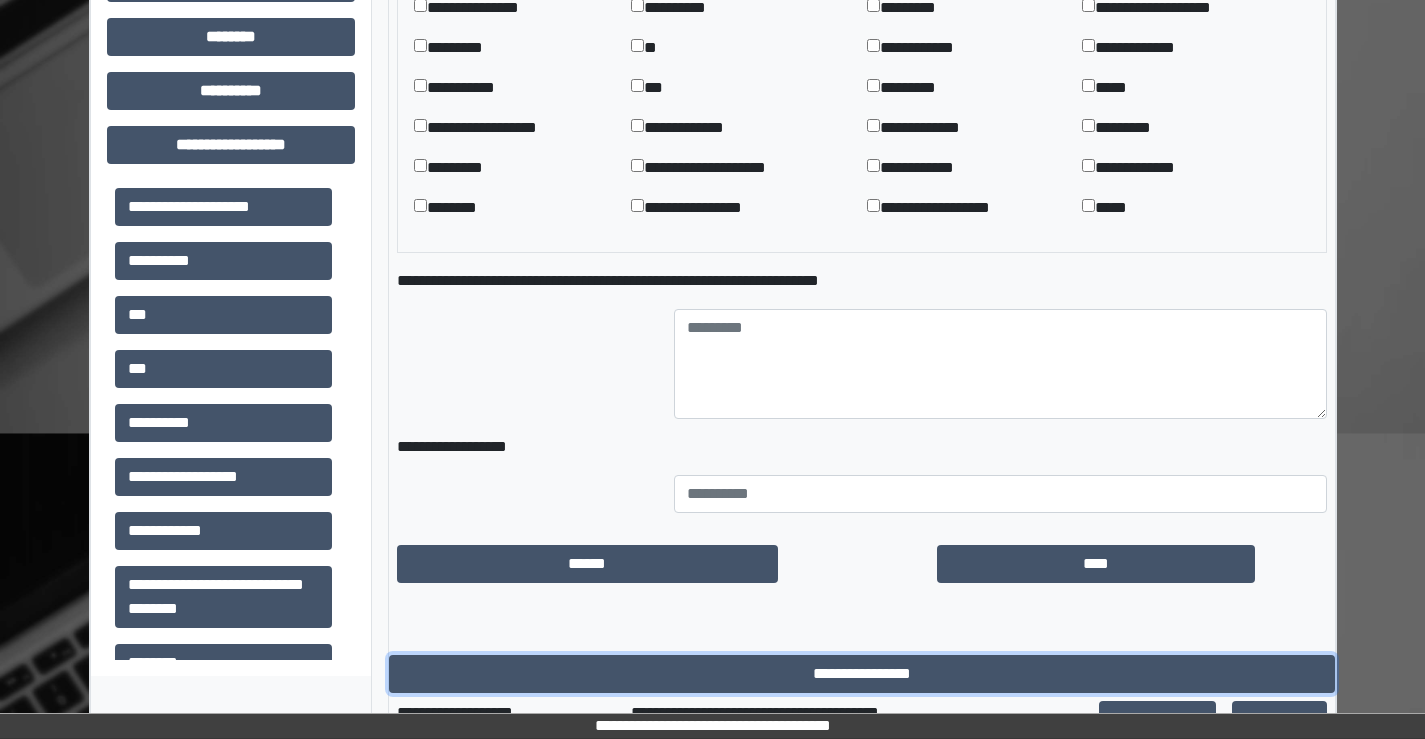 scroll, scrollTop: 1563, scrollLeft: 0, axis: vertical 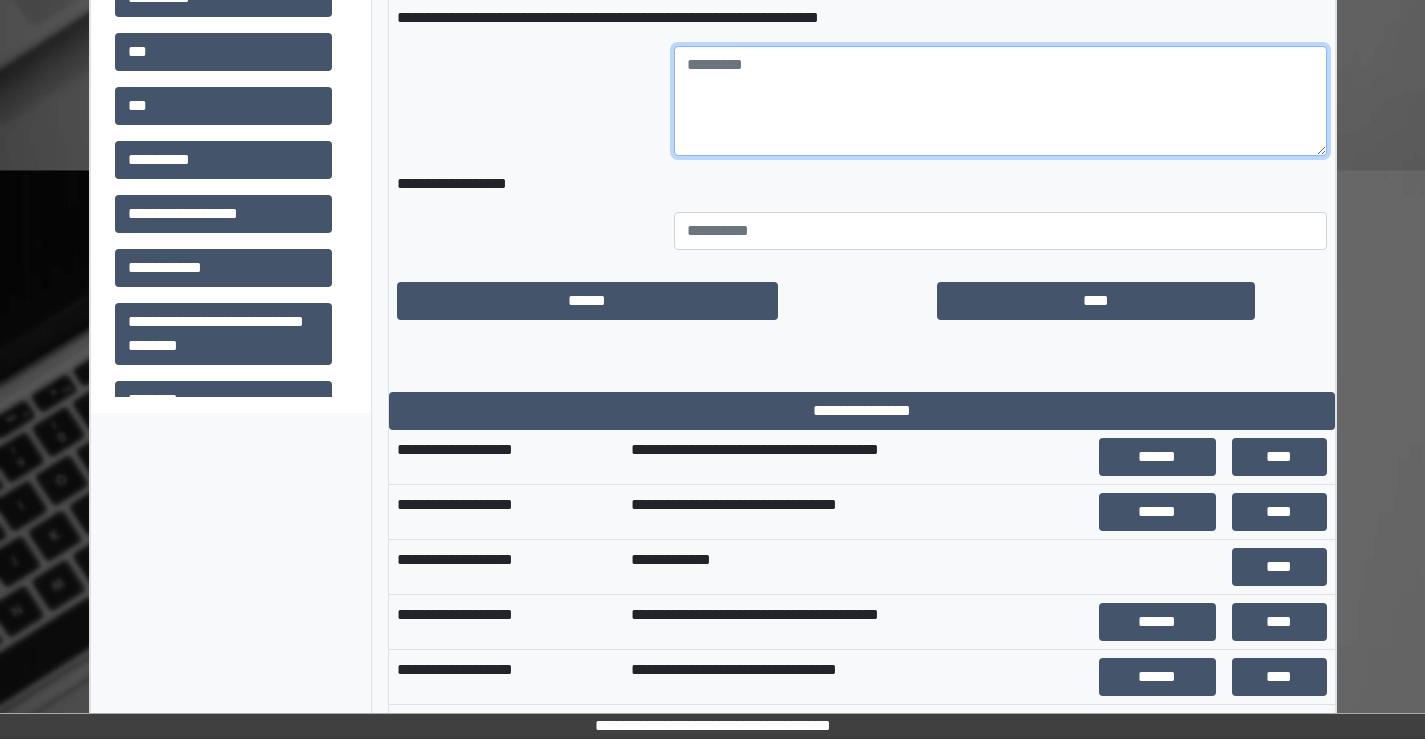 click at bounding box center [1000, 101] 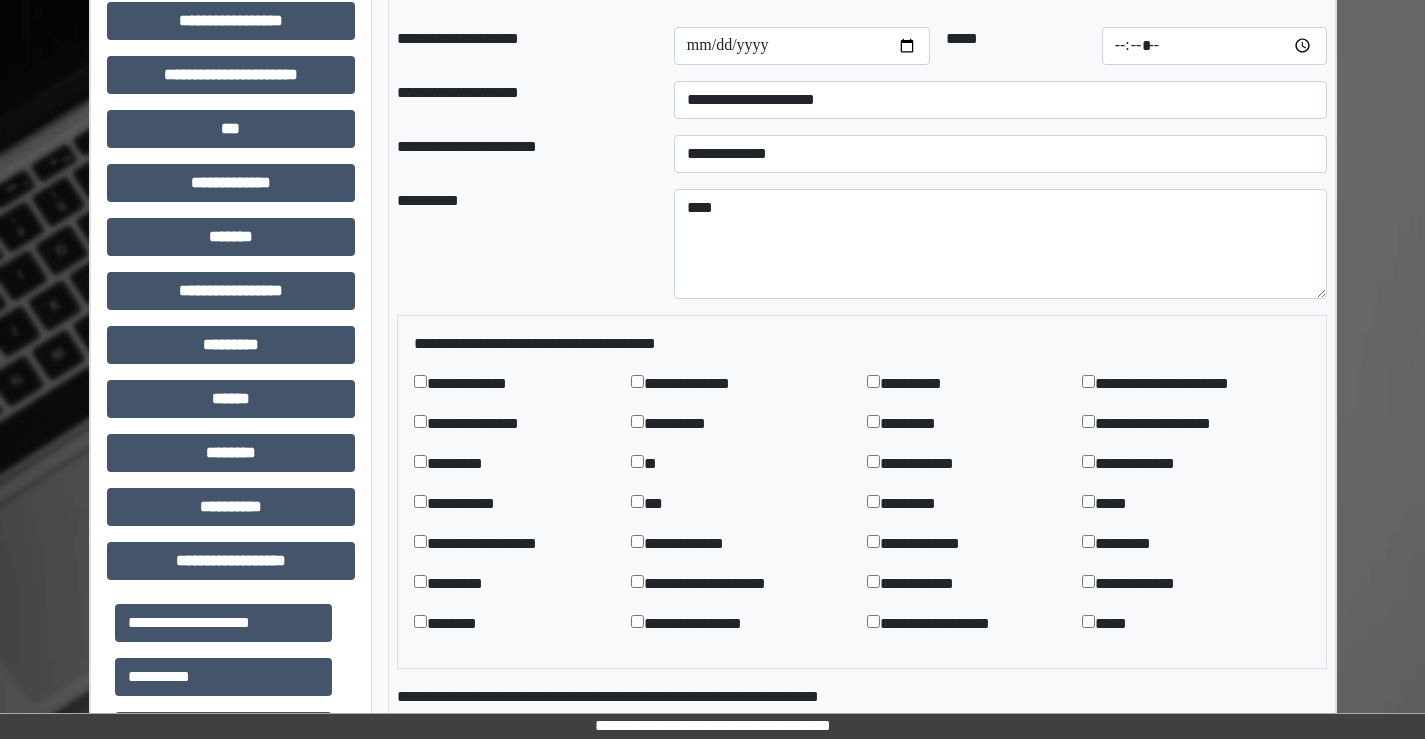scroll, scrollTop: 963, scrollLeft: 0, axis: vertical 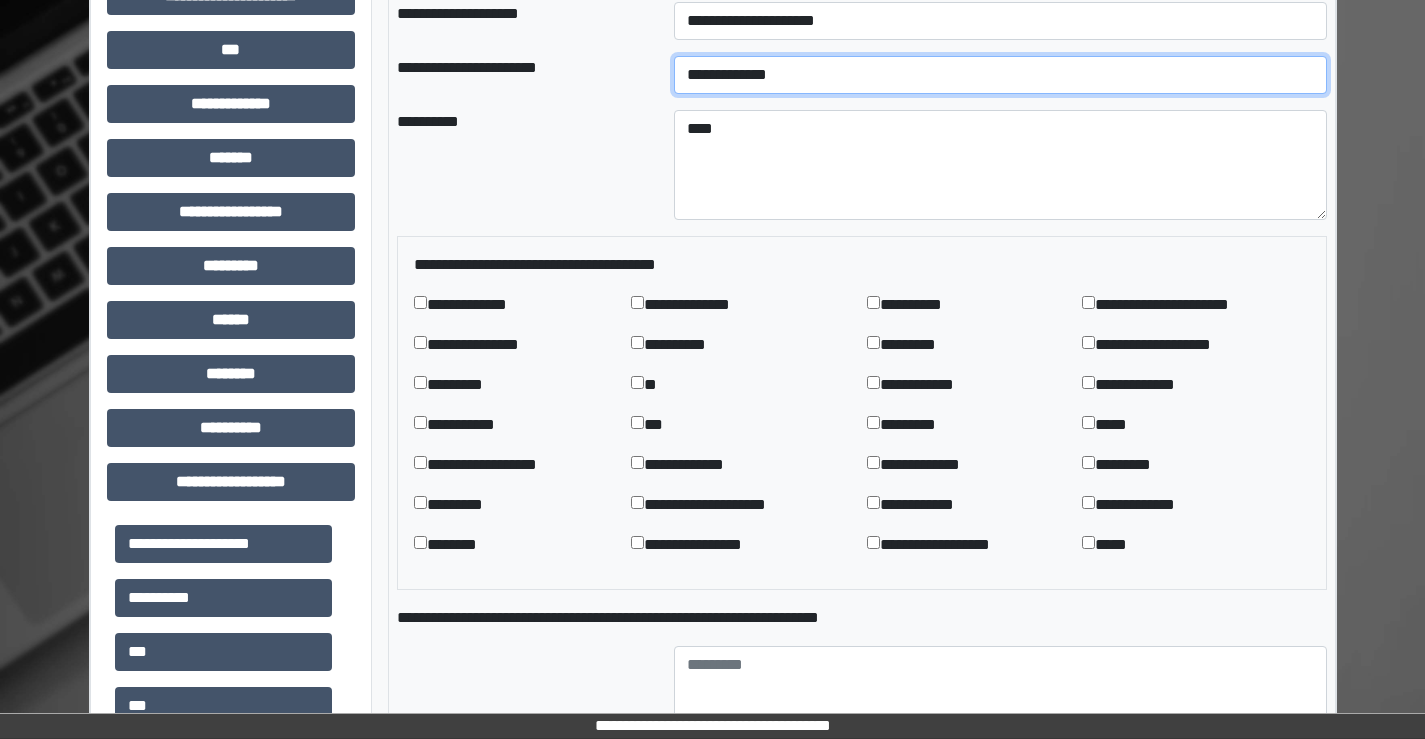 click on "**********" at bounding box center (1000, 75) 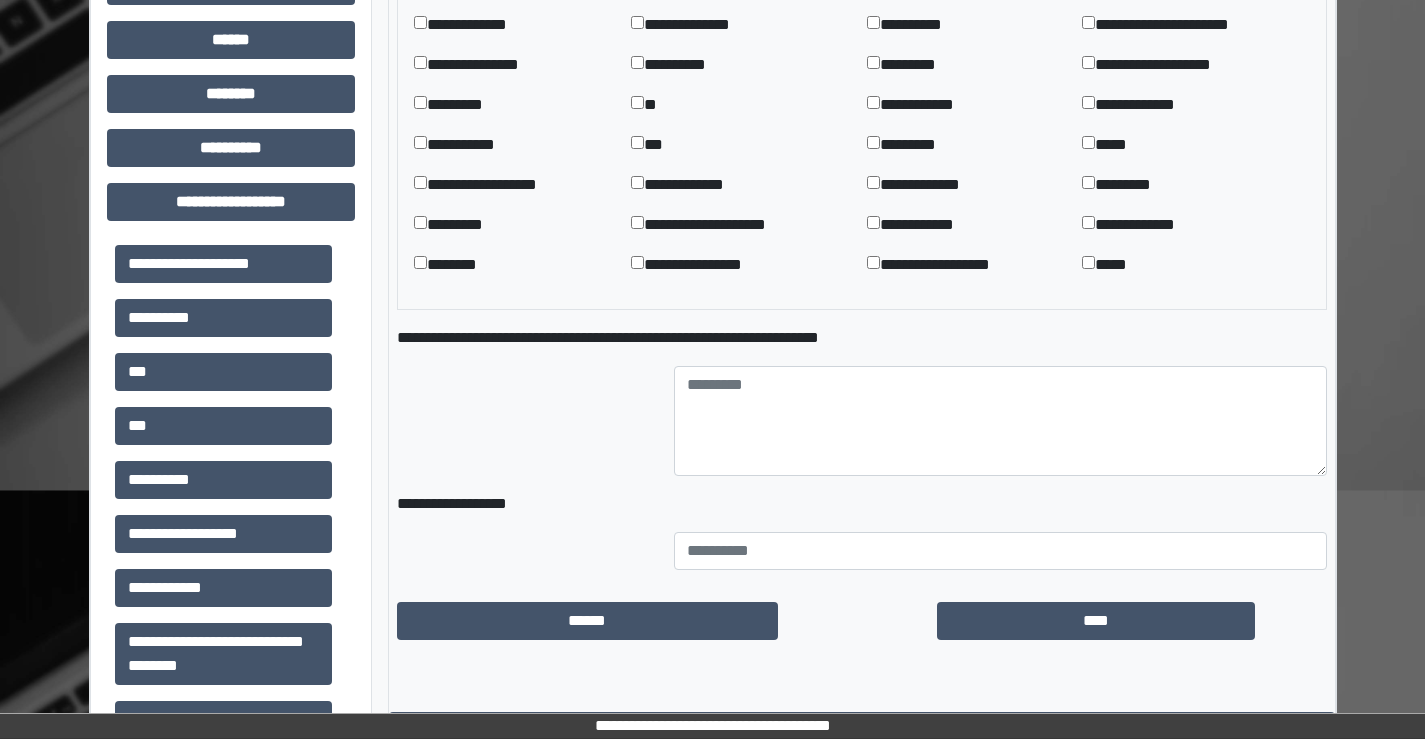 scroll, scrollTop: 1263, scrollLeft: 0, axis: vertical 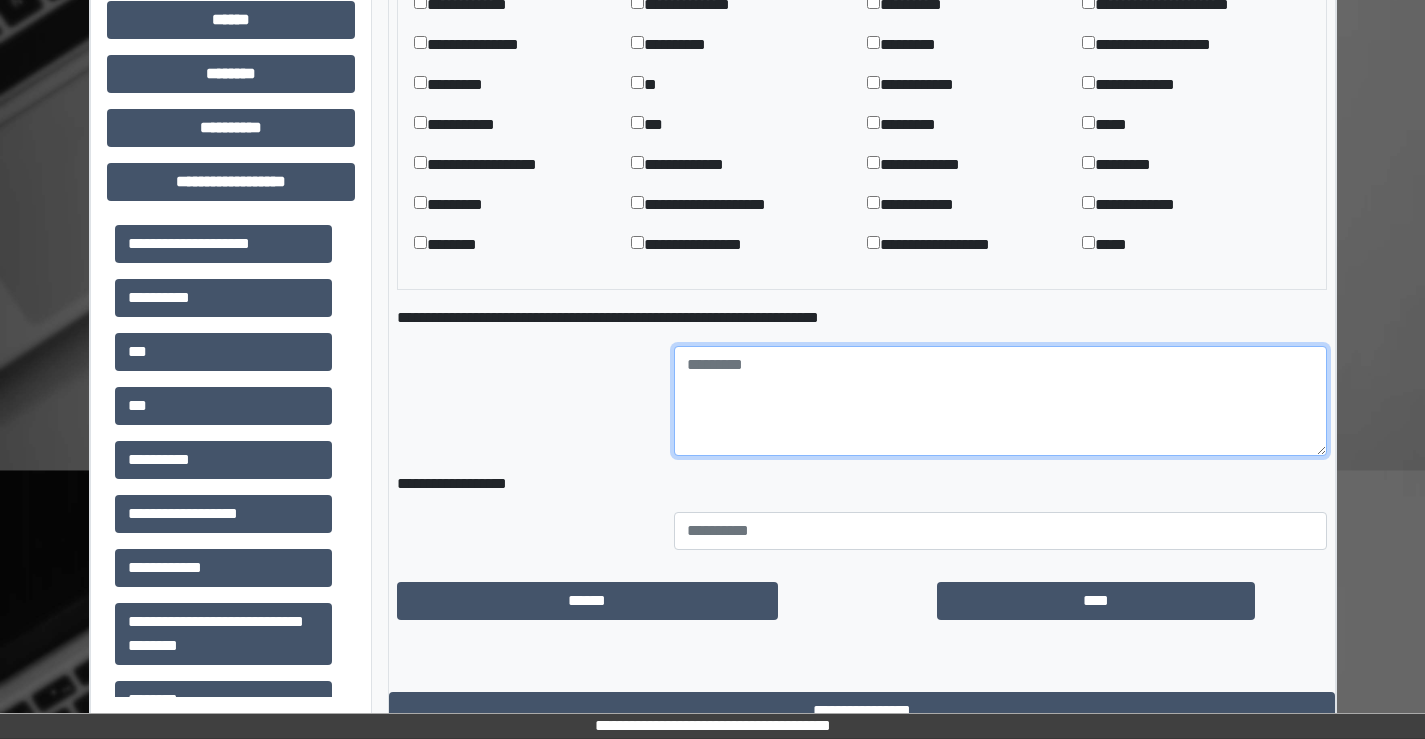 click at bounding box center (1000, 401) 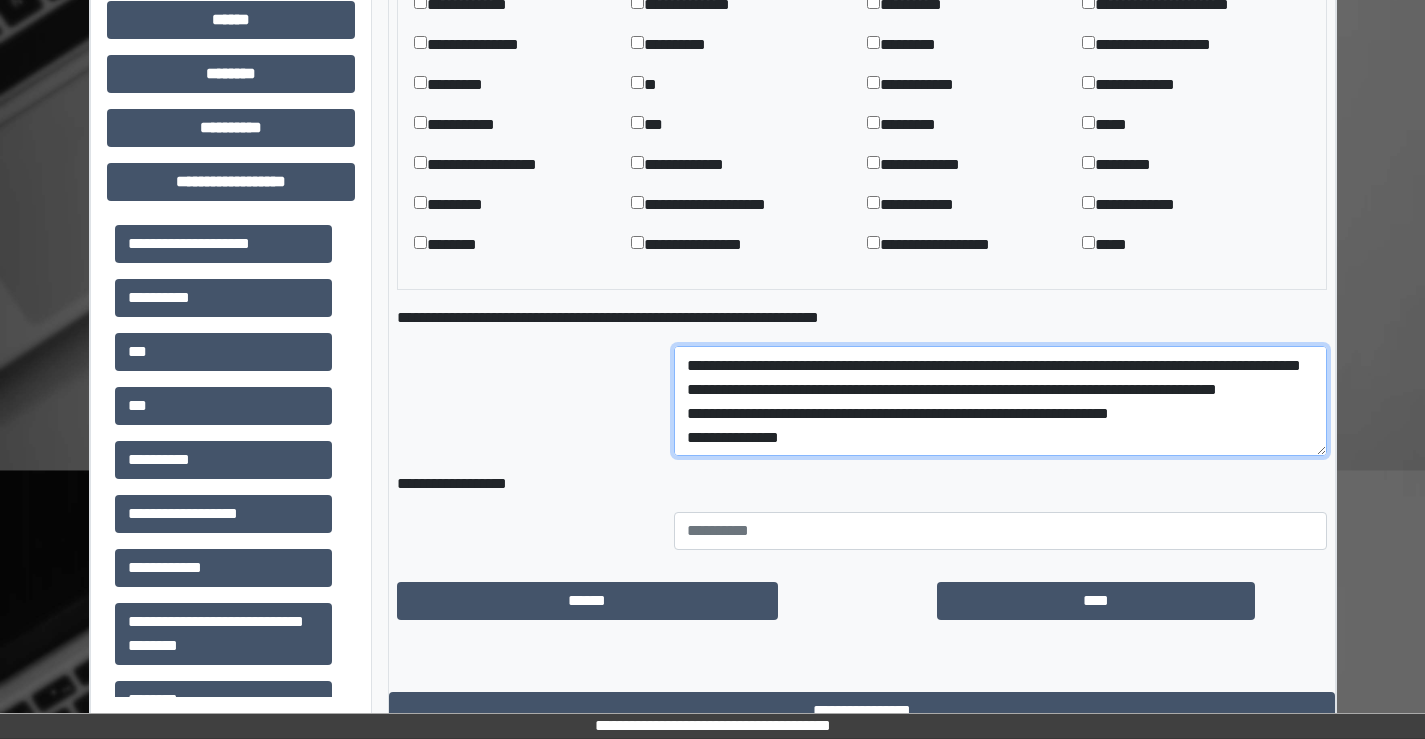 scroll, scrollTop: 0, scrollLeft: 0, axis: both 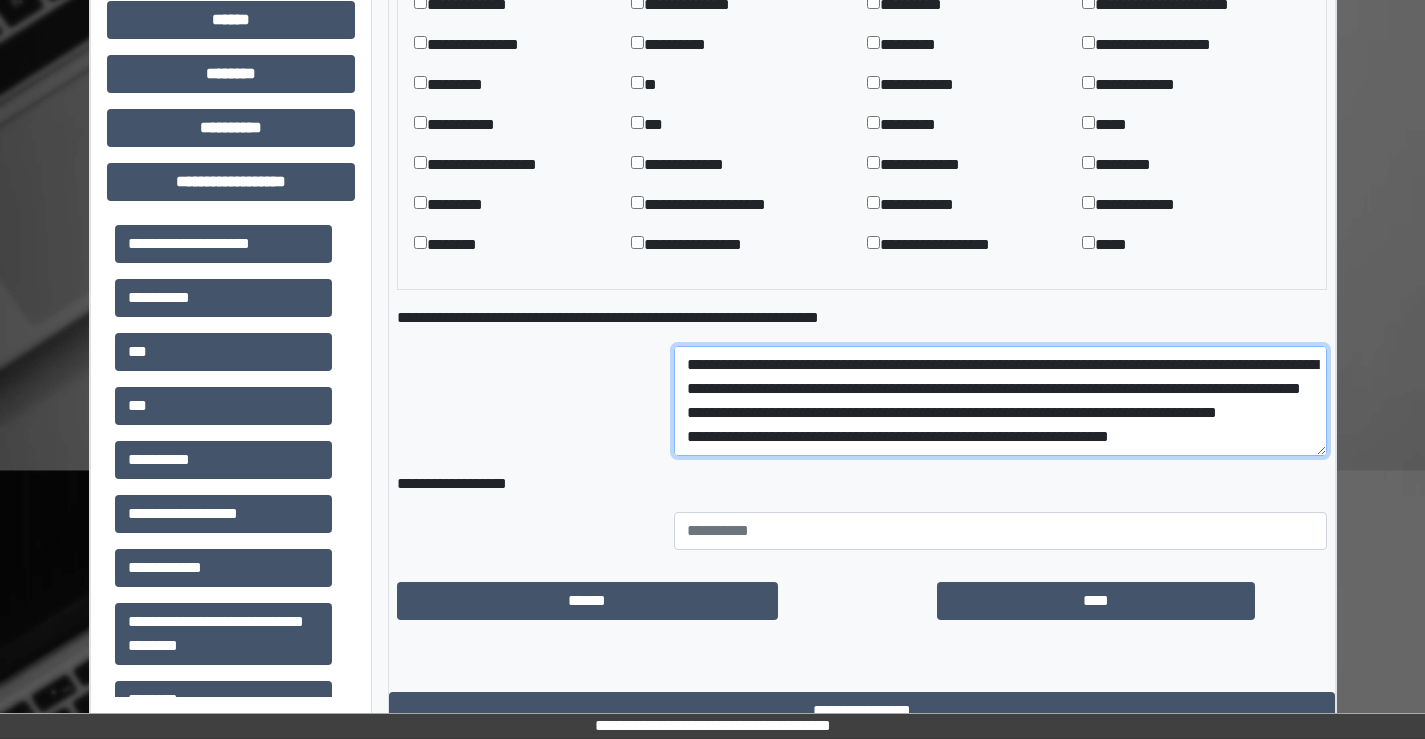 click on "**********" at bounding box center (1000, 401) 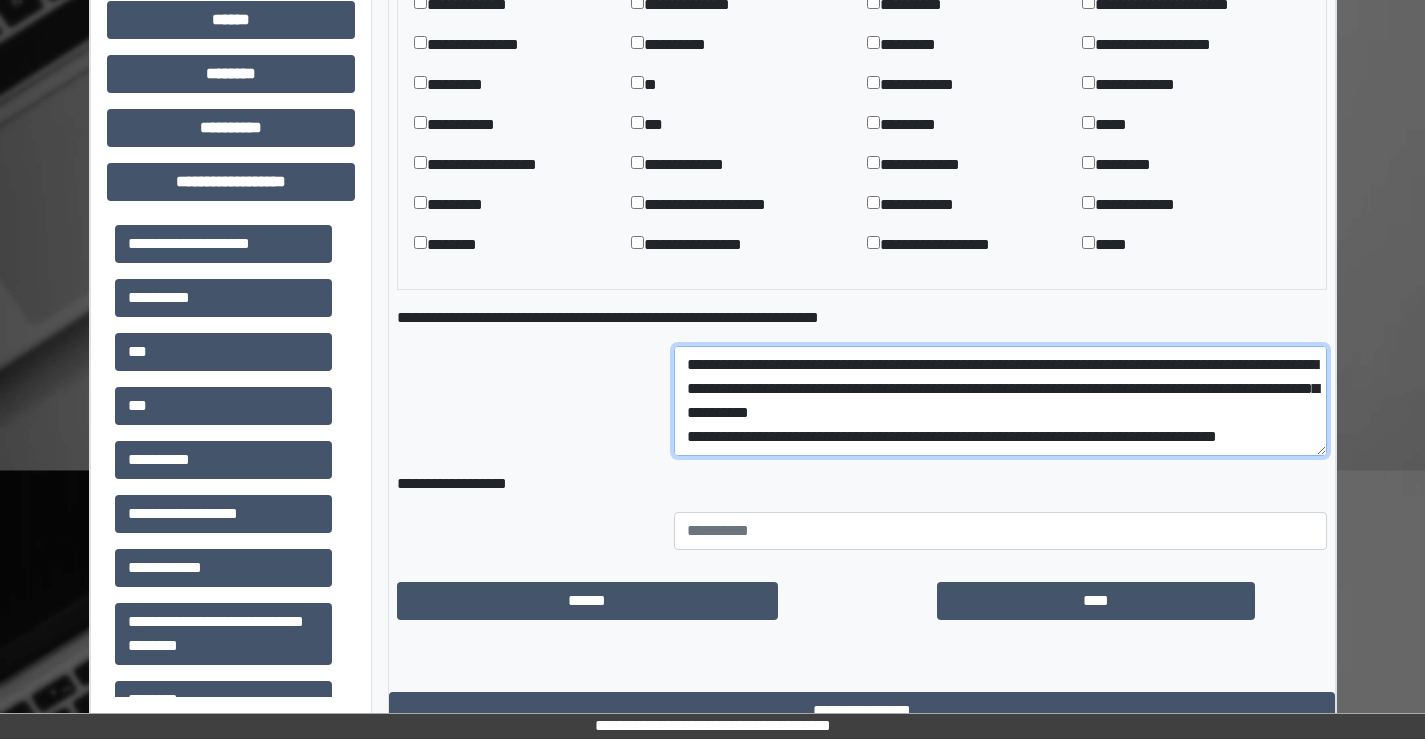click on "**********" at bounding box center [1000, 401] 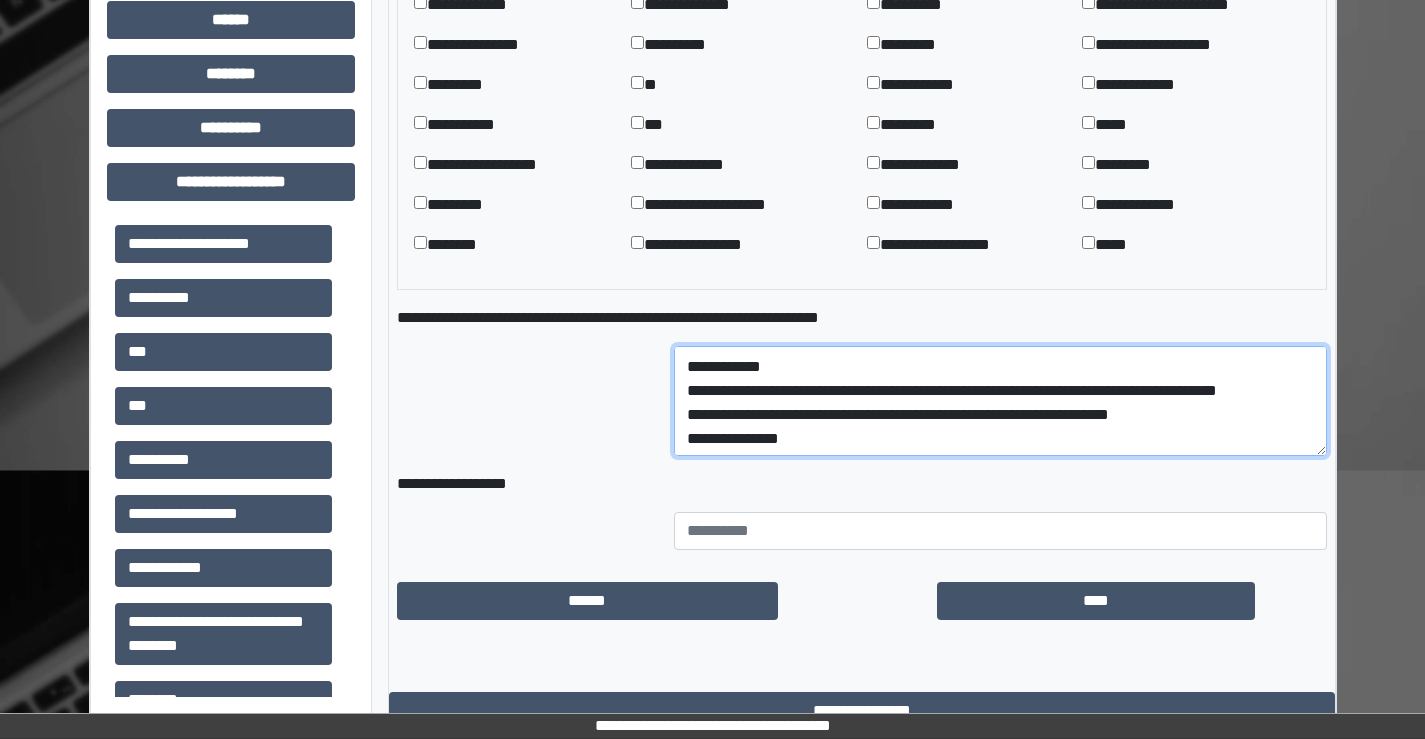 scroll, scrollTop: 72, scrollLeft: 0, axis: vertical 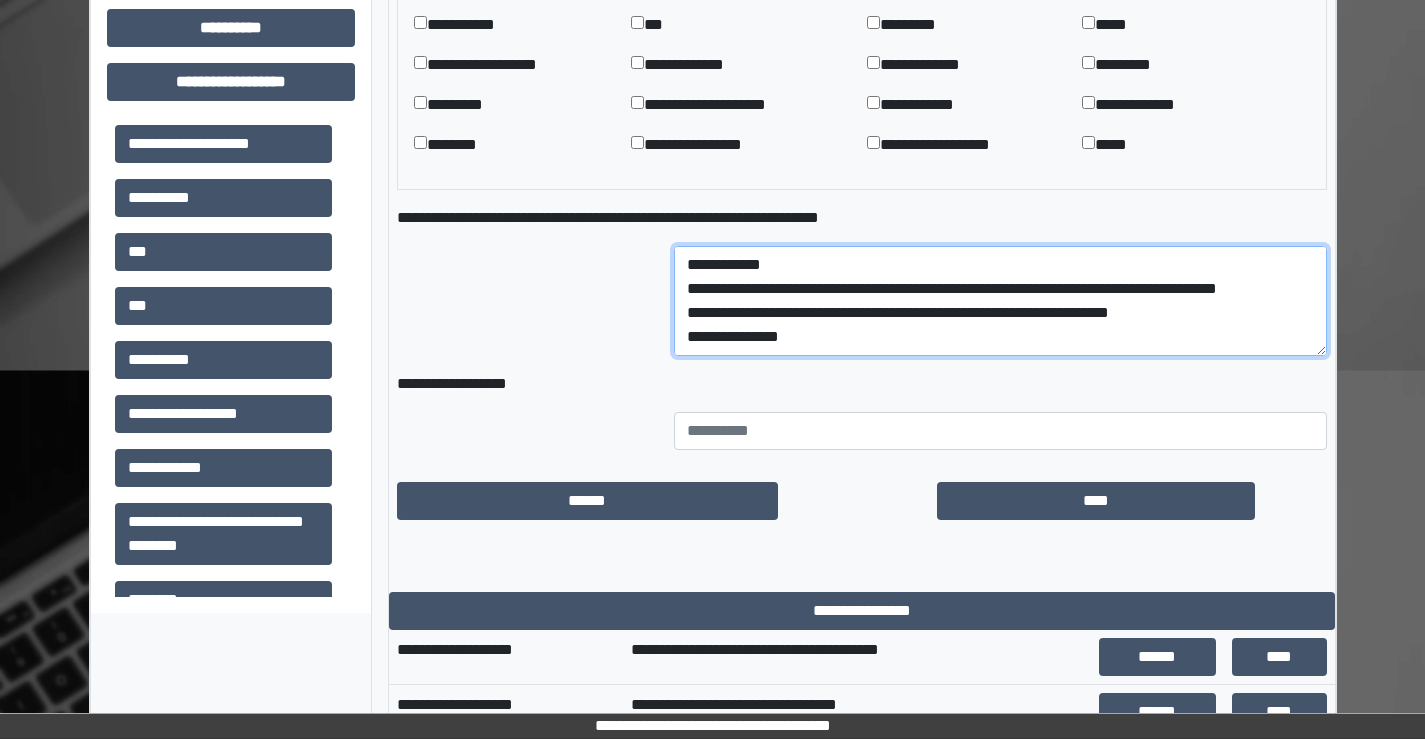 click on "**********" at bounding box center [1000, 301] 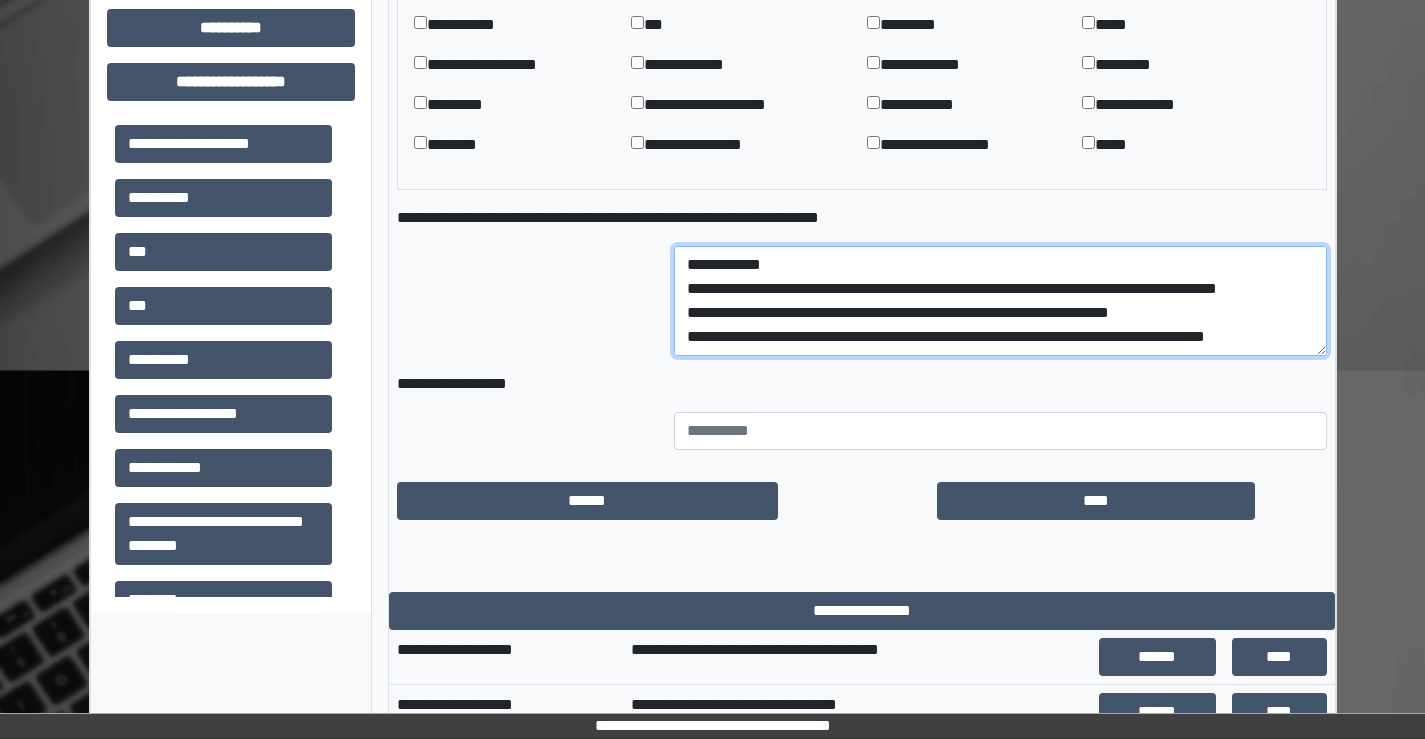 scroll, scrollTop: 88, scrollLeft: 0, axis: vertical 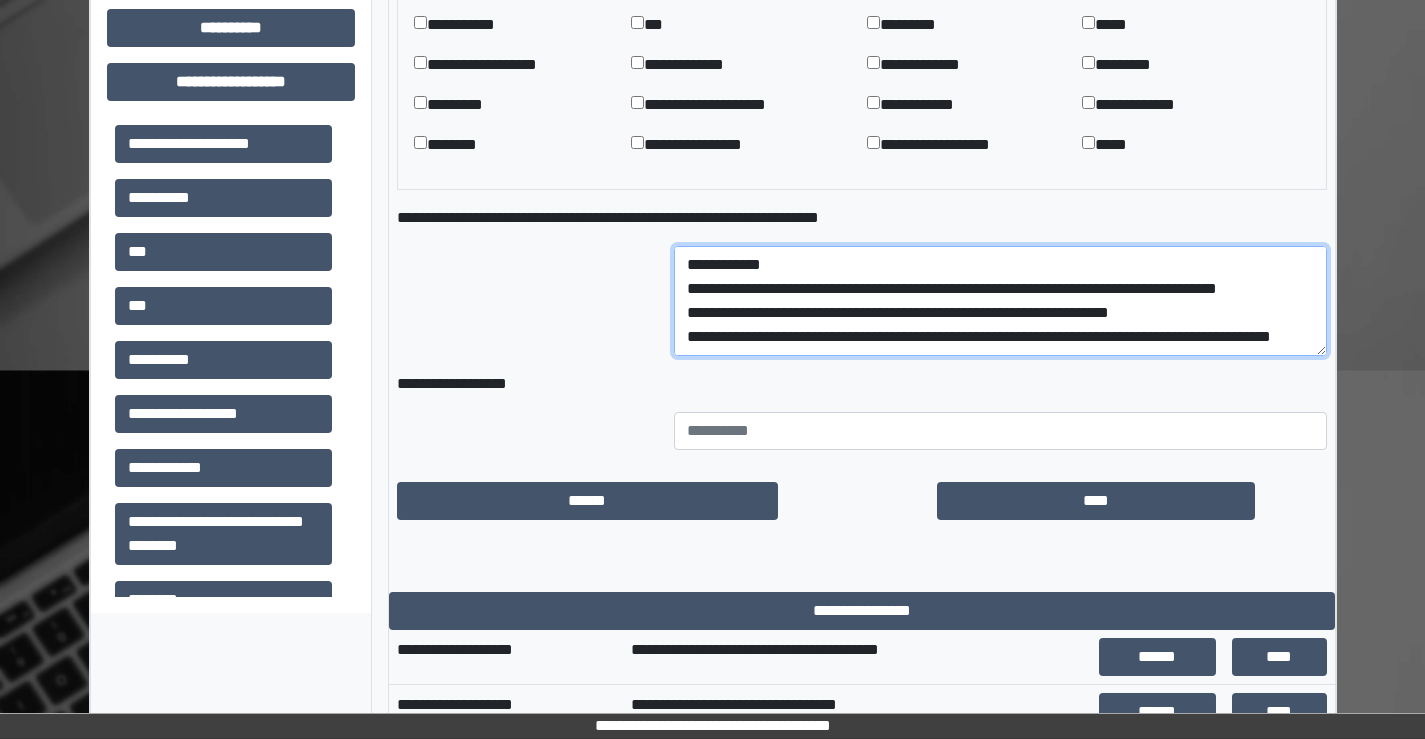 type on "**********" 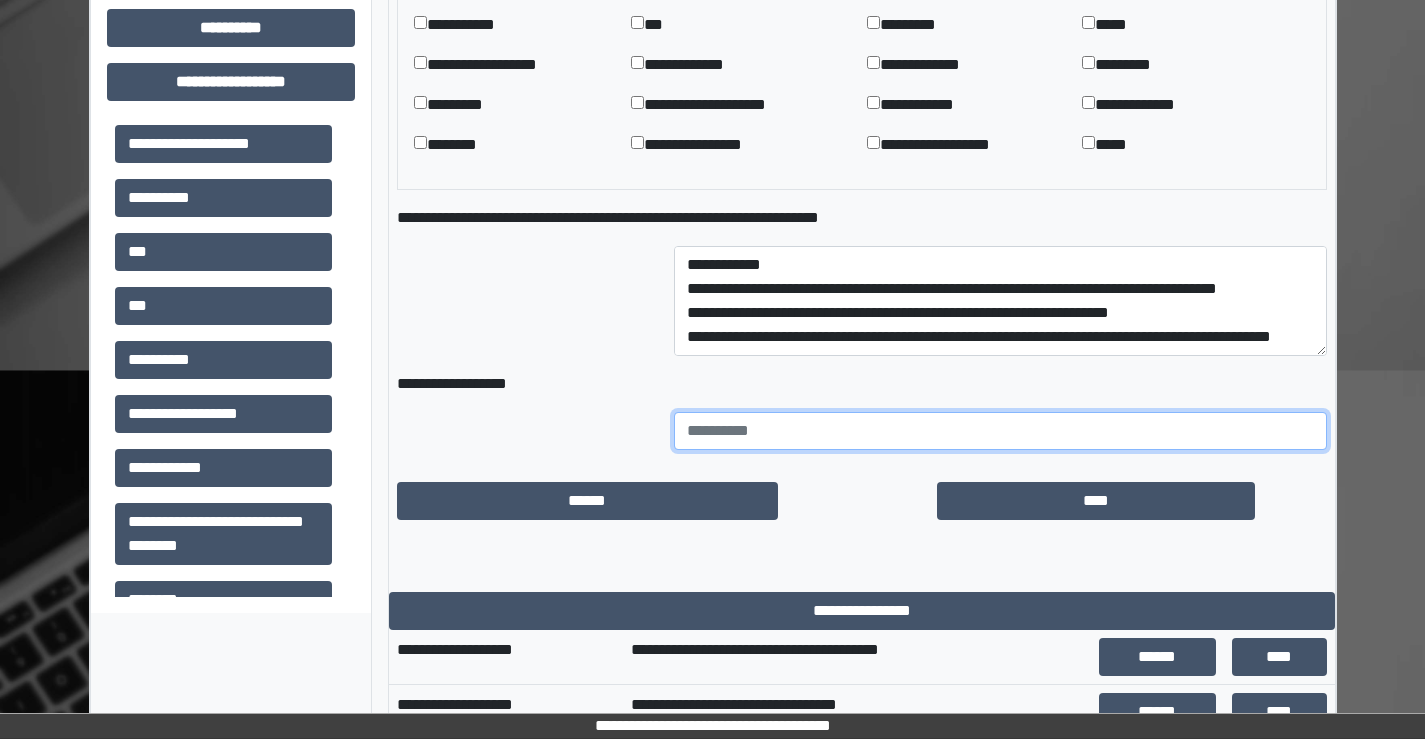 click at bounding box center [1000, 431] 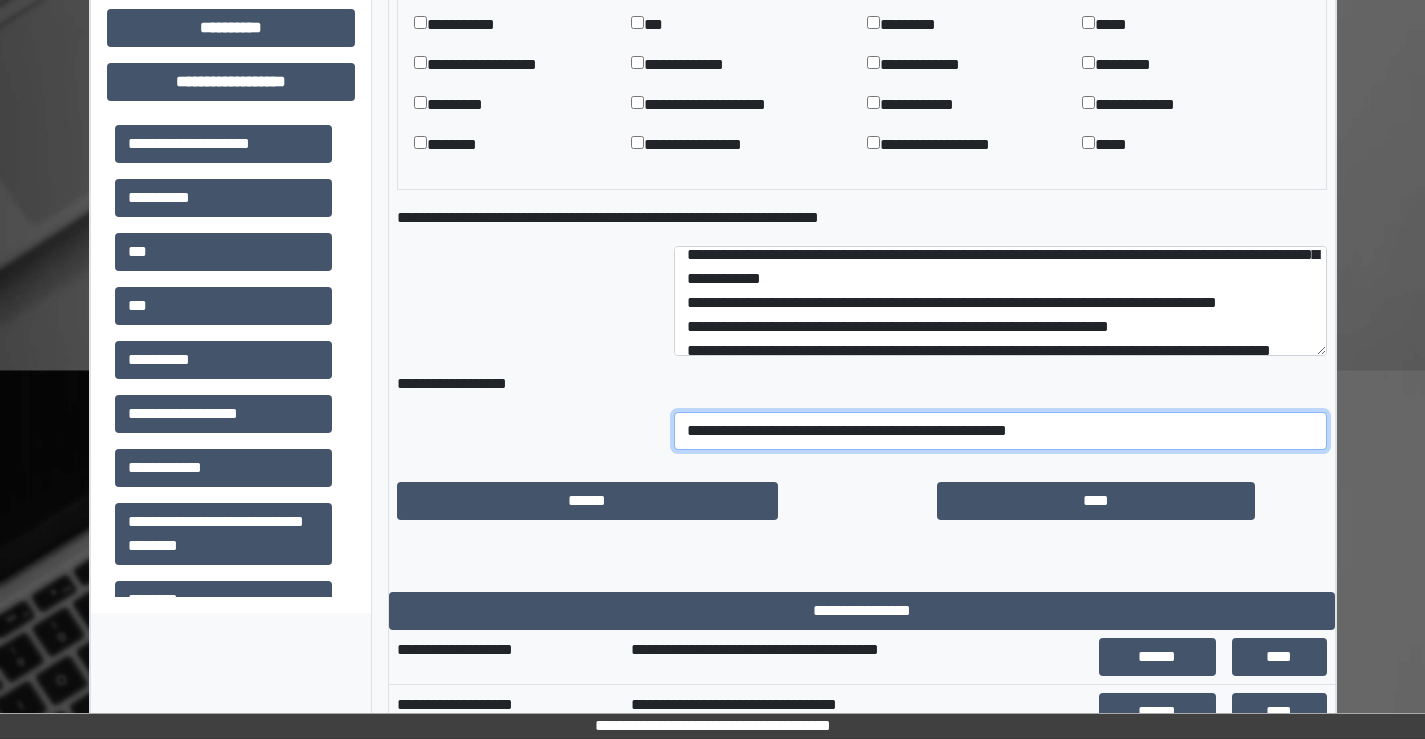 scroll, scrollTop: 0, scrollLeft: 0, axis: both 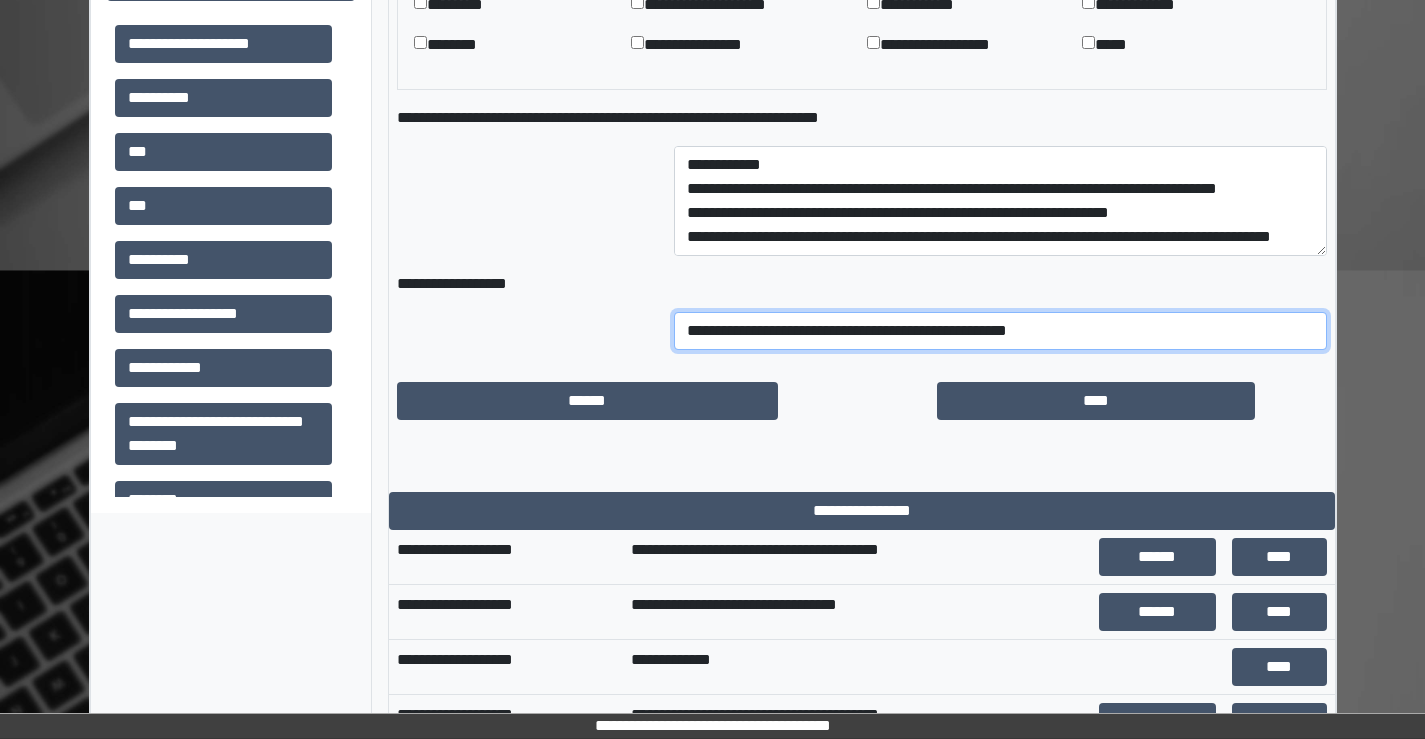type on "**********" 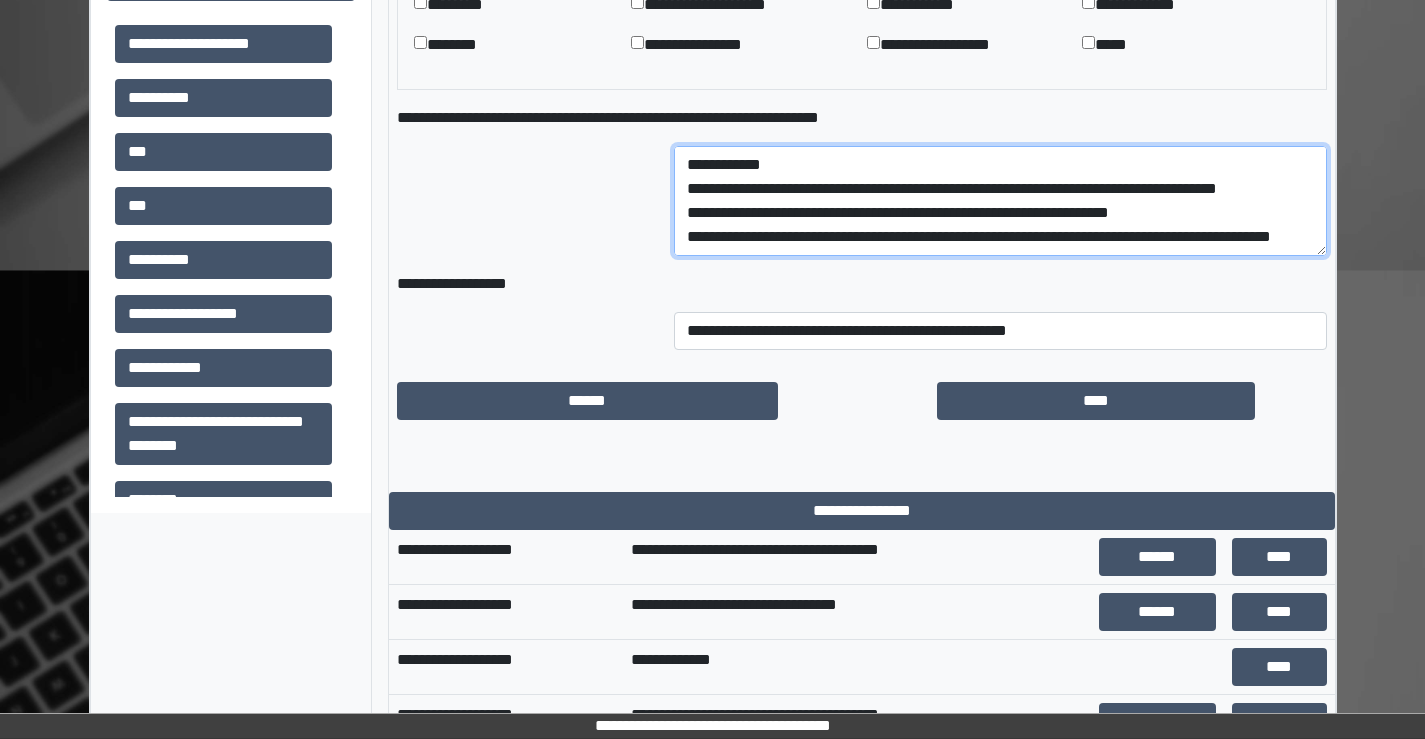 click on "**********" at bounding box center (1000, 201) 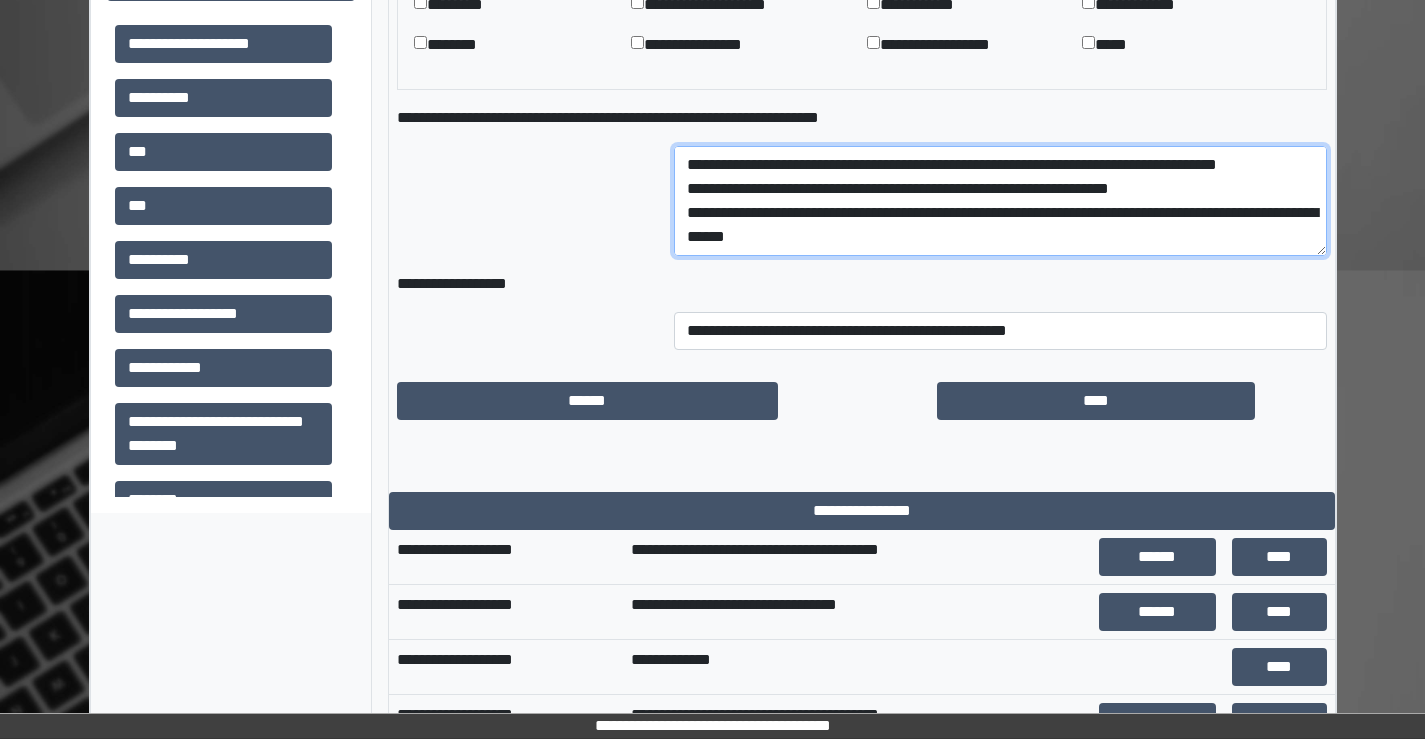 click on "**********" at bounding box center (1000, 201) 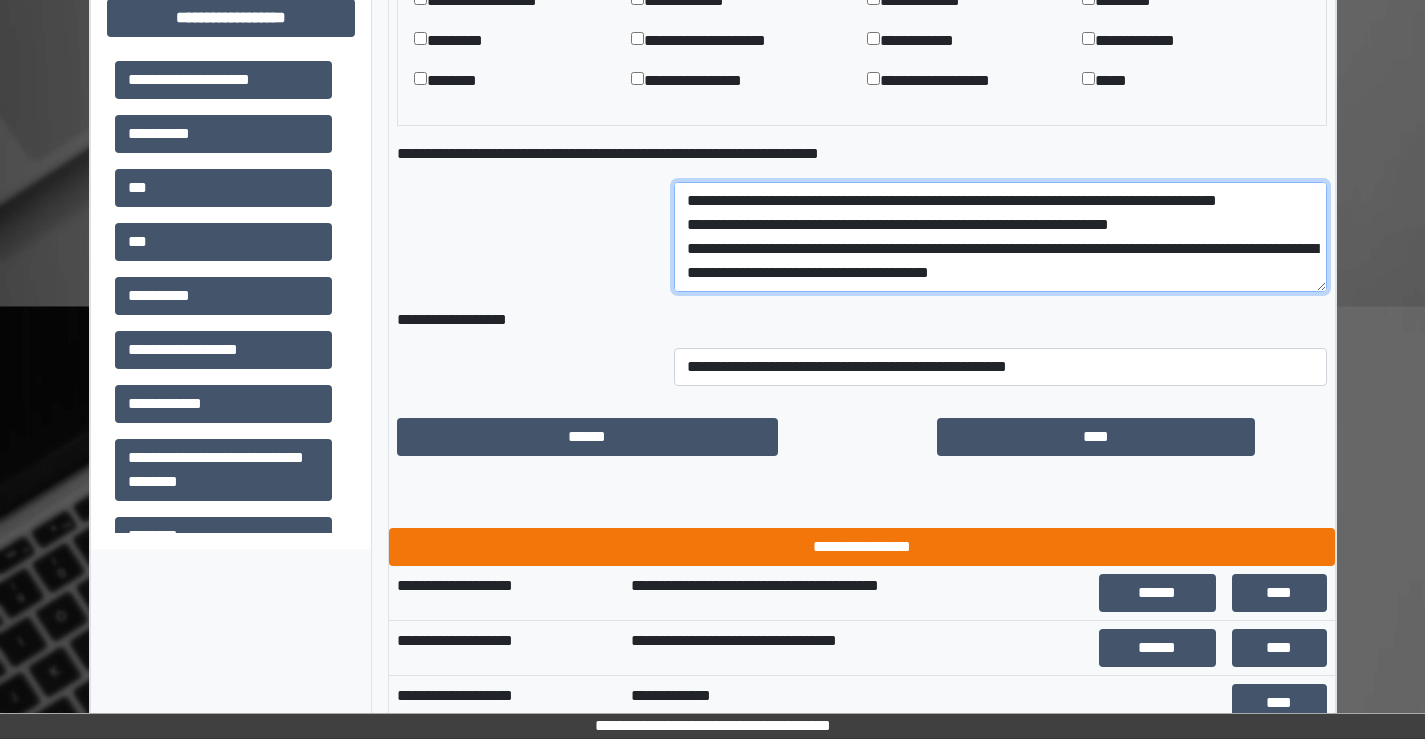 scroll, scrollTop: 1463, scrollLeft: 0, axis: vertical 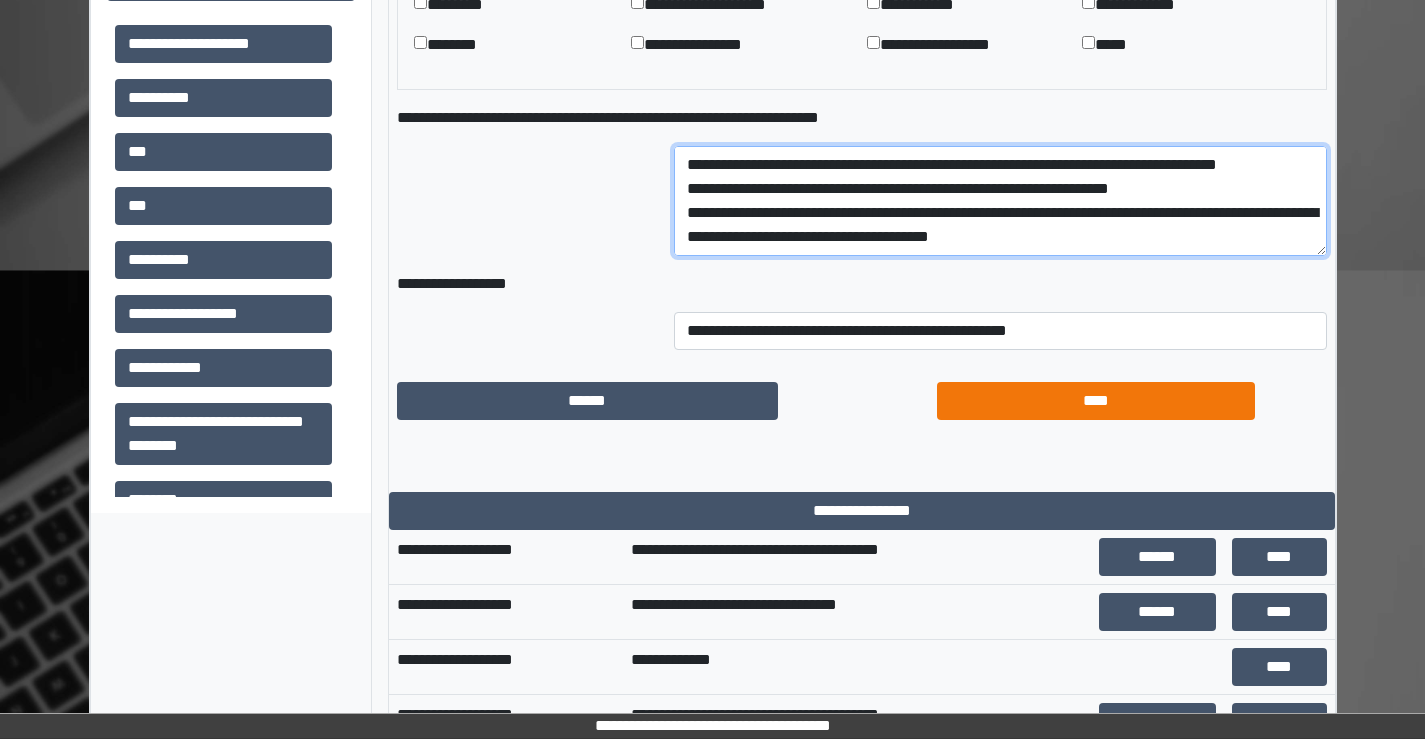 type on "**********" 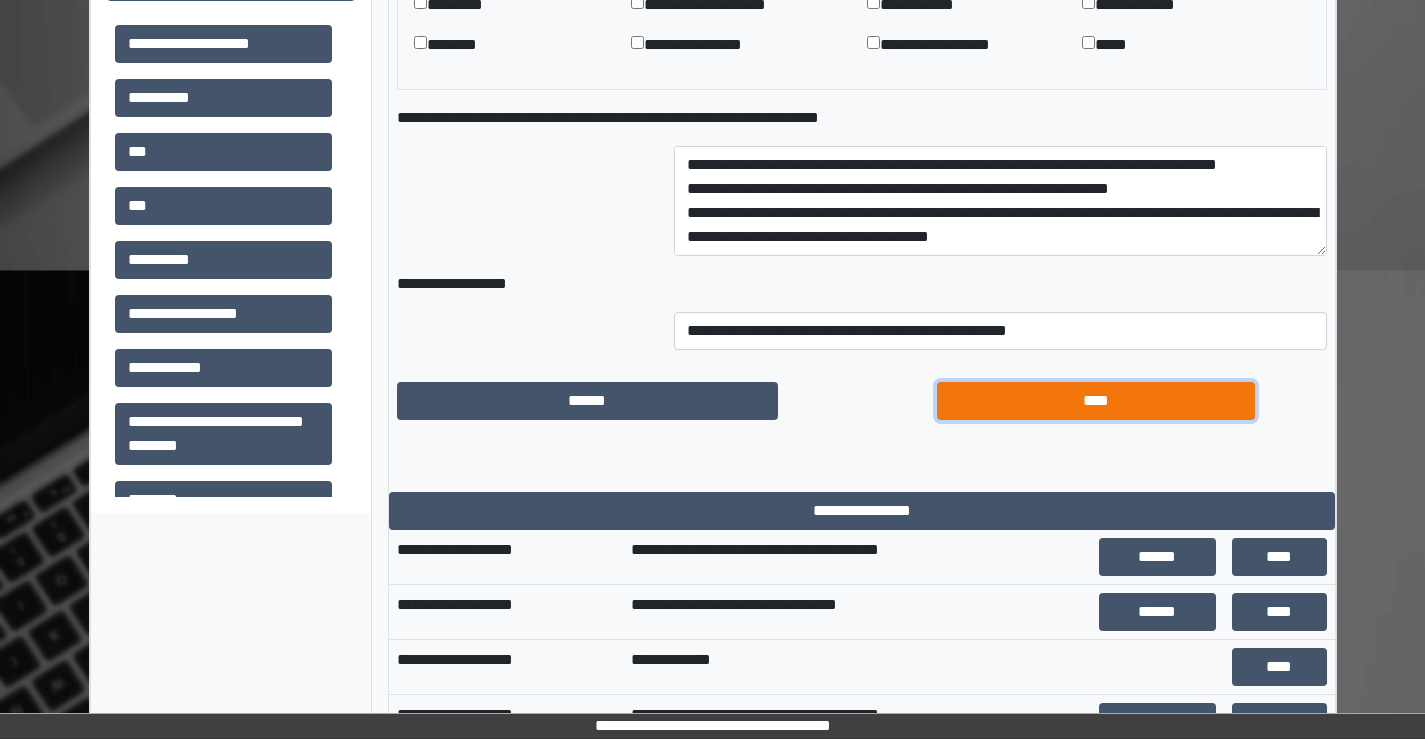 click on "****" at bounding box center (1096, 401) 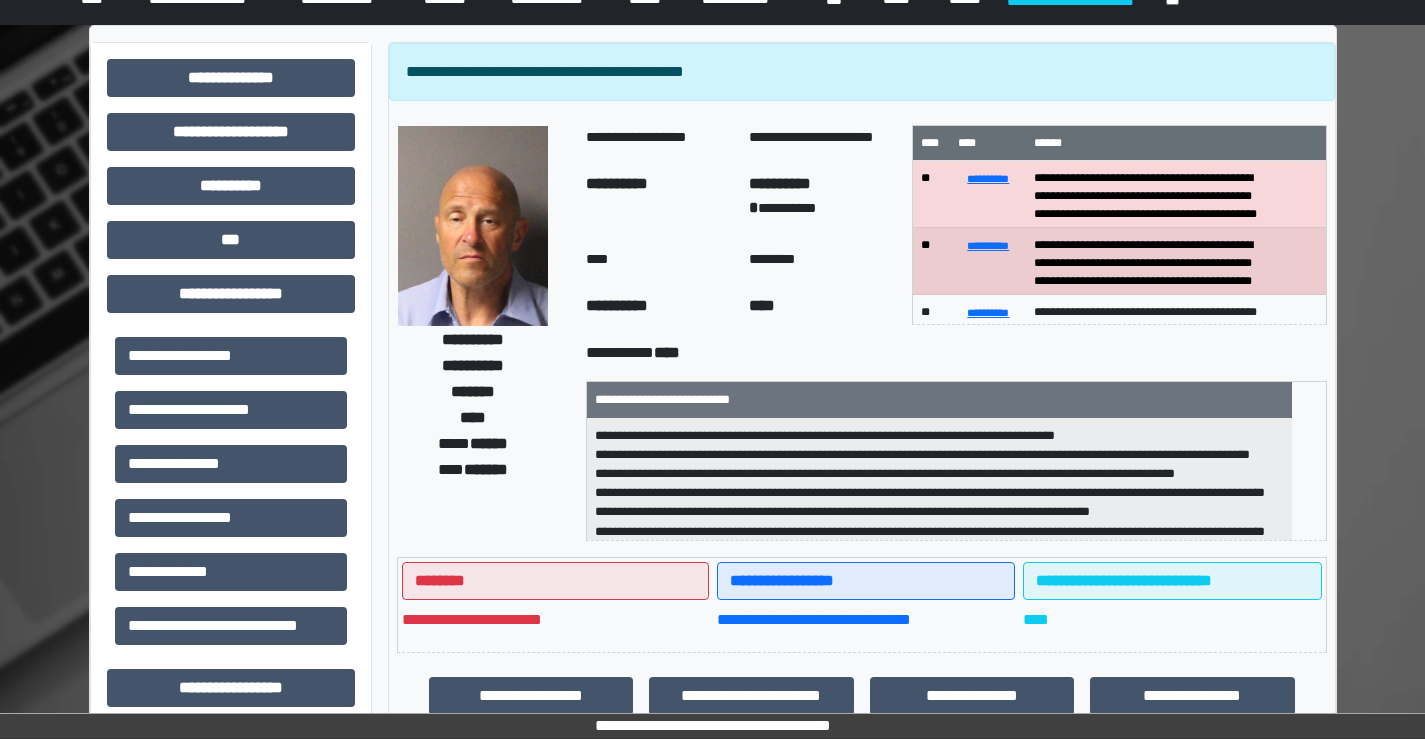 scroll, scrollTop: 0, scrollLeft: 0, axis: both 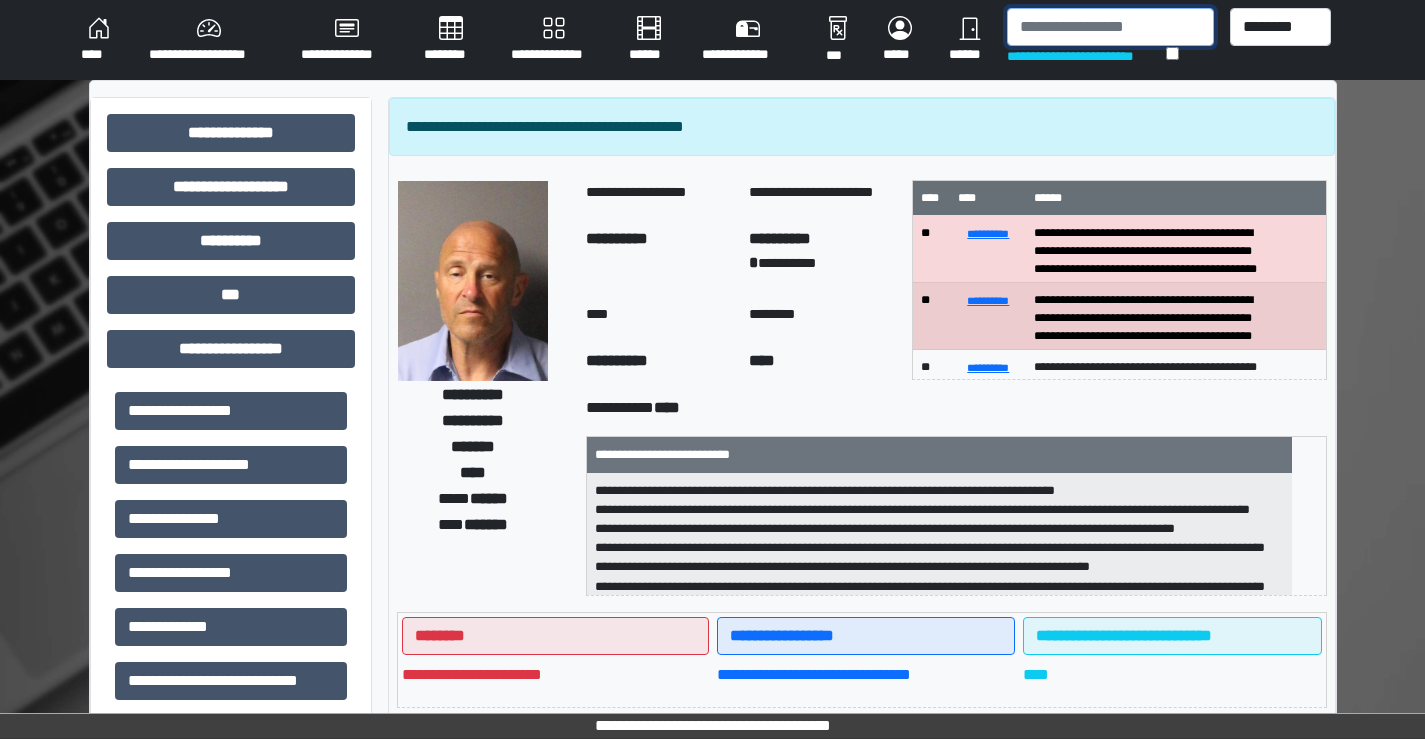click at bounding box center (1110, 27) 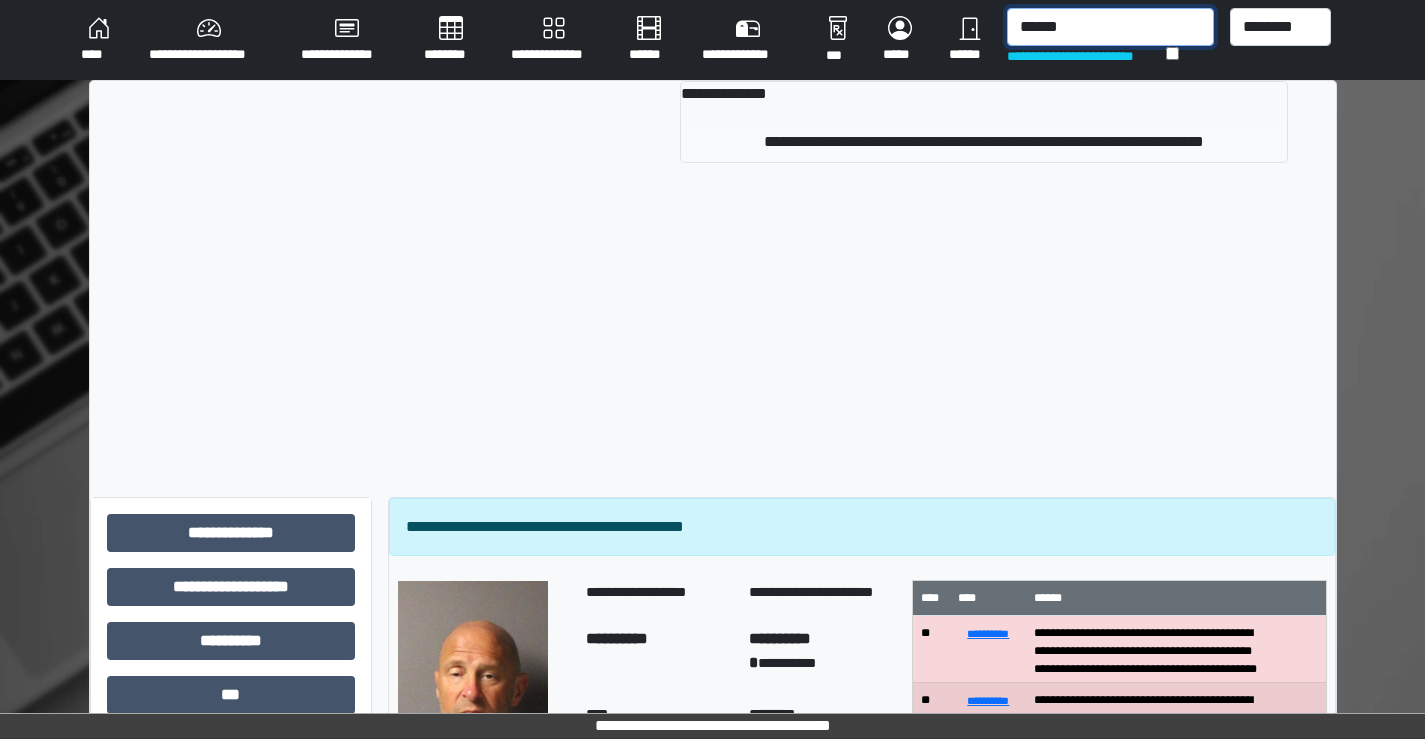 type on "******" 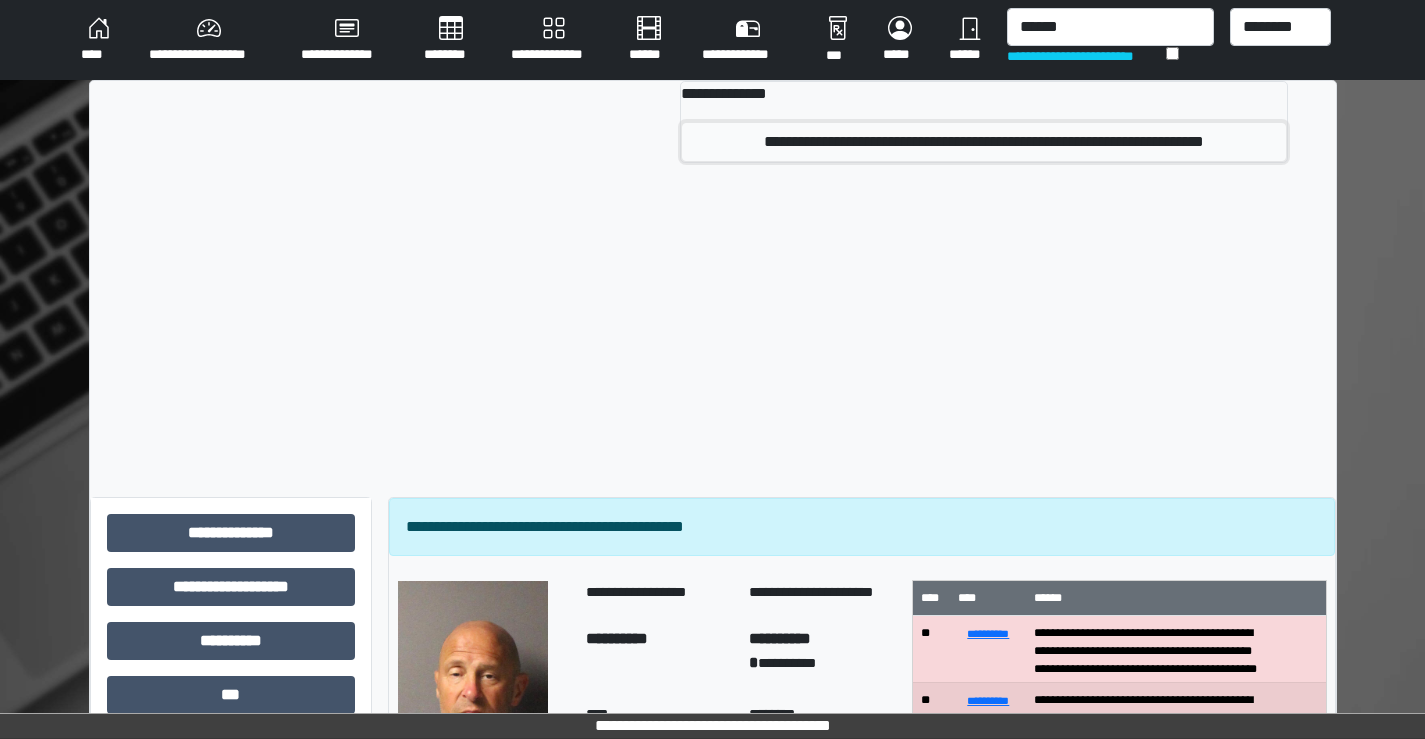 click on "**********" at bounding box center (983, 142) 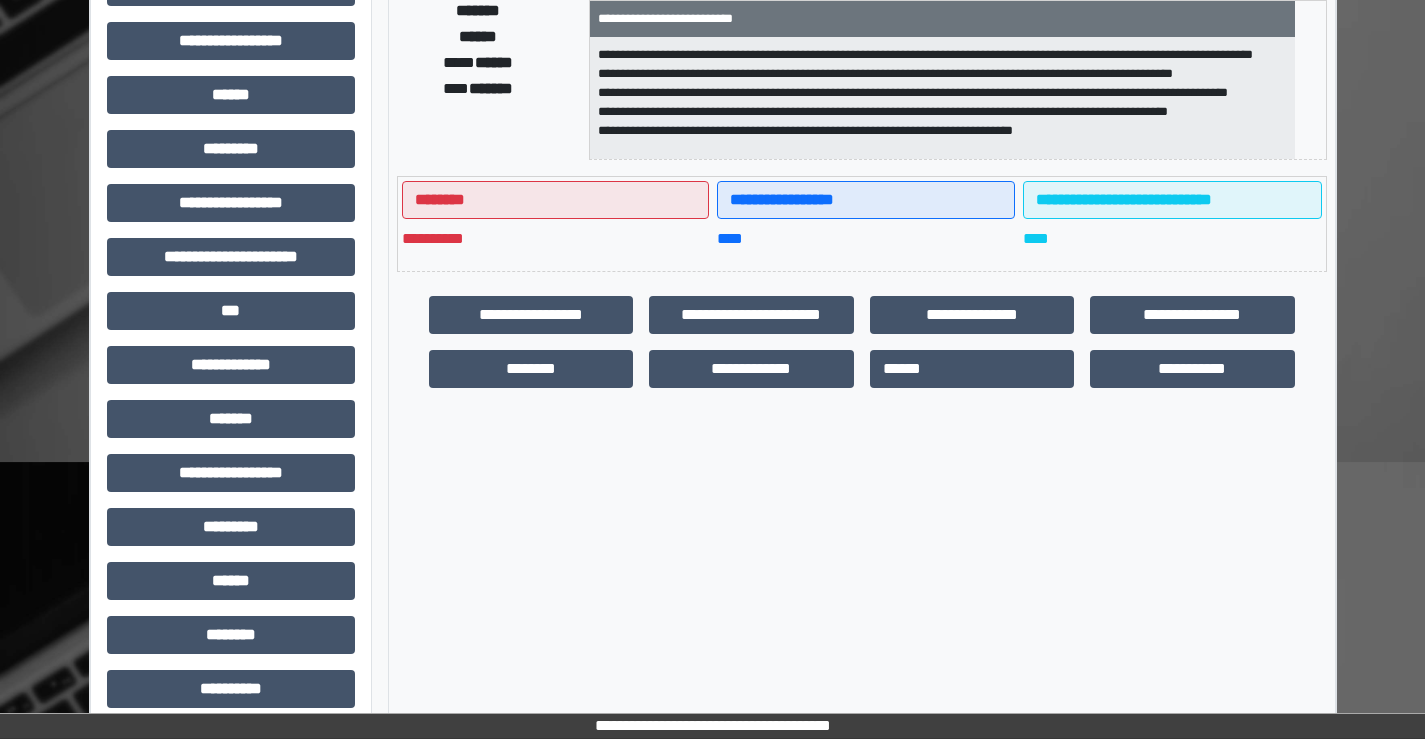 scroll, scrollTop: 435, scrollLeft: 0, axis: vertical 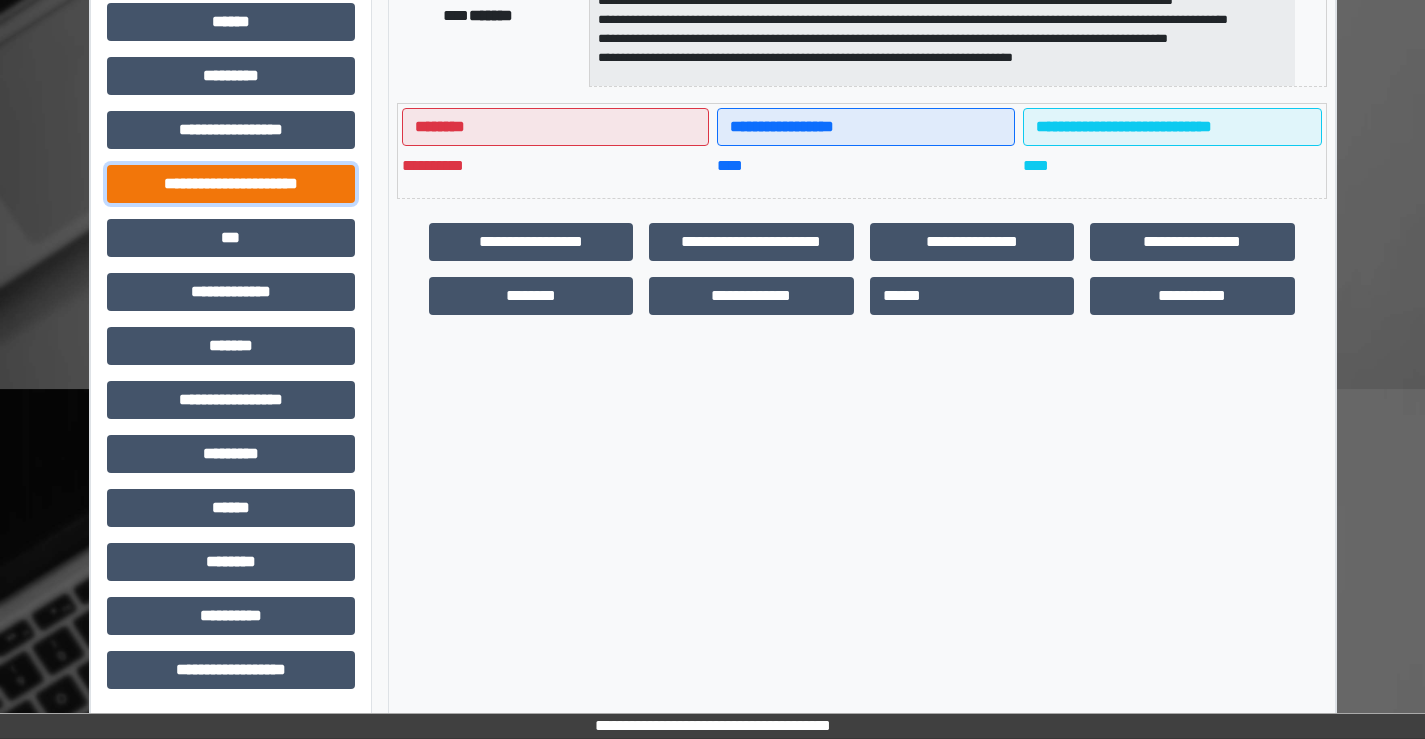 click on "**********" at bounding box center (231, 184) 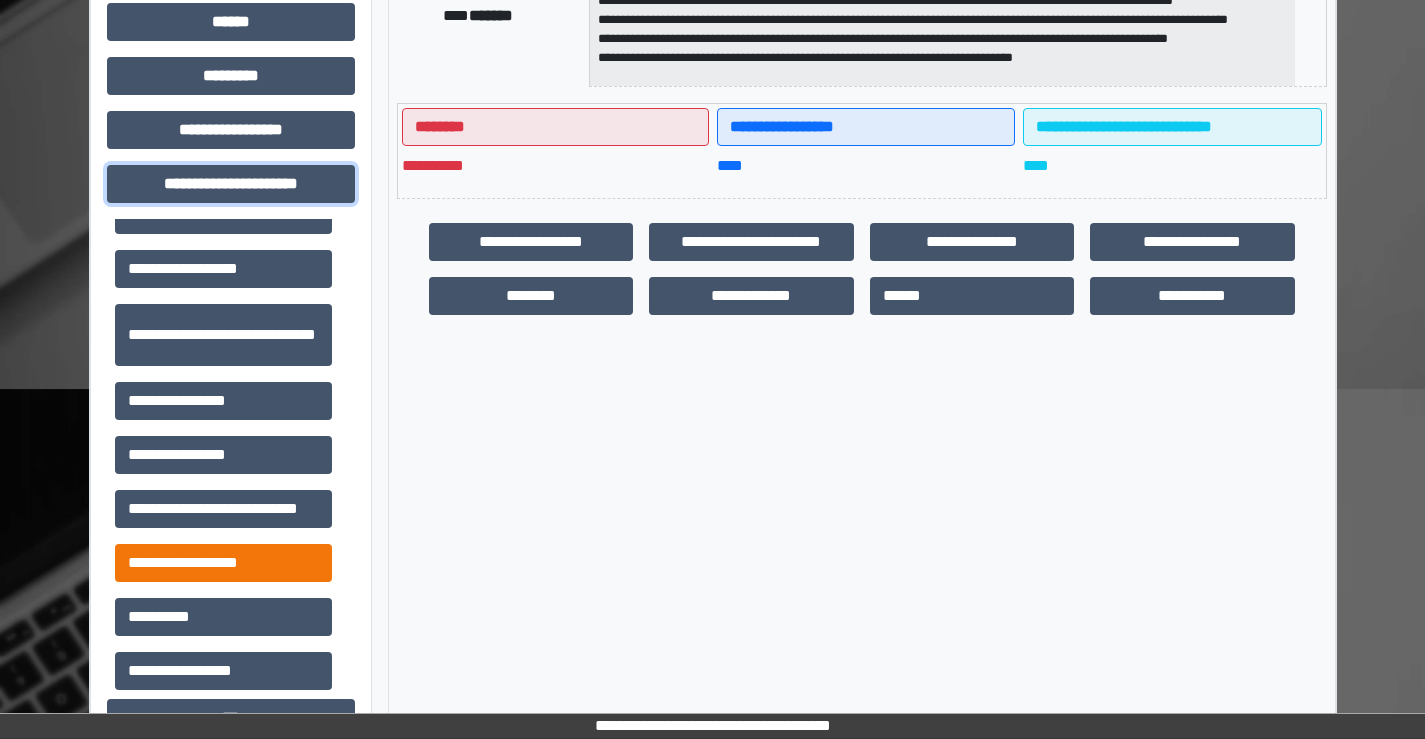 scroll, scrollTop: 46, scrollLeft: 0, axis: vertical 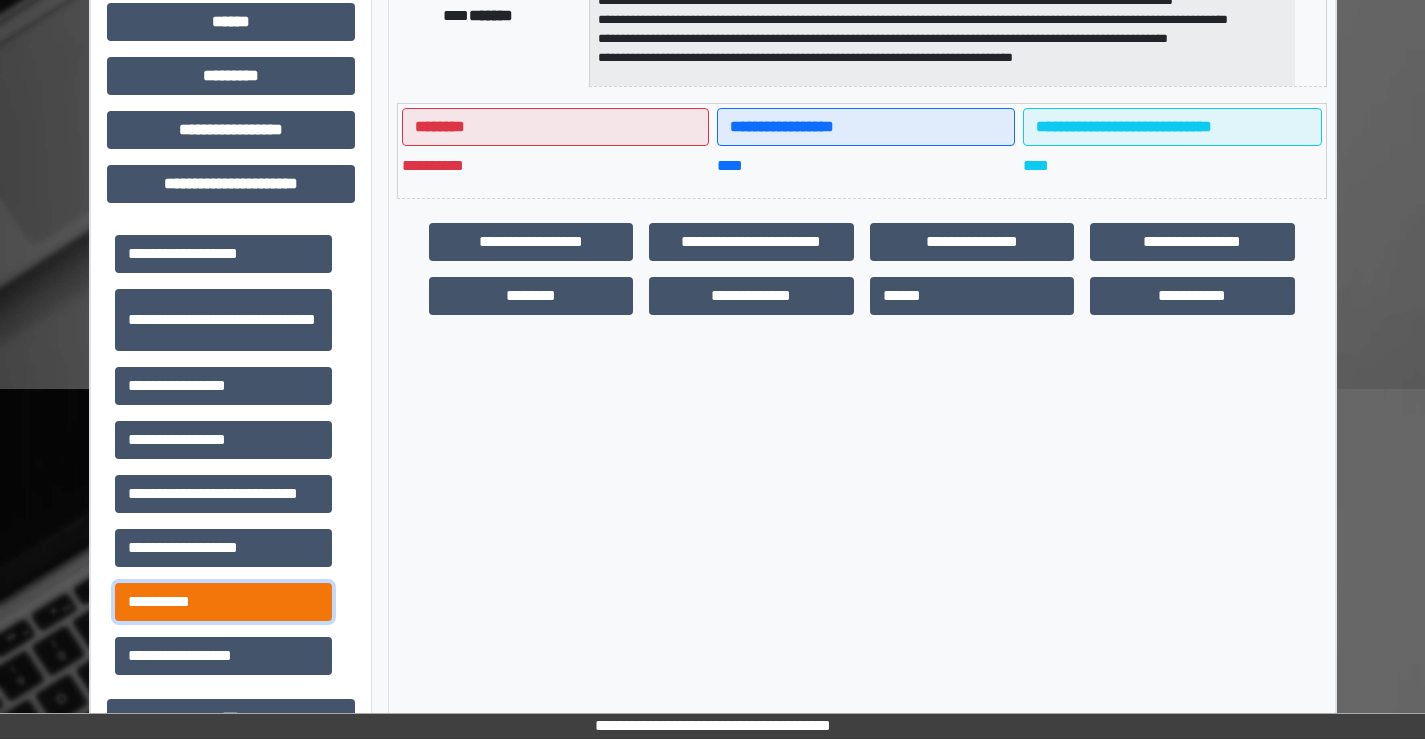 drag, startPoint x: 168, startPoint y: 603, endPoint x: 298, endPoint y: 576, distance: 132.77425 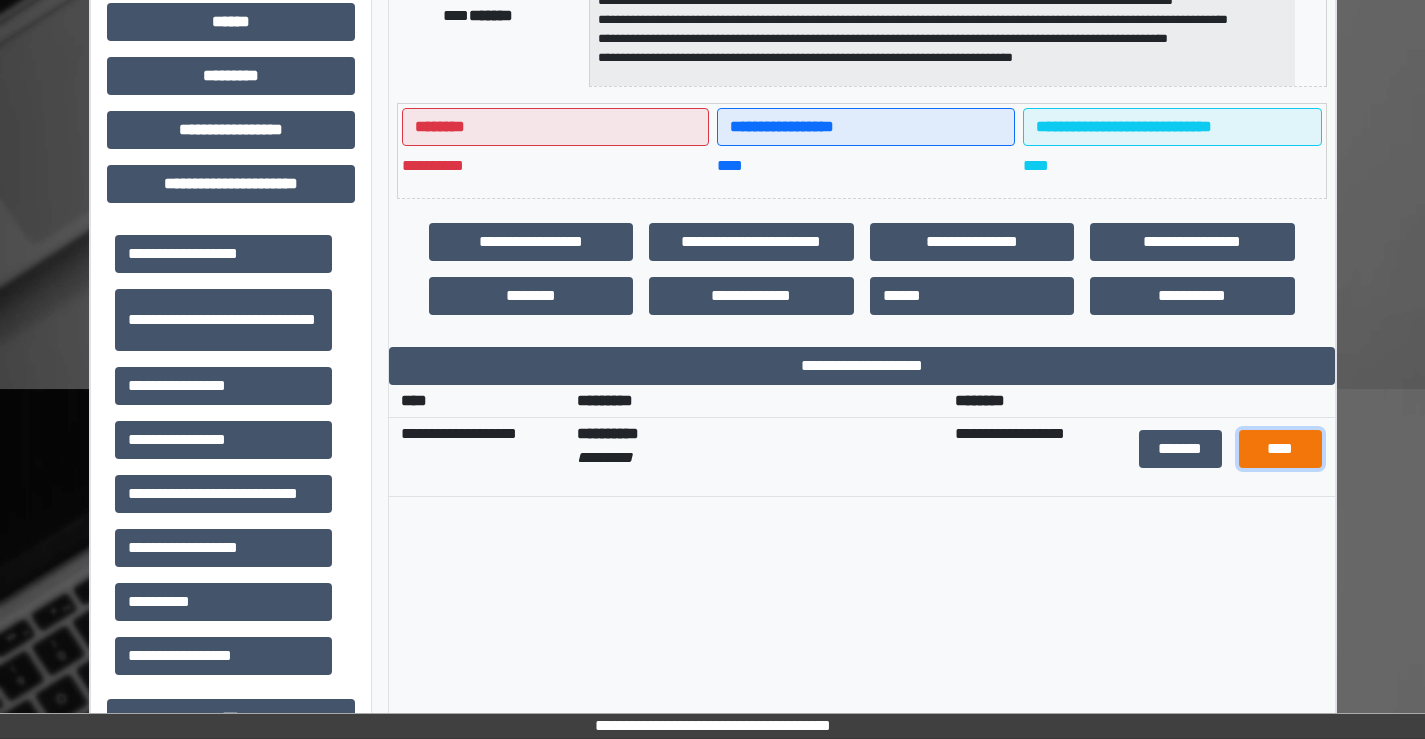 click on "****" at bounding box center [1281, 449] 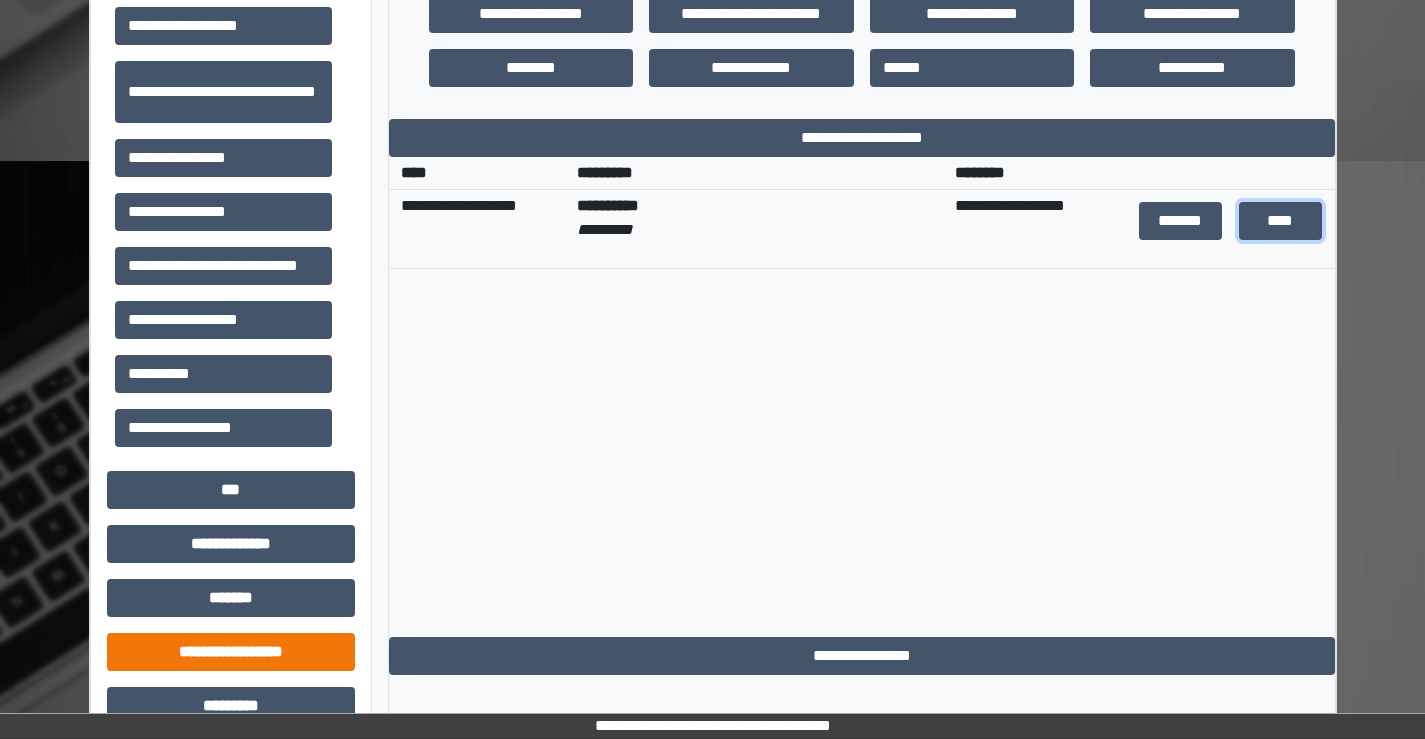 scroll, scrollTop: 735, scrollLeft: 0, axis: vertical 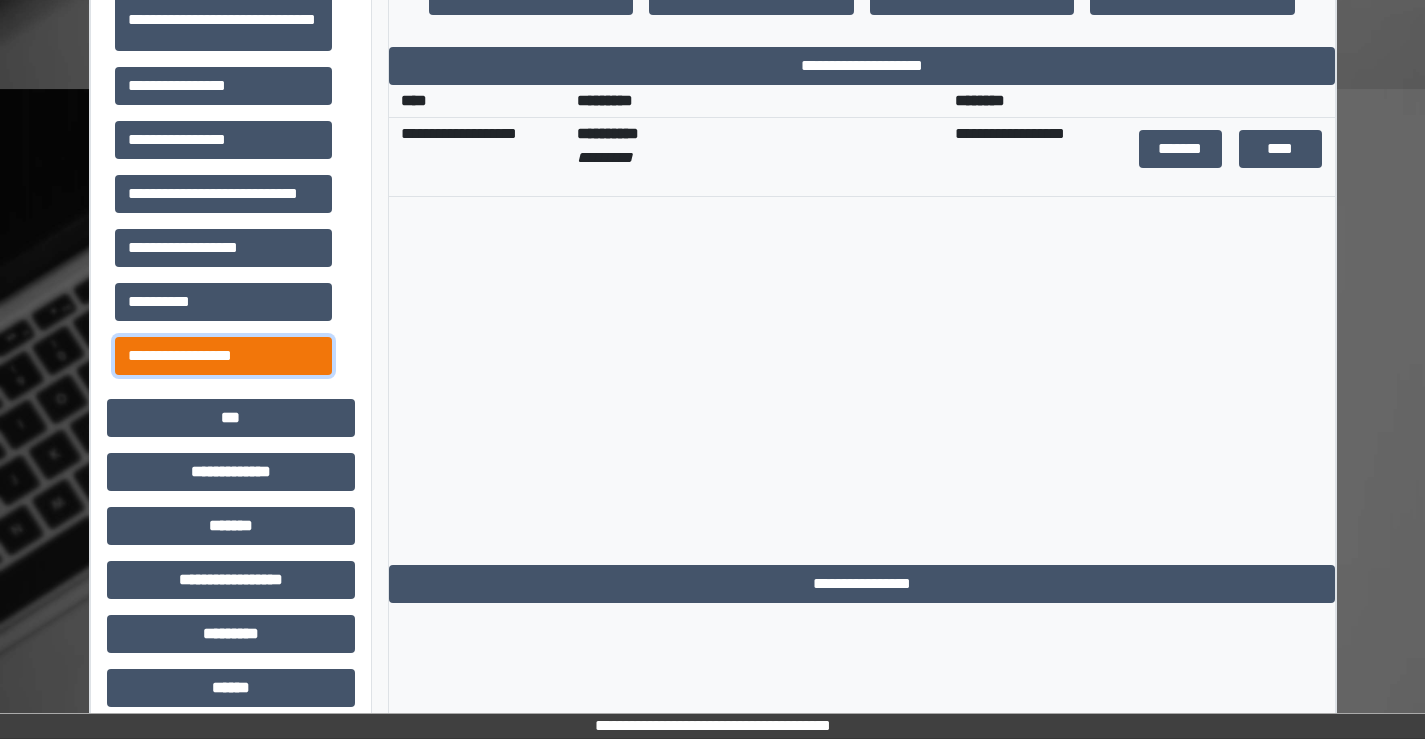 click on "**********" at bounding box center (223, 356) 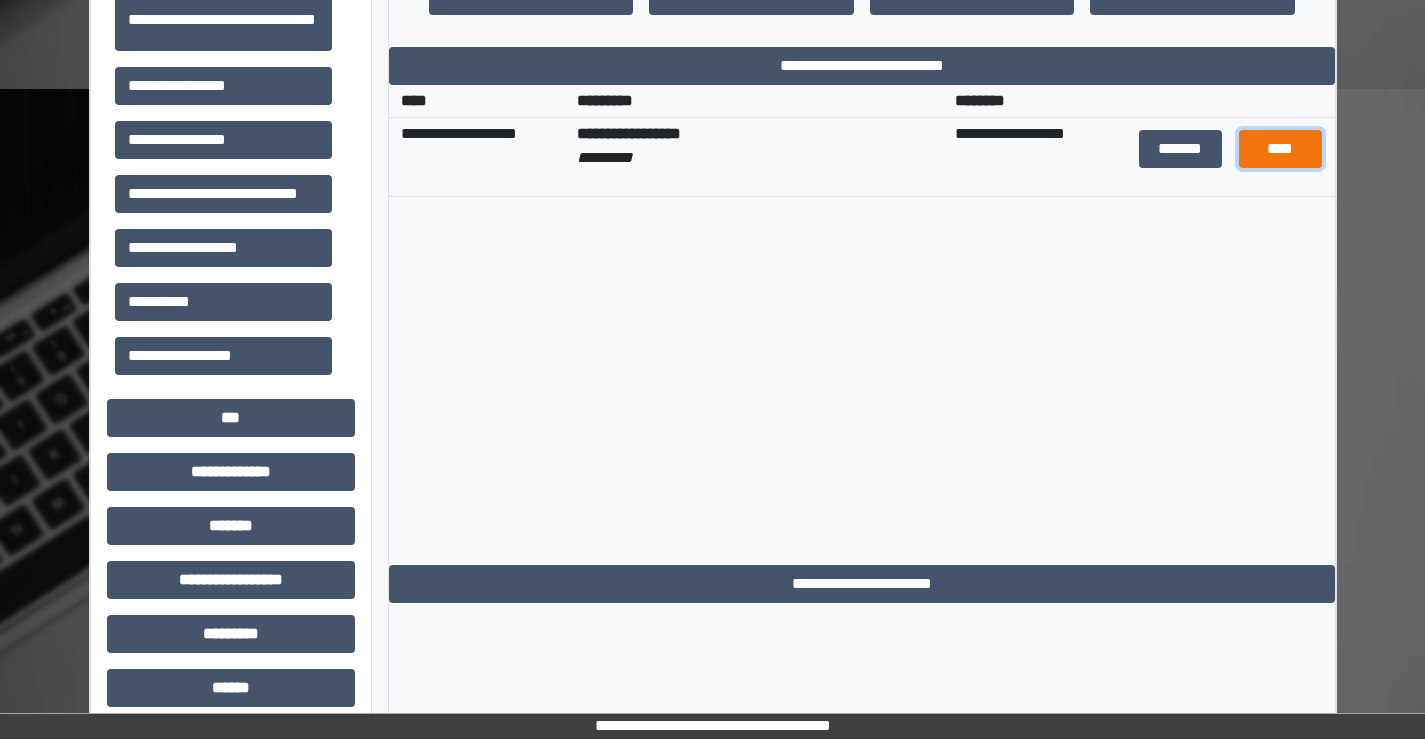 click on "****" at bounding box center [1281, 149] 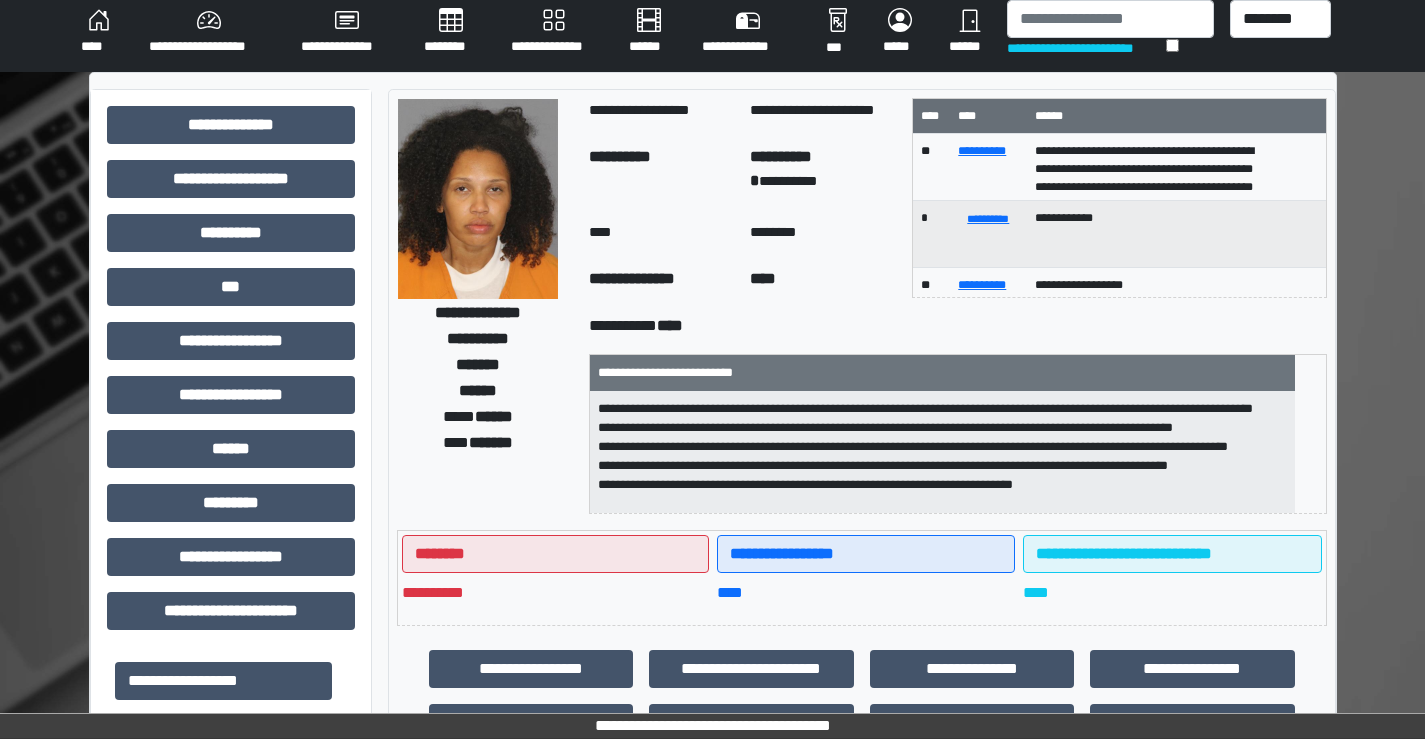 scroll, scrollTop: 0, scrollLeft: 0, axis: both 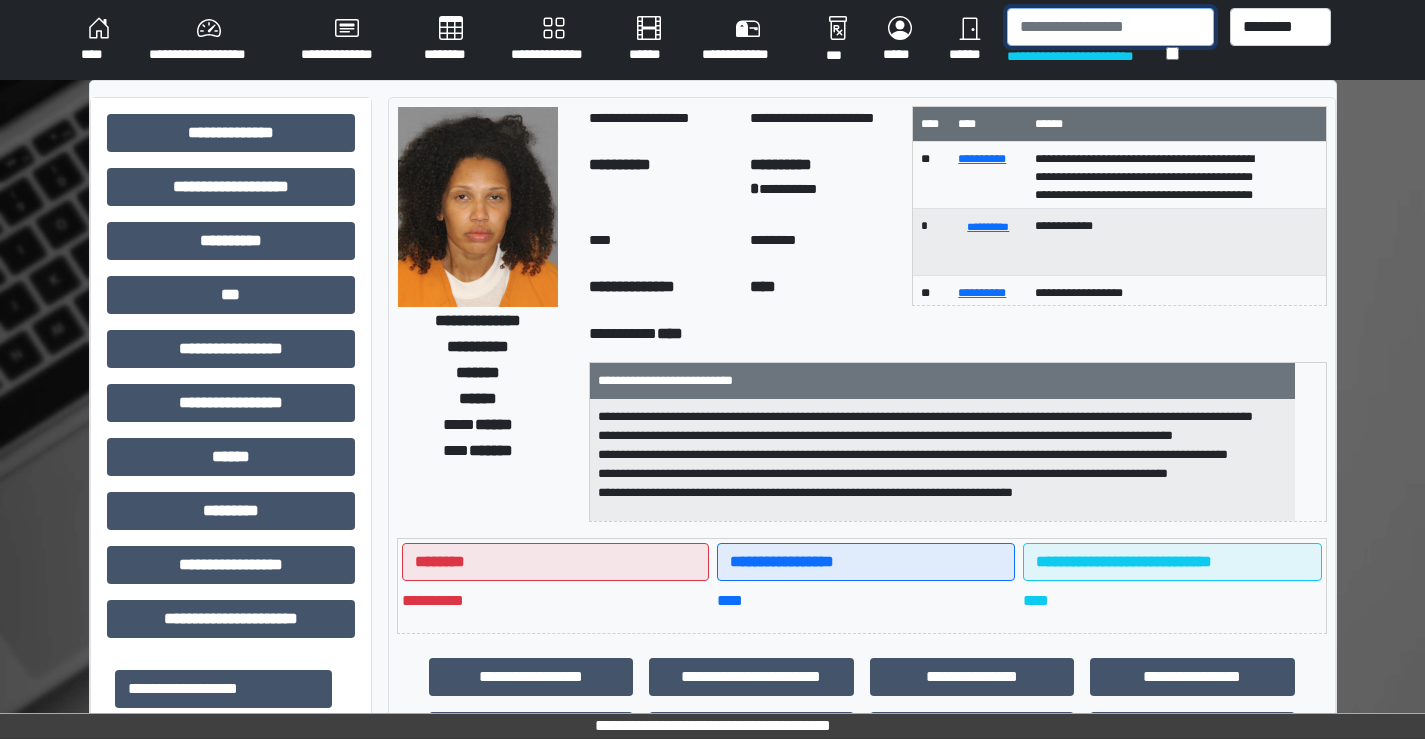 click at bounding box center [1110, 27] 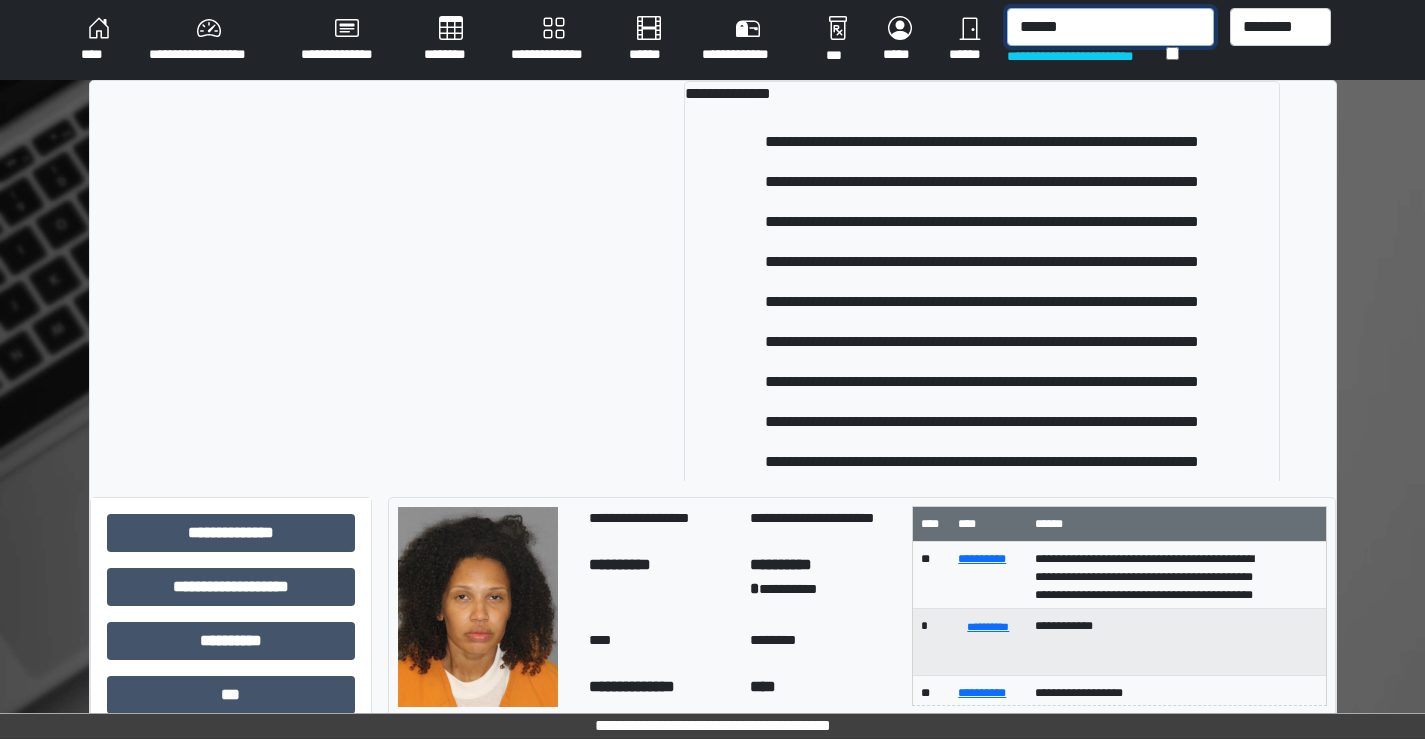 drag, startPoint x: 1082, startPoint y: 20, endPoint x: 862, endPoint y: 42, distance: 221.09726 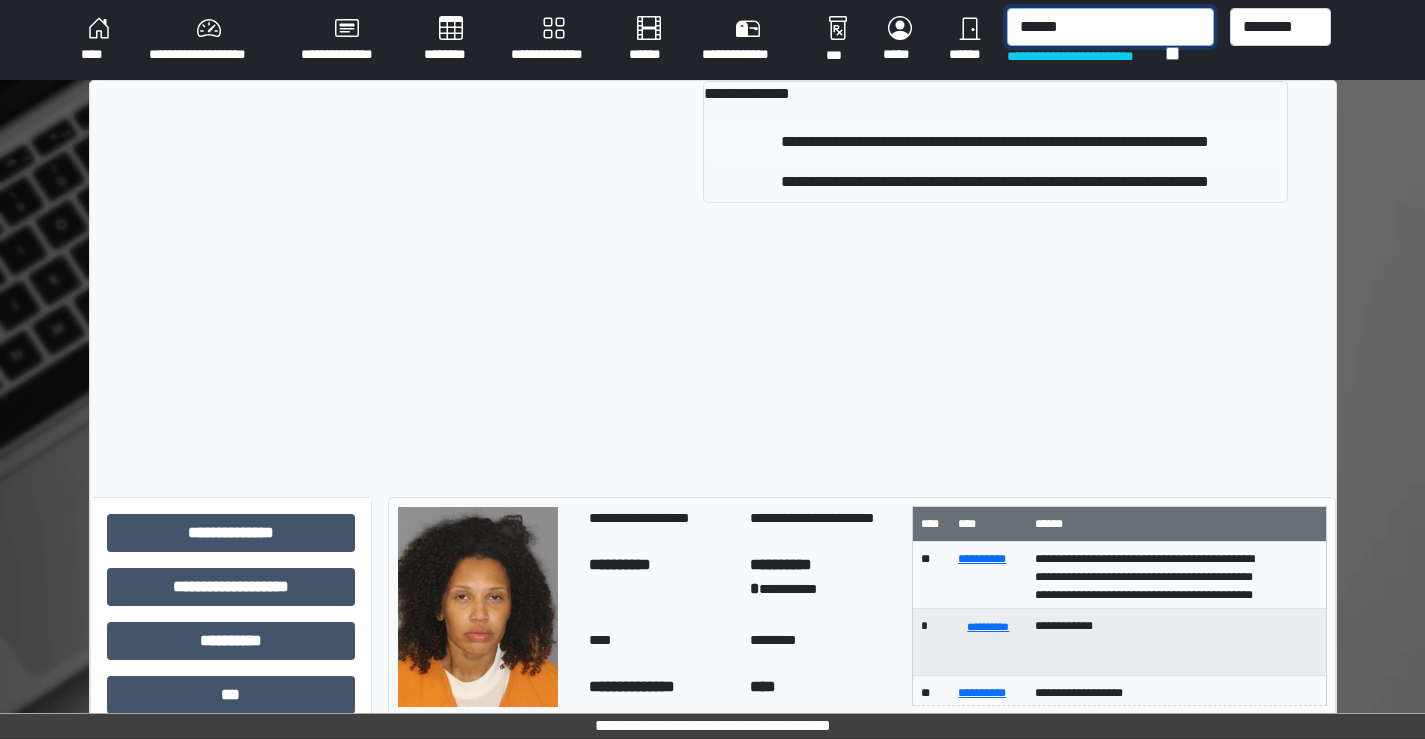 type on "******" 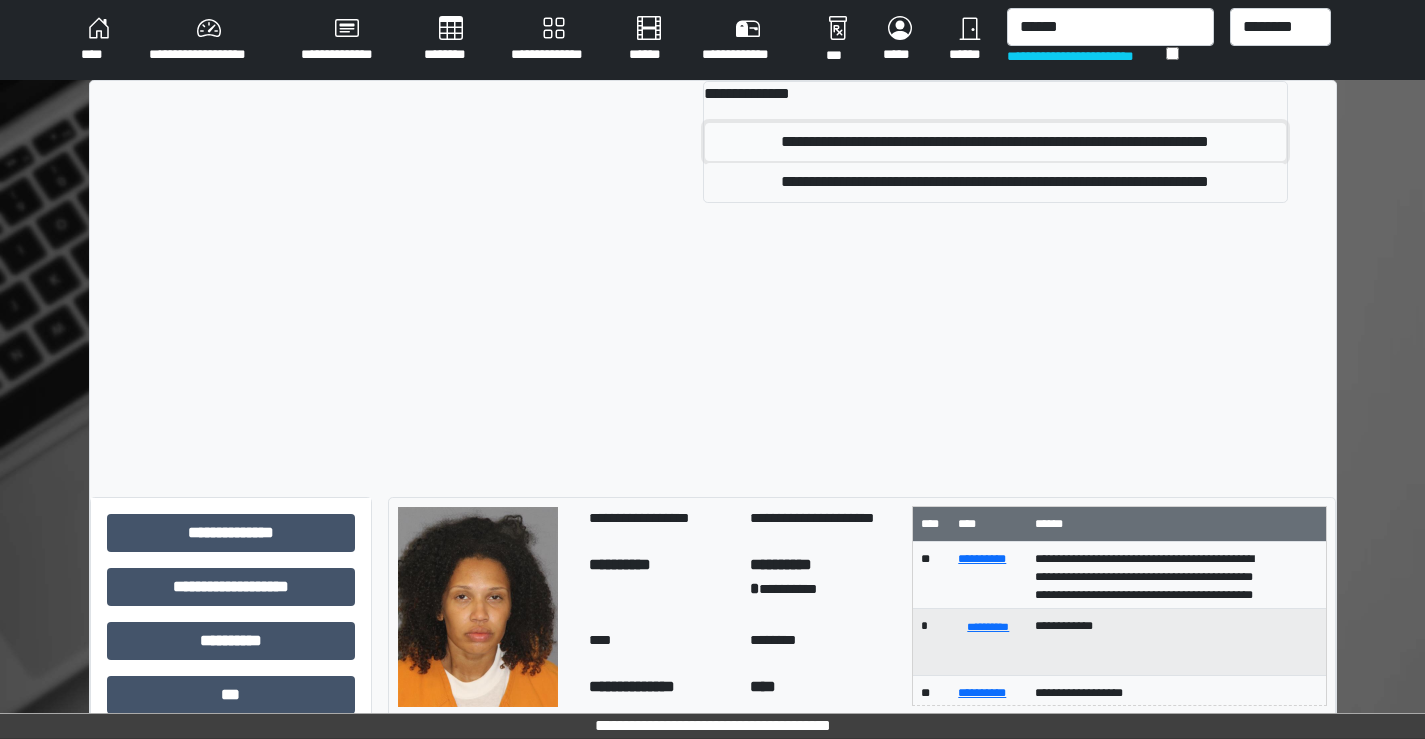 click on "**********" at bounding box center (995, 142) 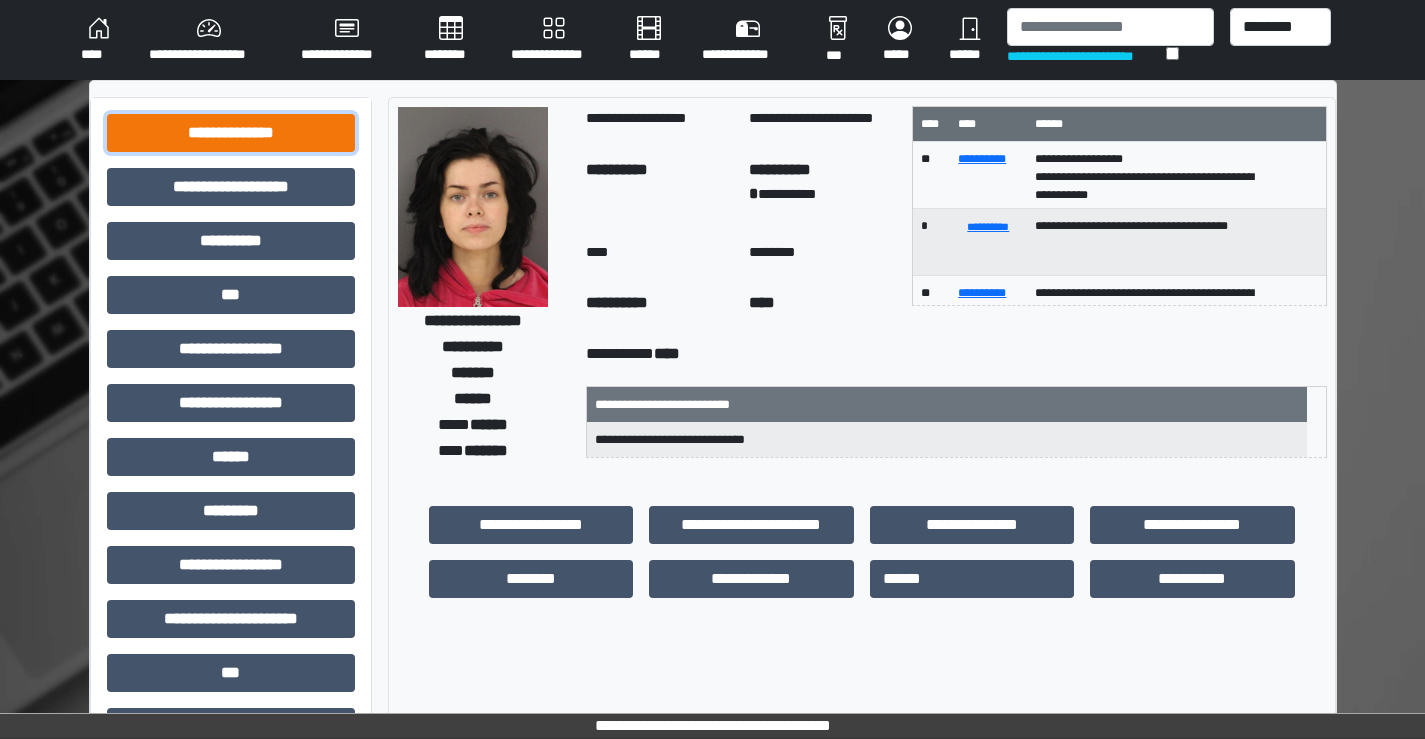 click on "**********" at bounding box center (231, 133) 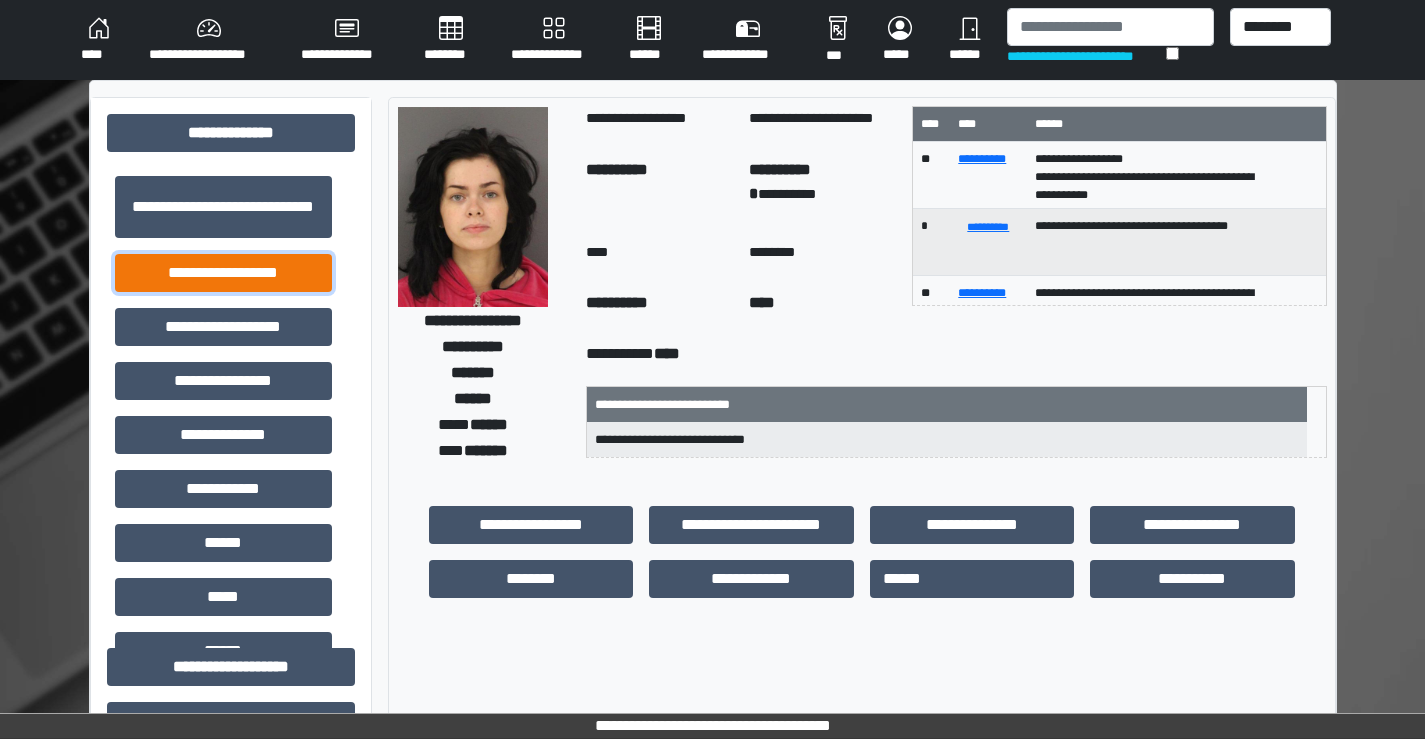 click on "**********" at bounding box center (223, 273) 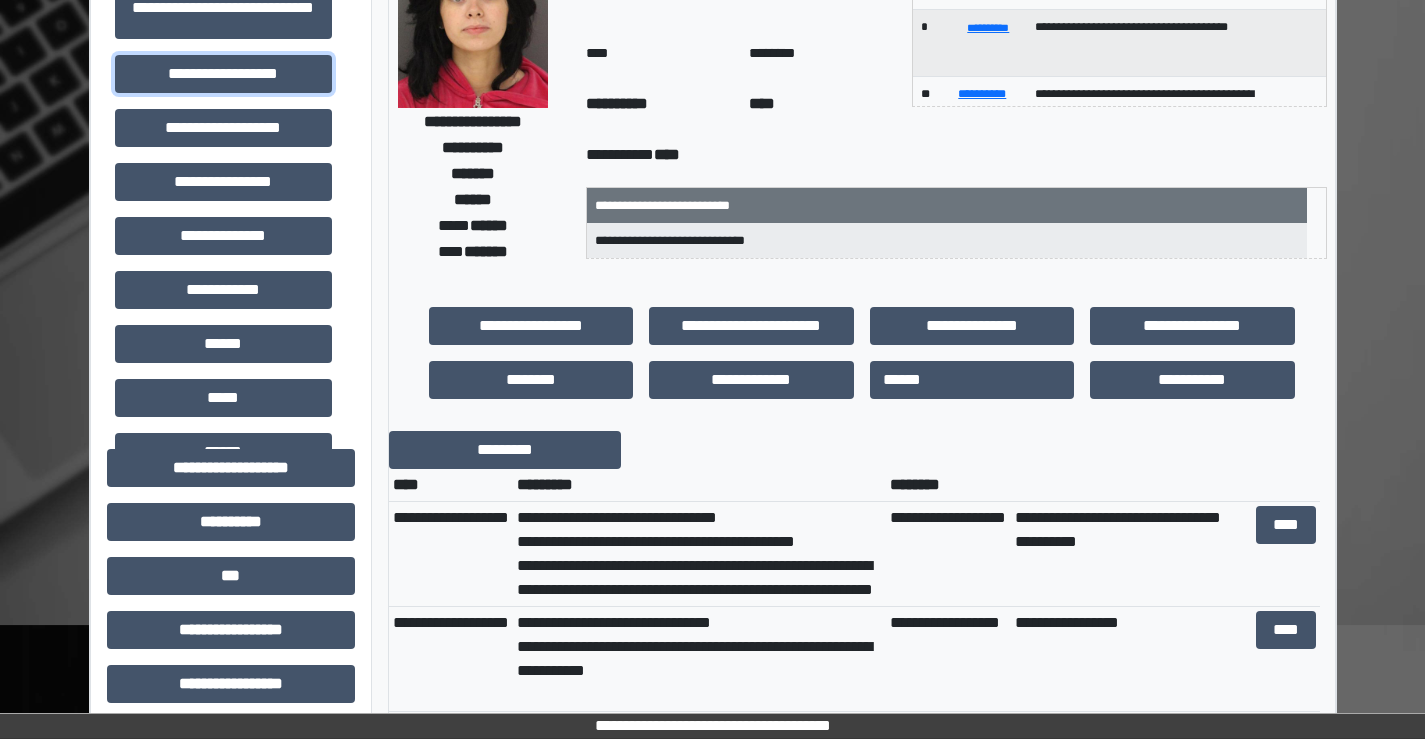 scroll, scrollTop: 200, scrollLeft: 0, axis: vertical 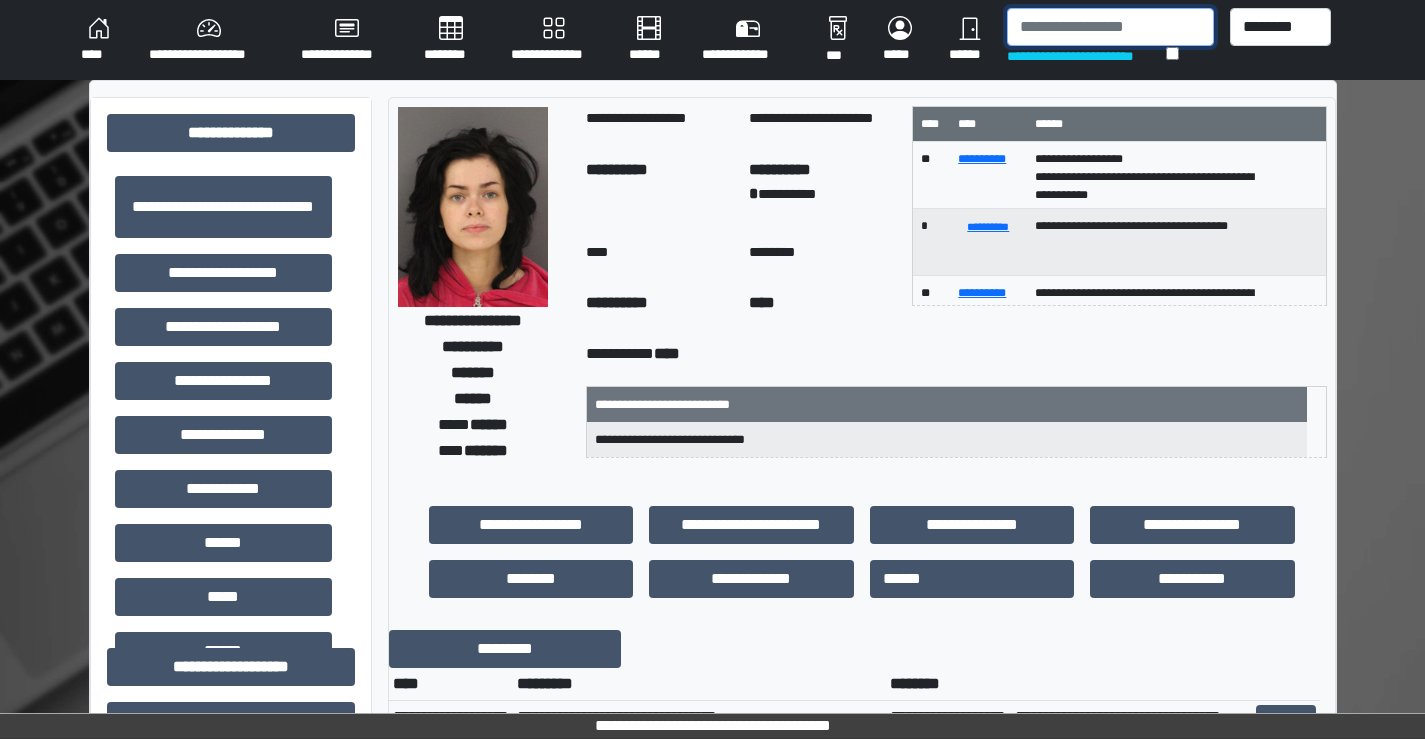 click at bounding box center (1110, 27) 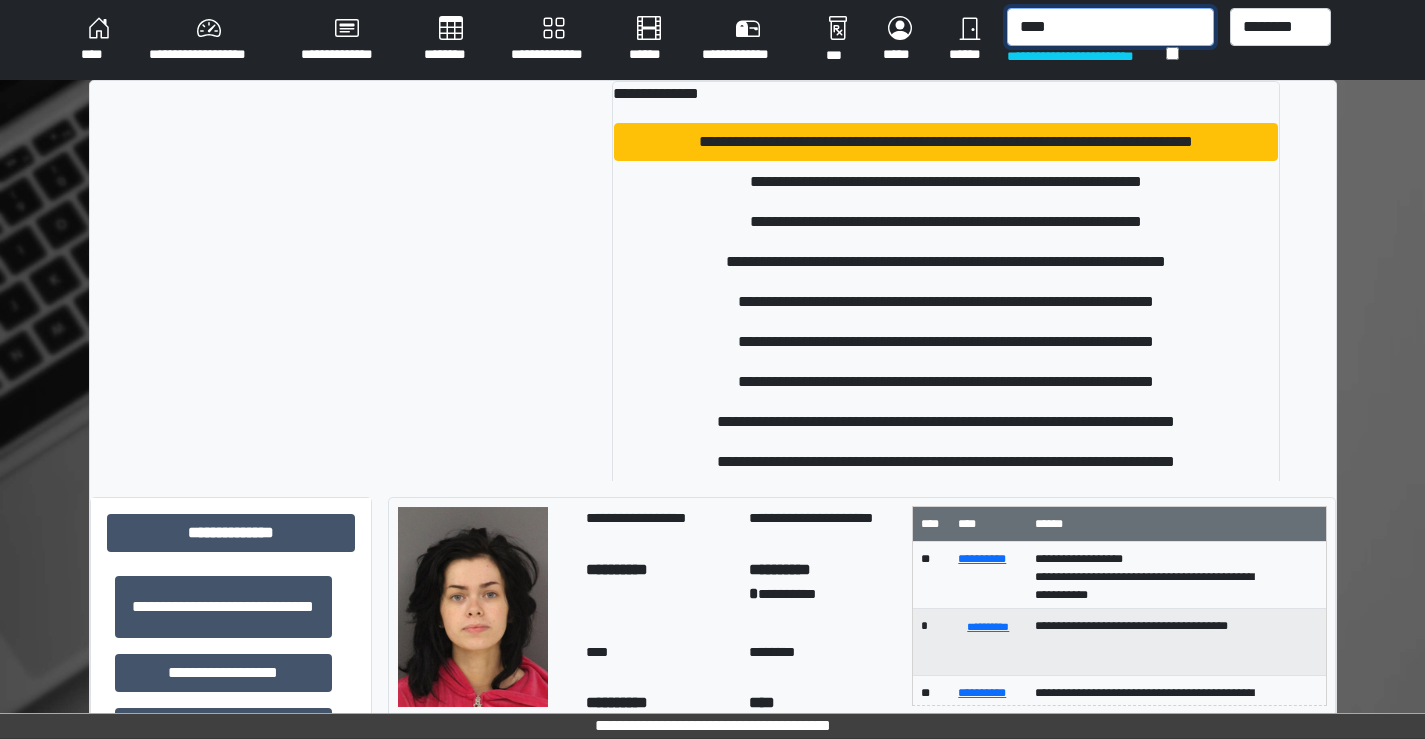 type on "****" 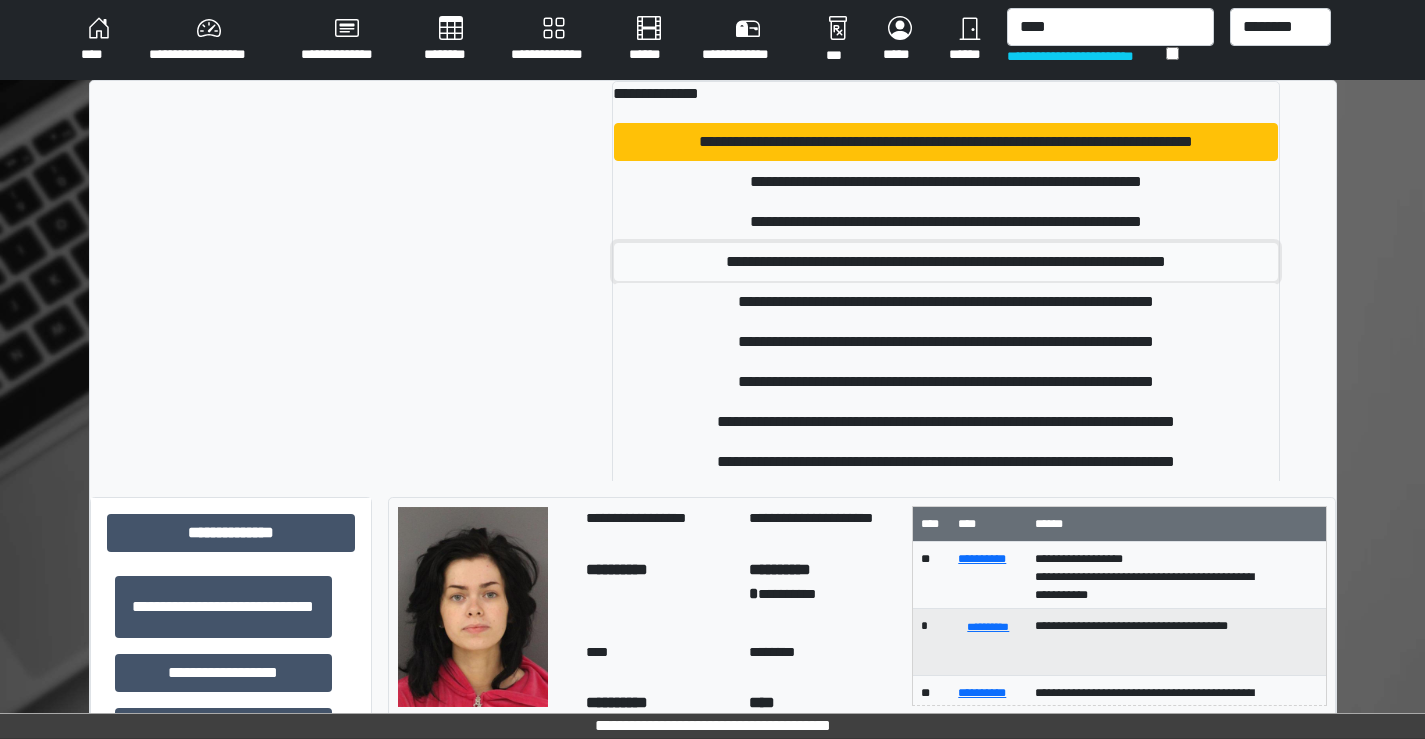 click on "**********" at bounding box center (946, 262) 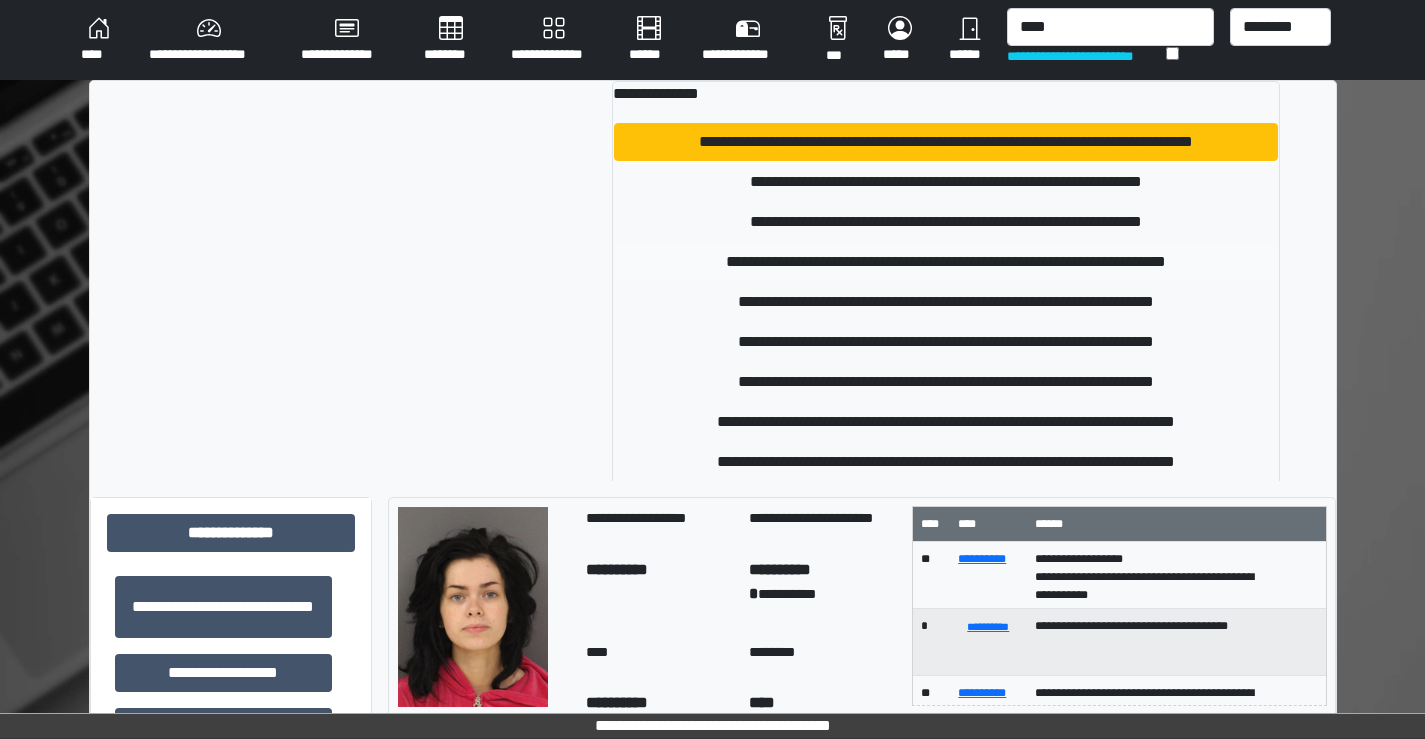 type 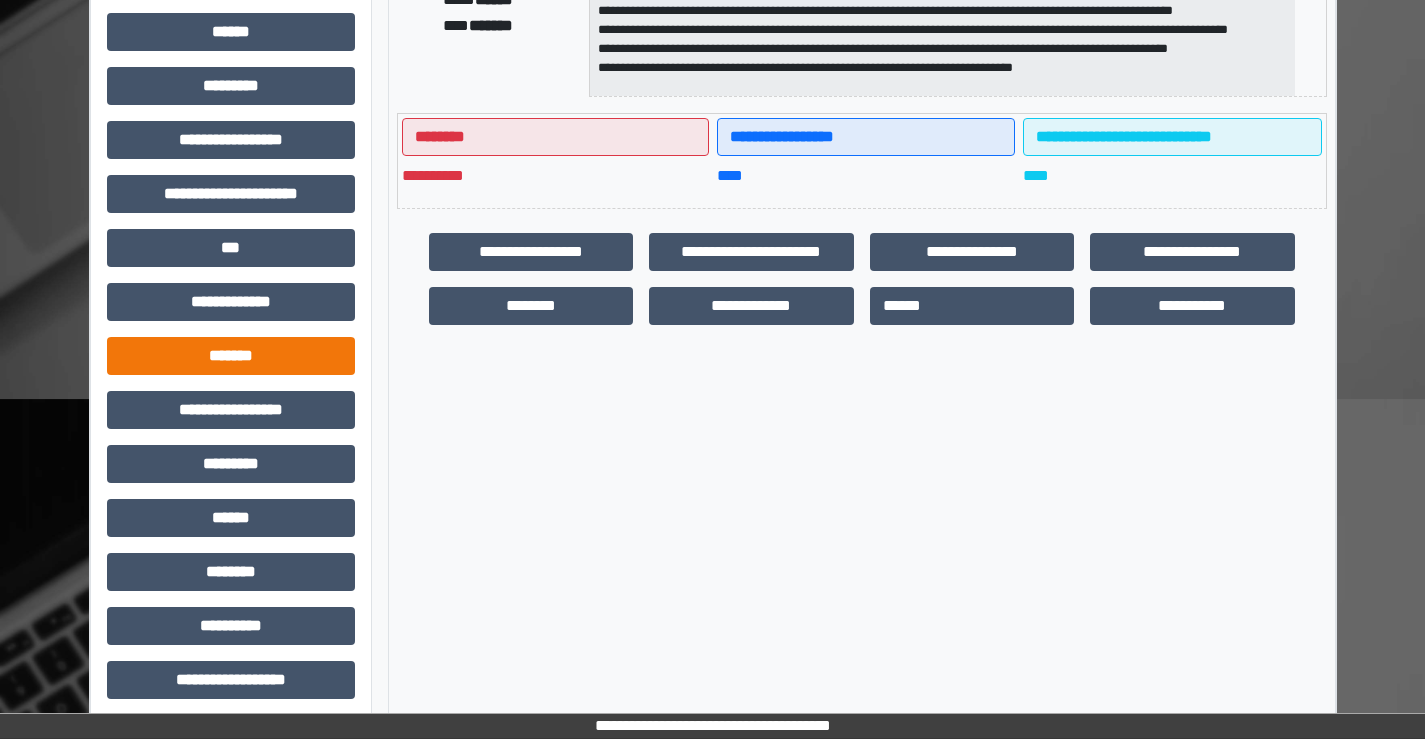 scroll, scrollTop: 435, scrollLeft: 0, axis: vertical 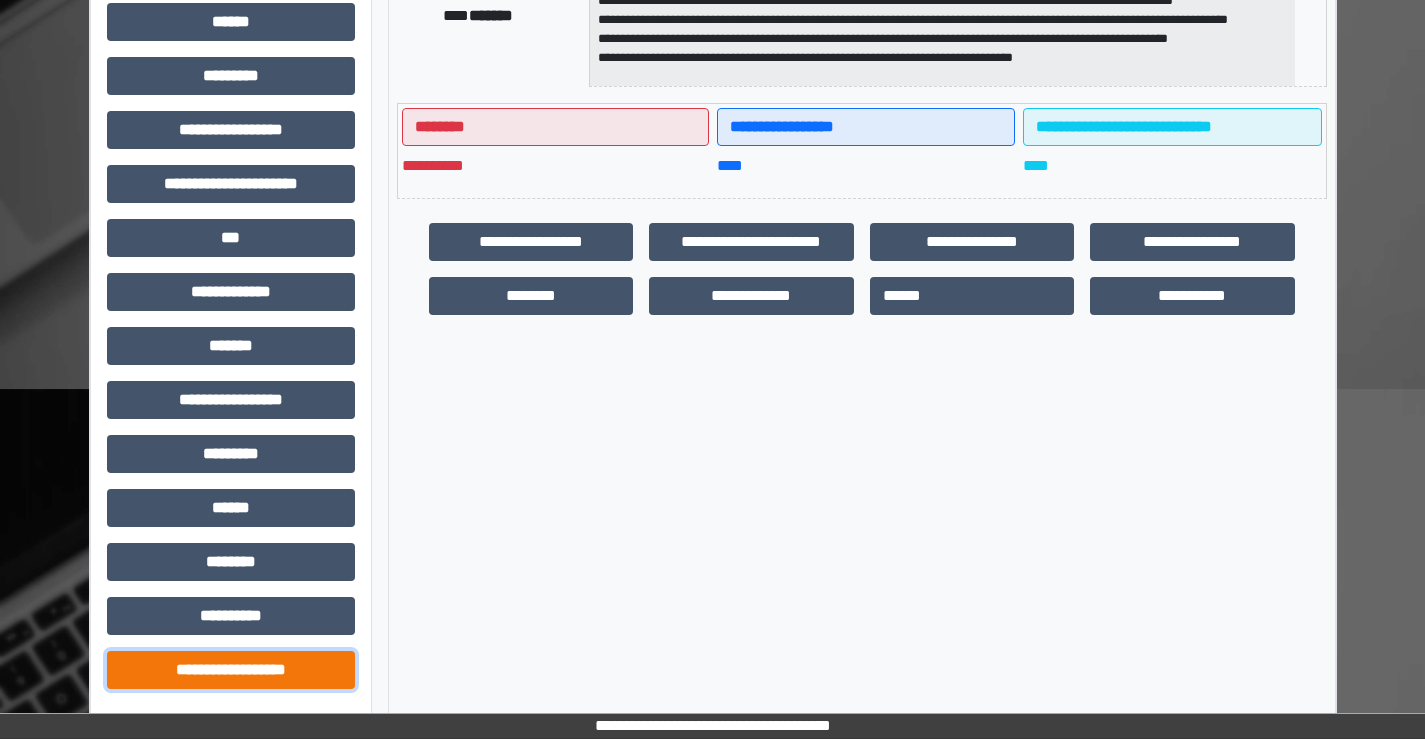 click on "**********" at bounding box center (231, 670) 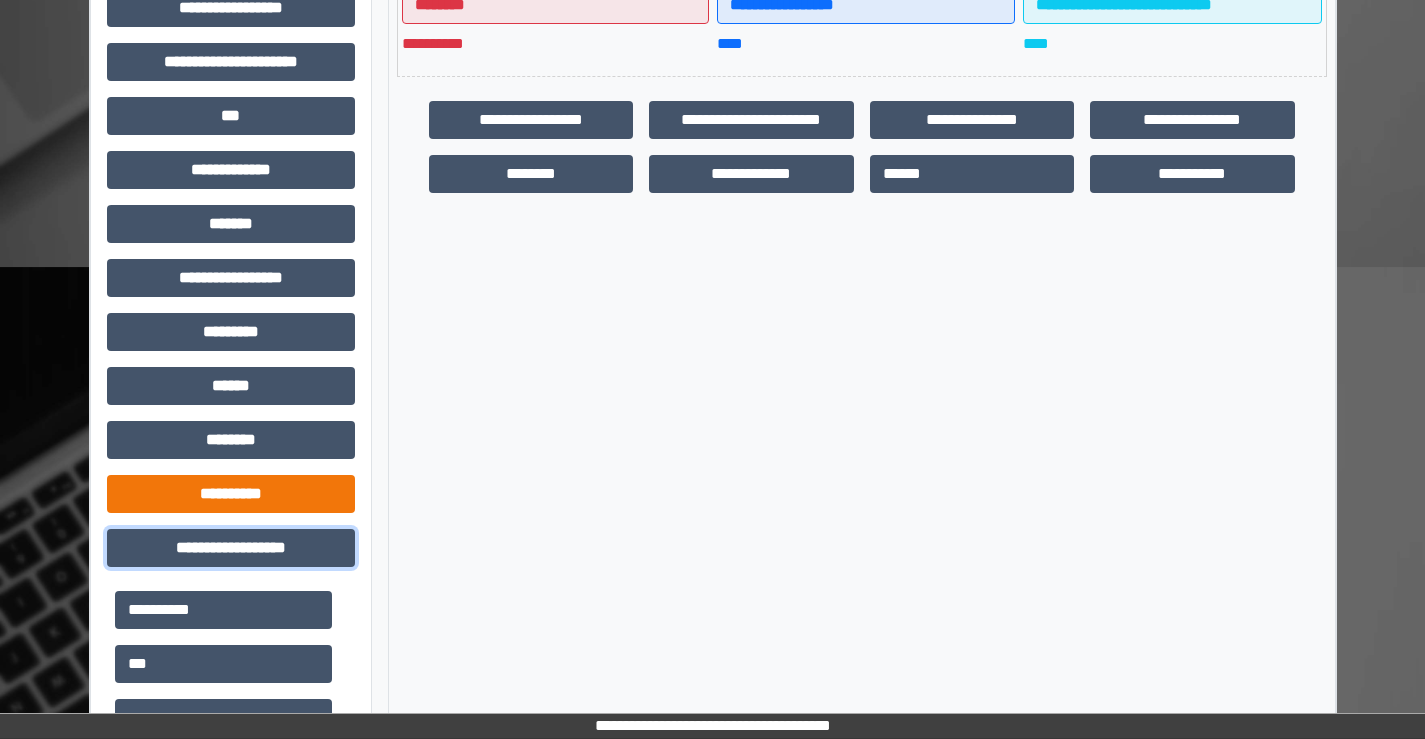 scroll, scrollTop: 735, scrollLeft: 0, axis: vertical 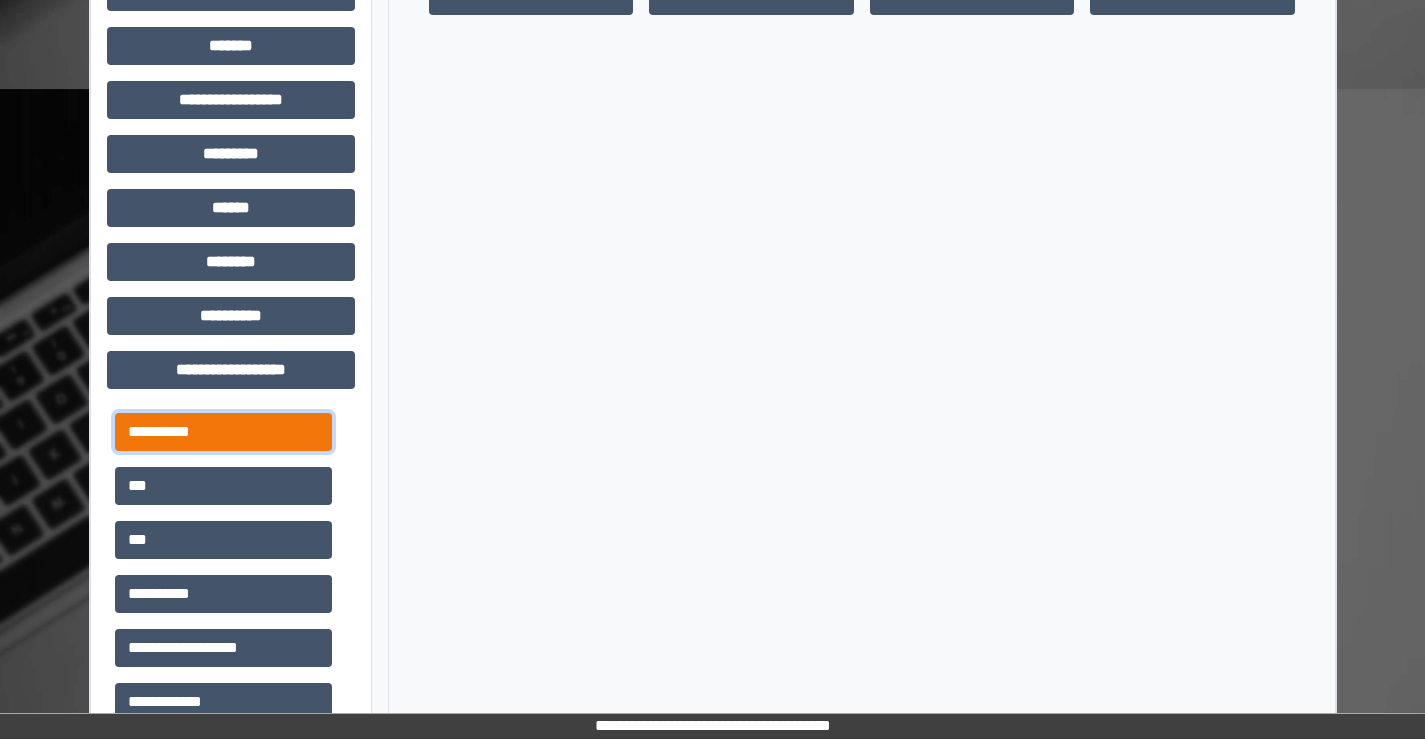 click on "**********" at bounding box center [223, 432] 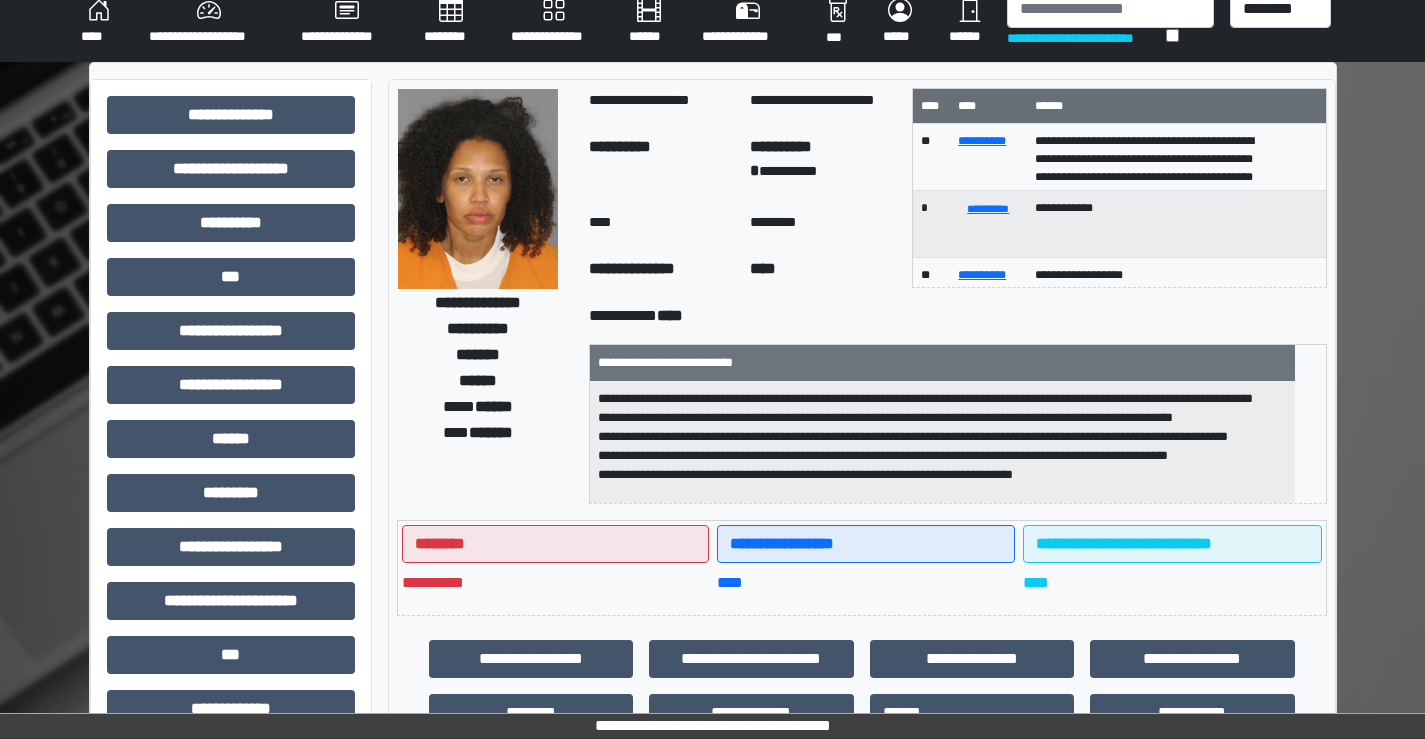 scroll, scrollTop: 0, scrollLeft: 0, axis: both 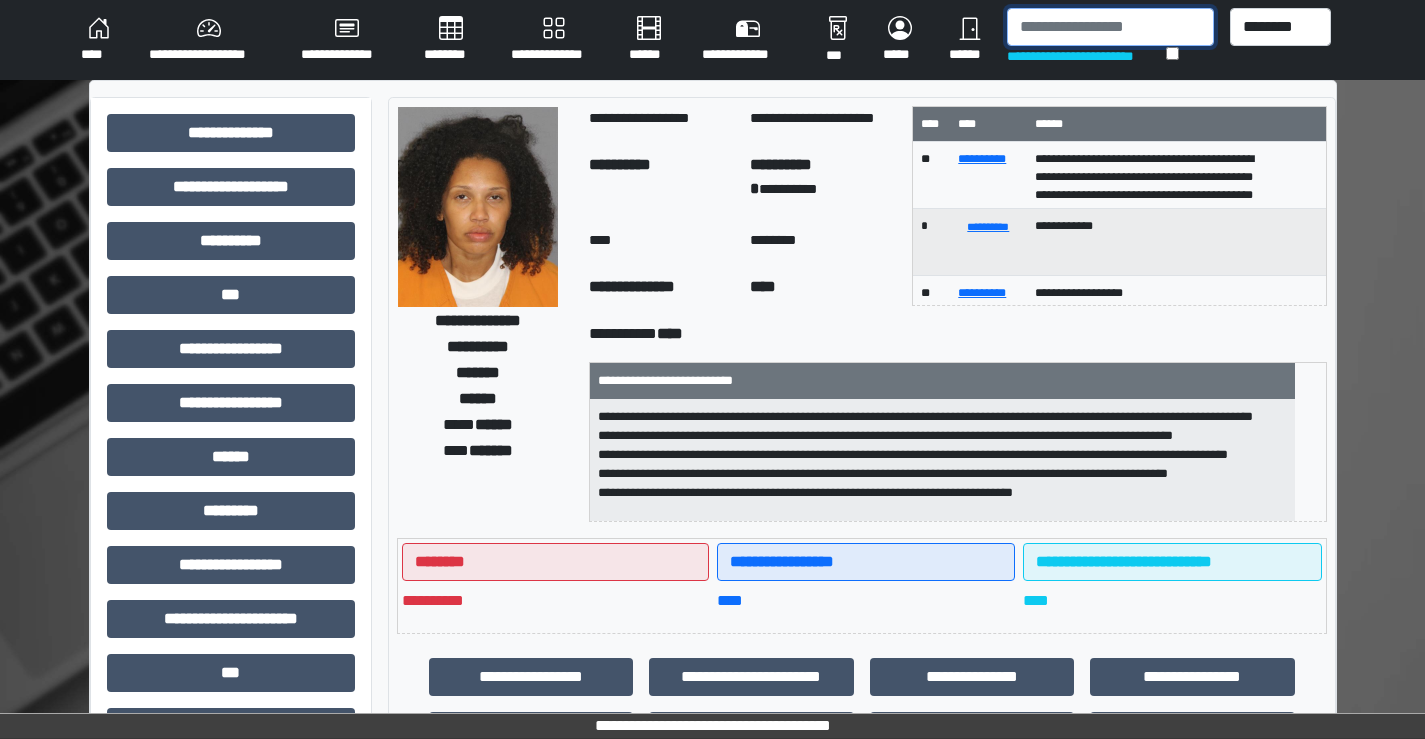 click at bounding box center [1110, 27] 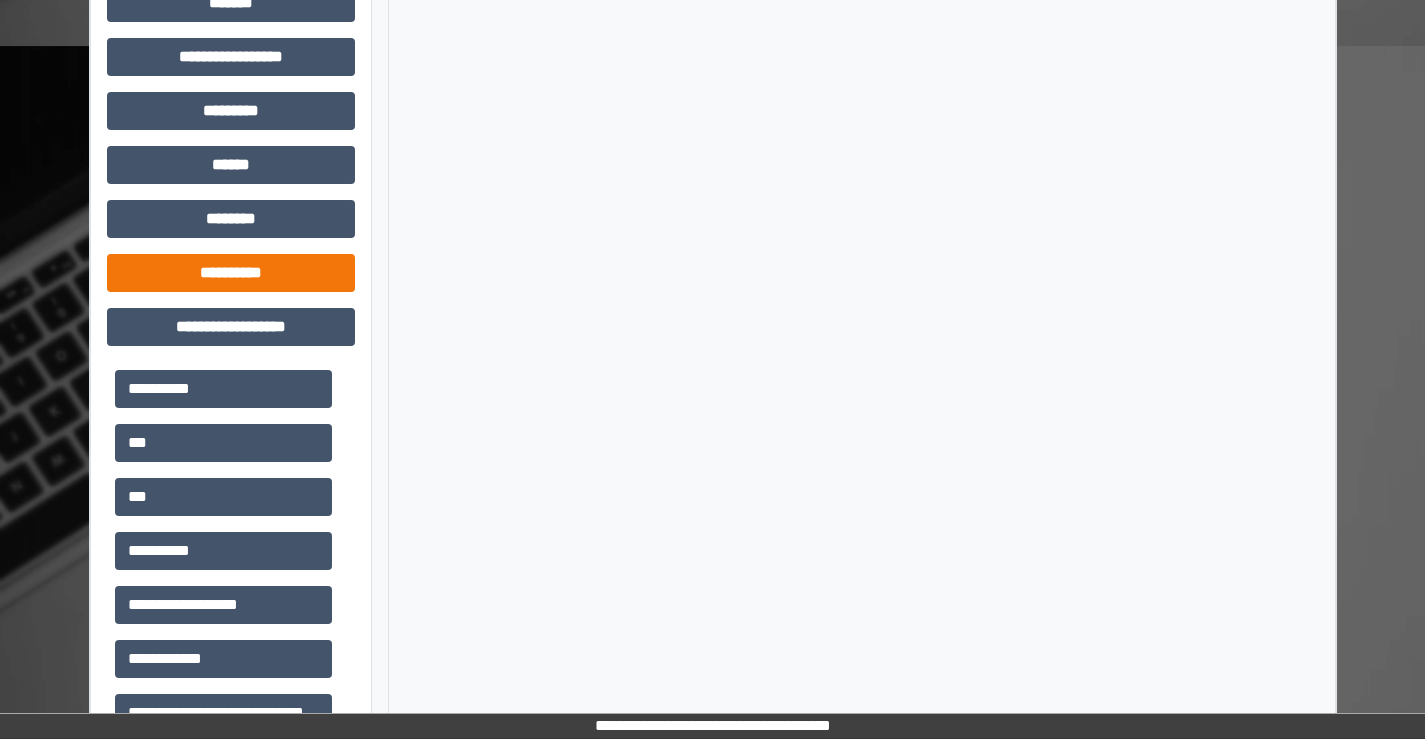 scroll, scrollTop: 800, scrollLeft: 0, axis: vertical 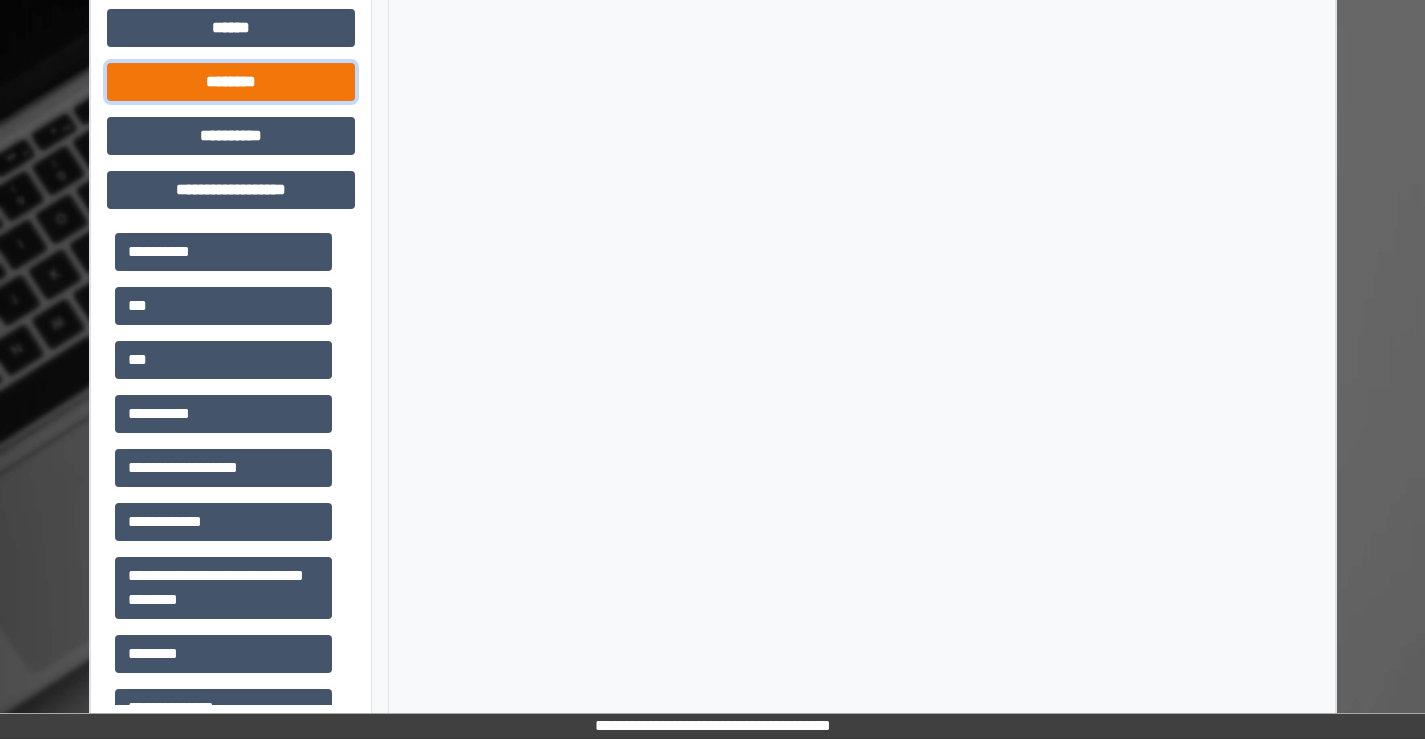click on "********" at bounding box center [231, 82] 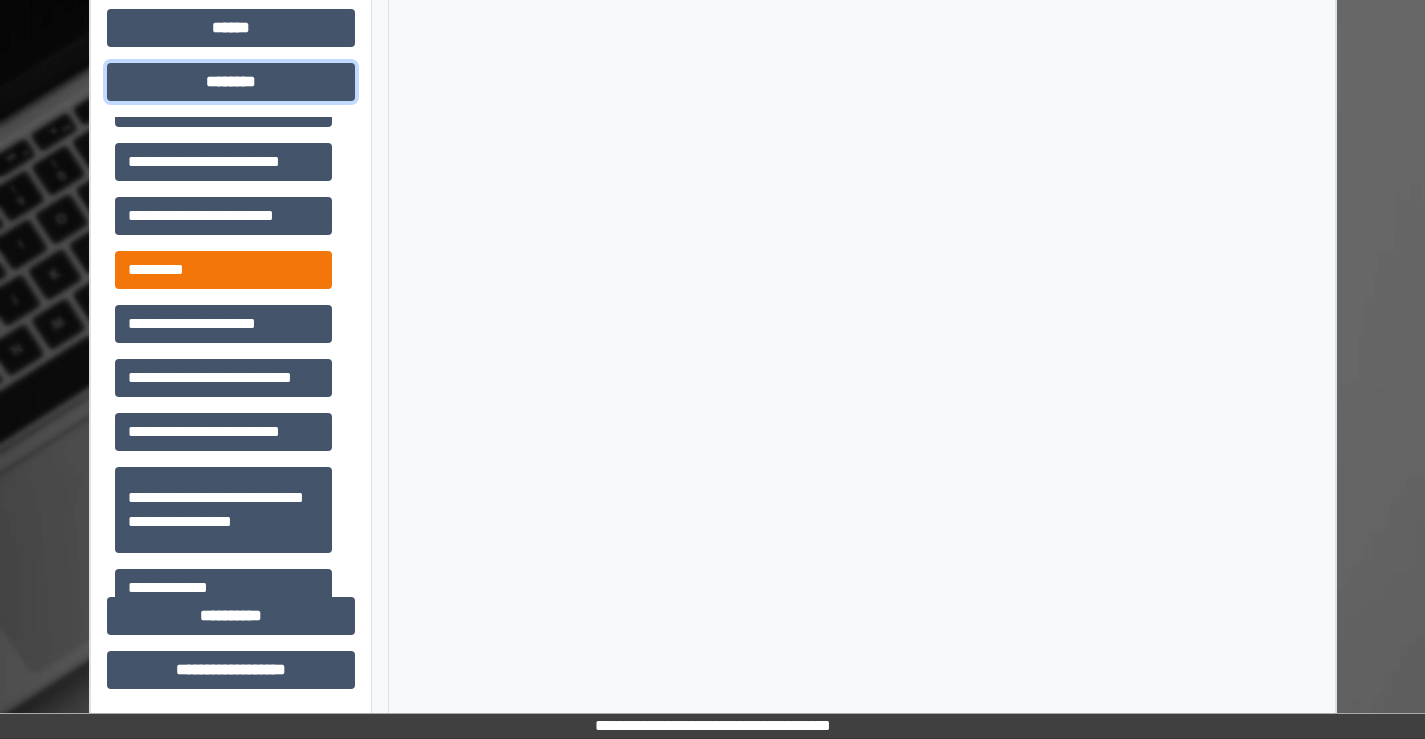 scroll, scrollTop: 200, scrollLeft: 0, axis: vertical 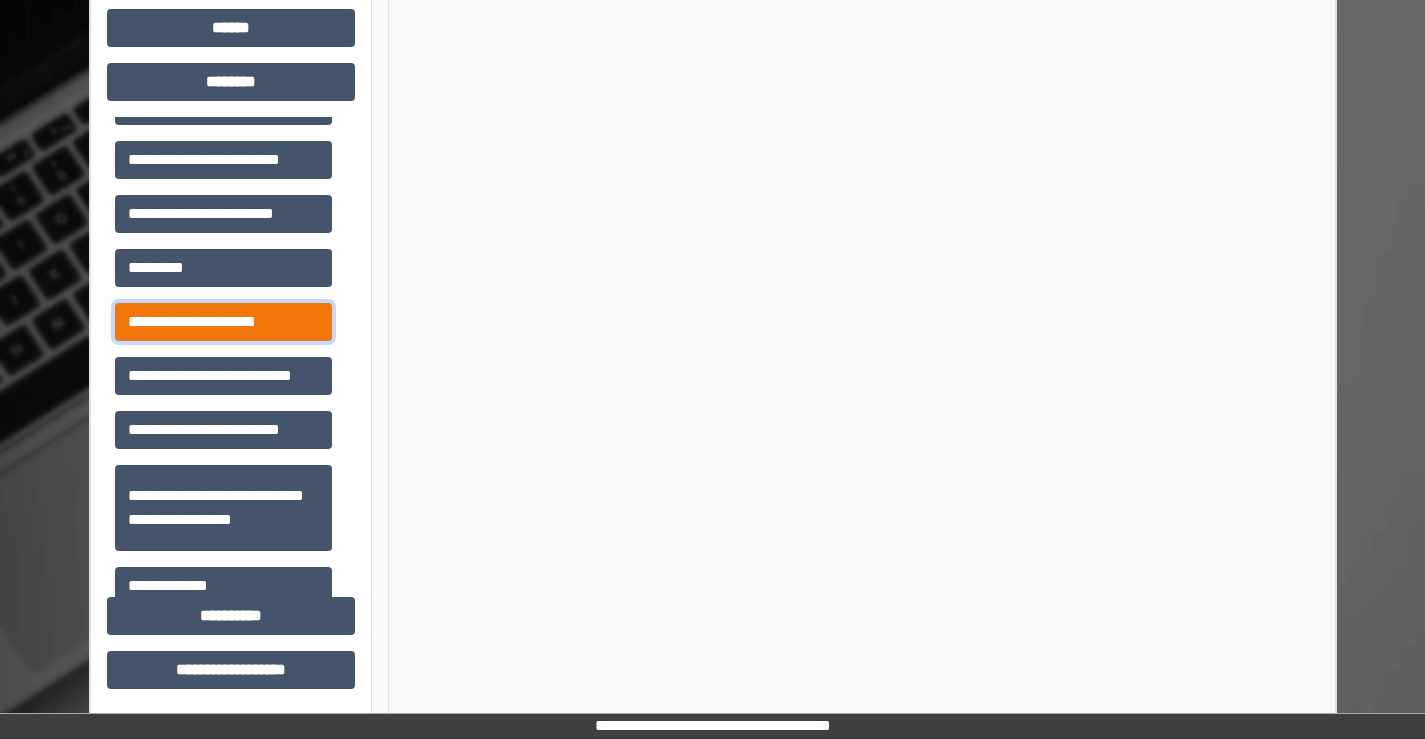 click on "**********" at bounding box center (223, 322) 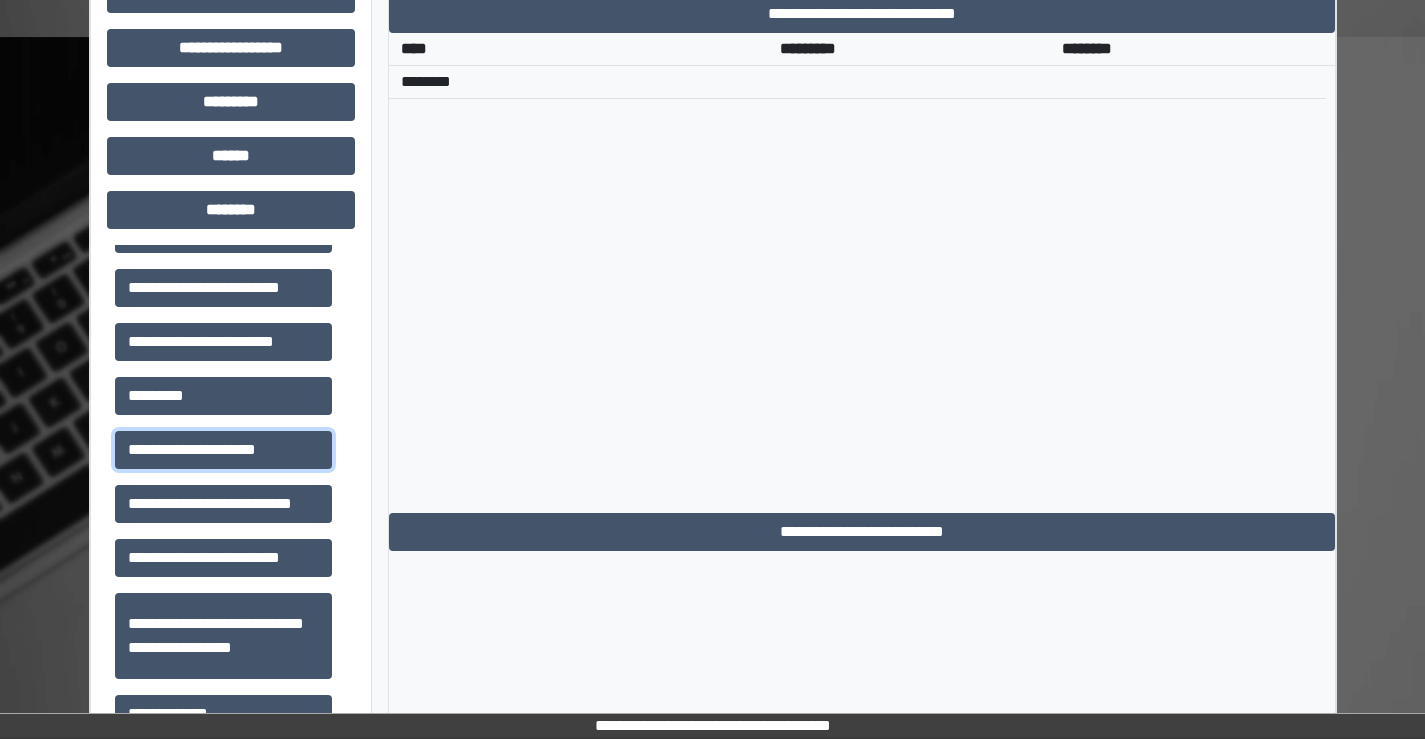 scroll, scrollTop: 515, scrollLeft: 0, axis: vertical 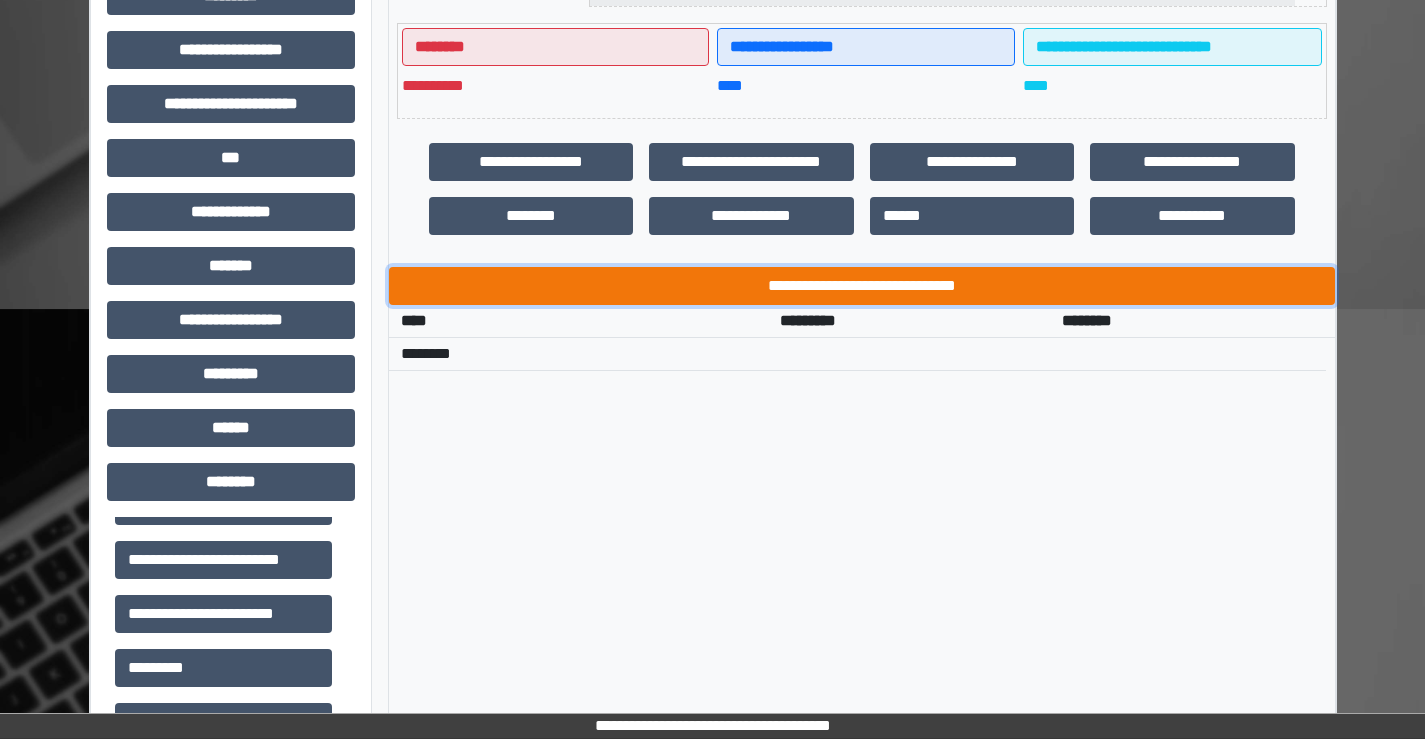 click on "**********" at bounding box center (862, 286) 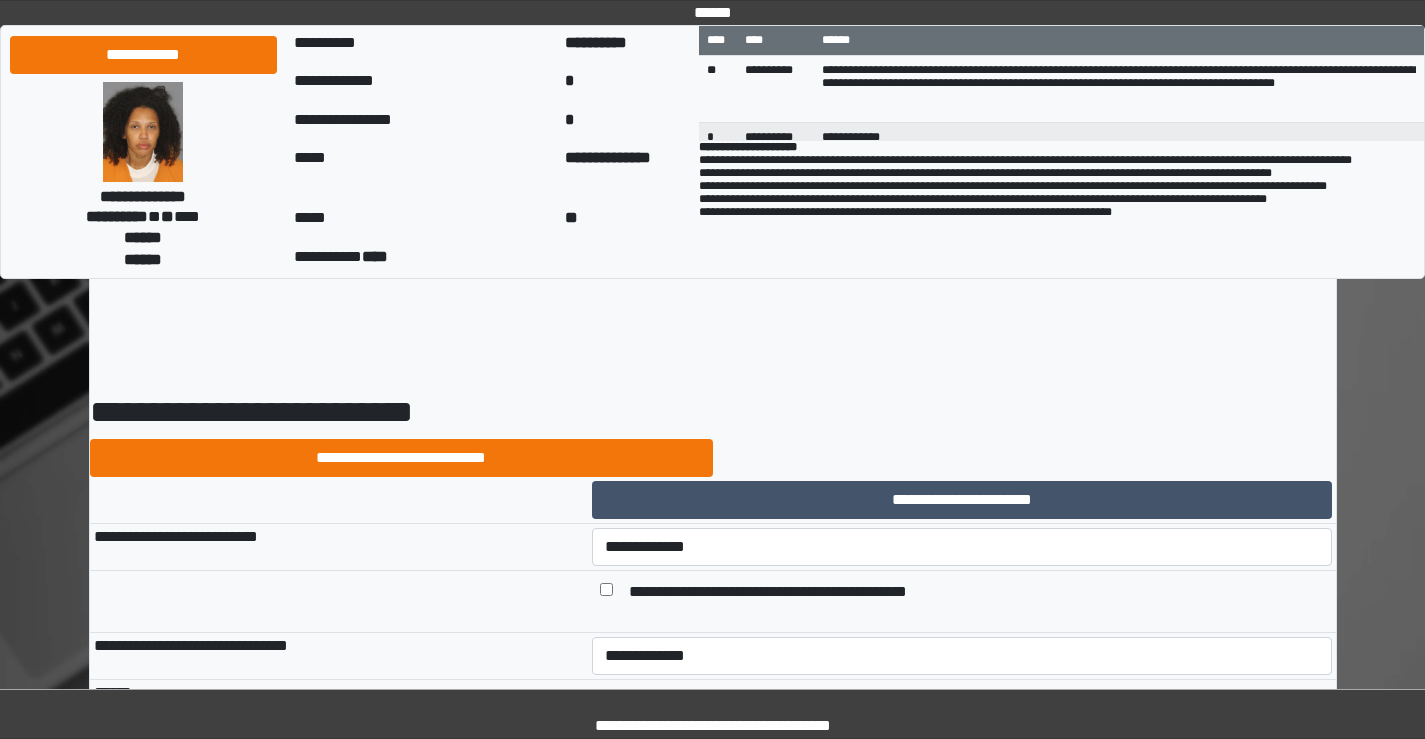 scroll, scrollTop: 0, scrollLeft: 0, axis: both 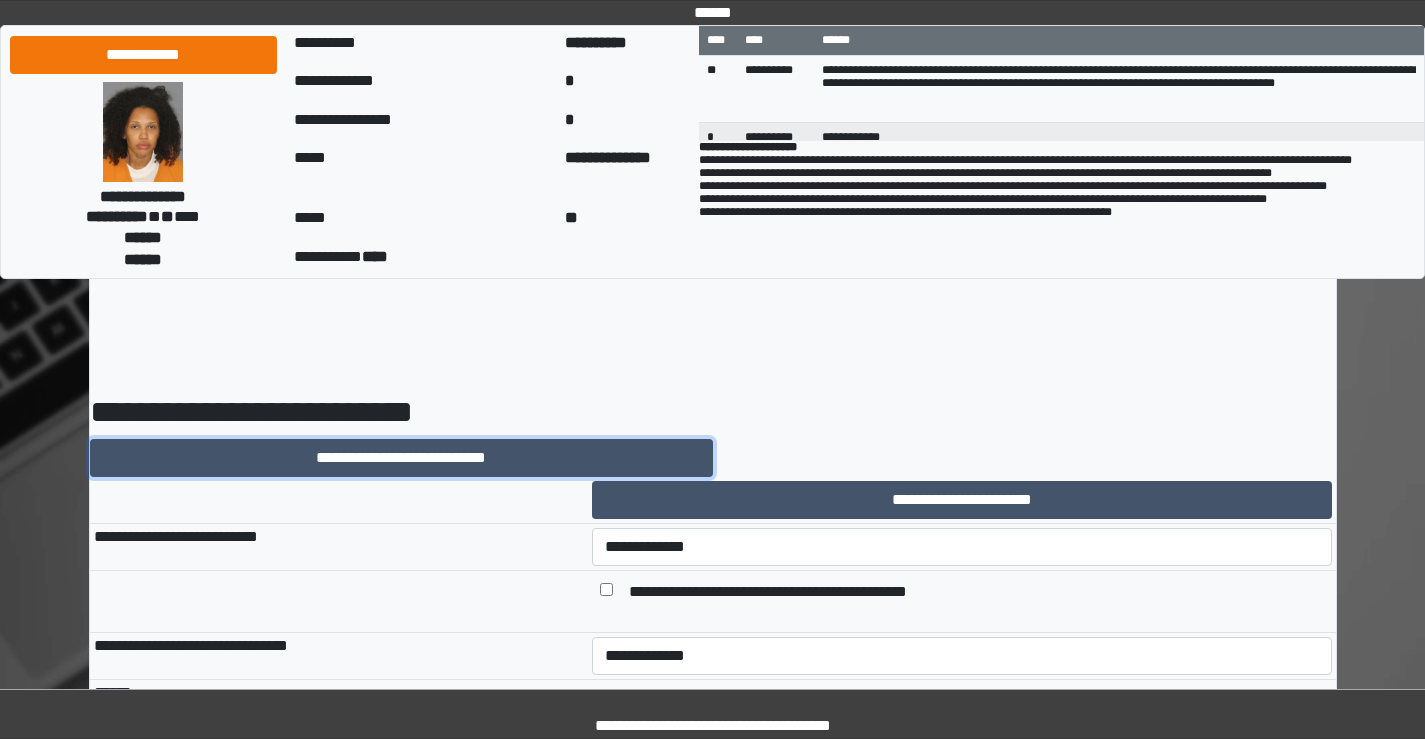 click on "**********" at bounding box center [401, 458] 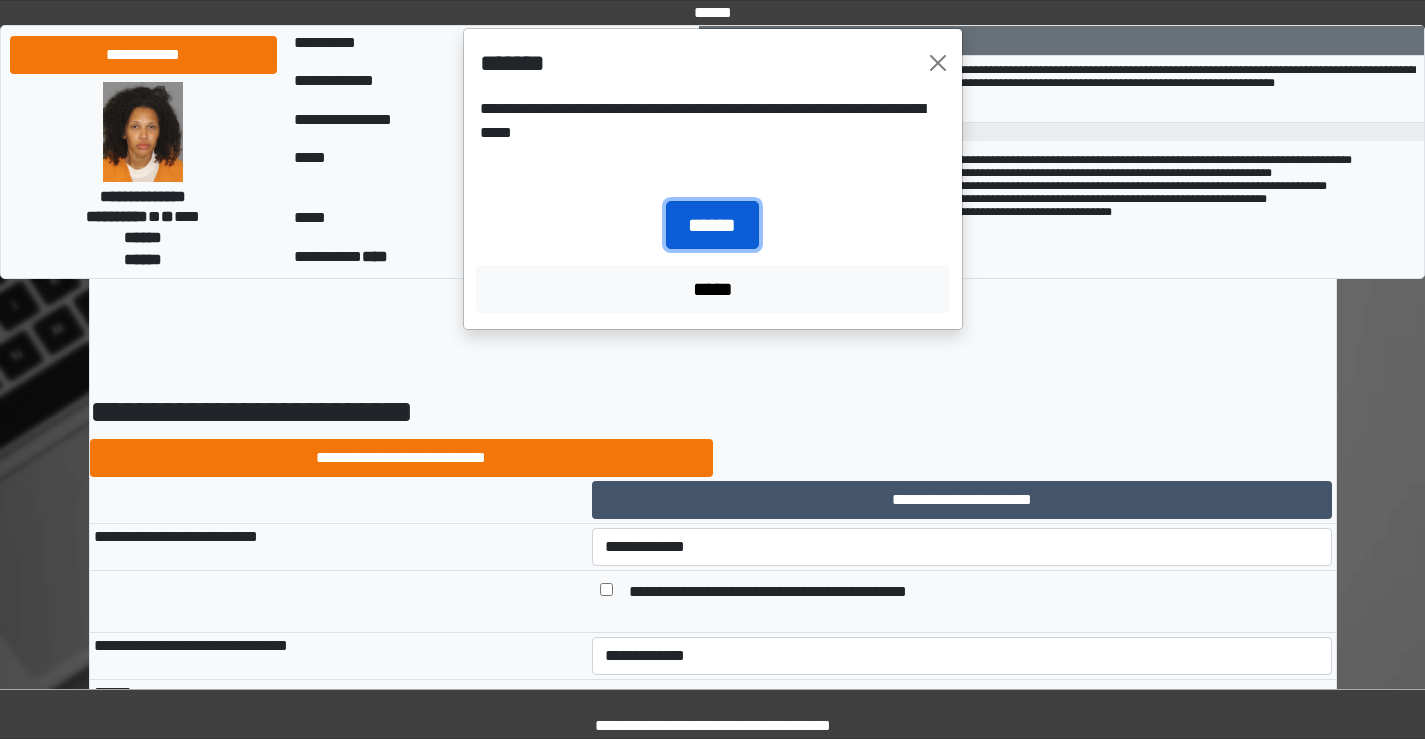 click on "******" at bounding box center [712, 225] 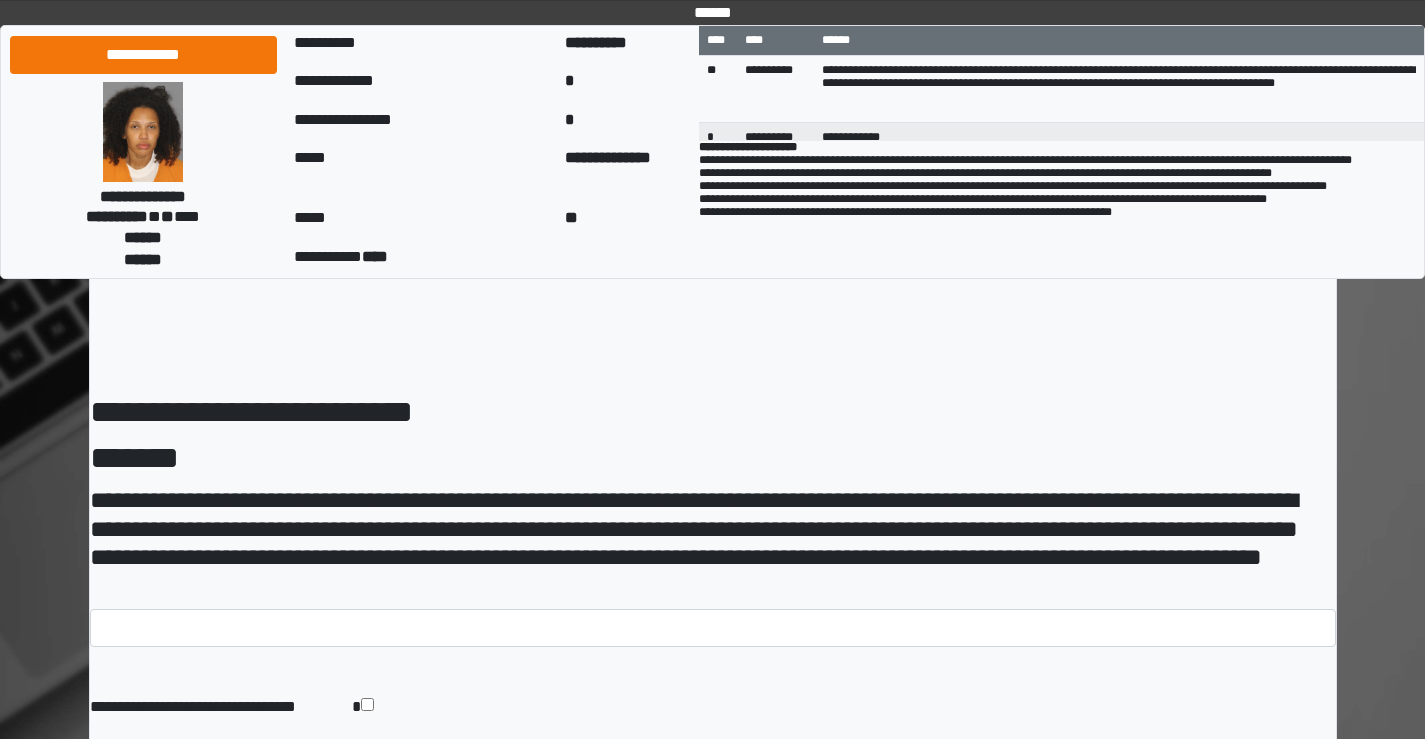 scroll, scrollTop: 0, scrollLeft: 0, axis: both 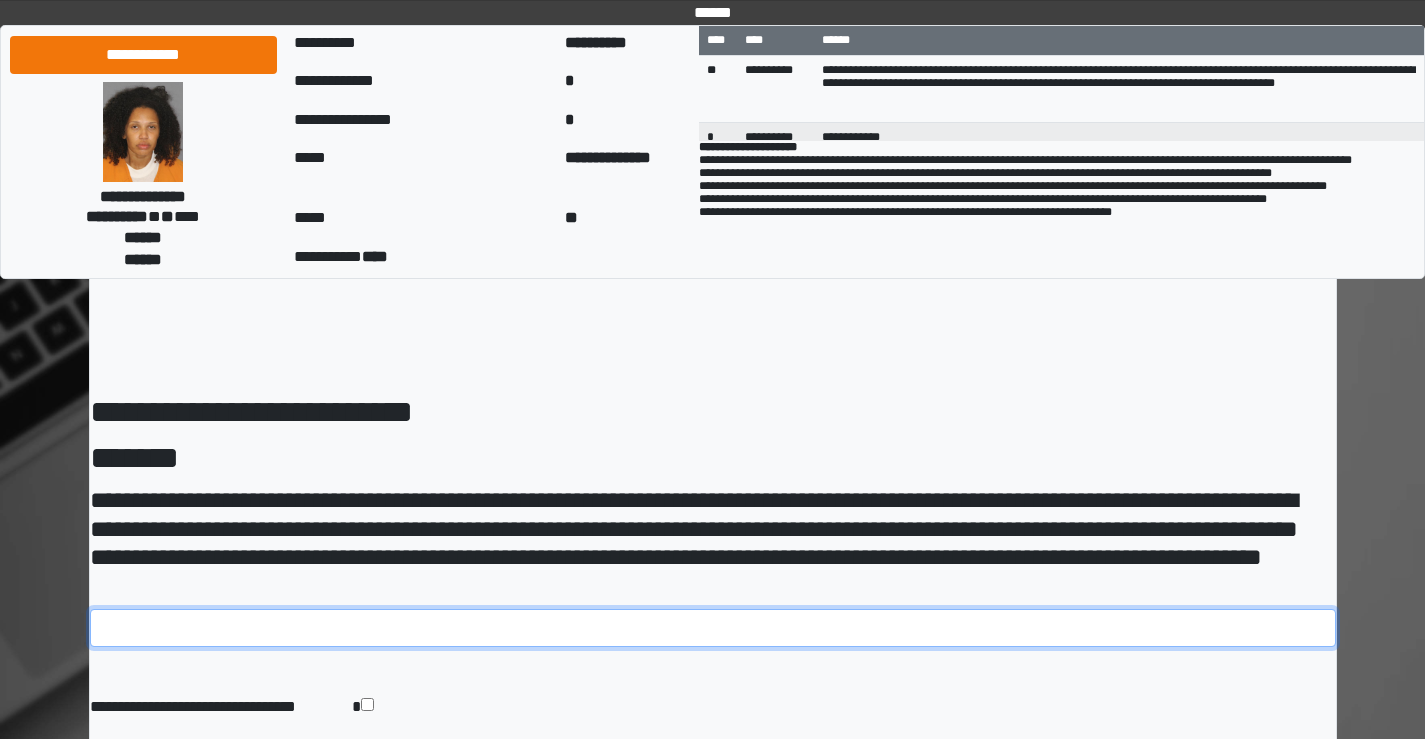 click at bounding box center [713, 628] 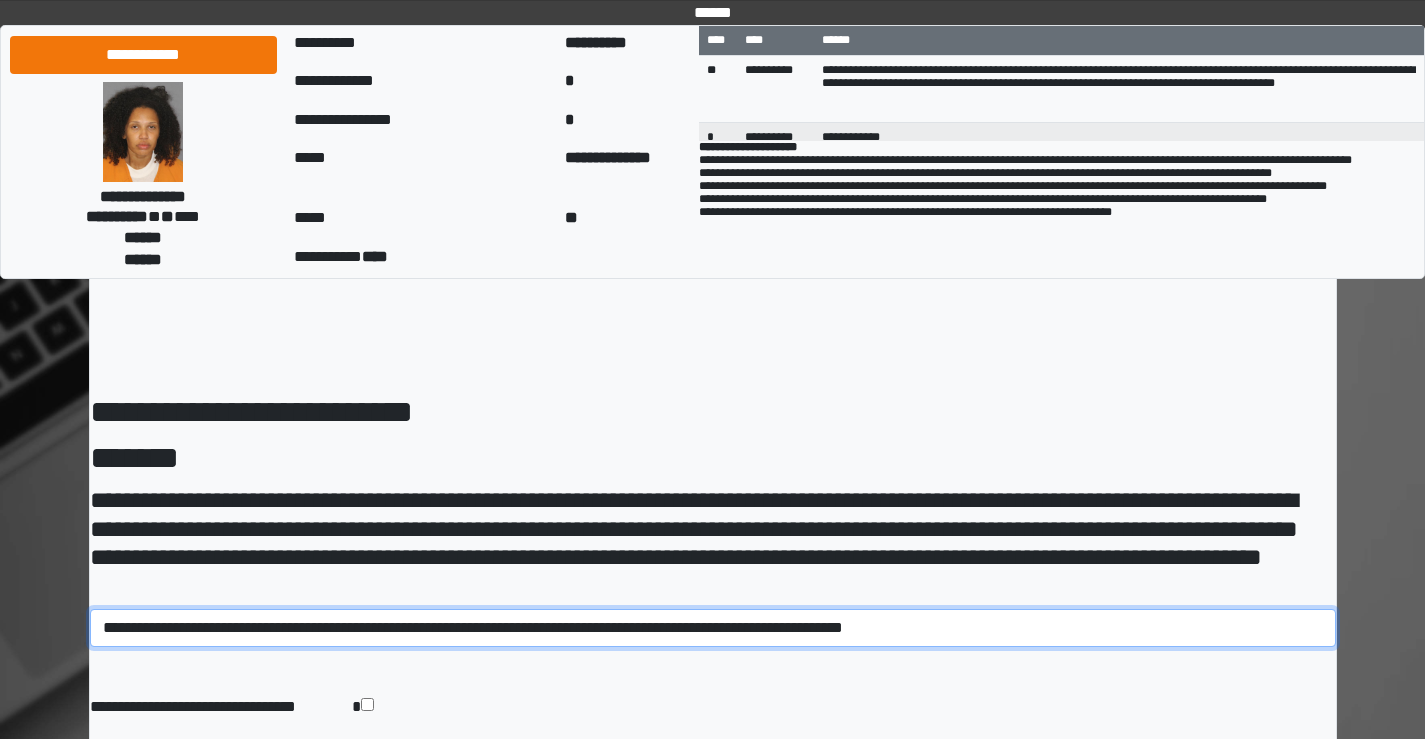 click on "**********" at bounding box center [713, 628] 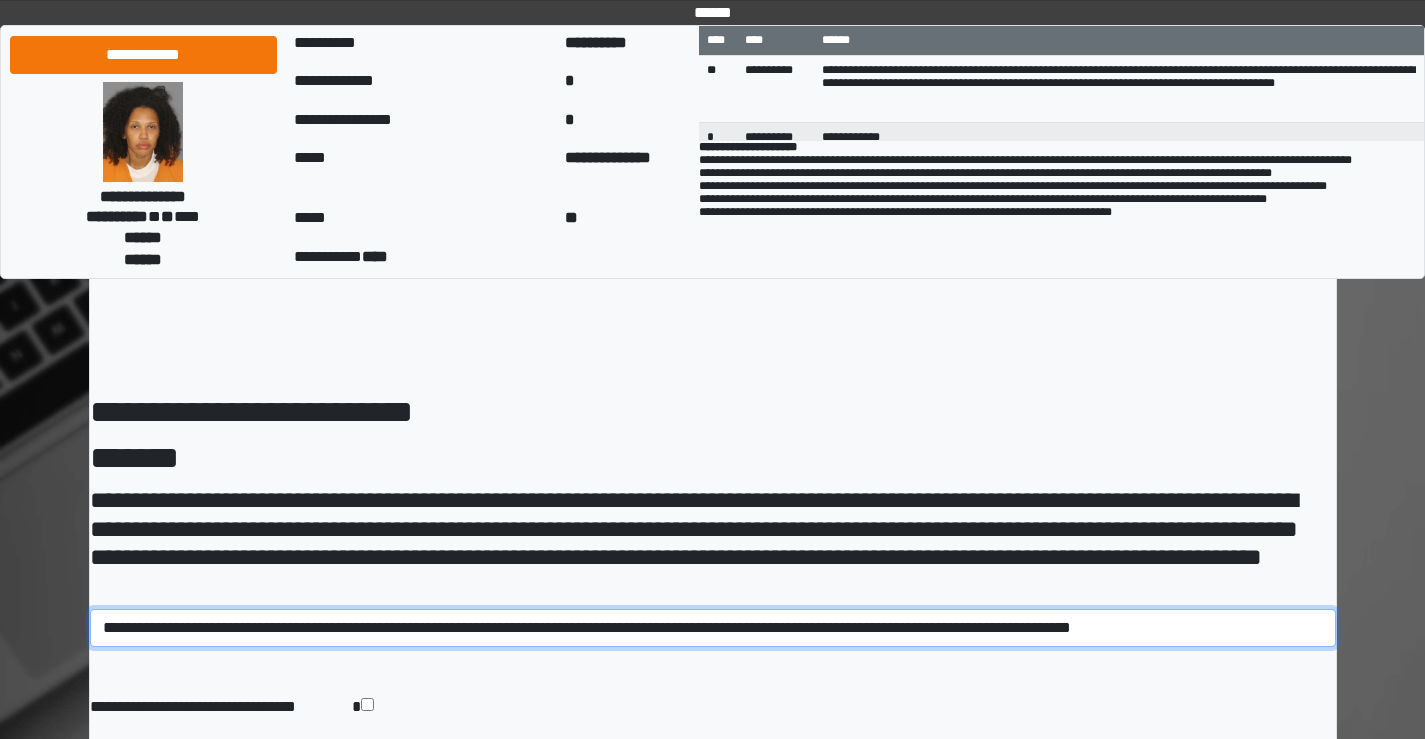 click on "**********" at bounding box center (713, 628) 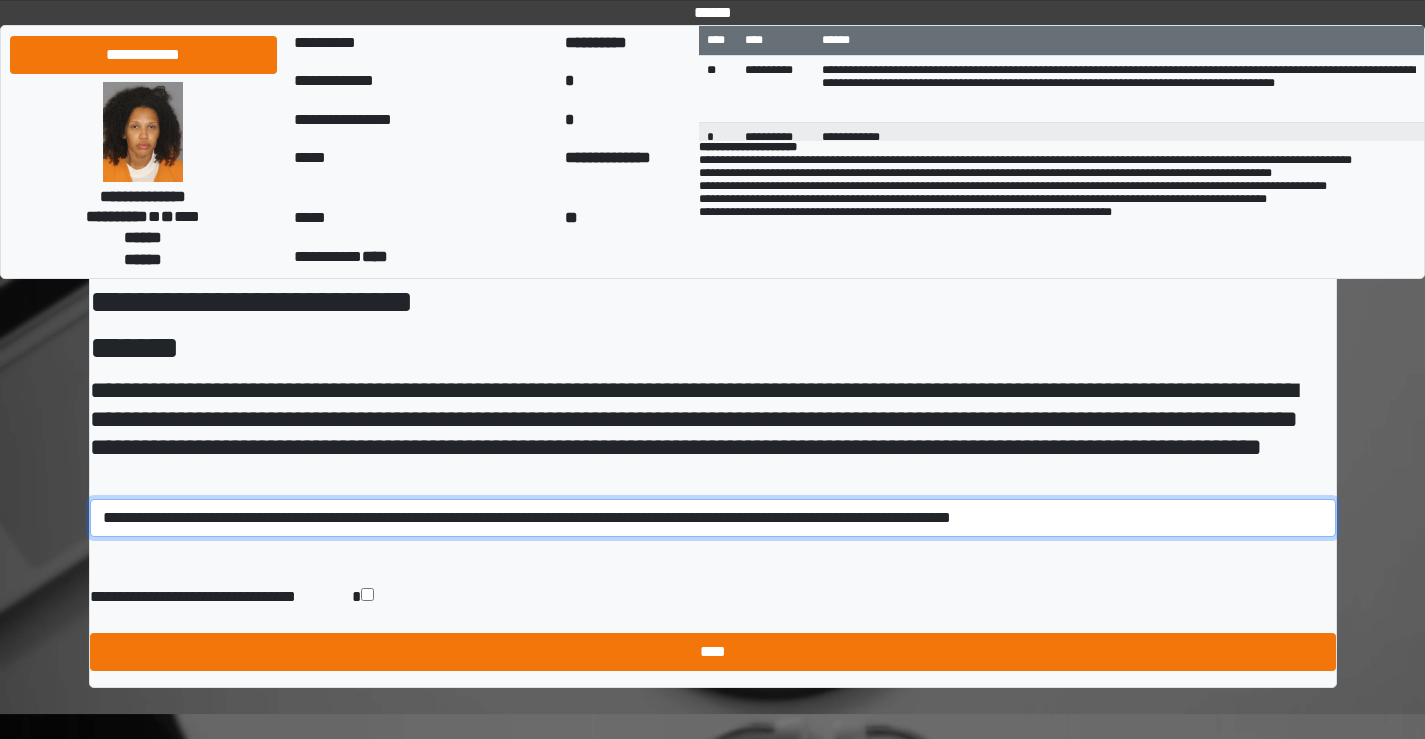scroll, scrollTop: 113, scrollLeft: 0, axis: vertical 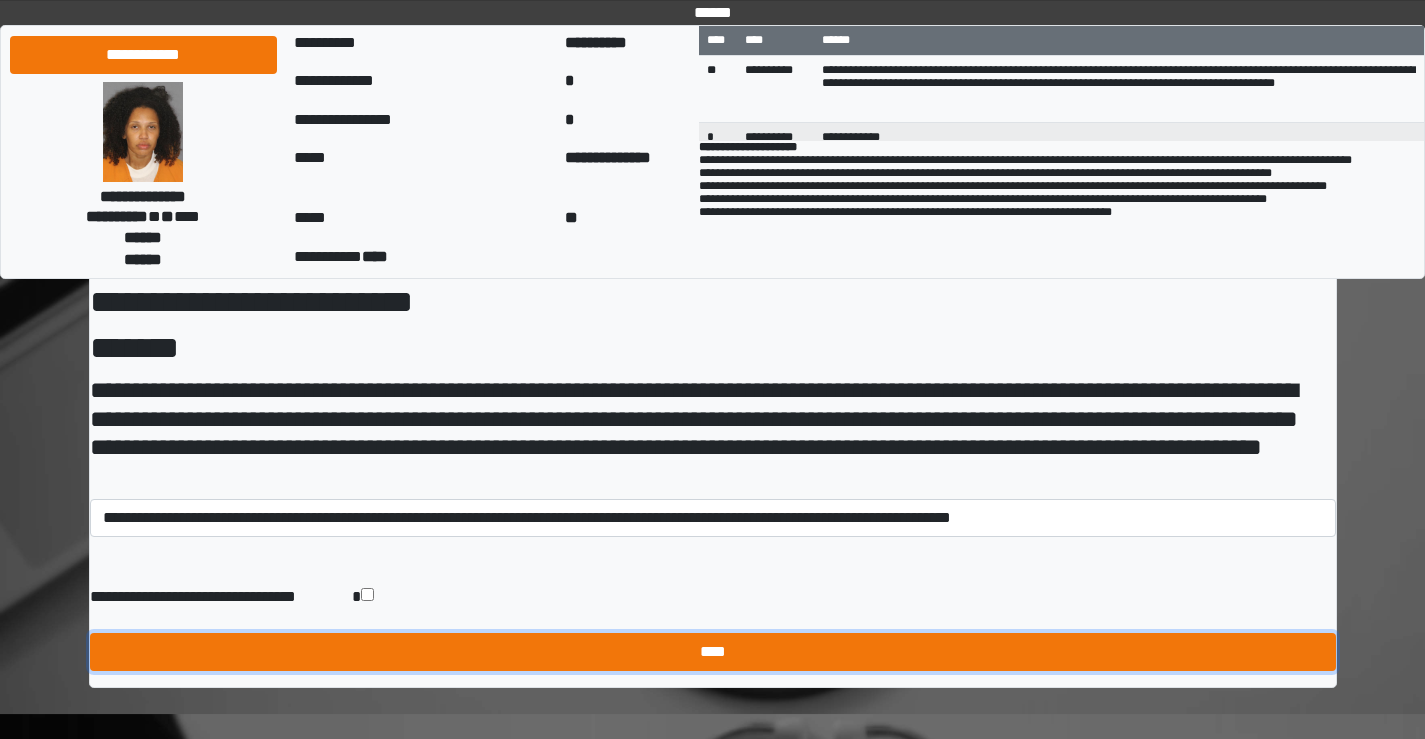 click on "****" at bounding box center (713, 652) 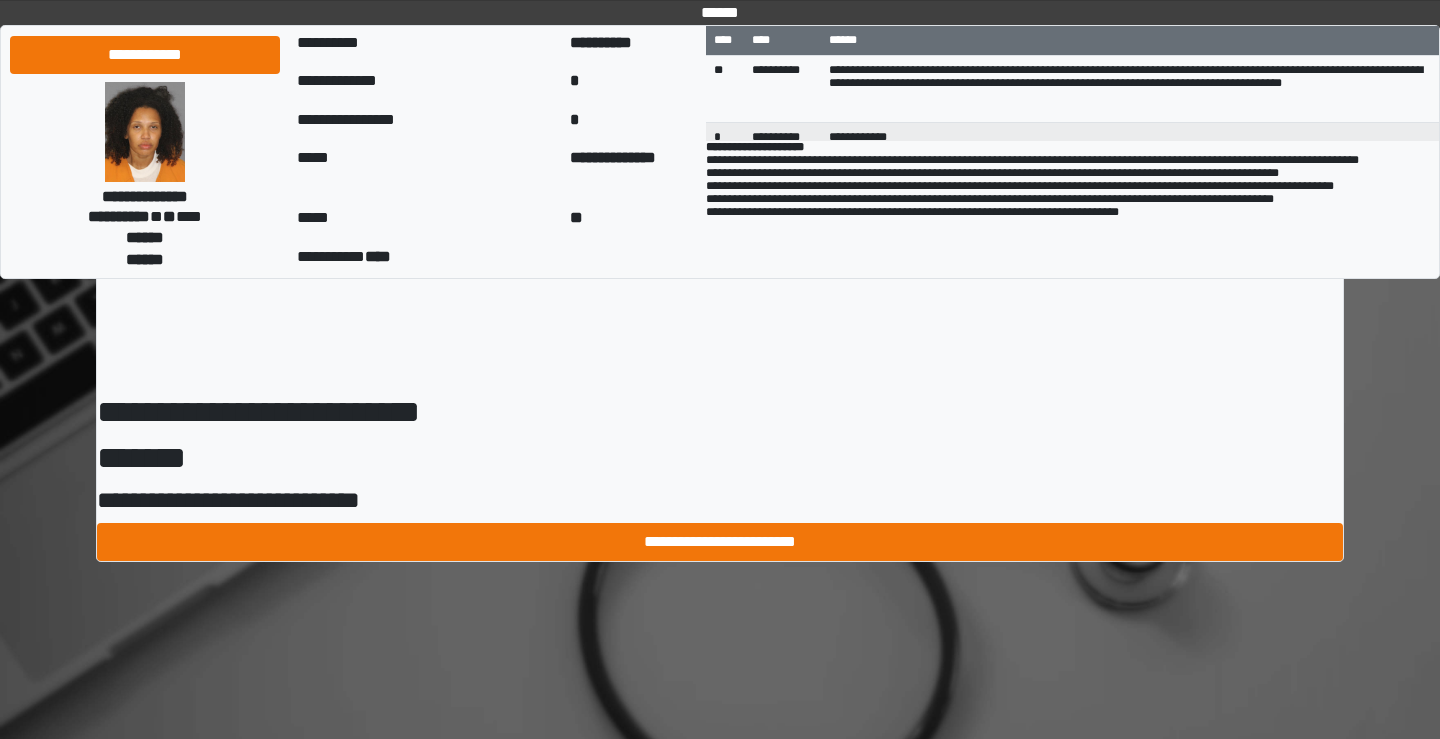 scroll, scrollTop: 0, scrollLeft: 0, axis: both 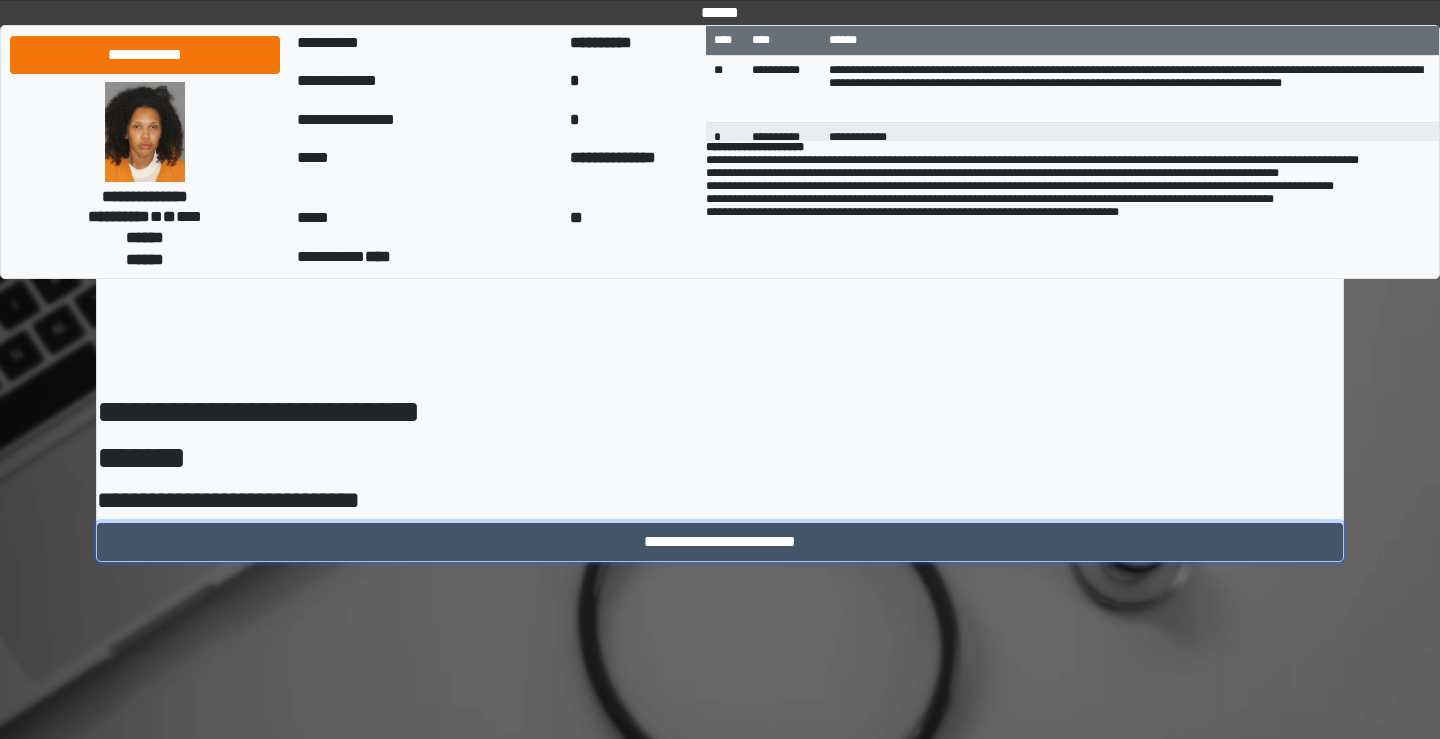 click on "**********" at bounding box center (720, 542) 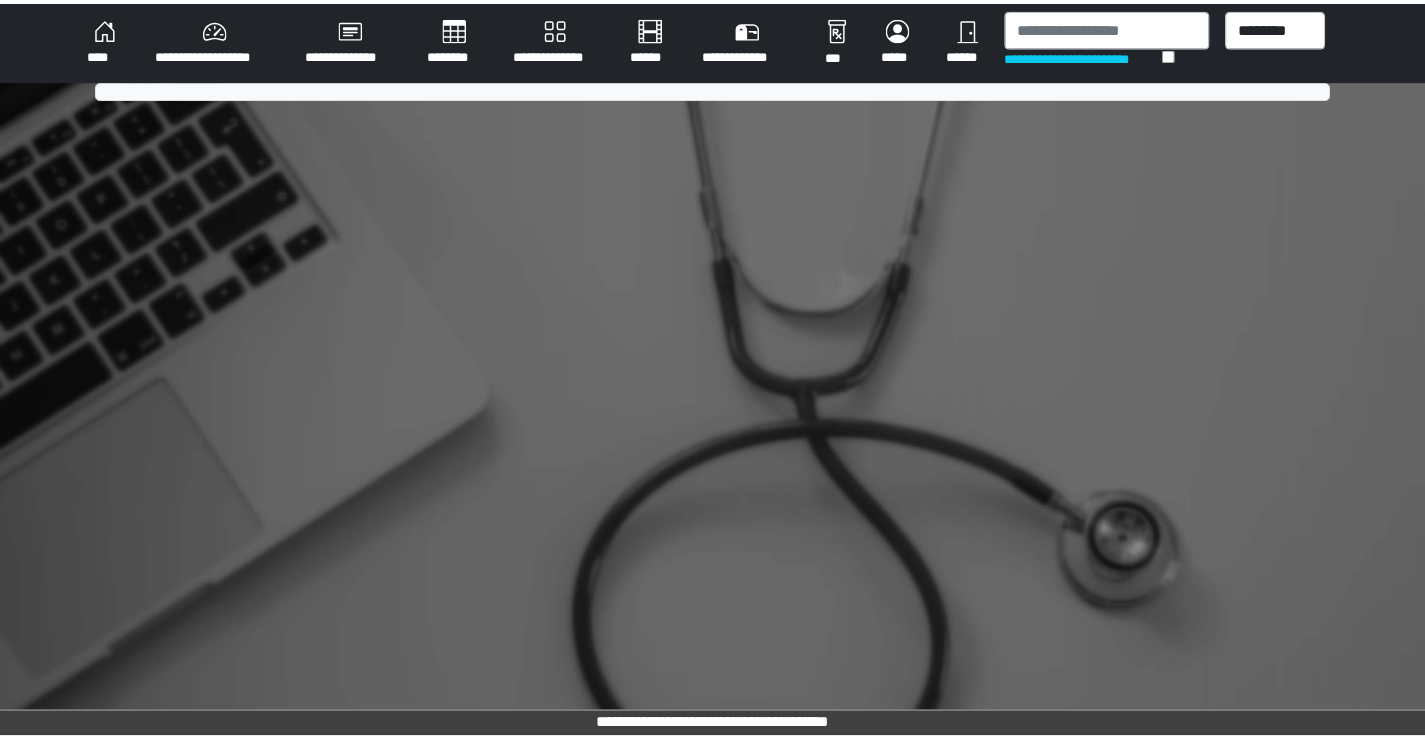 scroll, scrollTop: 0, scrollLeft: 0, axis: both 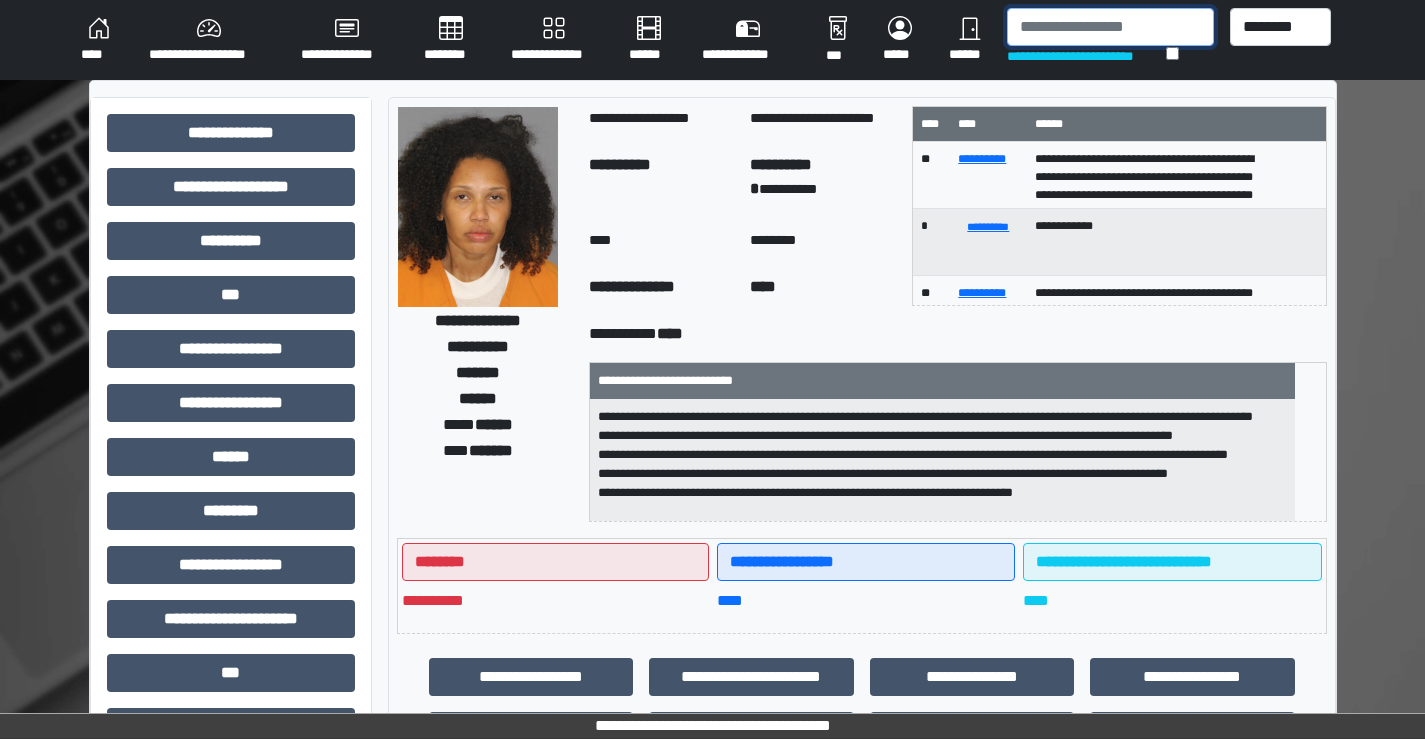 click at bounding box center [1110, 27] 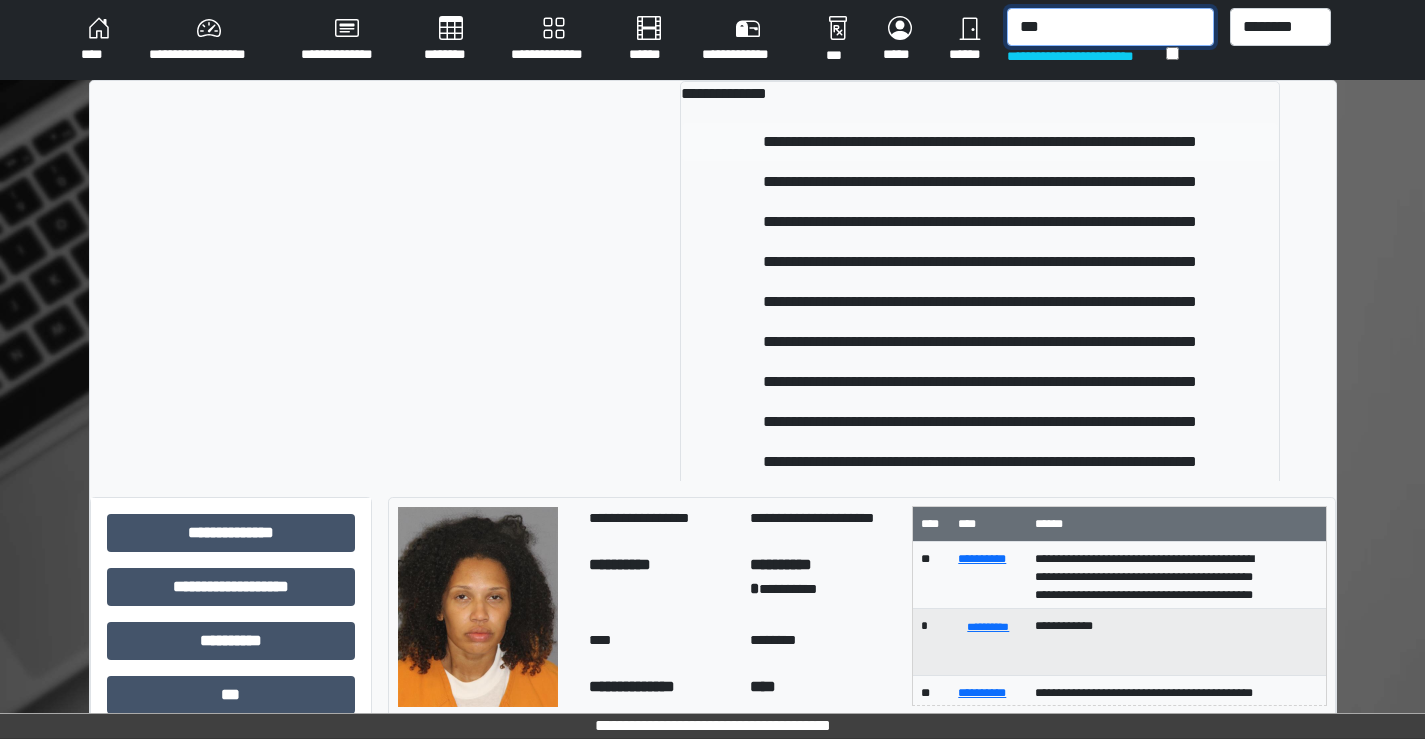 type on "***" 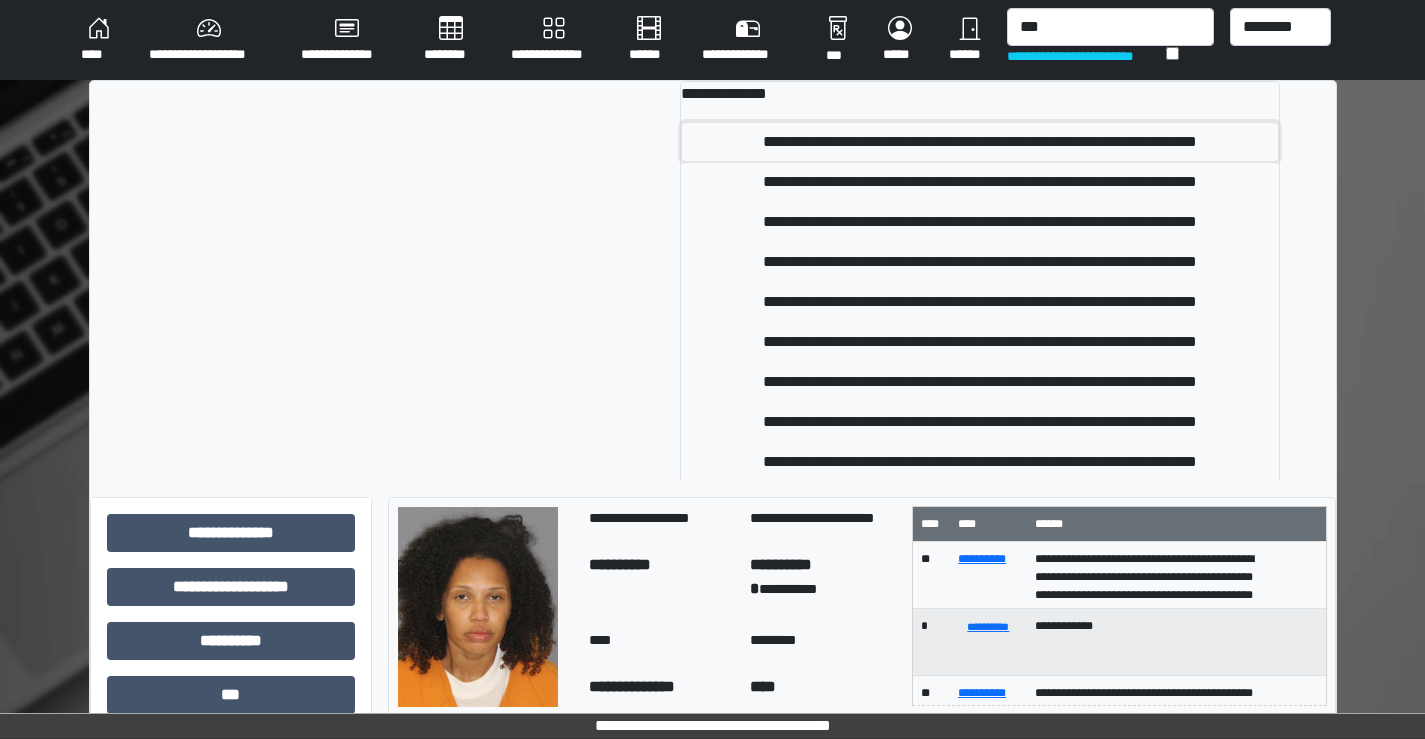 click on "**********" at bounding box center (980, 142) 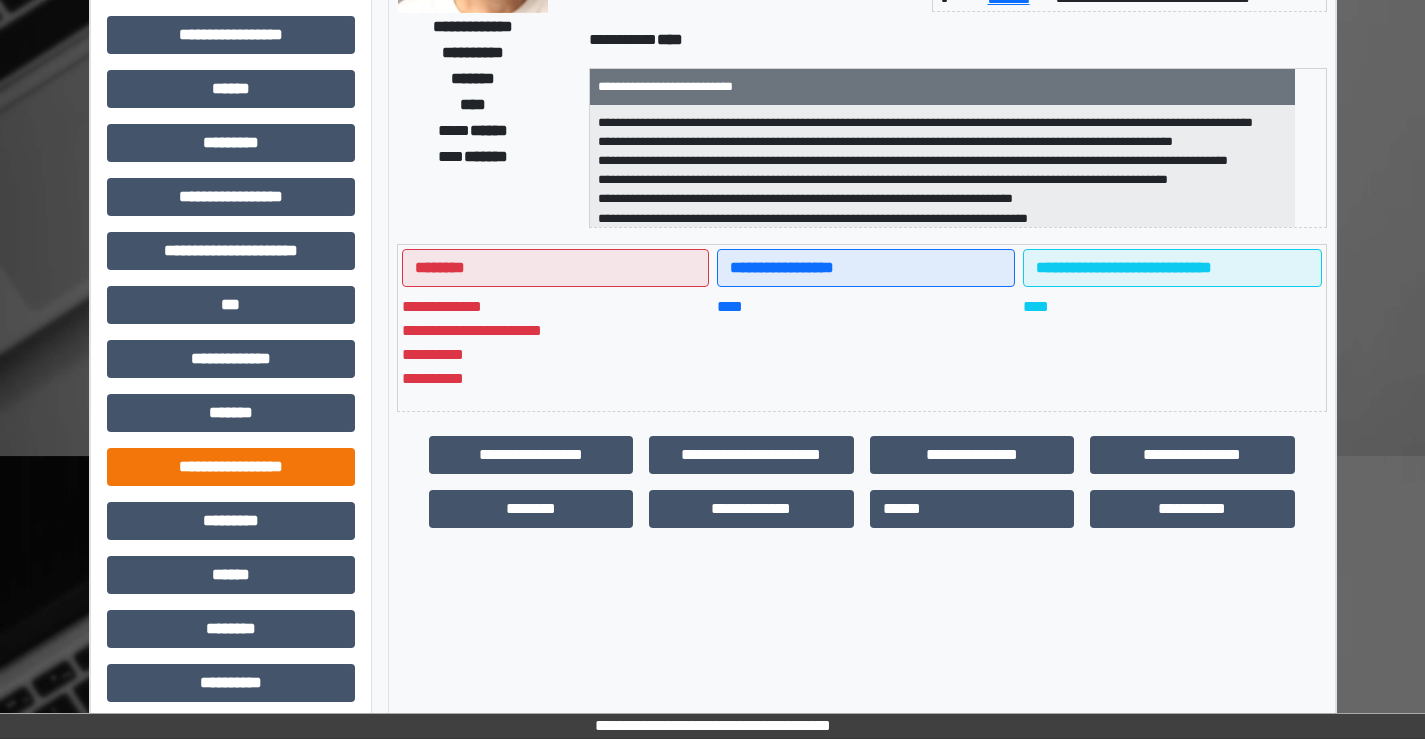 scroll, scrollTop: 435, scrollLeft: 0, axis: vertical 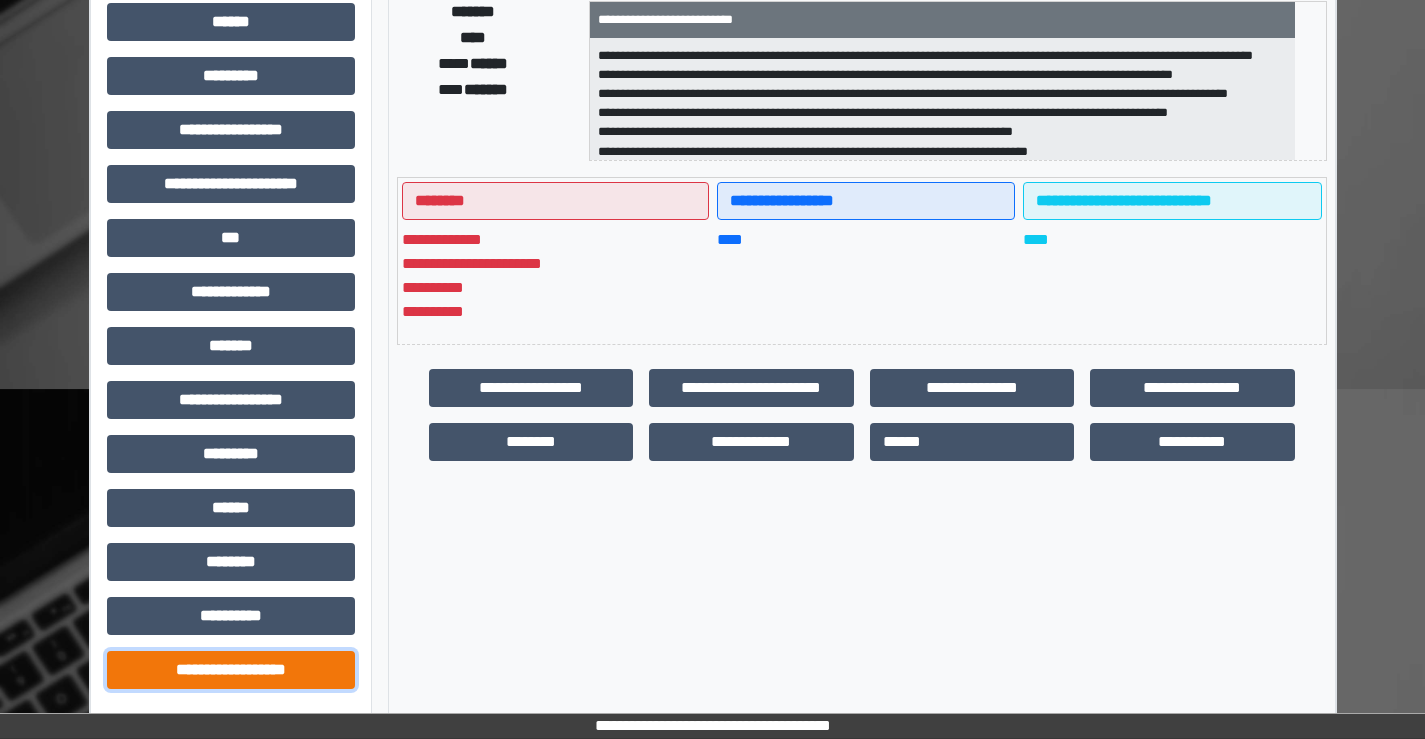 click on "**********" at bounding box center [231, 670] 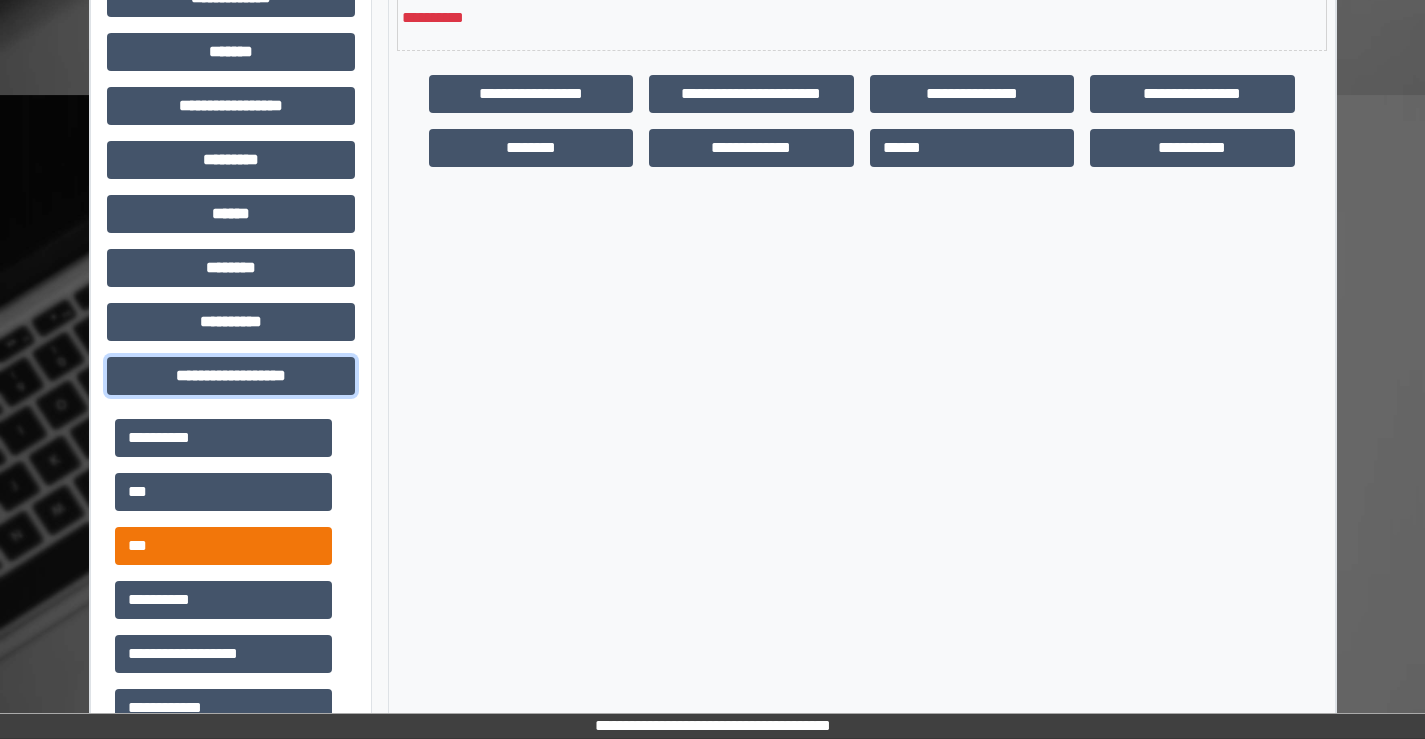 scroll, scrollTop: 735, scrollLeft: 0, axis: vertical 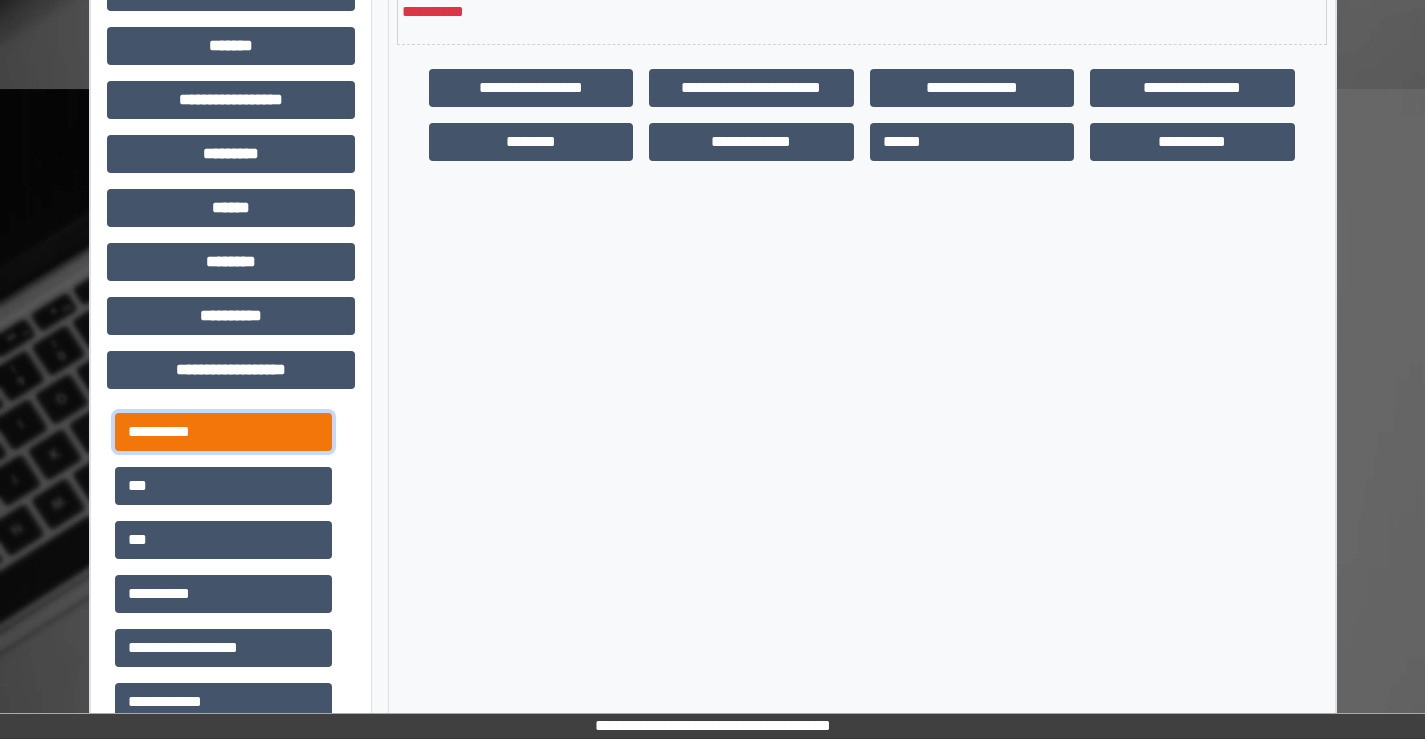 click on "**********" at bounding box center (223, 432) 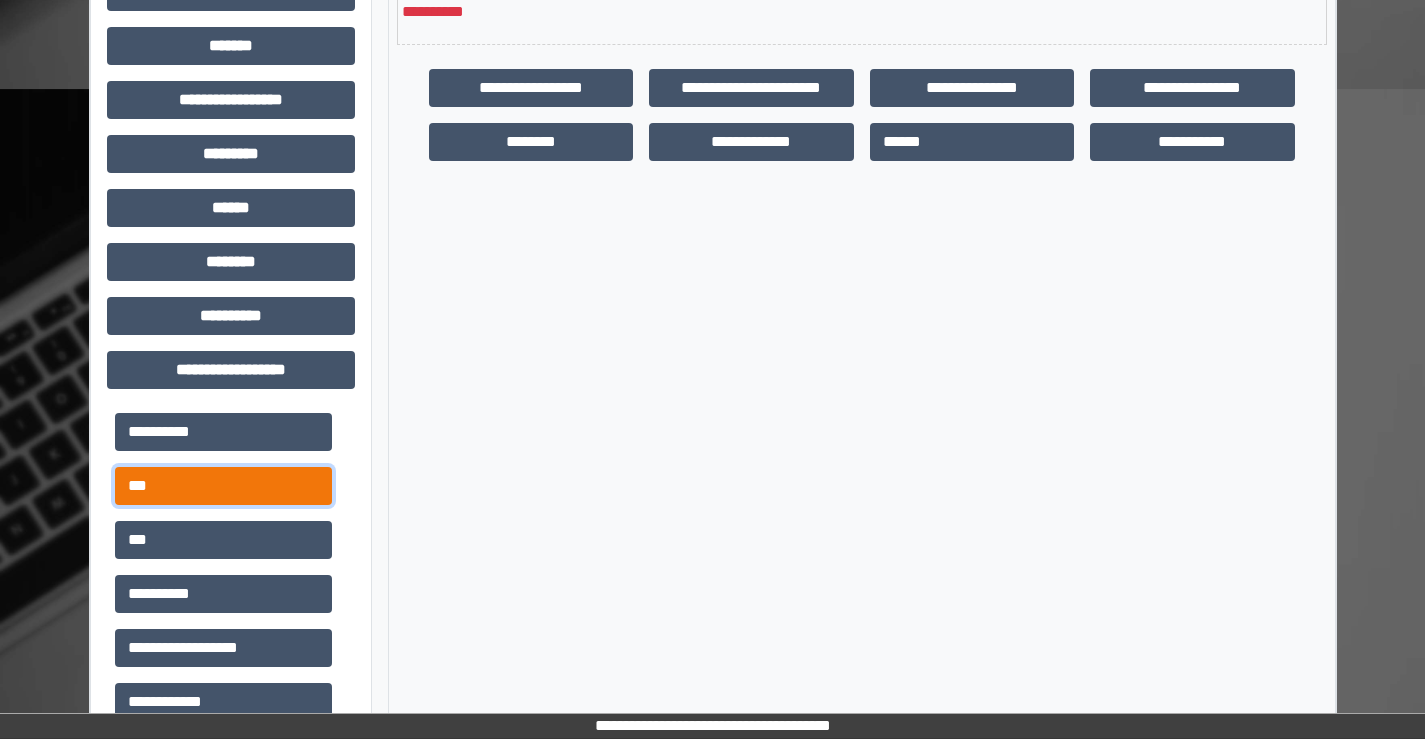 click on "***" at bounding box center [223, 486] 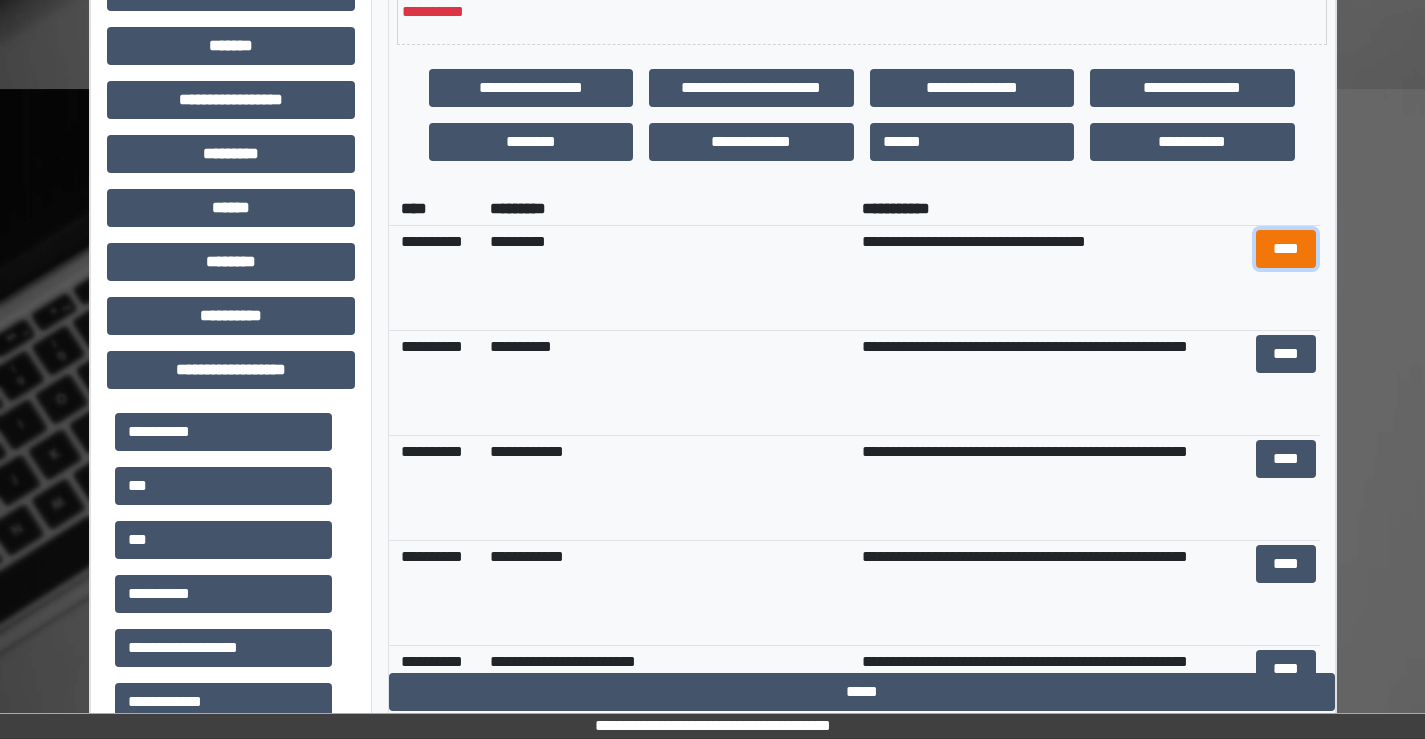 click on "****" at bounding box center (1286, 249) 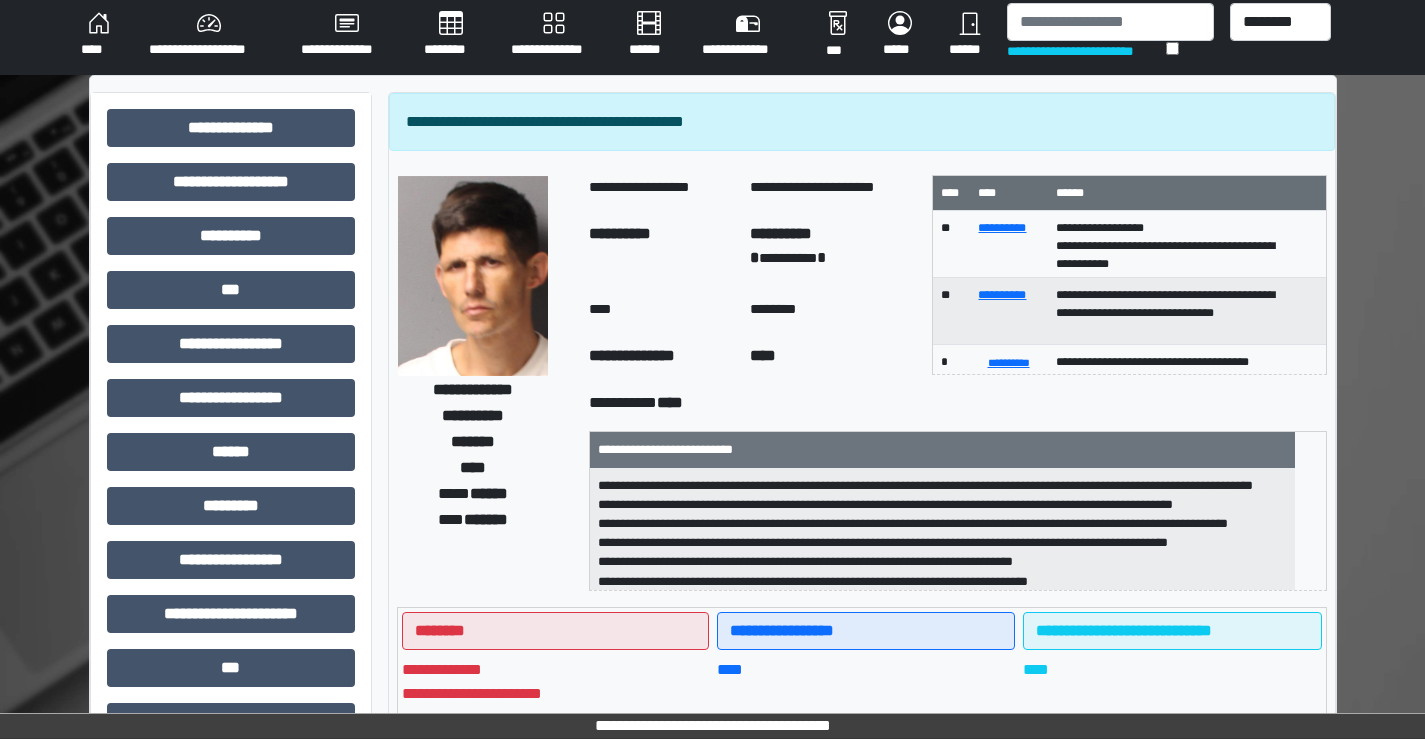 scroll, scrollTop: 0, scrollLeft: 0, axis: both 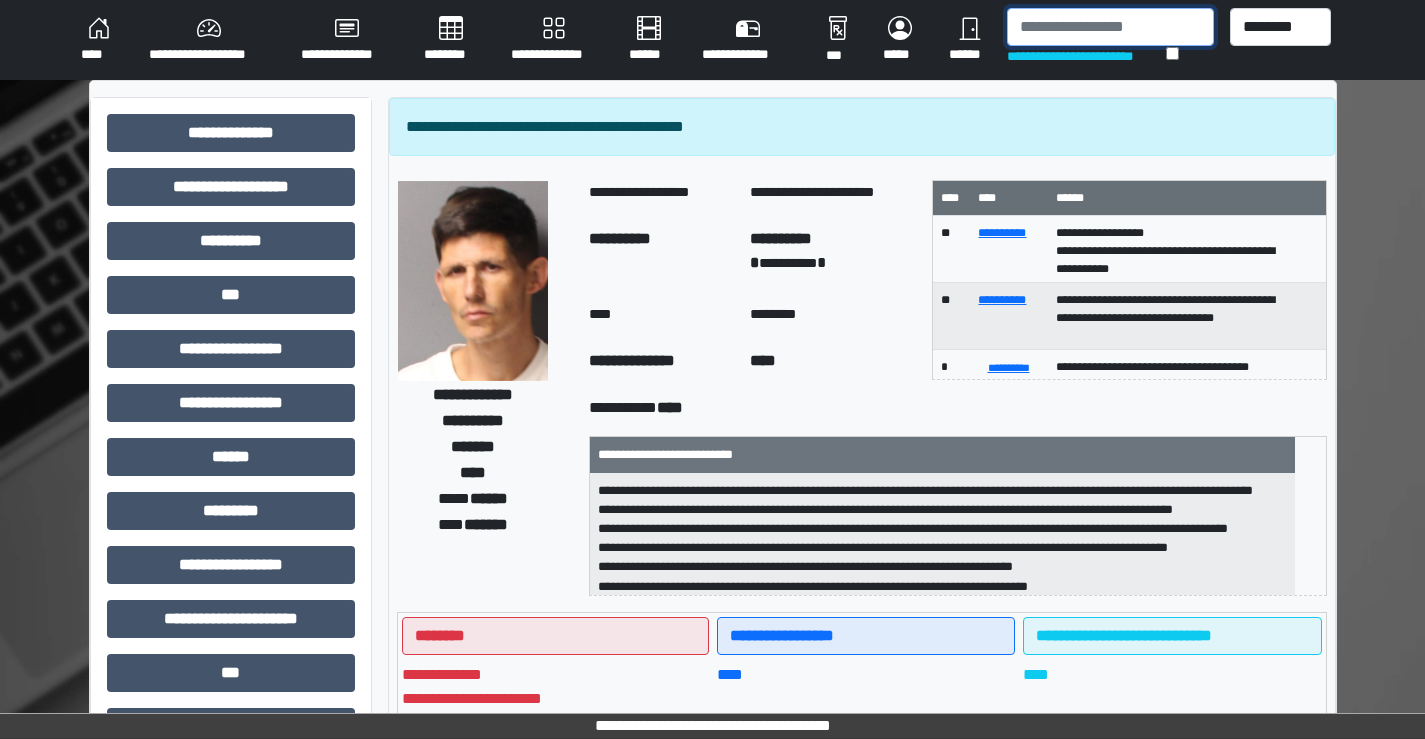 click at bounding box center (1110, 27) 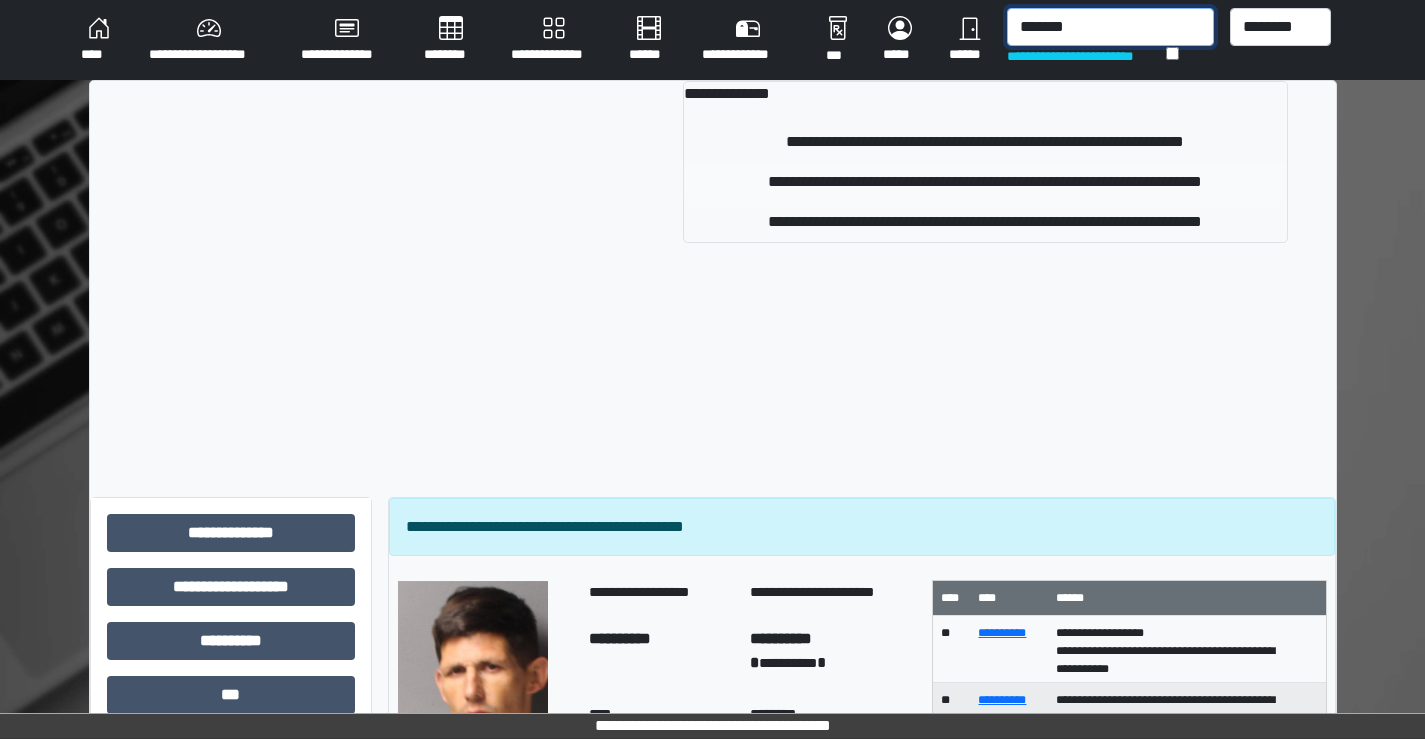 type on "*******" 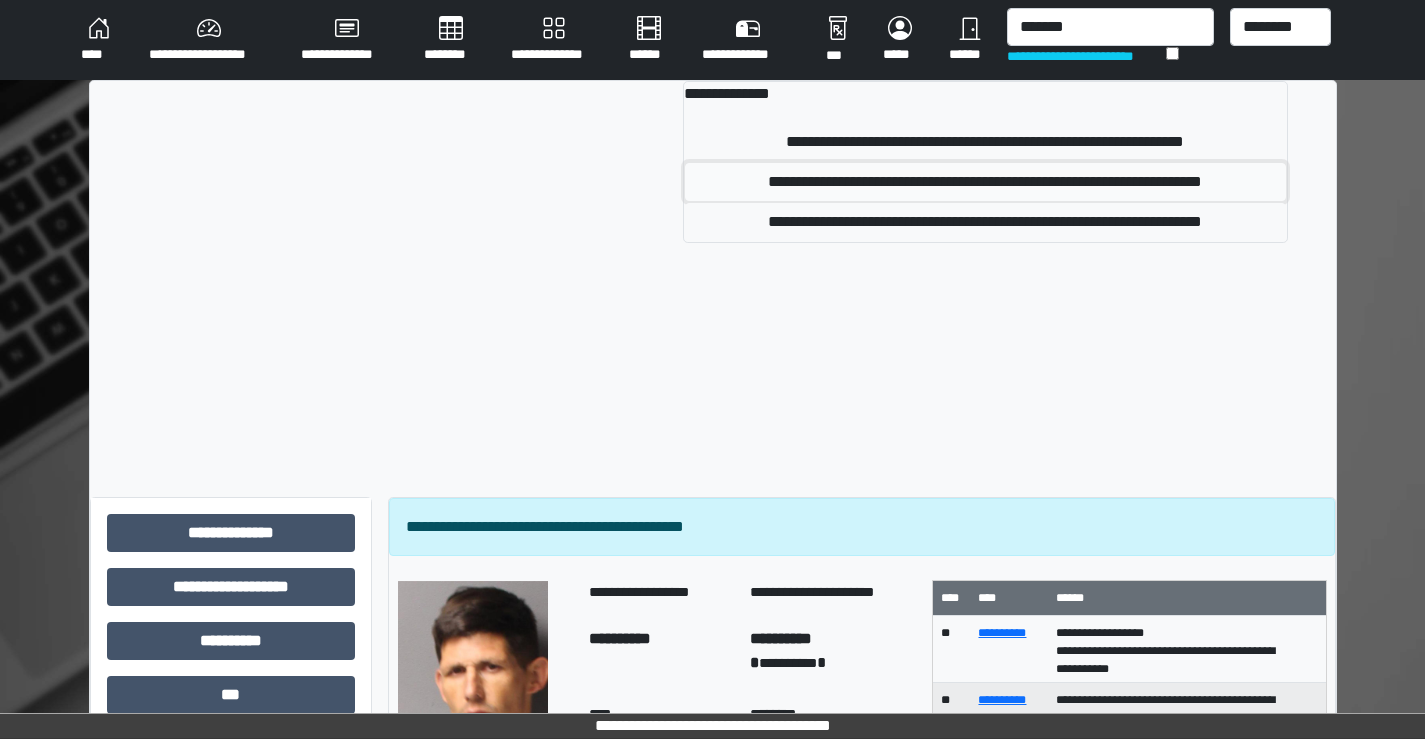 click on "**********" at bounding box center (985, 182) 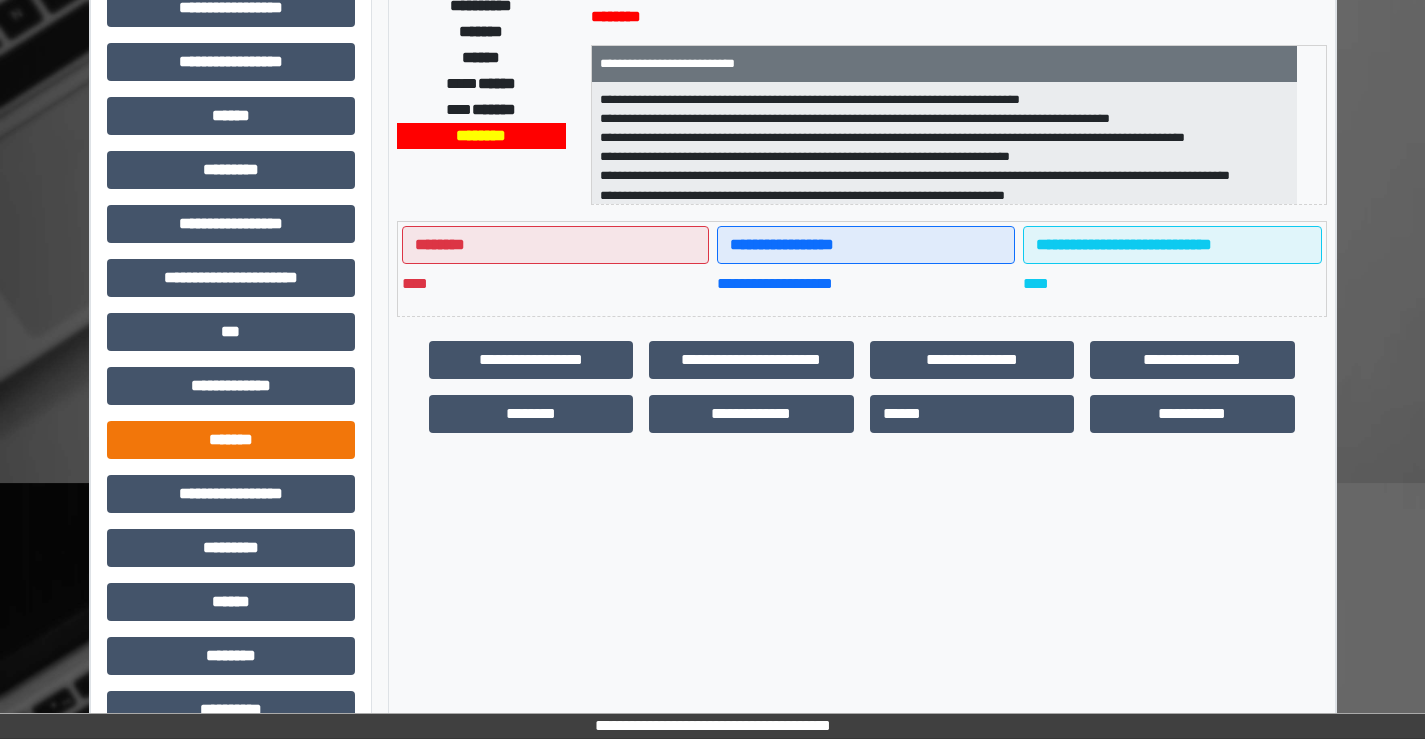 scroll, scrollTop: 235, scrollLeft: 0, axis: vertical 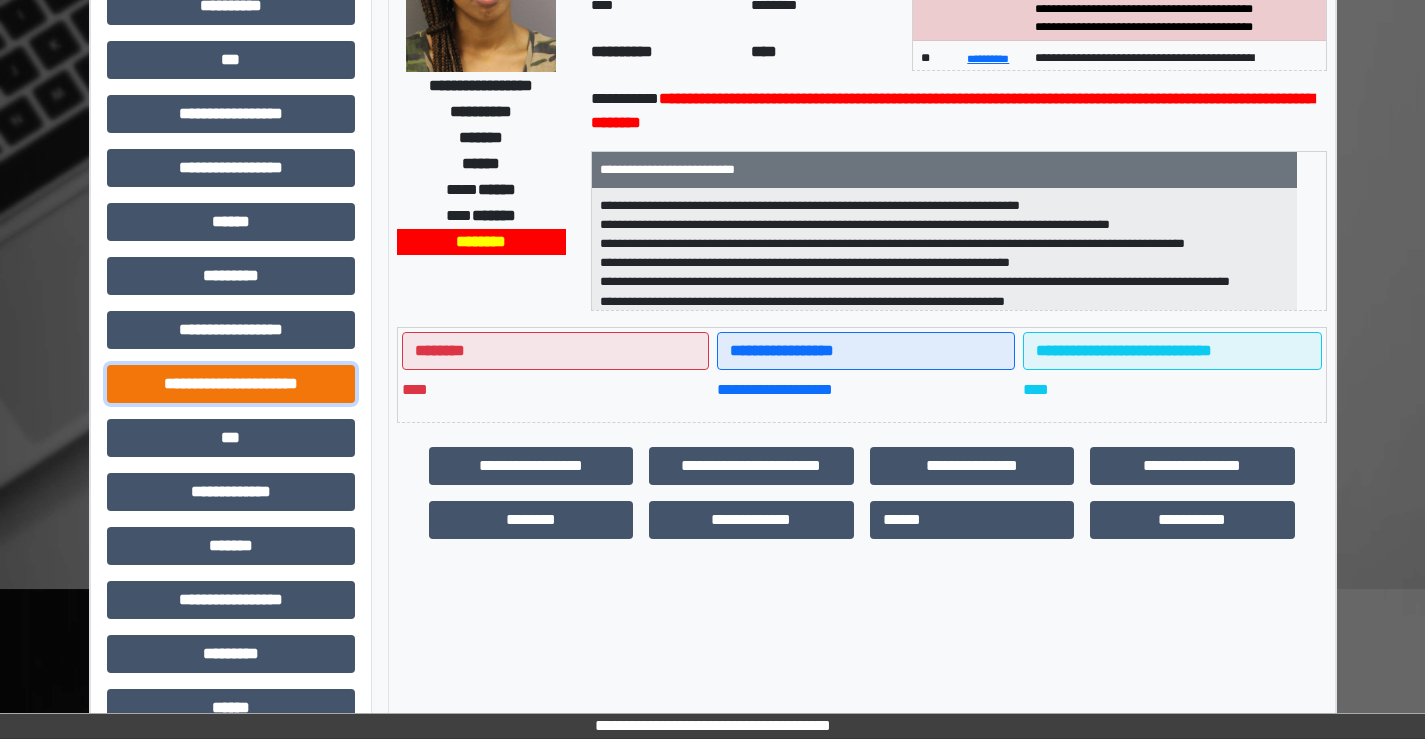 click on "**********" at bounding box center (231, 384) 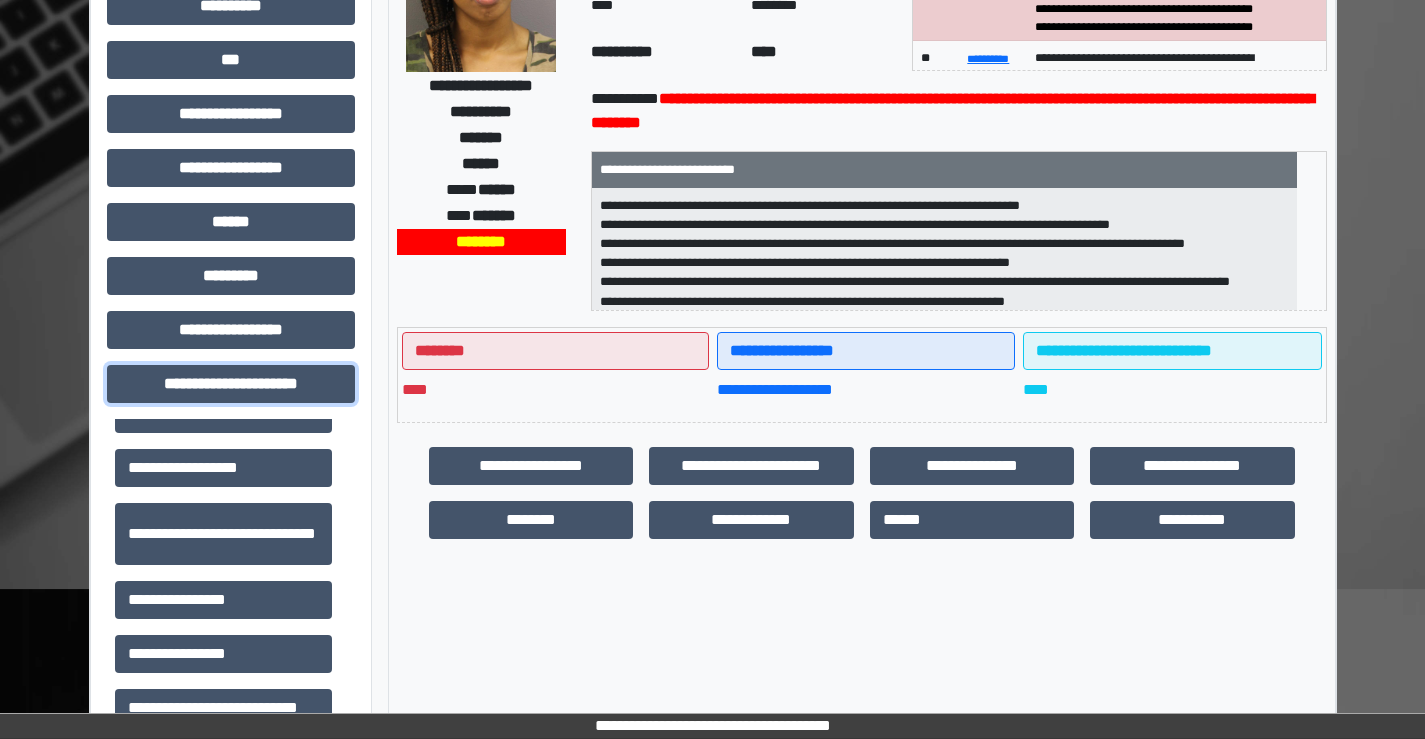 scroll, scrollTop: 46, scrollLeft: 0, axis: vertical 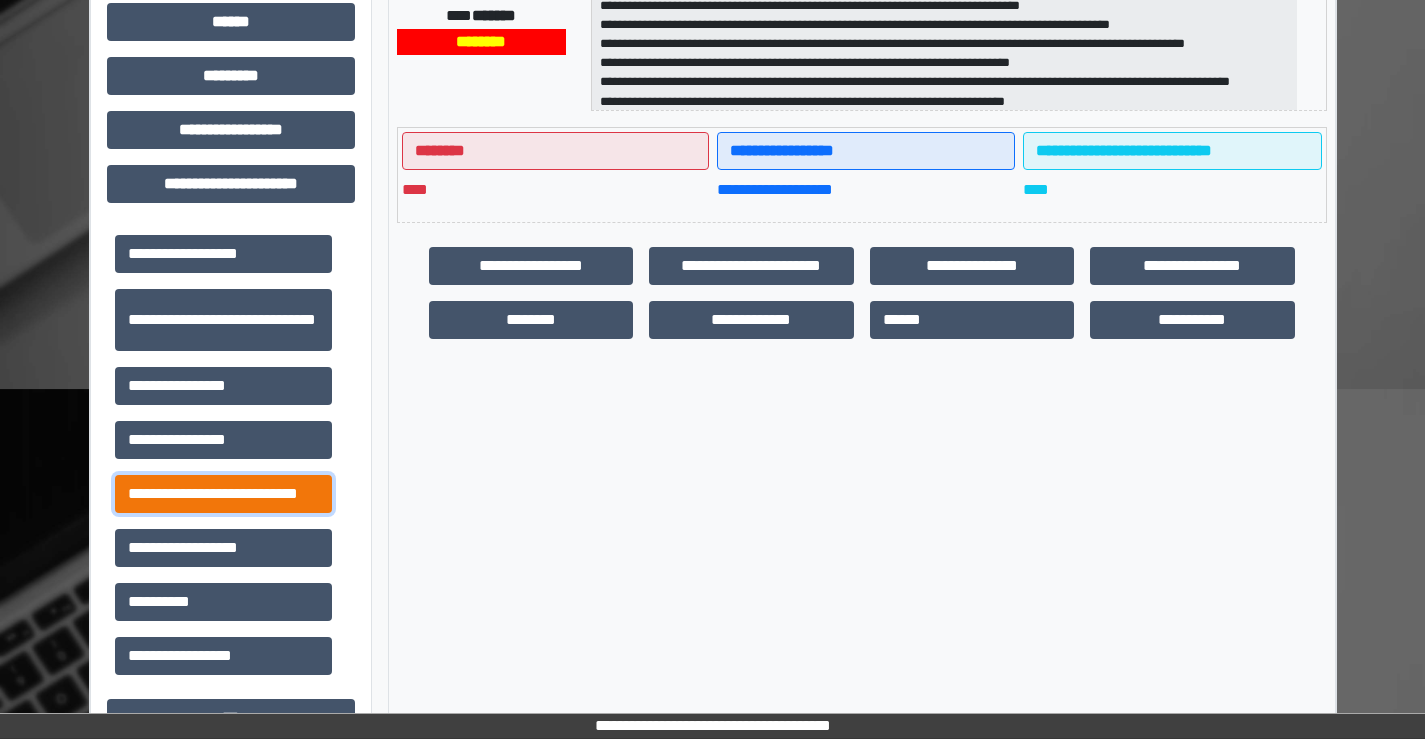 click on "**********" at bounding box center [223, 494] 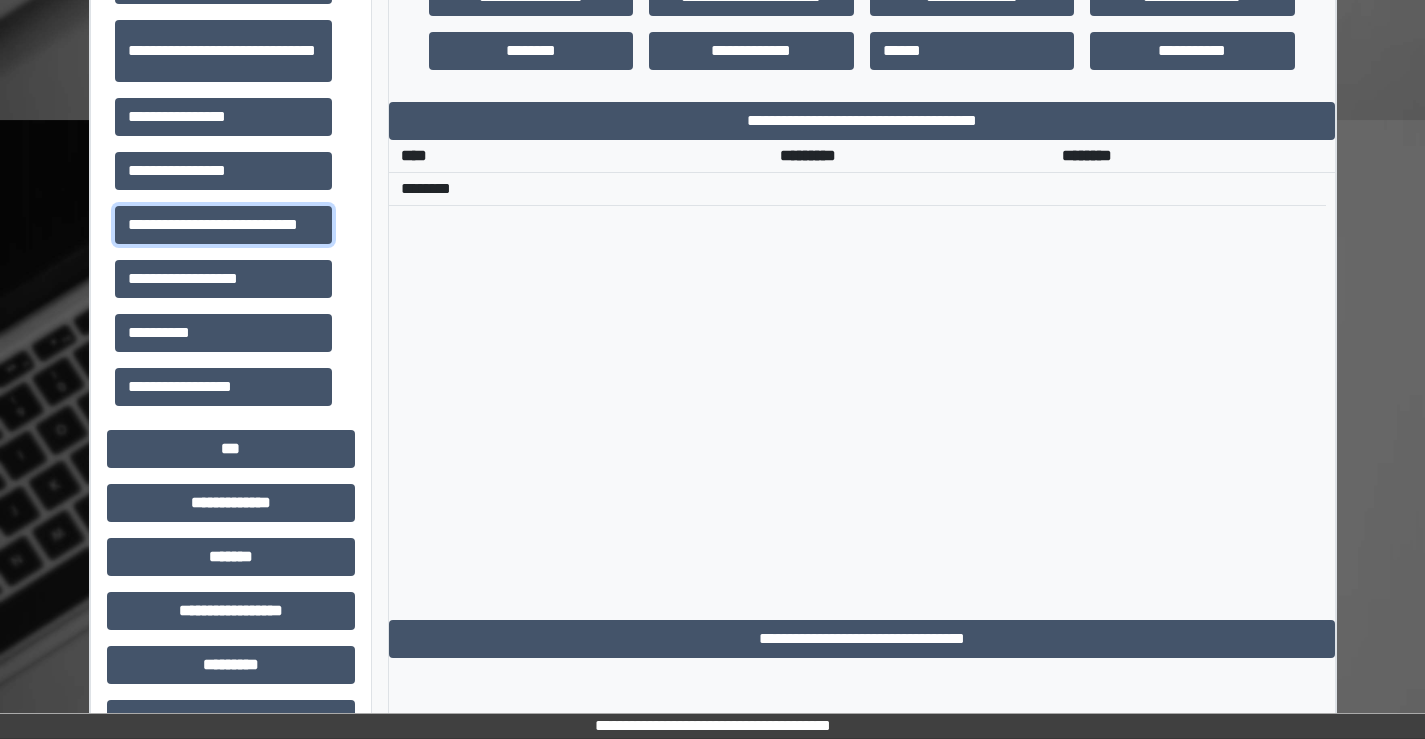 scroll, scrollTop: 915, scrollLeft: 0, axis: vertical 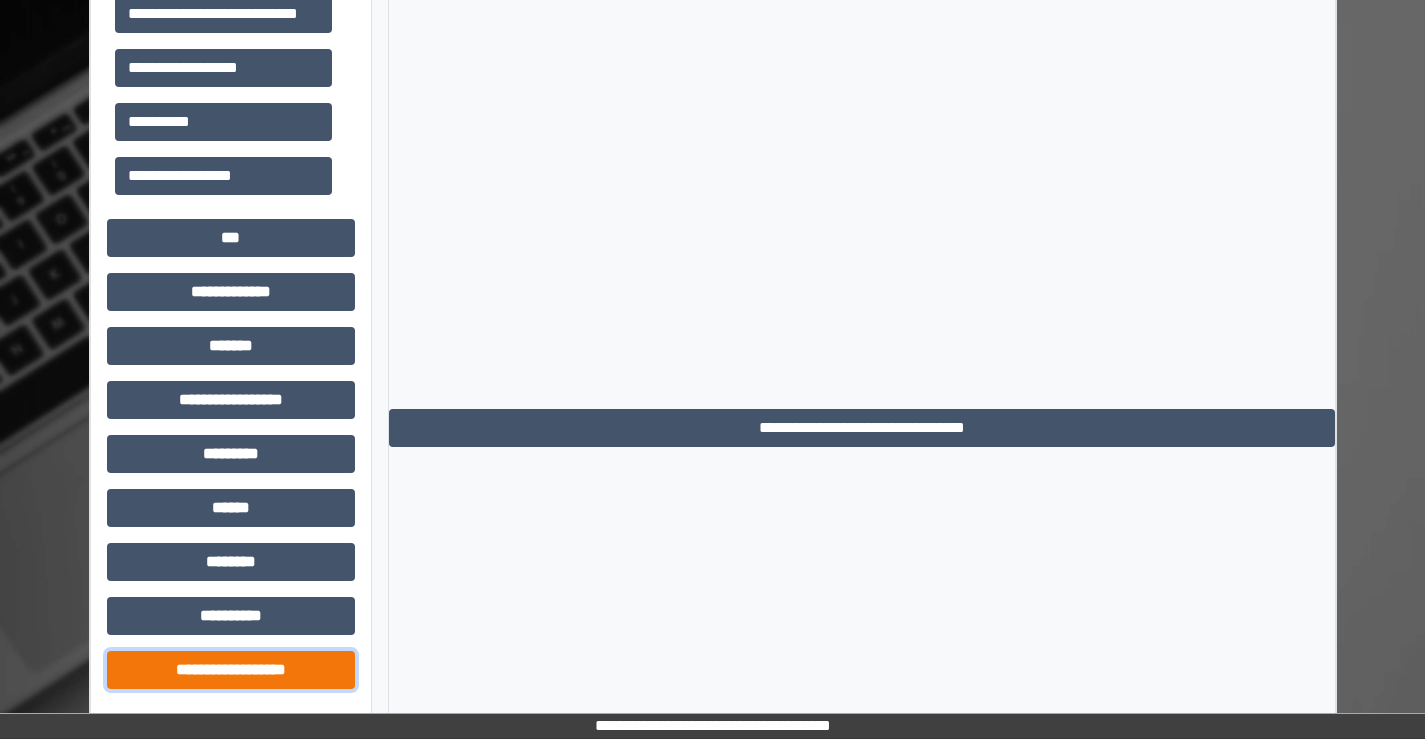 click on "**********" at bounding box center (231, 670) 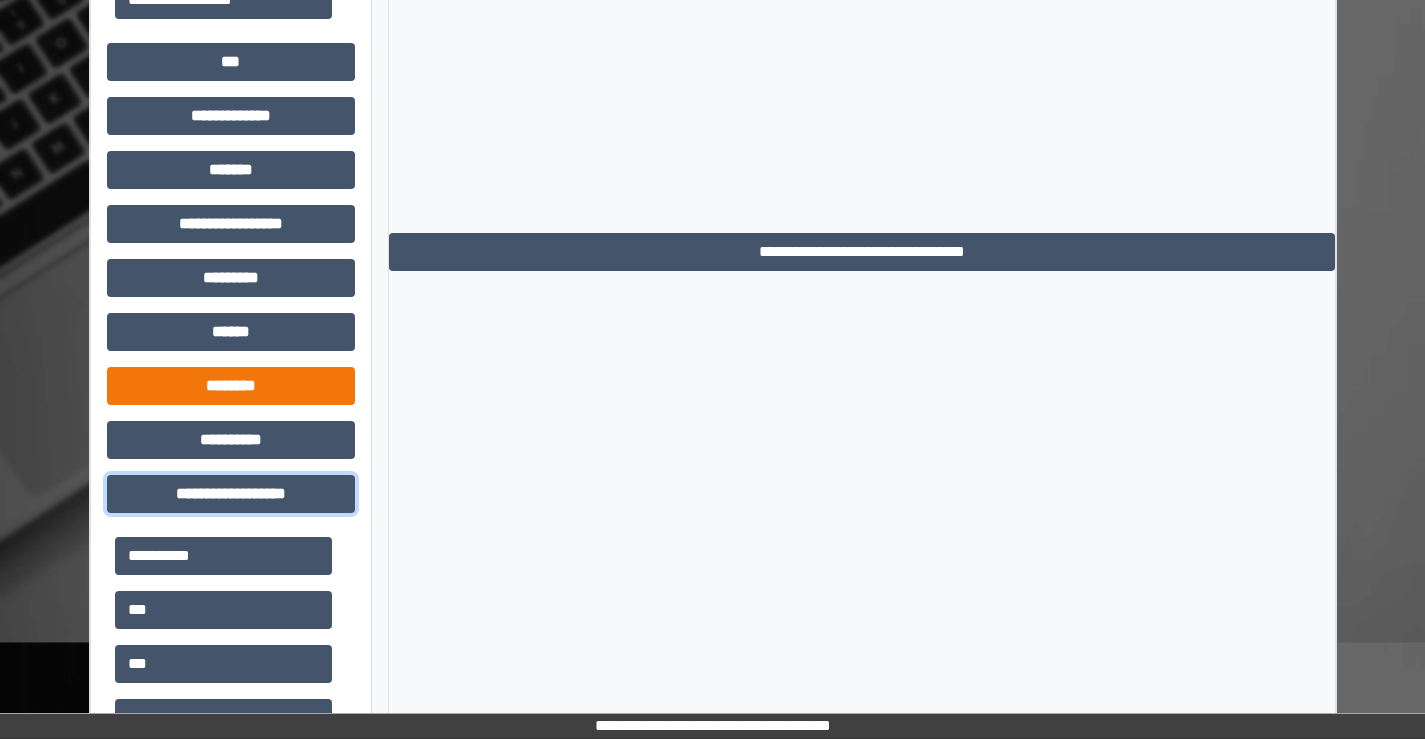 scroll, scrollTop: 1315, scrollLeft: 0, axis: vertical 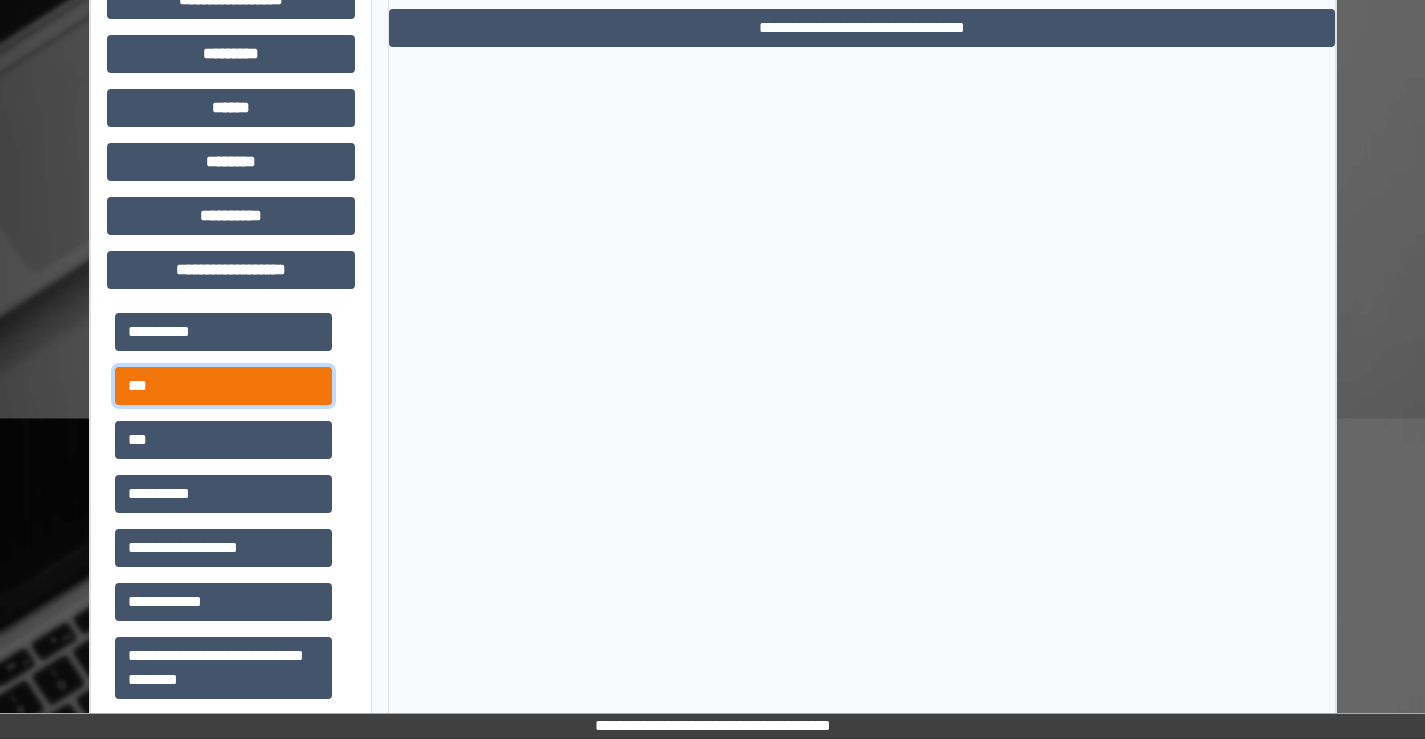 click on "***" at bounding box center (223, 386) 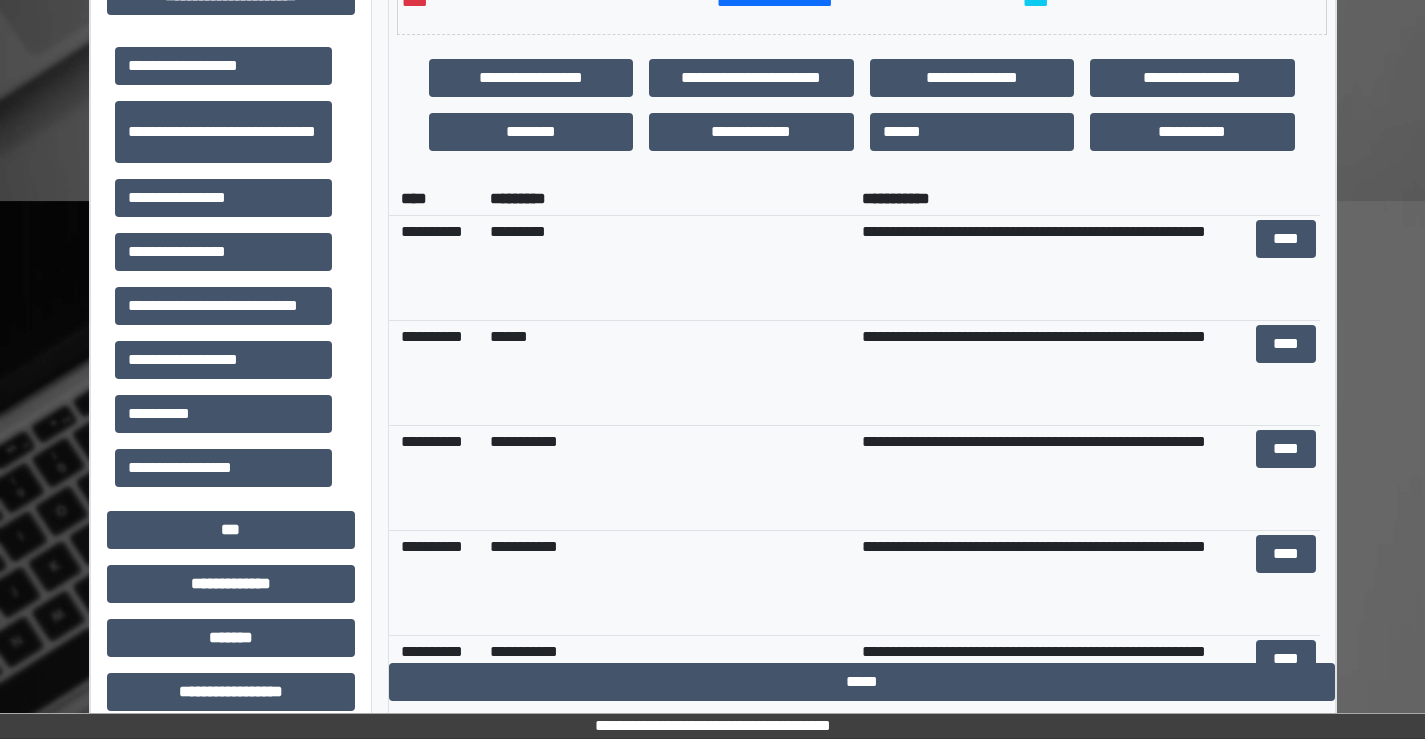 scroll, scrollTop: 615, scrollLeft: 0, axis: vertical 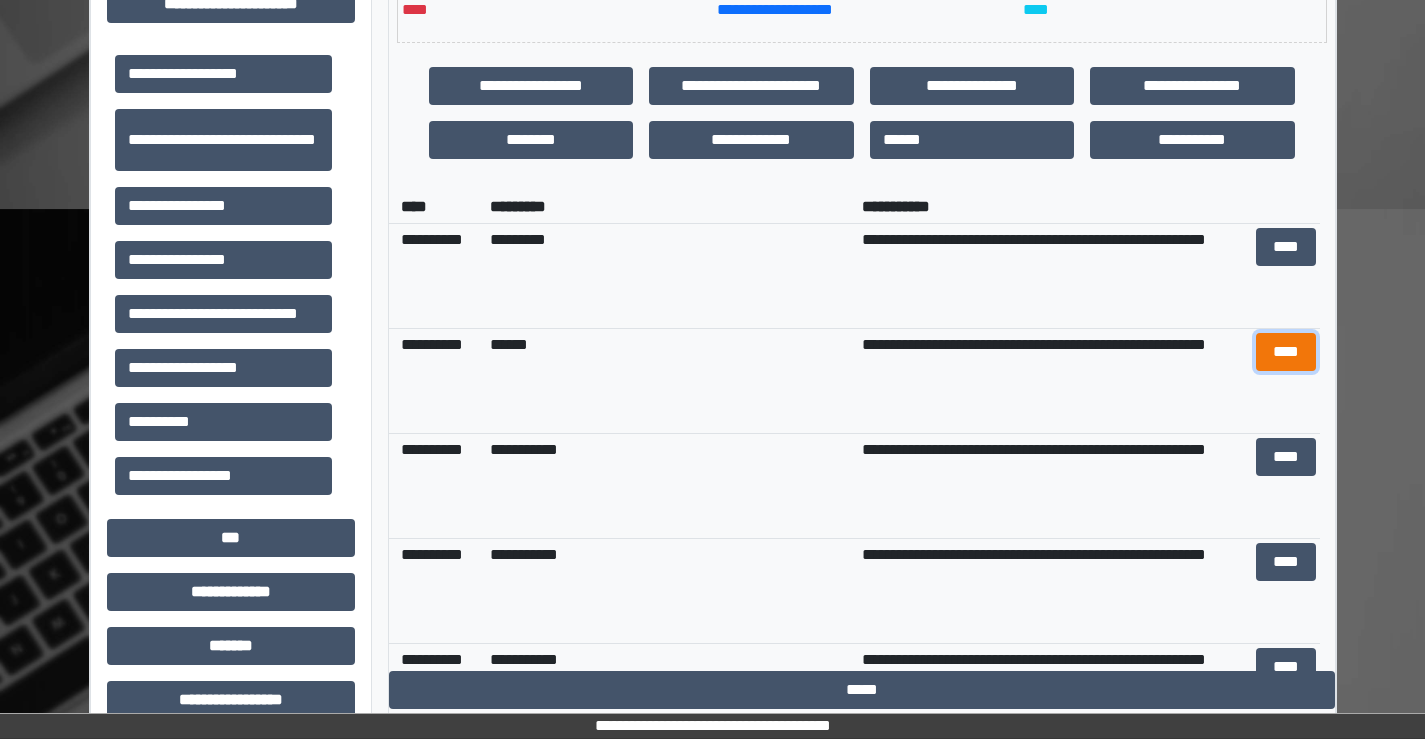 click on "****" at bounding box center [1286, 352] 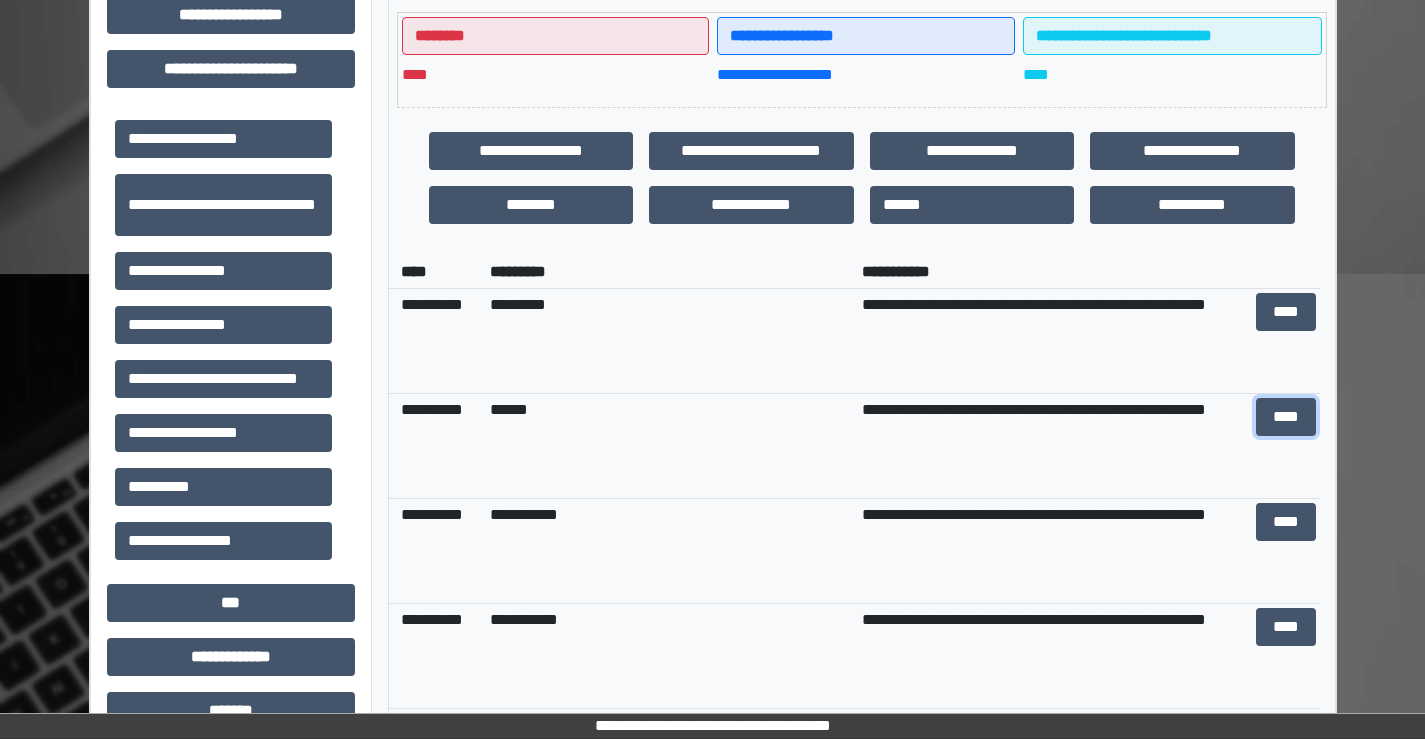 scroll, scrollTop: 515, scrollLeft: 0, axis: vertical 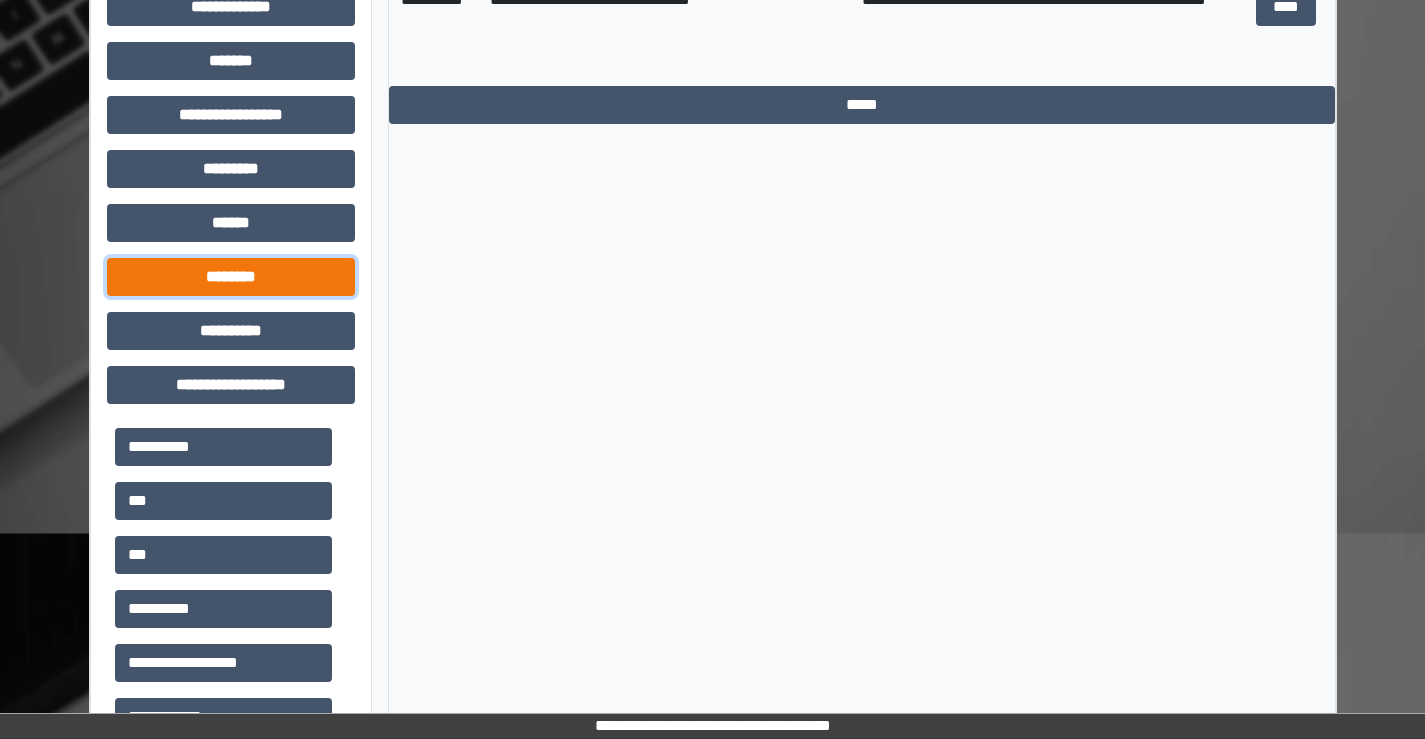 click on "********" at bounding box center [231, 277] 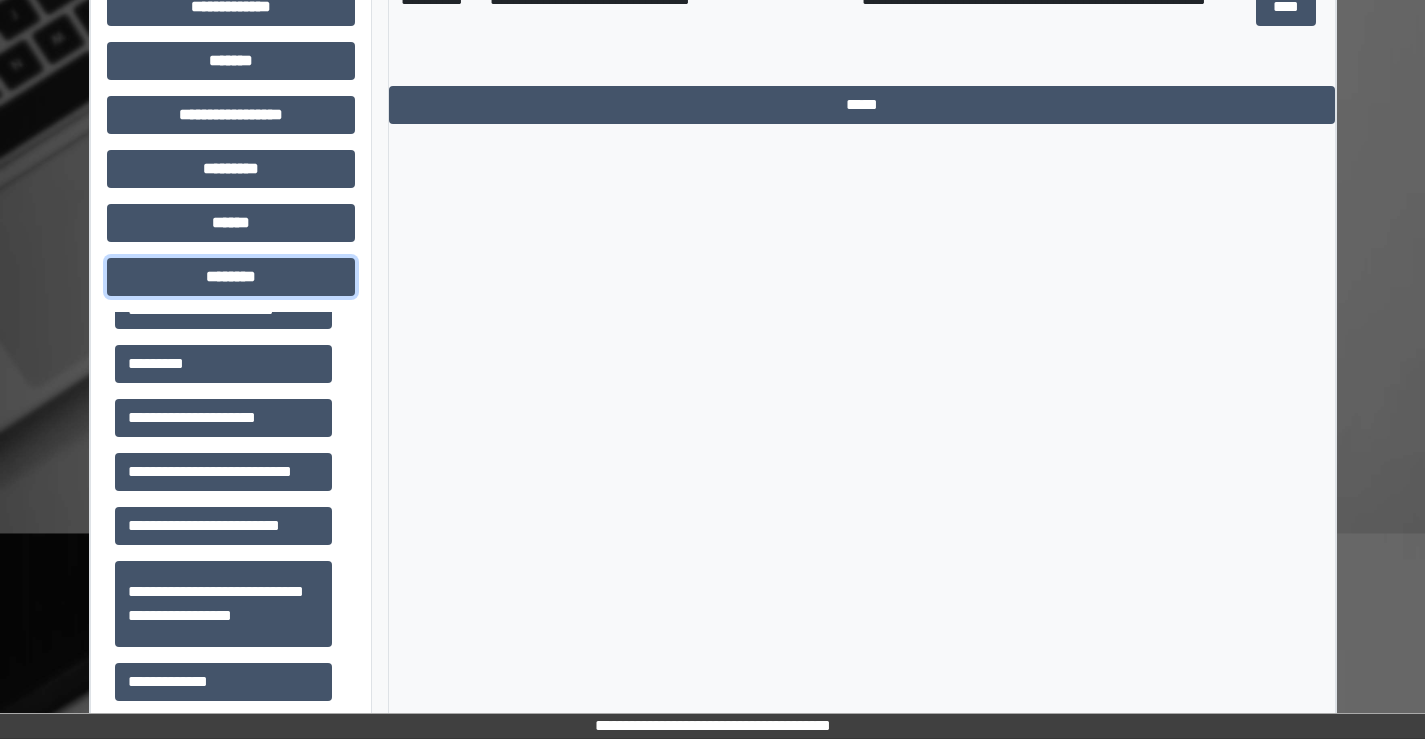 scroll, scrollTop: 300, scrollLeft: 0, axis: vertical 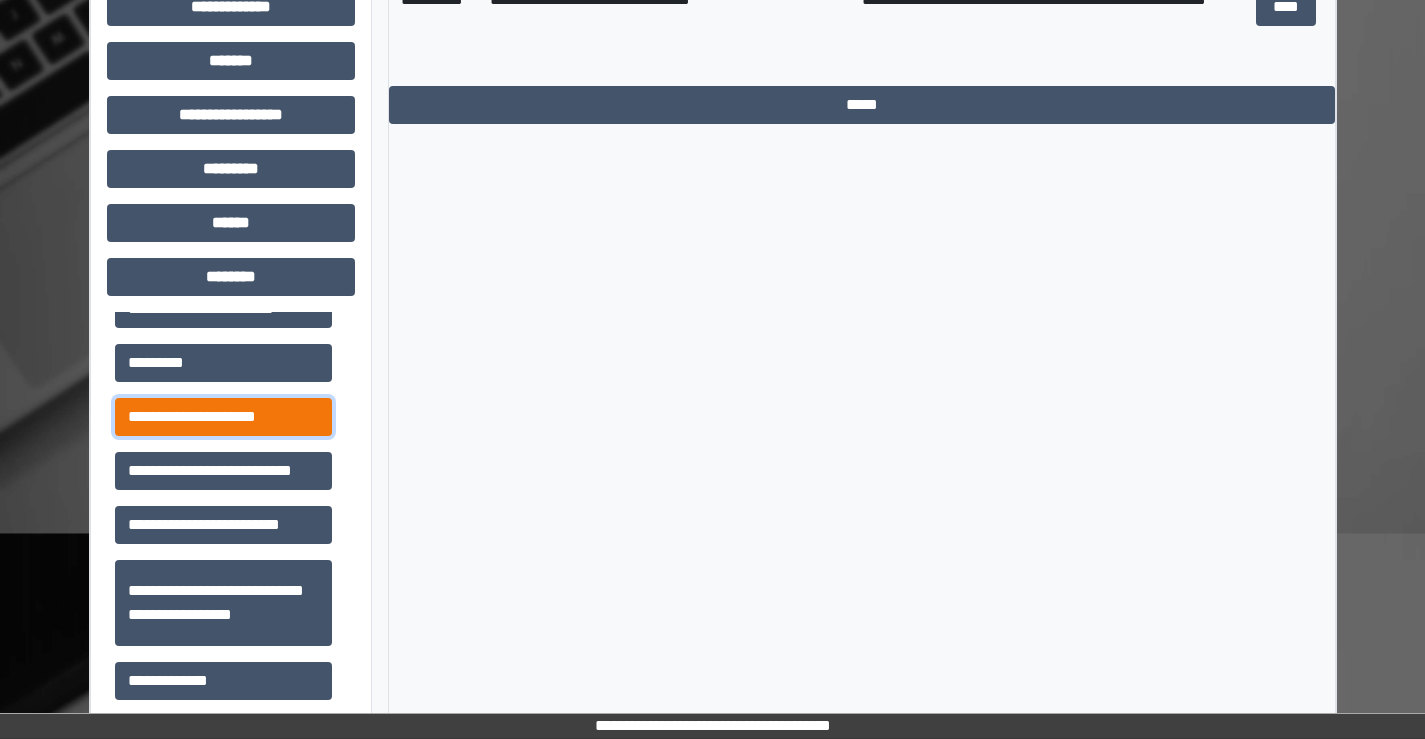 click on "**********" at bounding box center [223, 417] 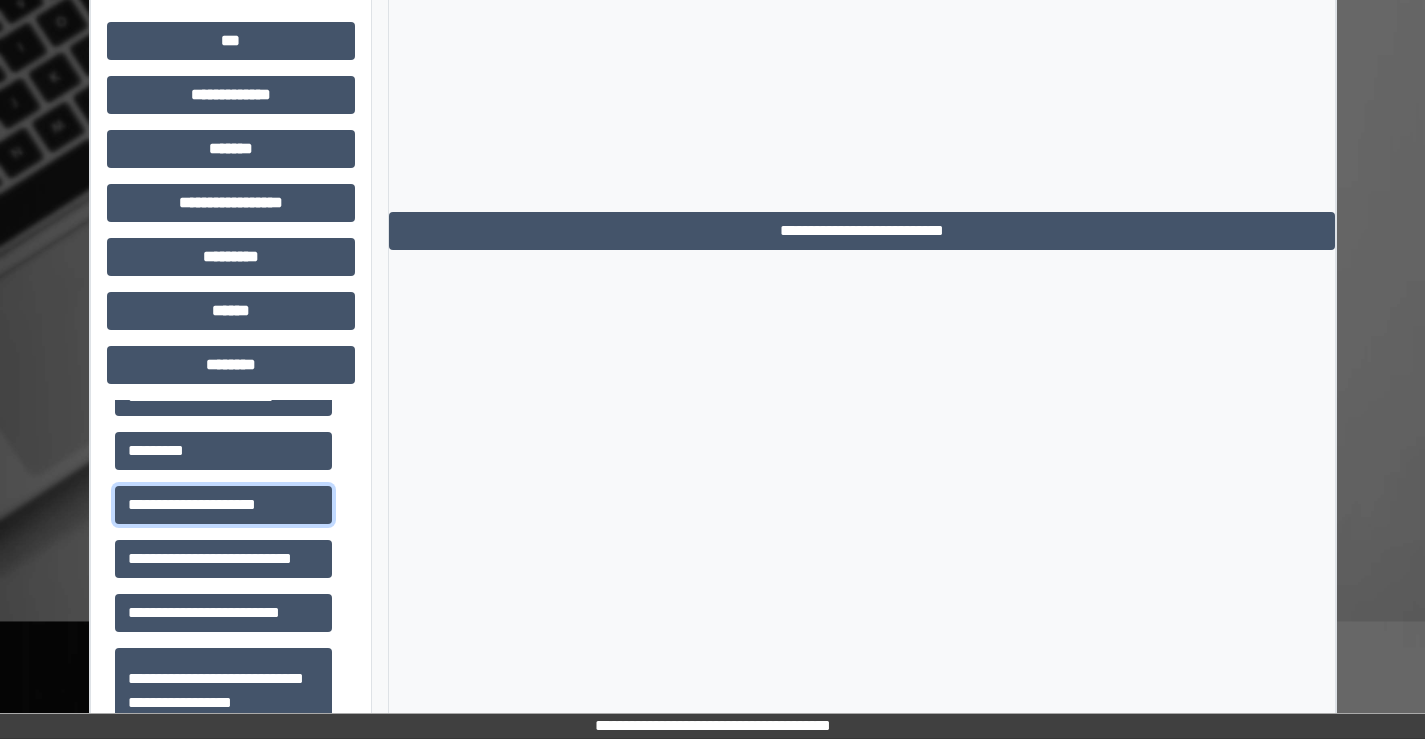 scroll, scrollTop: 800, scrollLeft: 0, axis: vertical 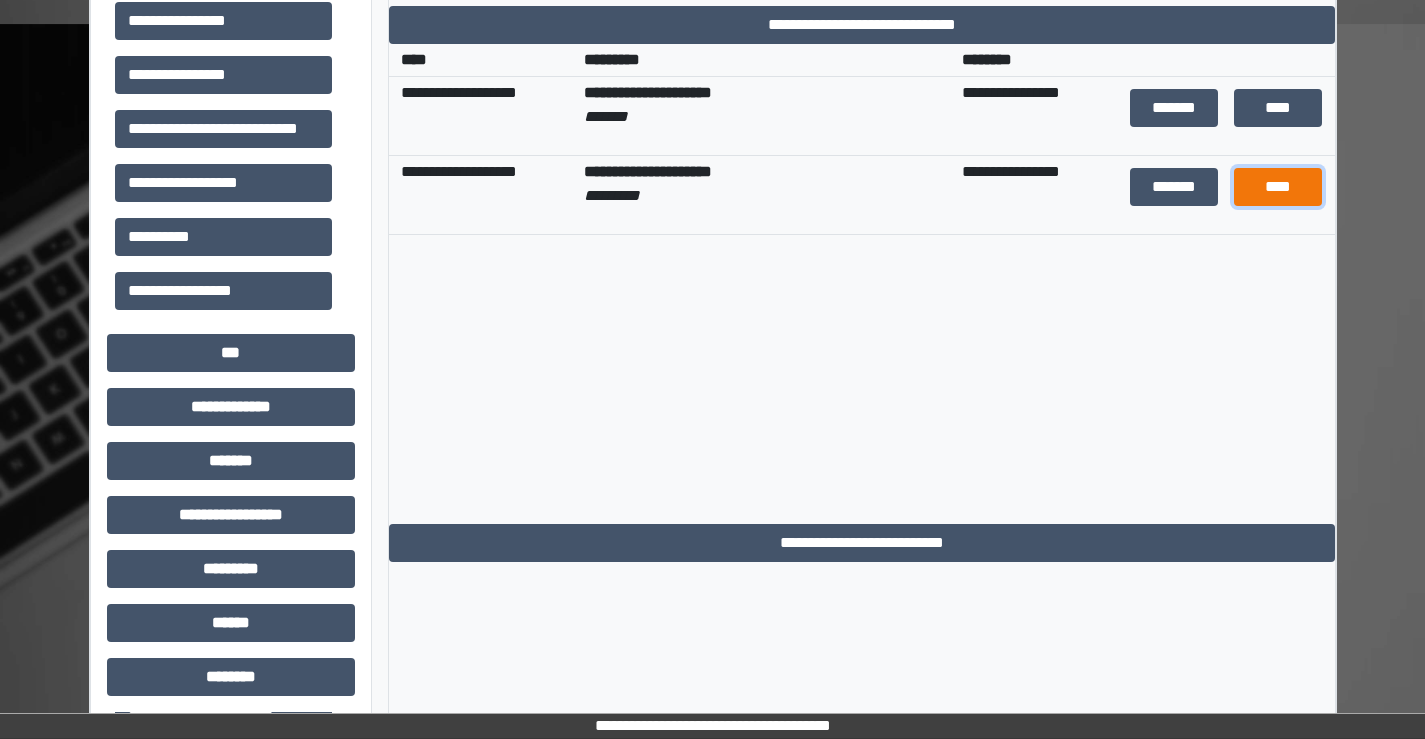 click on "****" at bounding box center (1277, 187) 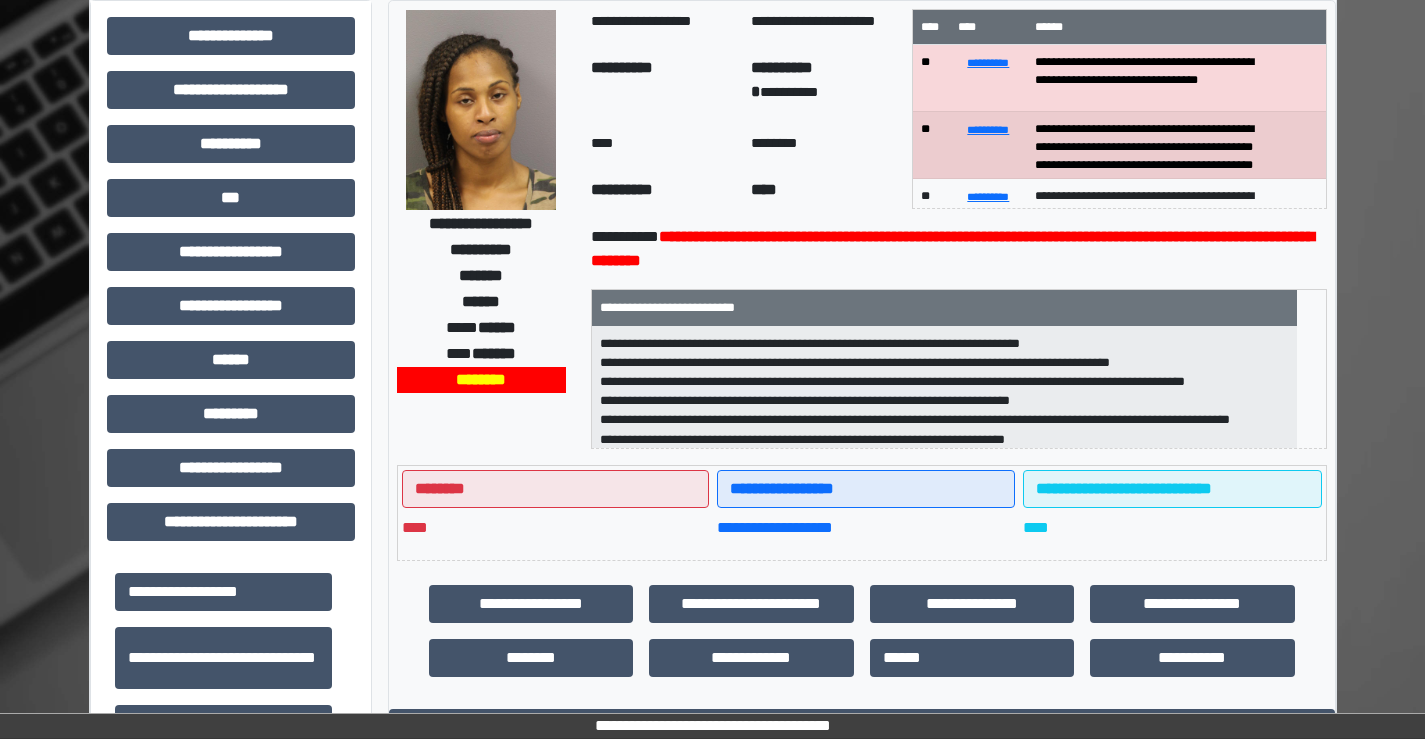 scroll, scrollTop: 0, scrollLeft: 0, axis: both 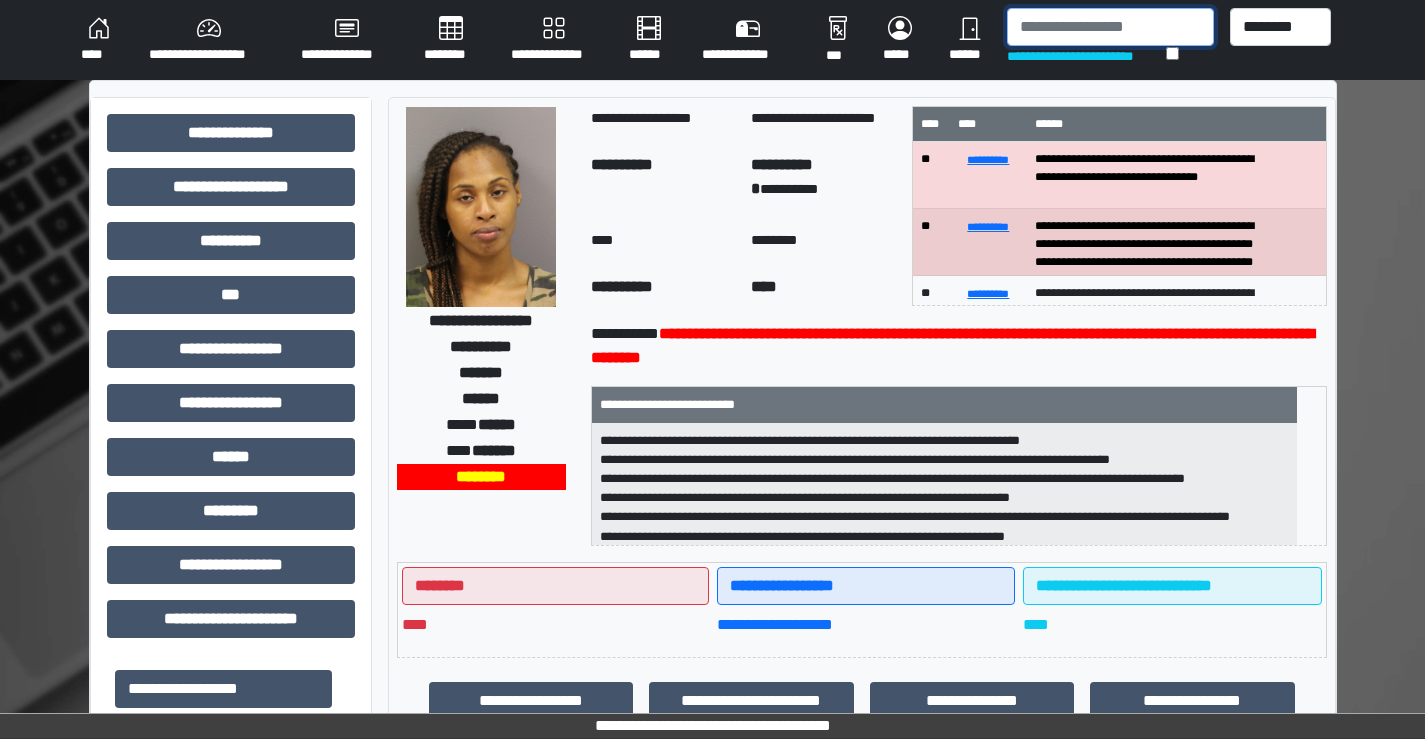 click at bounding box center [1110, 27] 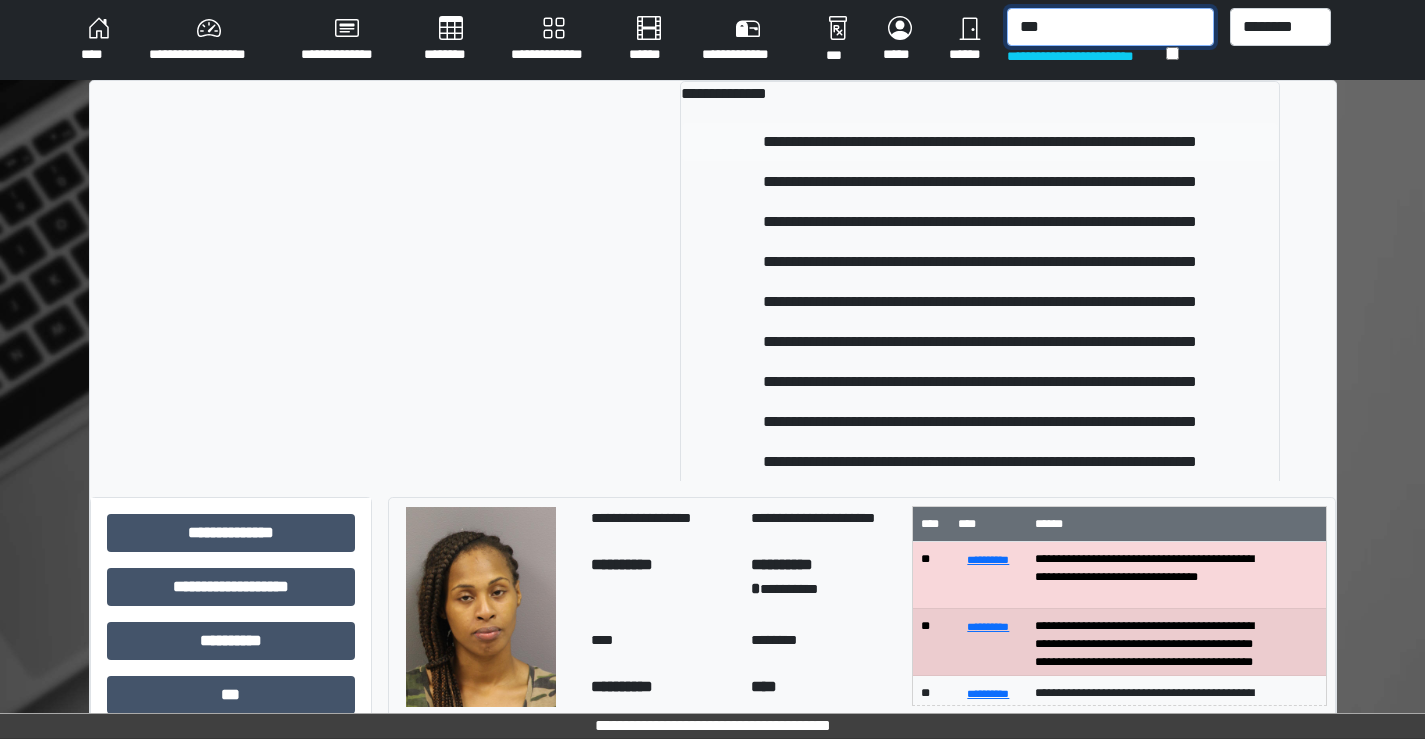 type on "***" 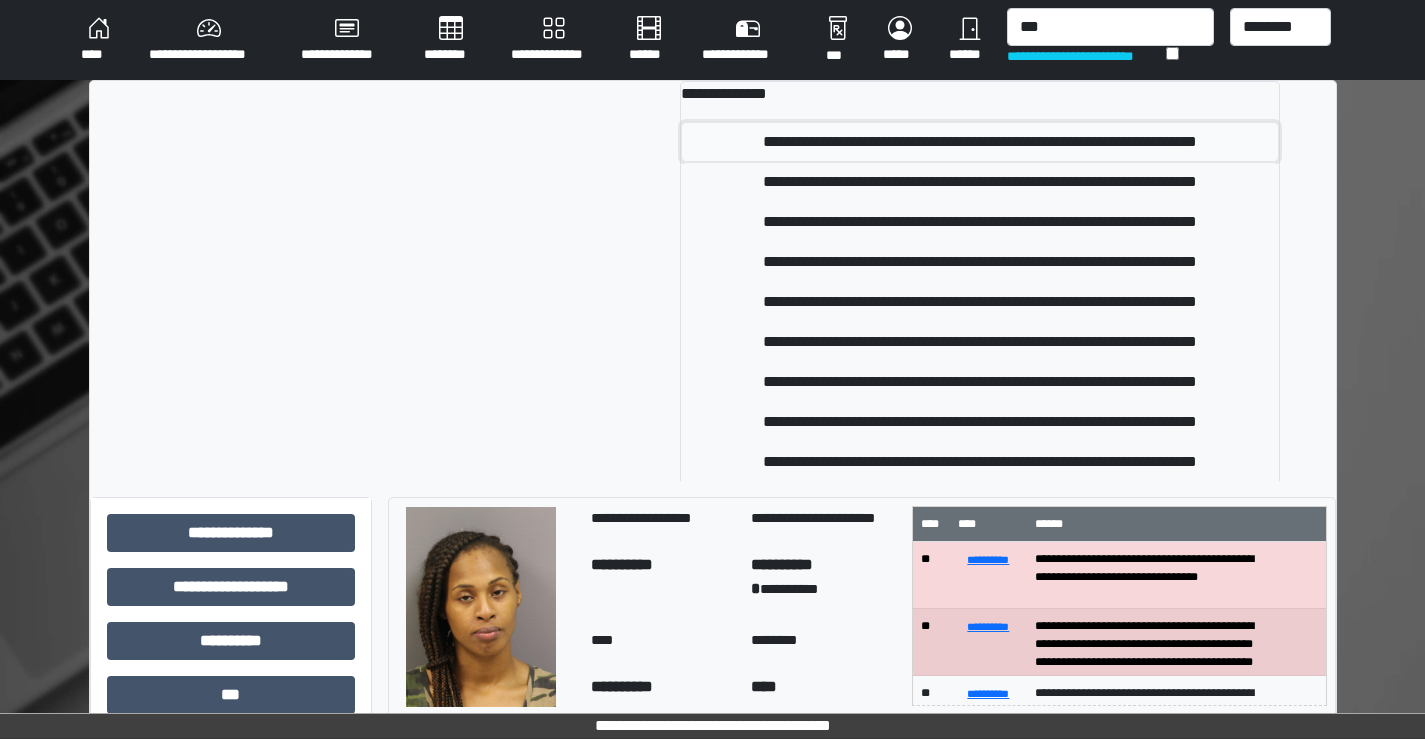 click on "**********" at bounding box center (980, 142) 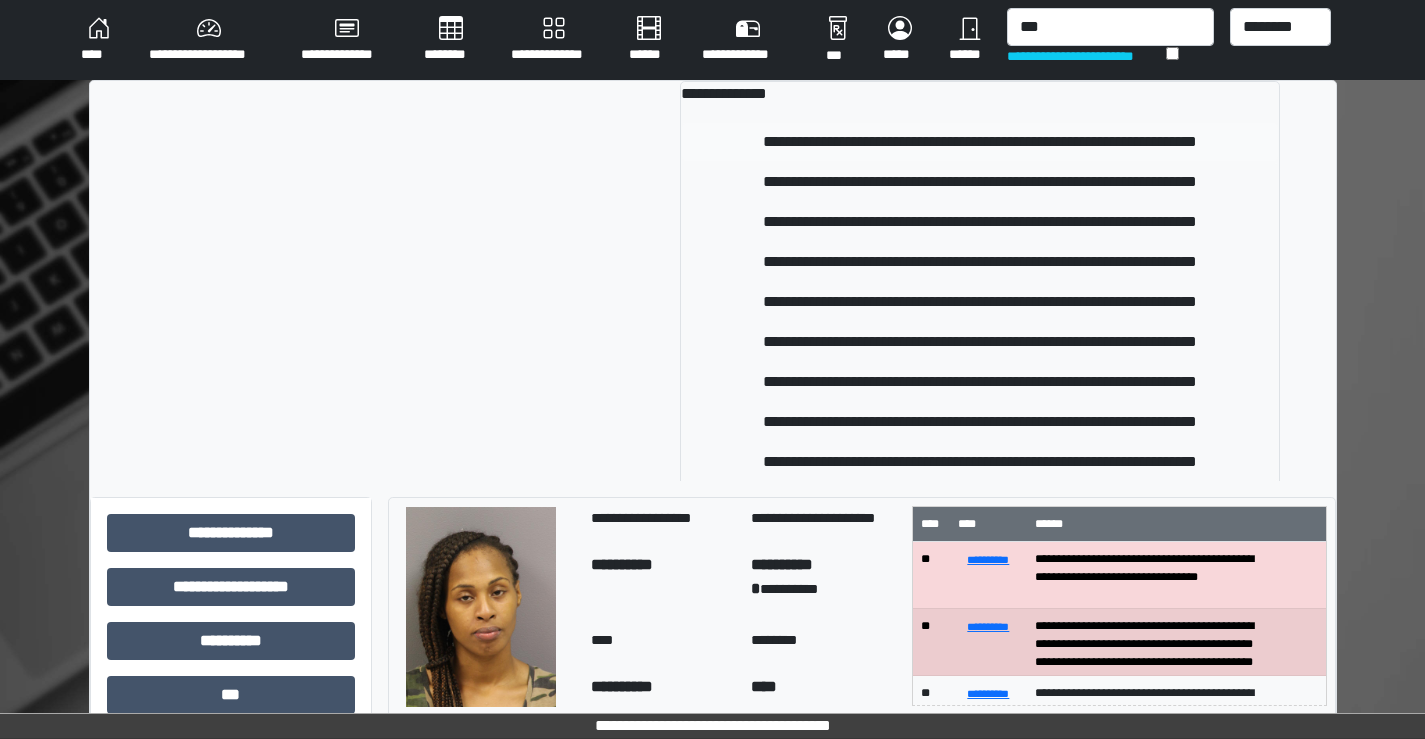 type 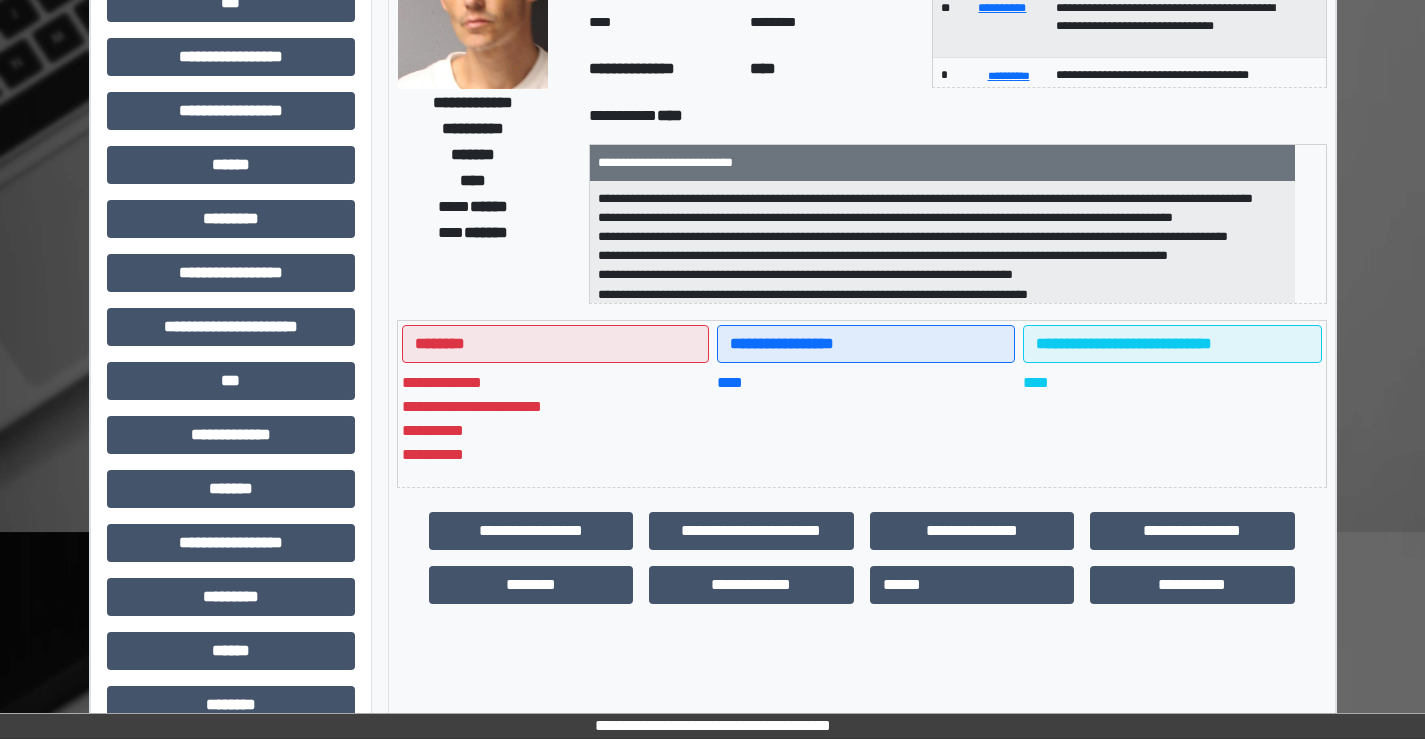 scroll, scrollTop: 300, scrollLeft: 0, axis: vertical 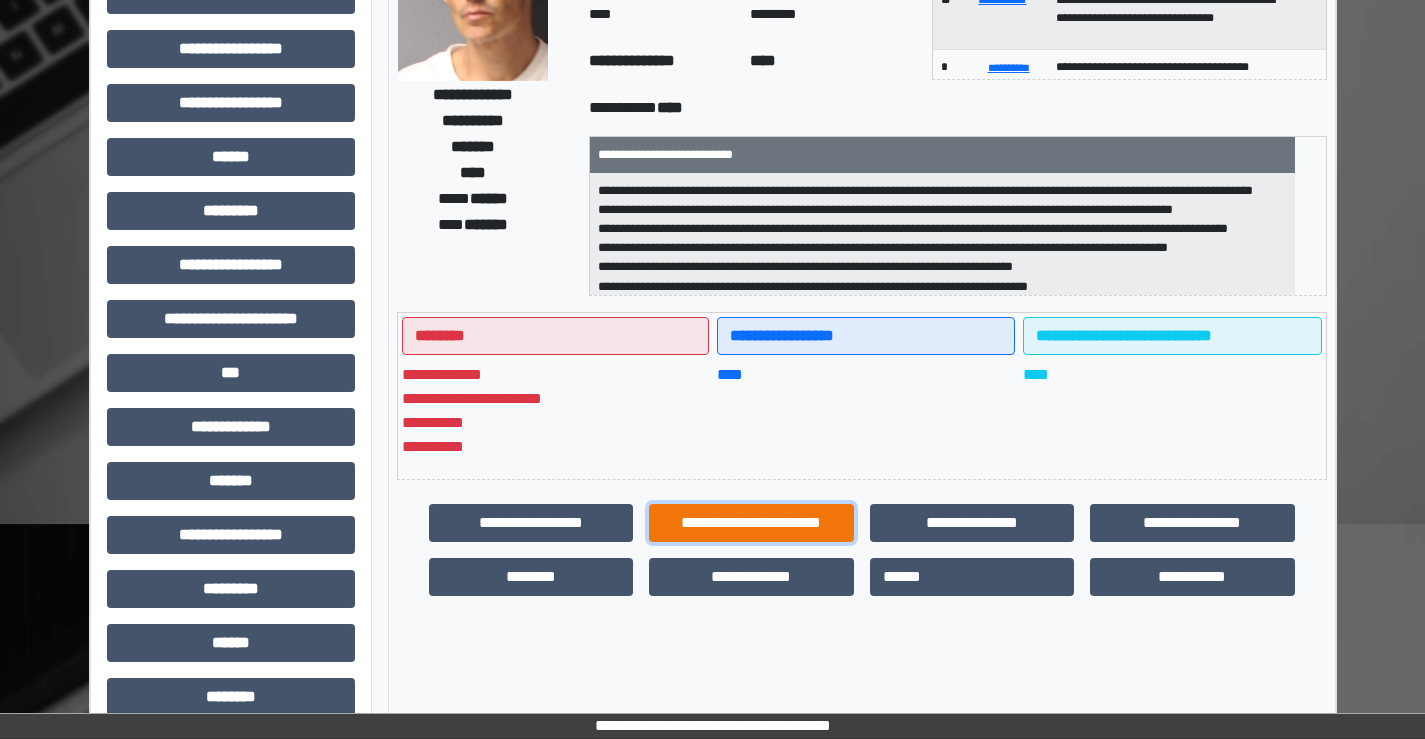 click on "**********" at bounding box center [751, 523] 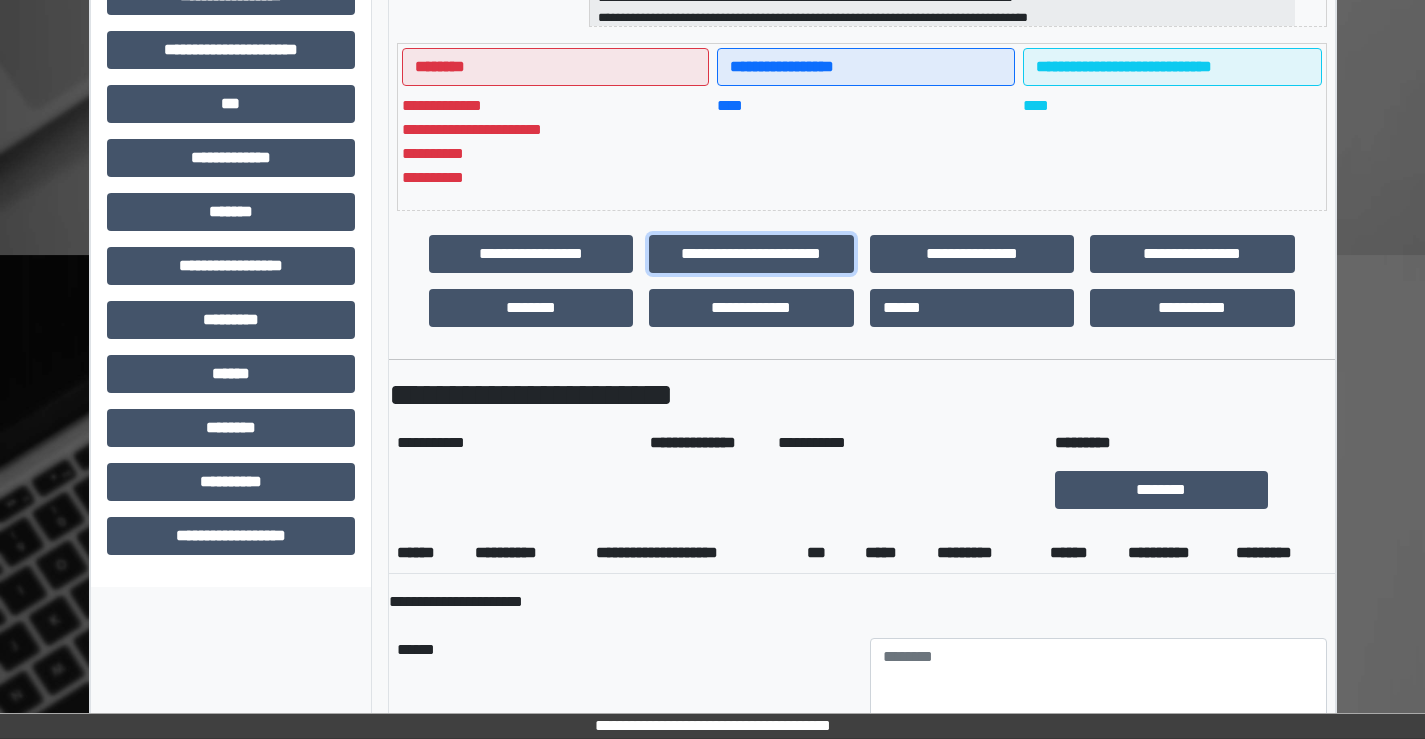 scroll, scrollTop: 700, scrollLeft: 0, axis: vertical 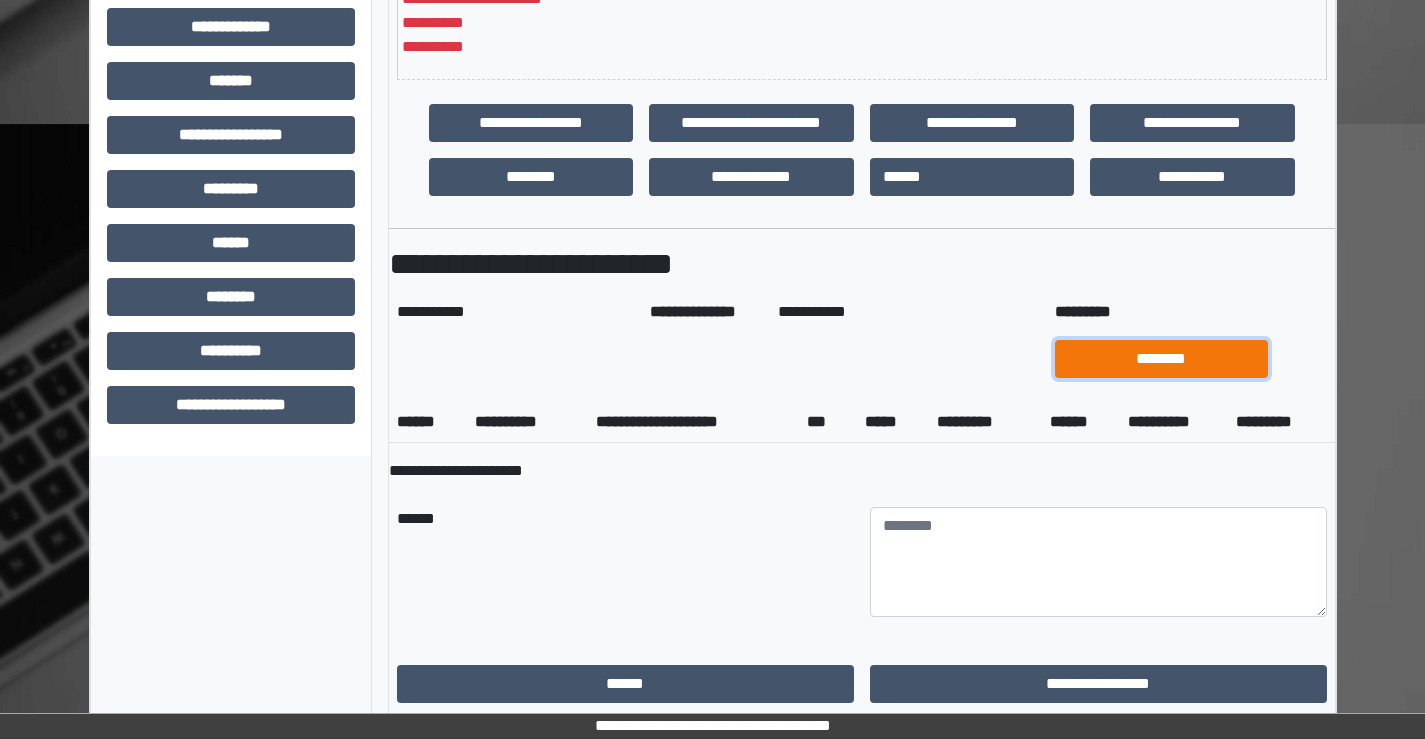 click on "********" at bounding box center [1161, 359] 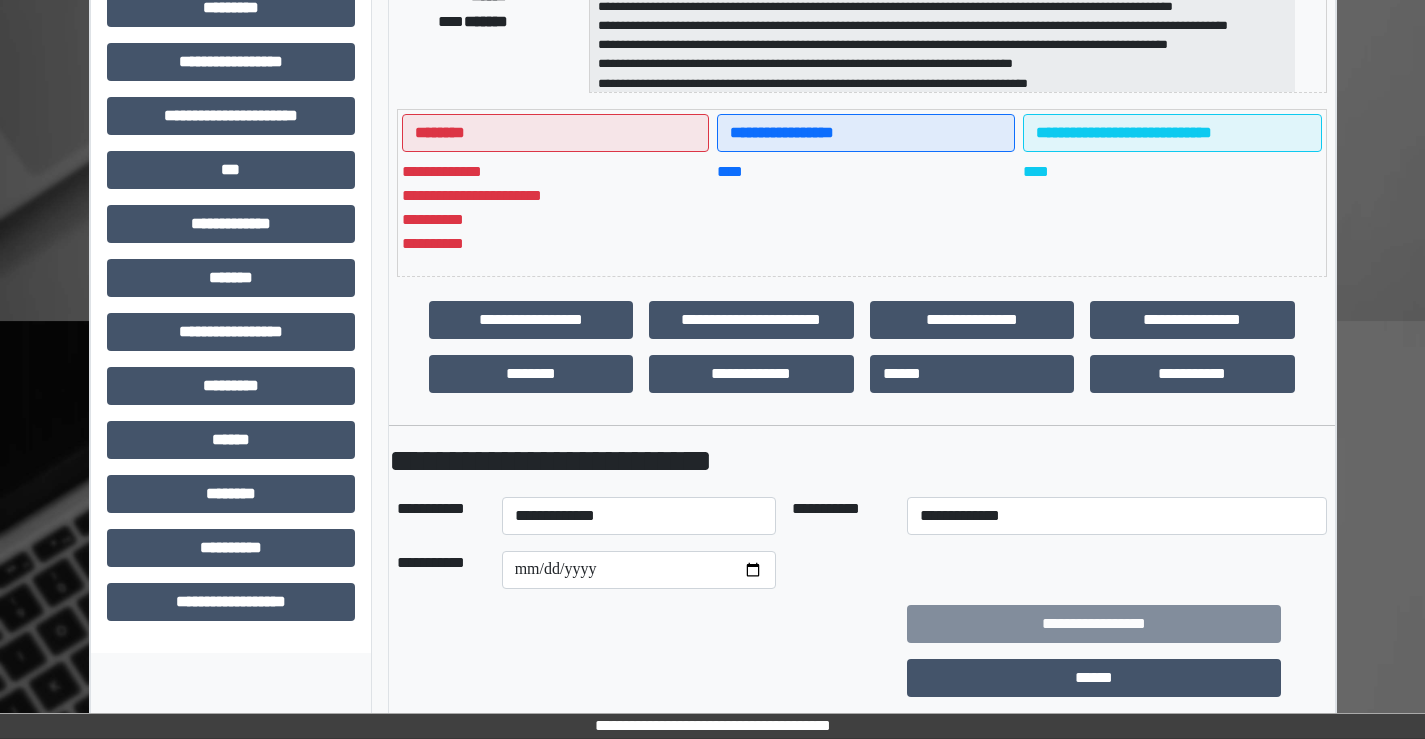 scroll, scrollTop: 503, scrollLeft: 0, axis: vertical 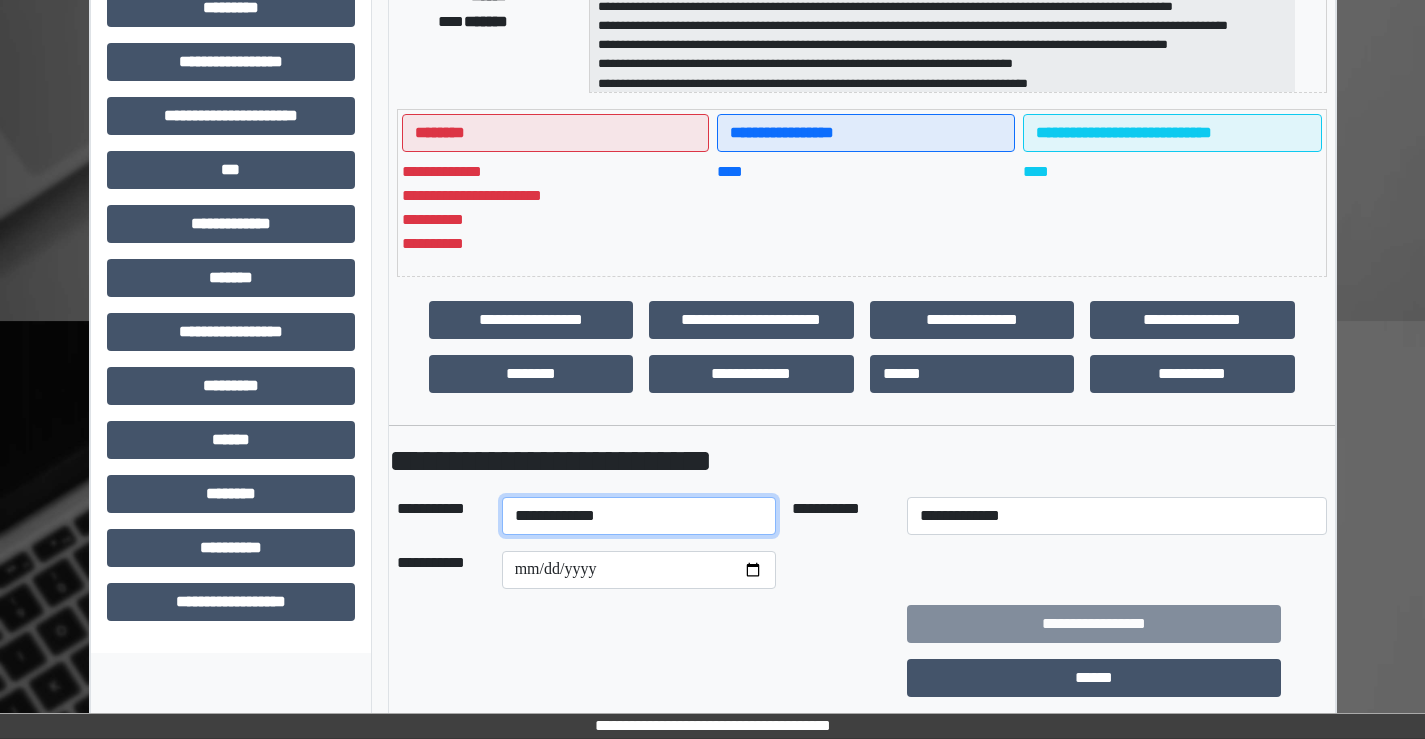 click on "**********" at bounding box center [639, 516] 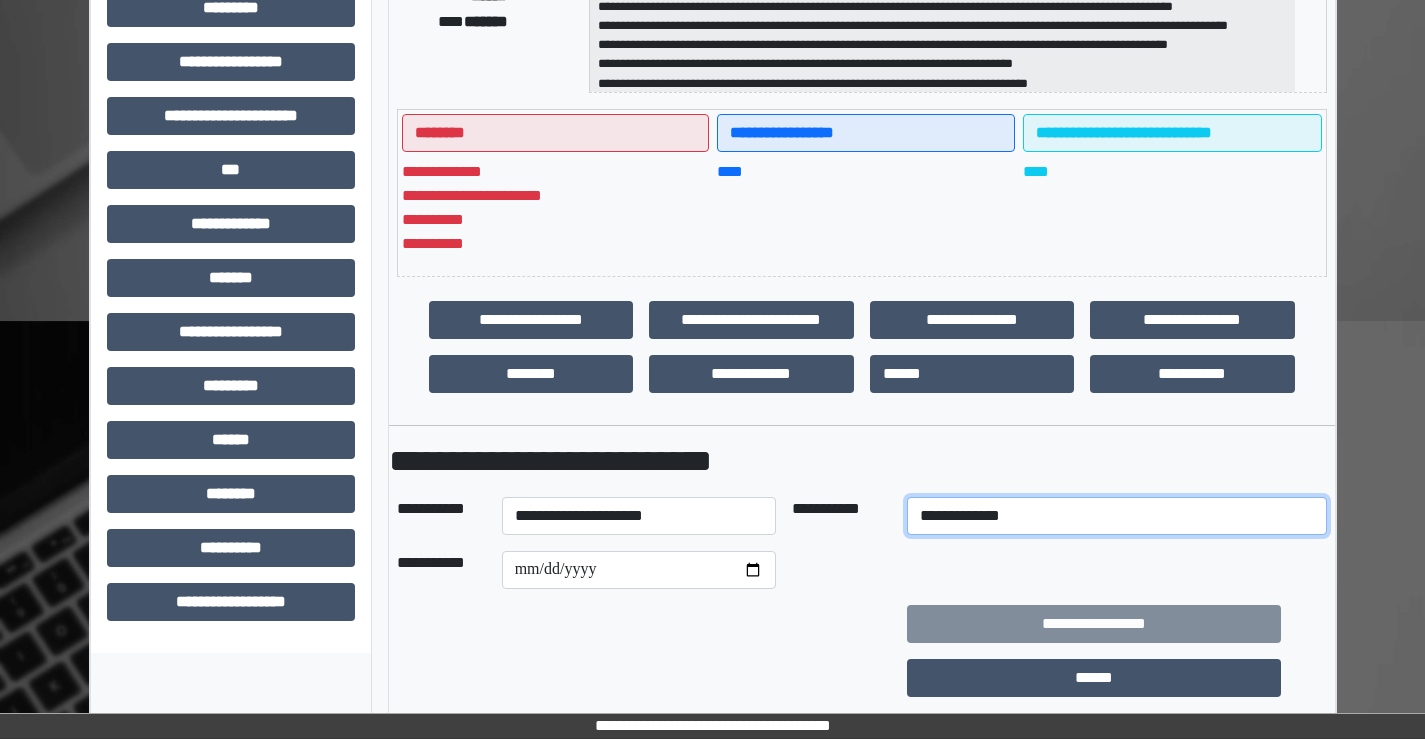 click on "**********" at bounding box center (1117, 516) 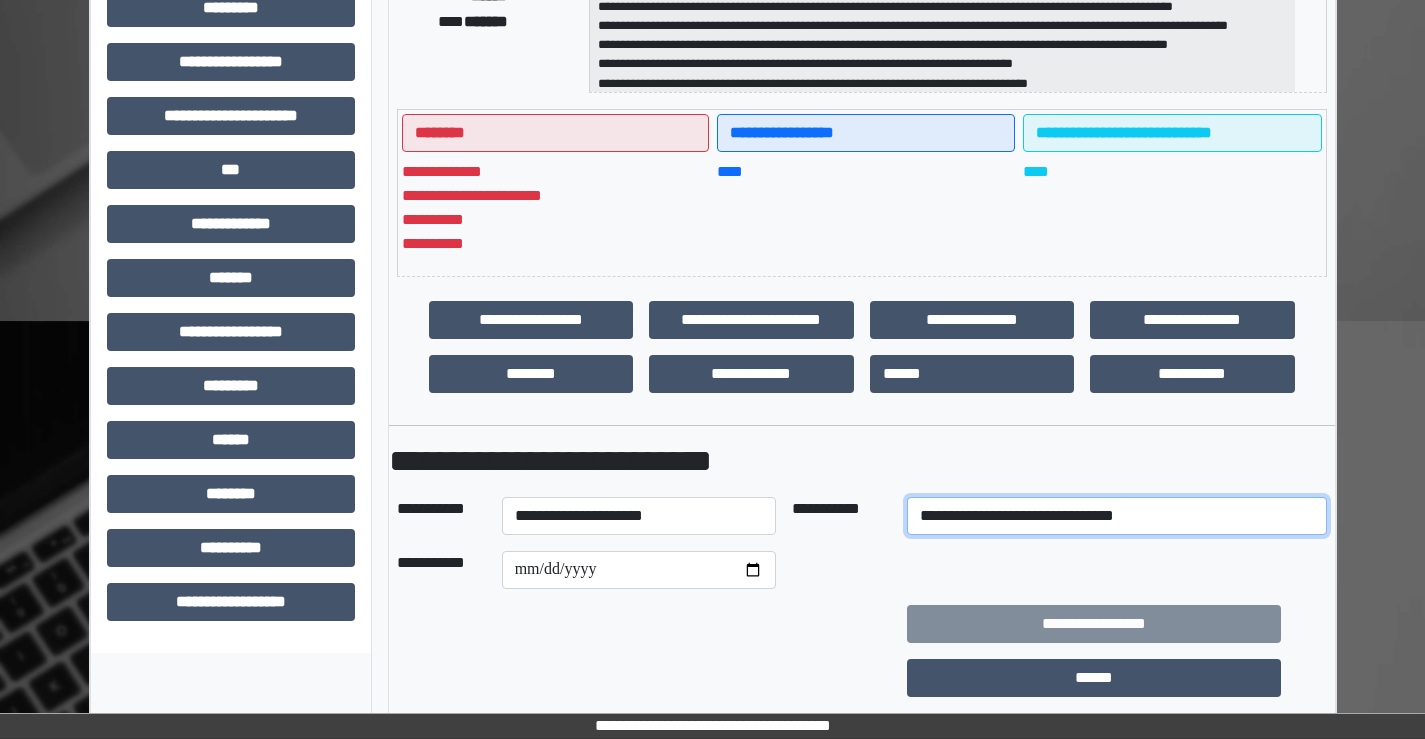 click on "**********" at bounding box center (1117, 516) 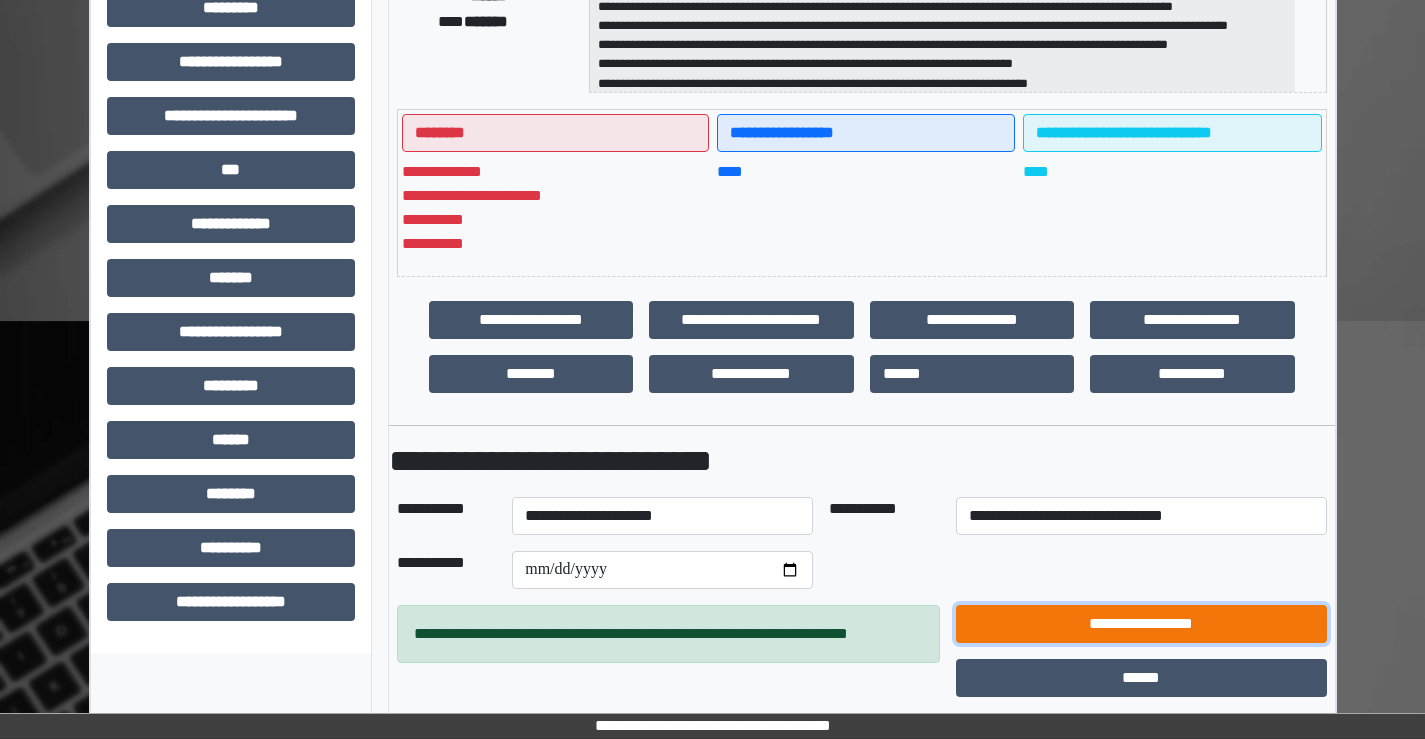 click on "**********" at bounding box center (1141, 624) 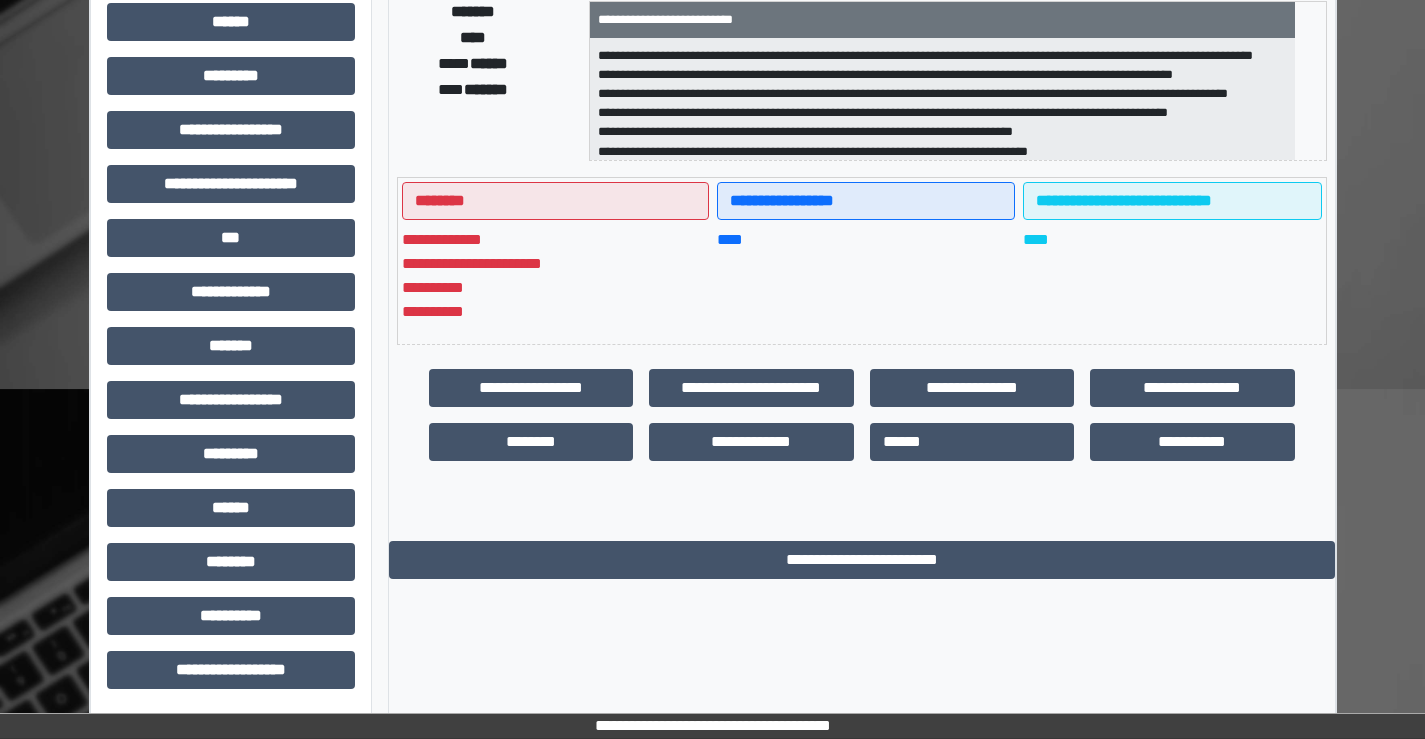 scroll, scrollTop: 435, scrollLeft: 0, axis: vertical 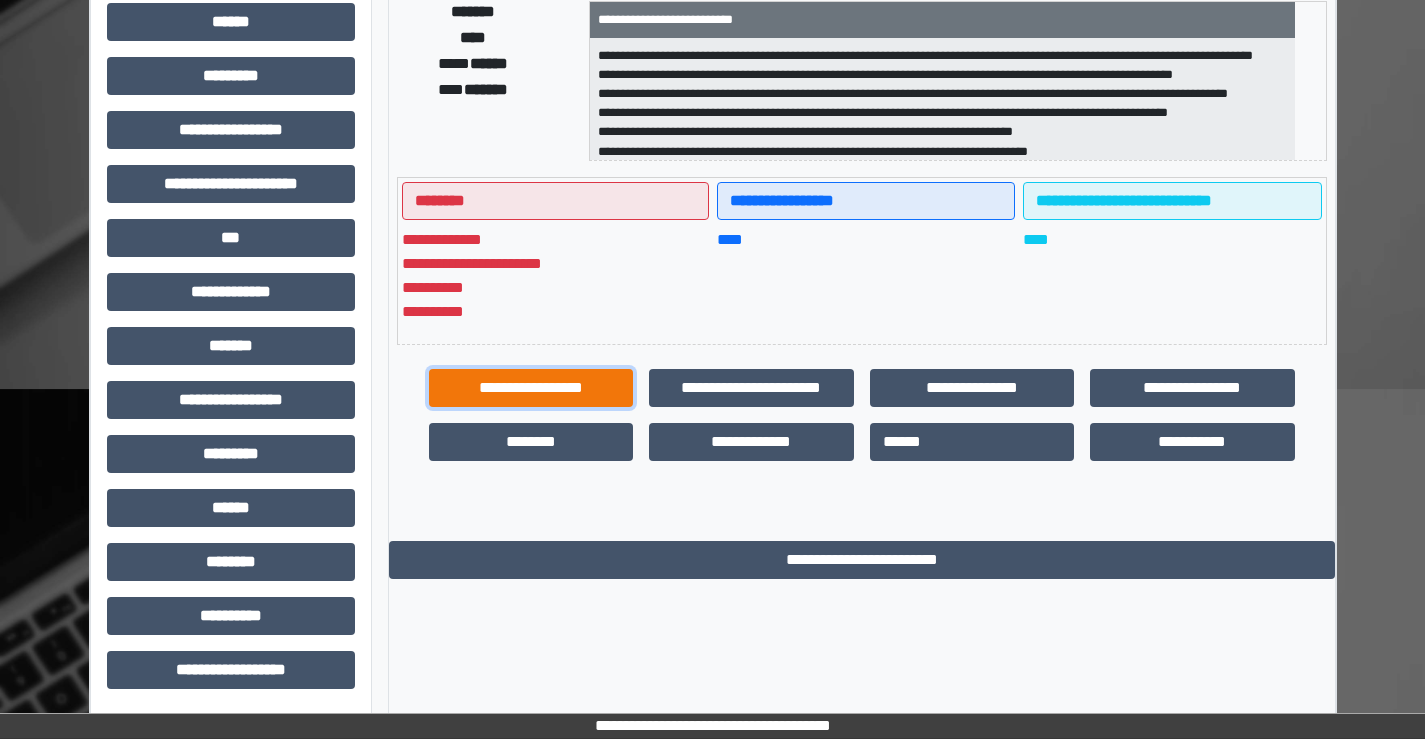 click on "**********" at bounding box center [531, 388] 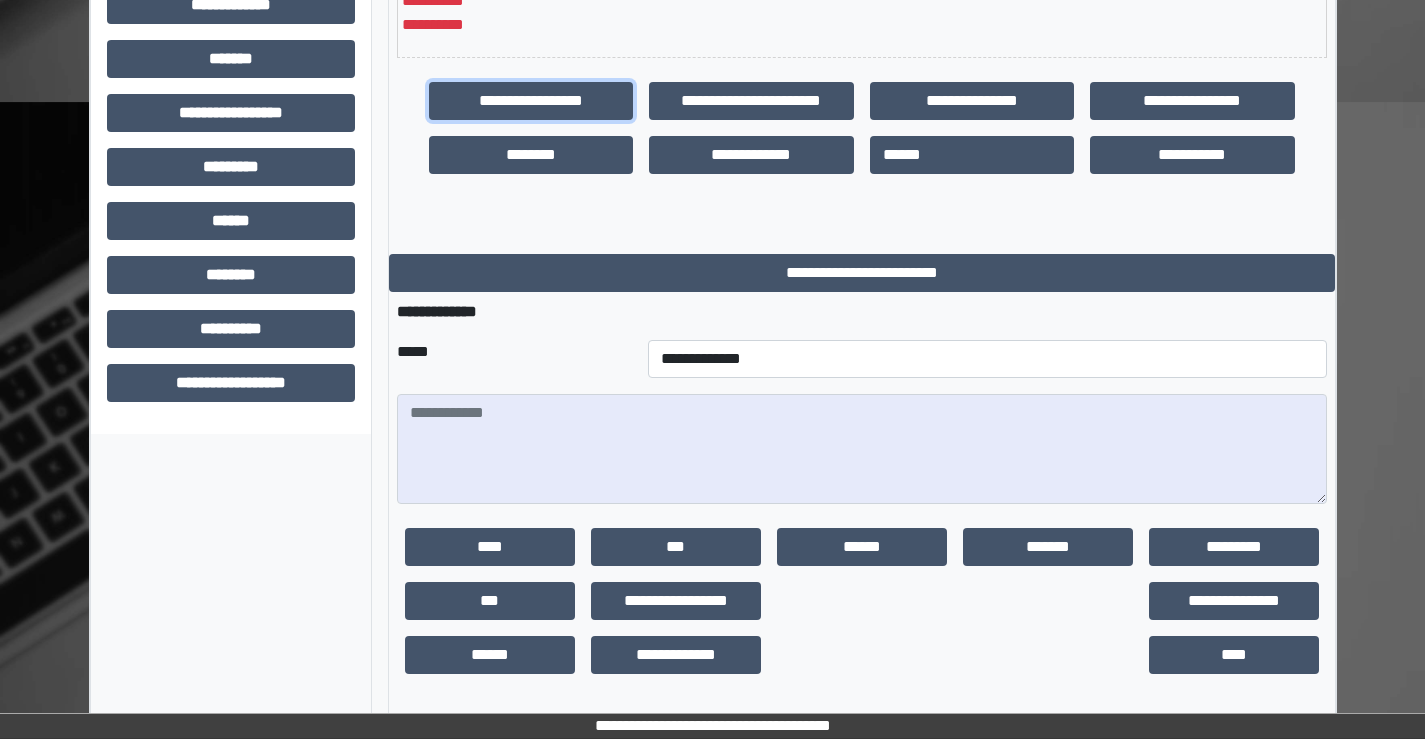 scroll, scrollTop: 723, scrollLeft: 0, axis: vertical 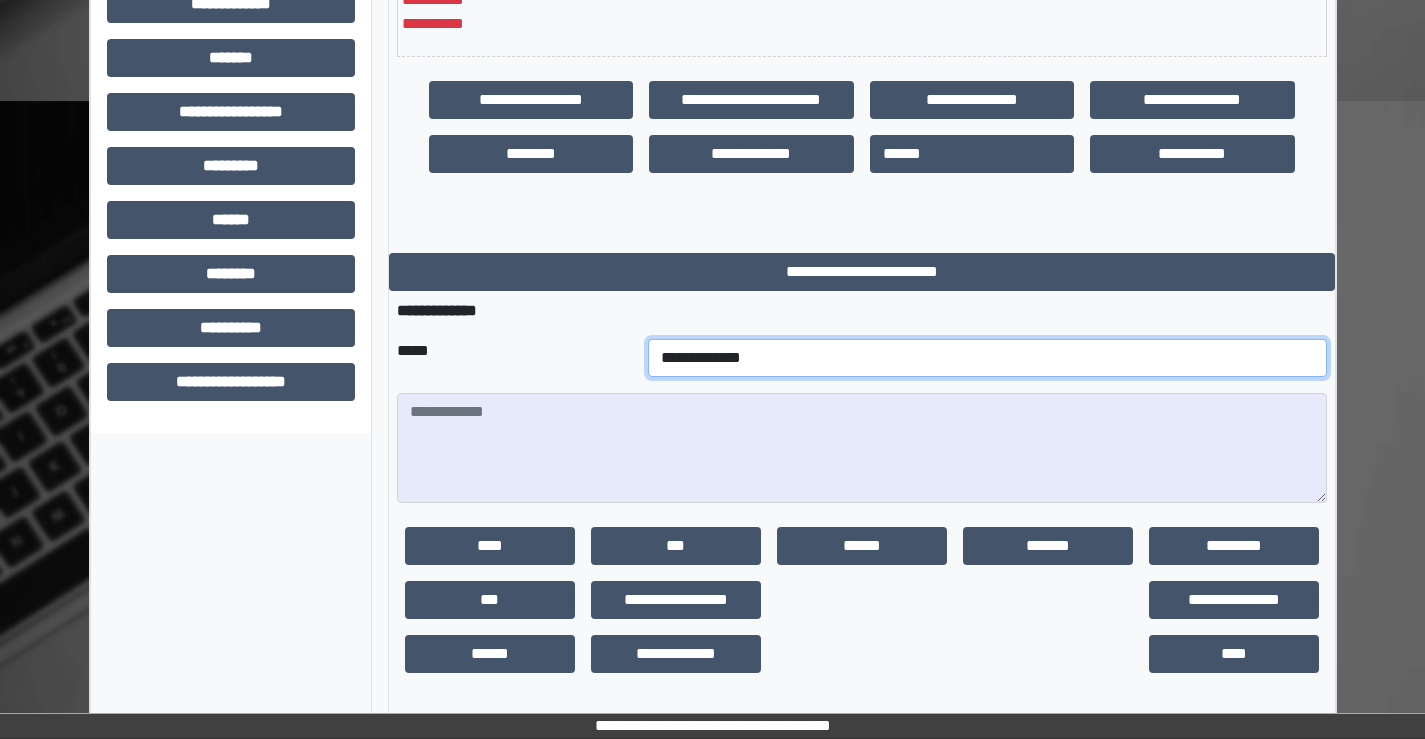click on "**********" at bounding box center [987, 358] 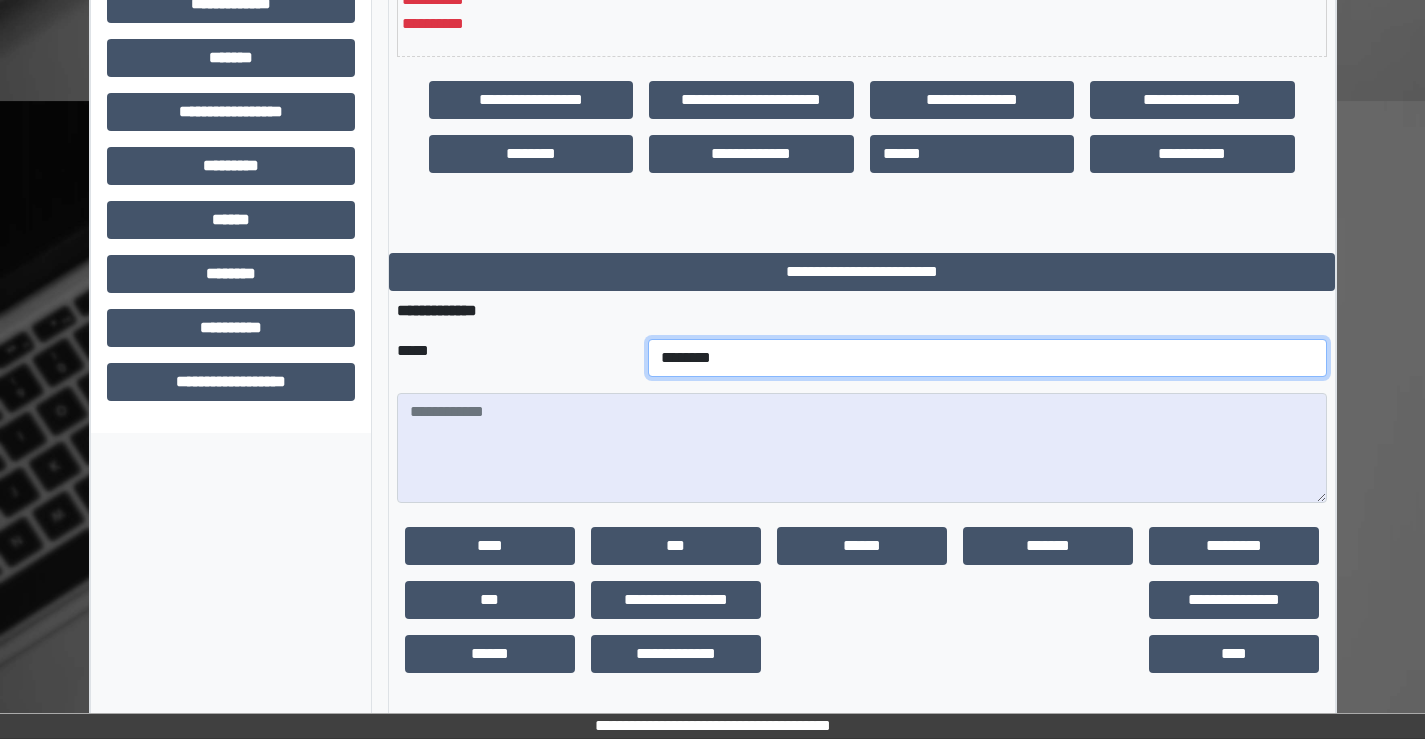 click on "**********" at bounding box center [987, 358] 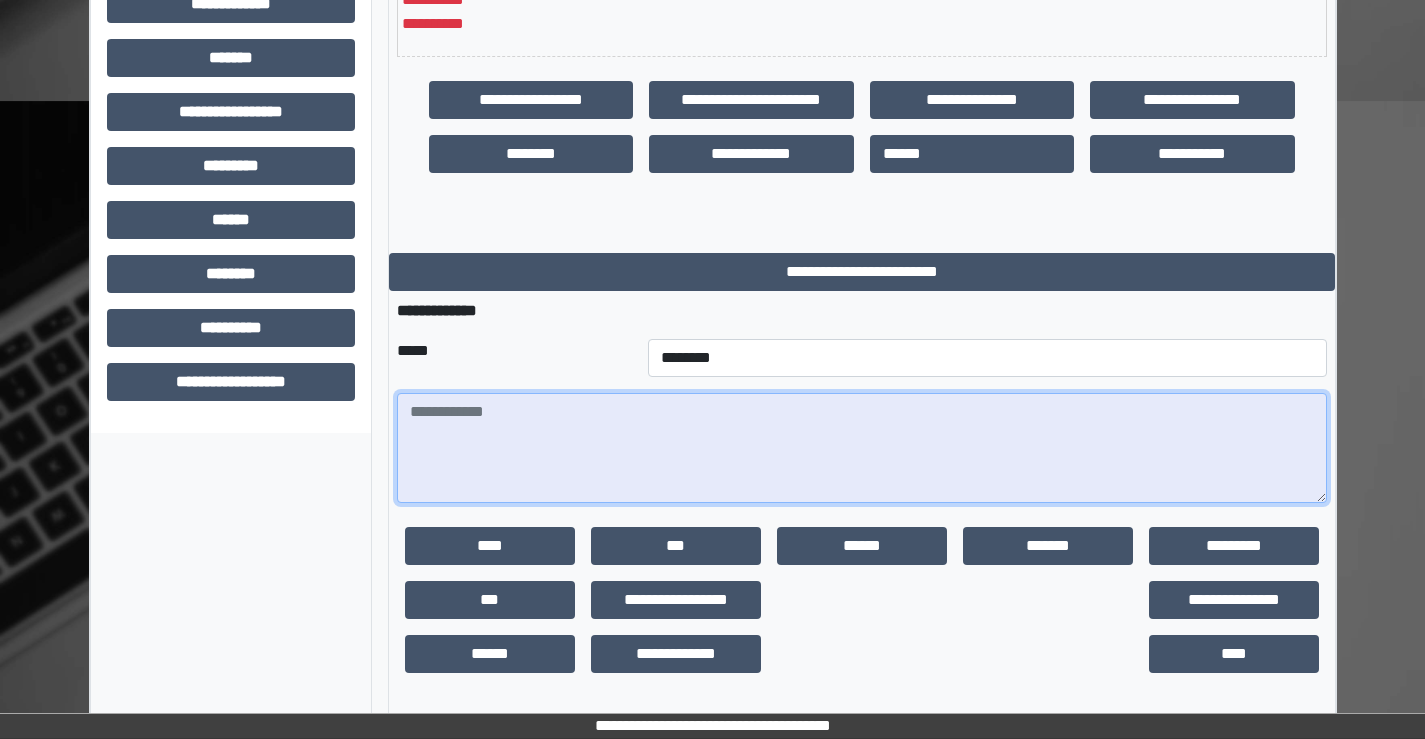 drag, startPoint x: 516, startPoint y: 433, endPoint x: 528, endPoint y: 437, distance: 12.649111 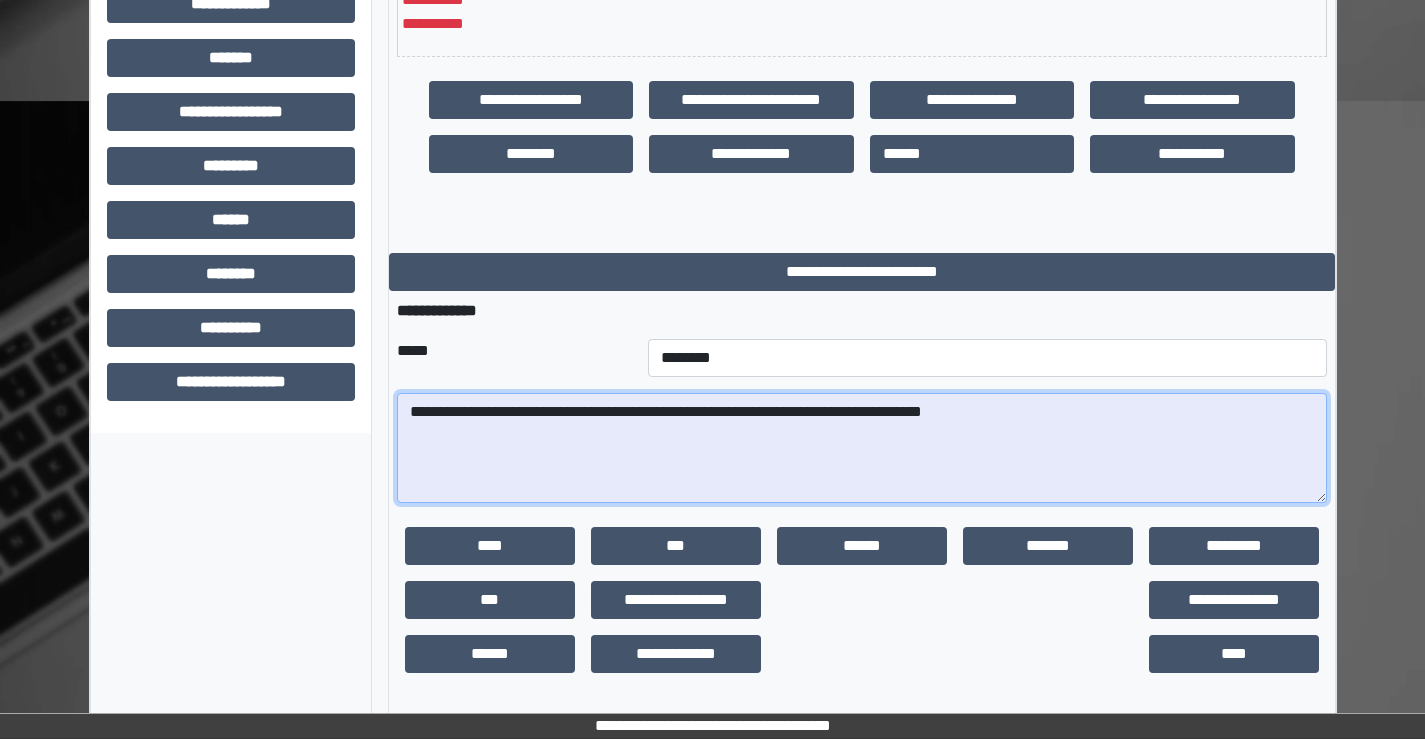 drag, startPoint x: 1000, startPoint y: 412, endPoint x: 998, endPoint y: 422, distance: 10.198039 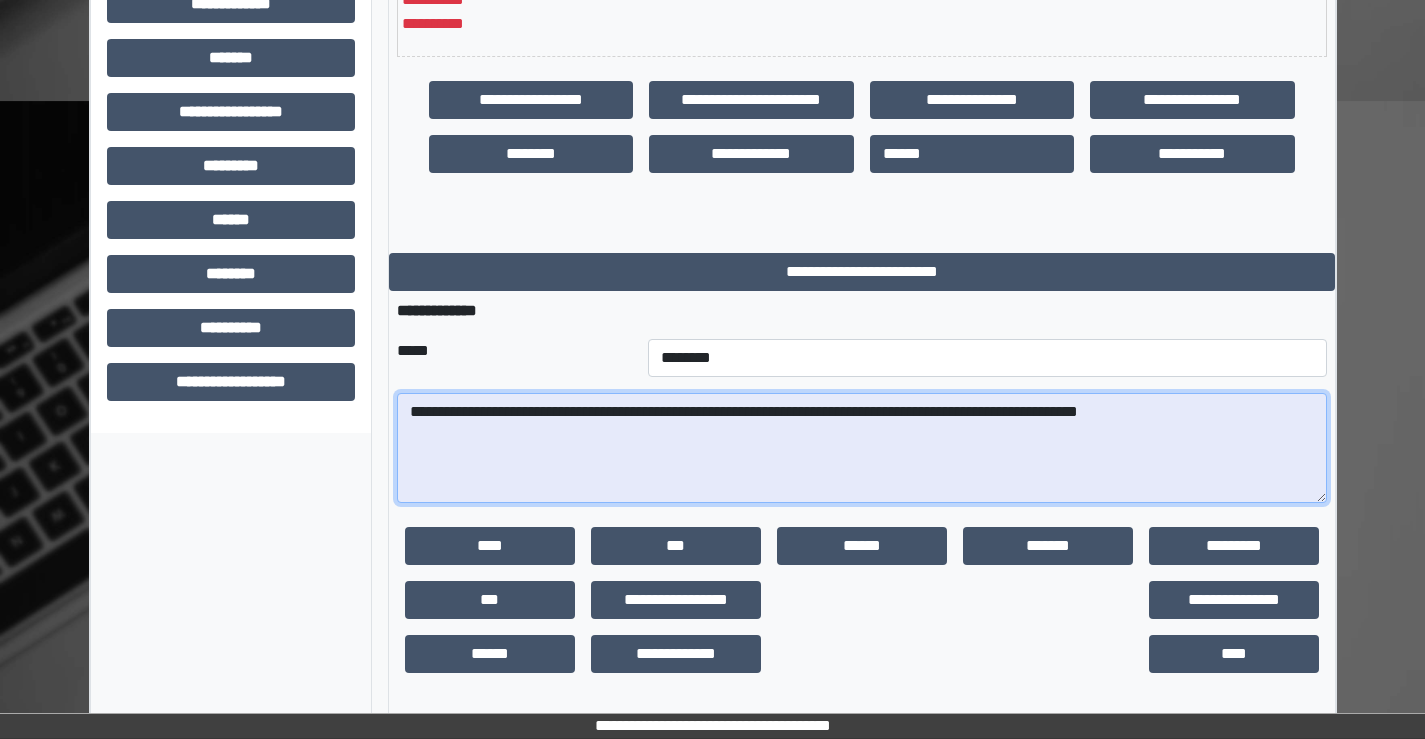 click on "**********" at bounding box center (862, 448) 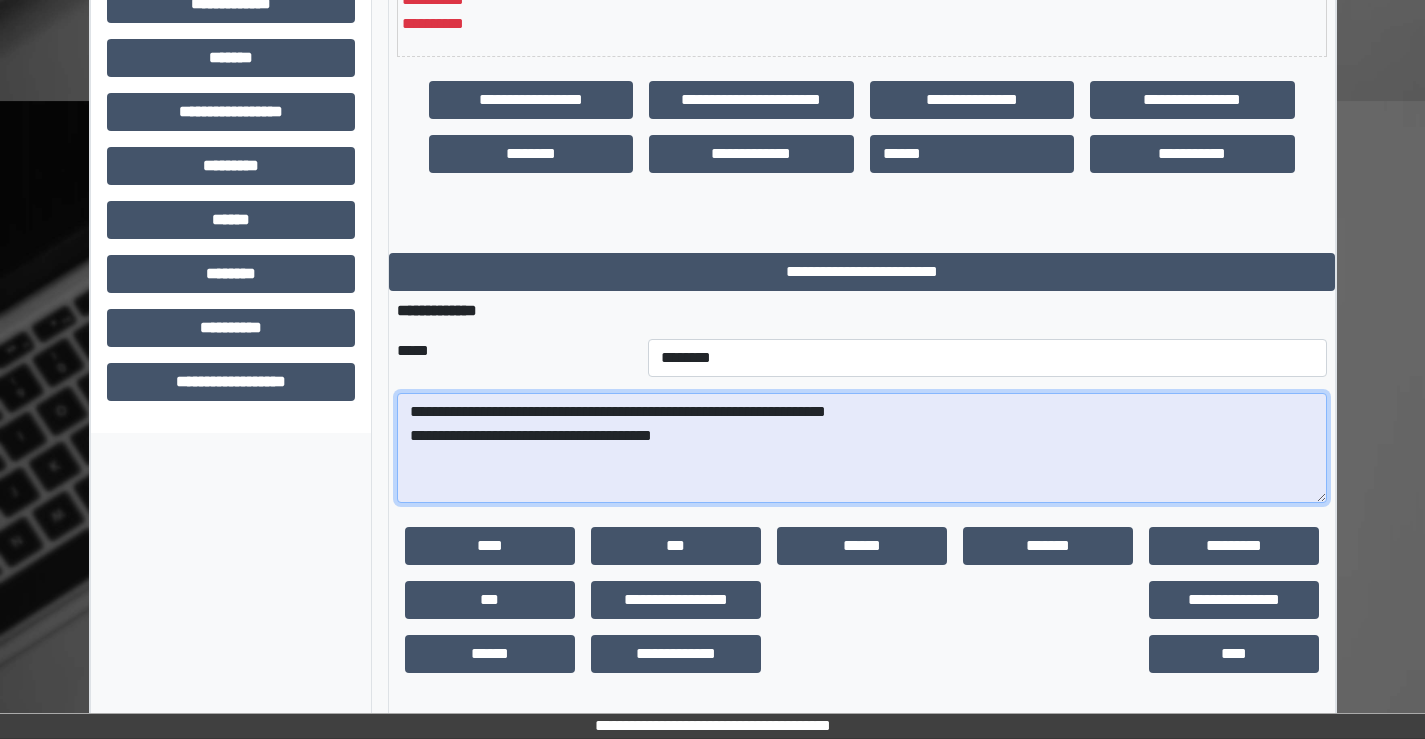click on "**********" at bounding box center (862, 448) 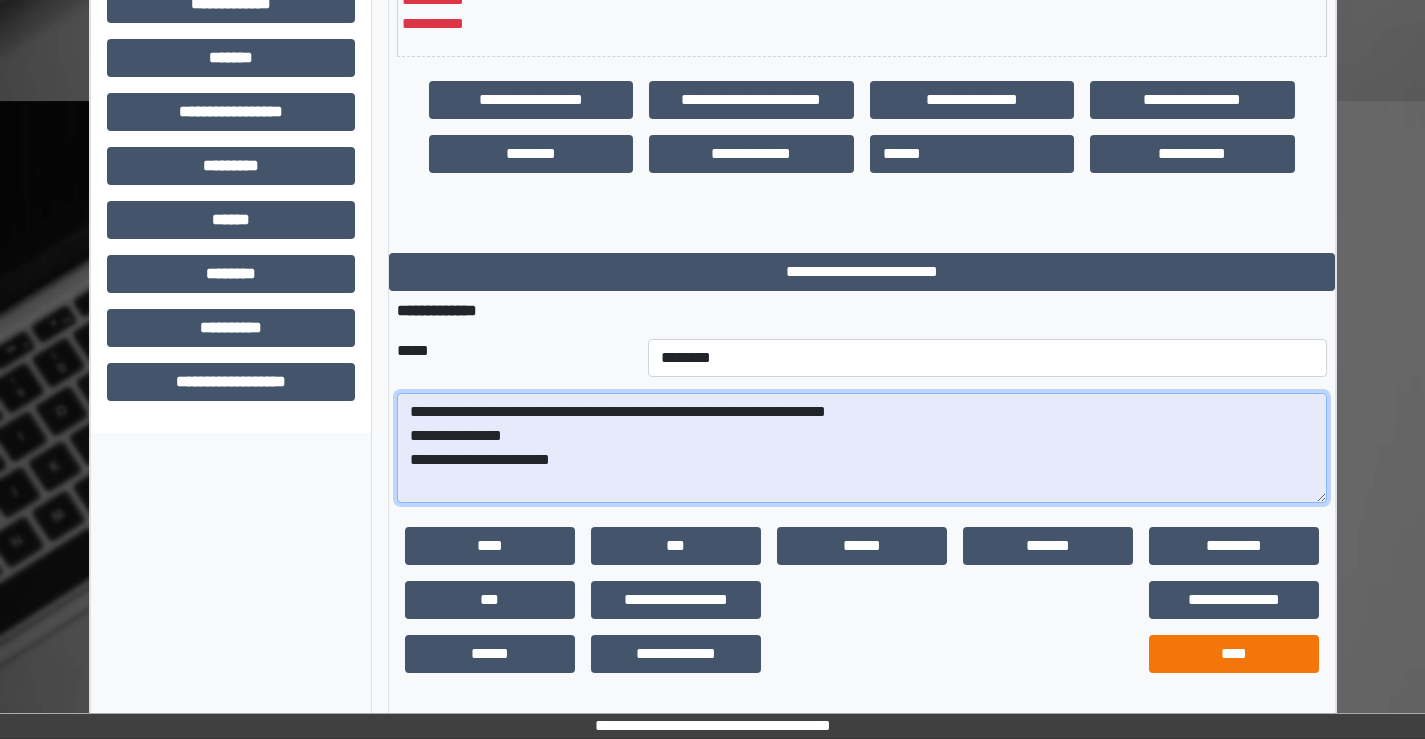 type on "**********" 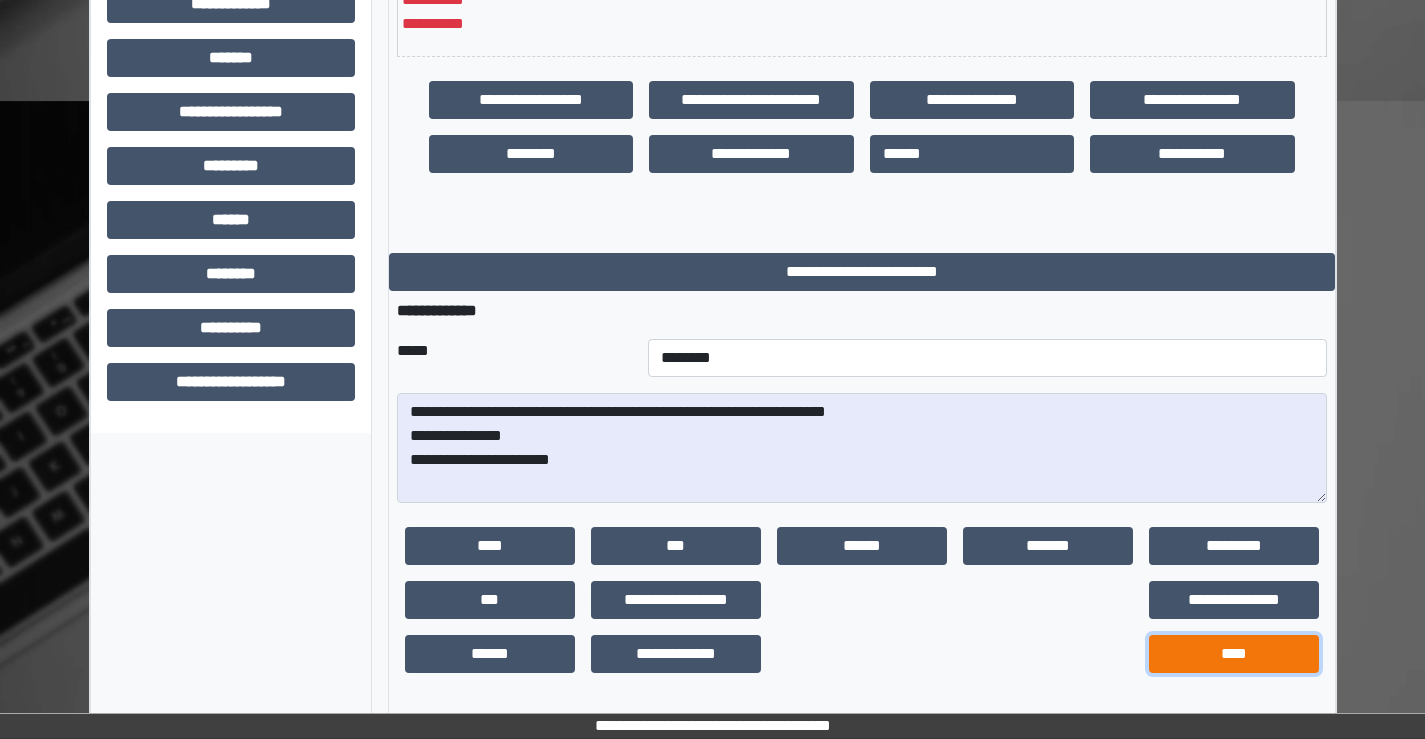 click on "****" at bounding box center (1234, 654) 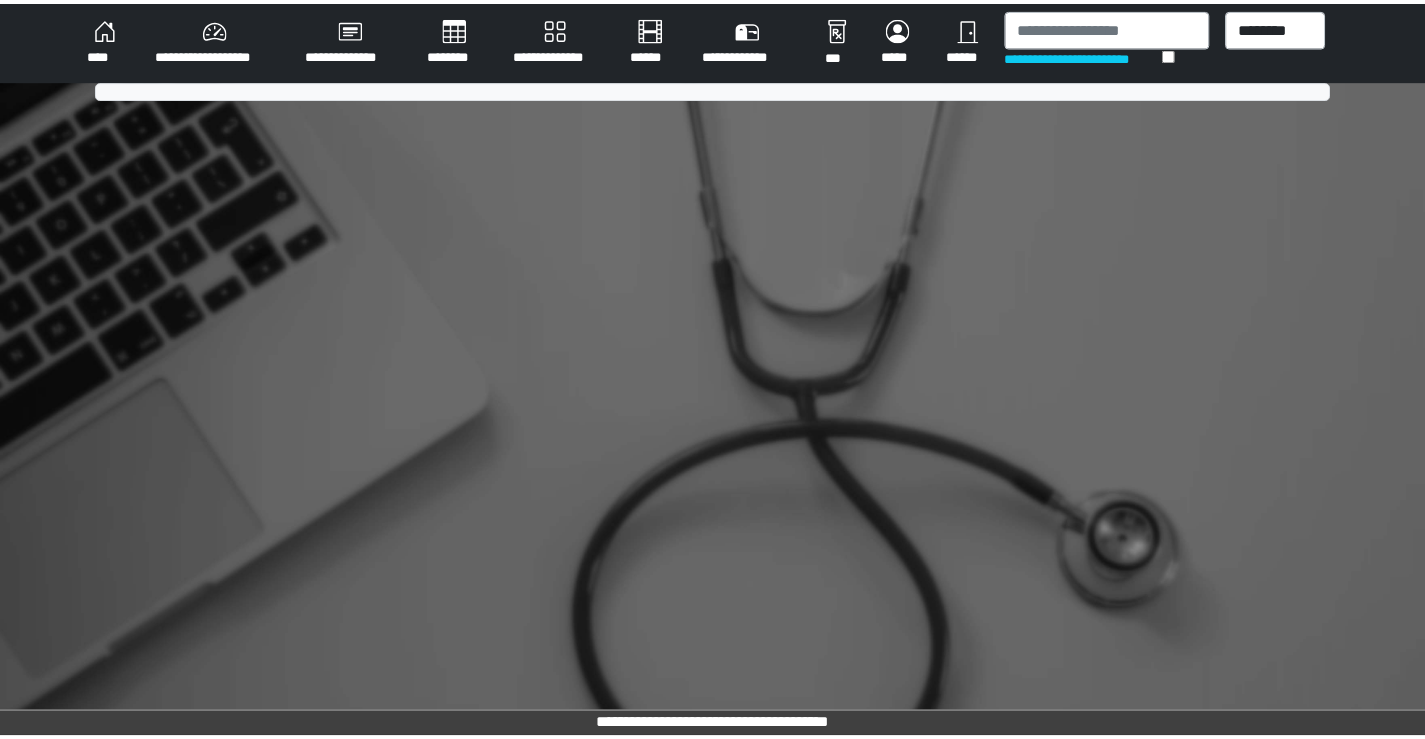 scroll, scrollTop: 0, scrollLeft: 0, axis: both 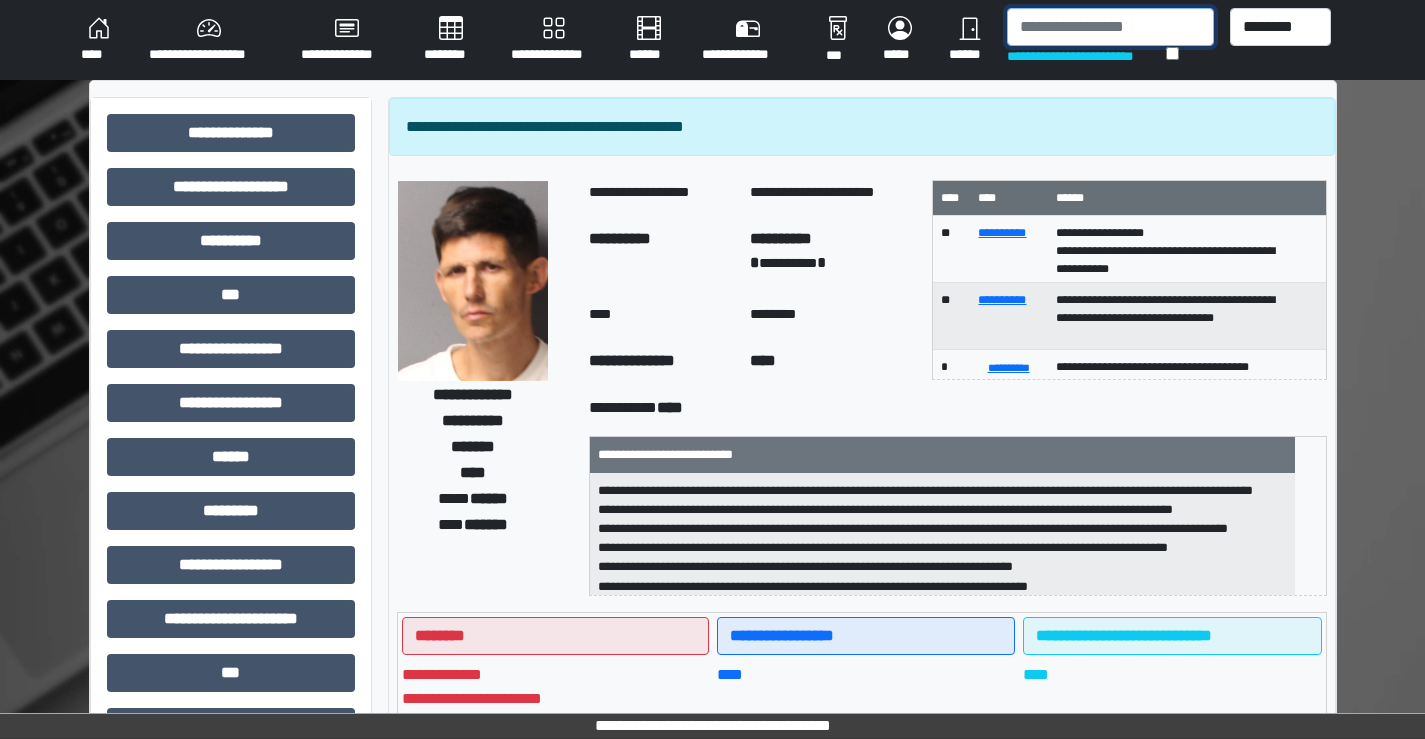 click at bounding box center [1110, 27] 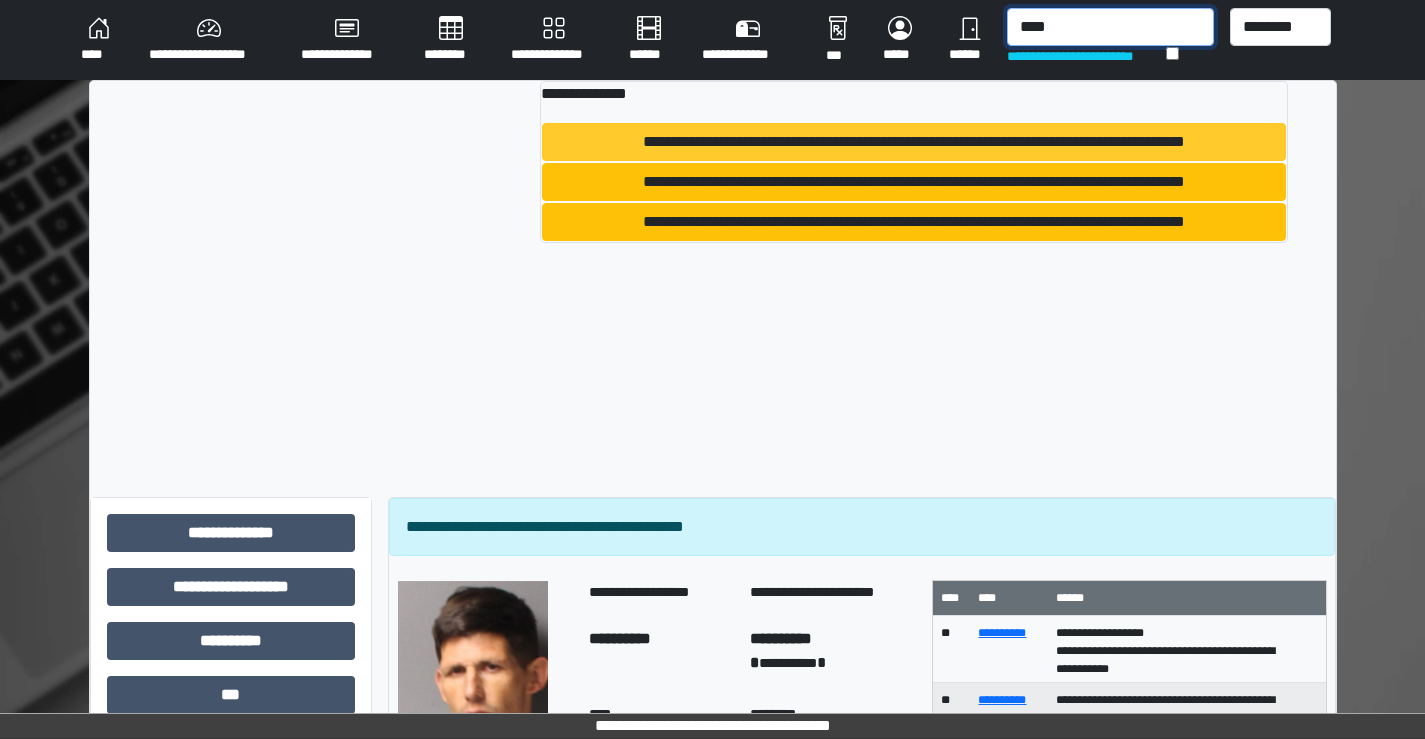 type on "****" 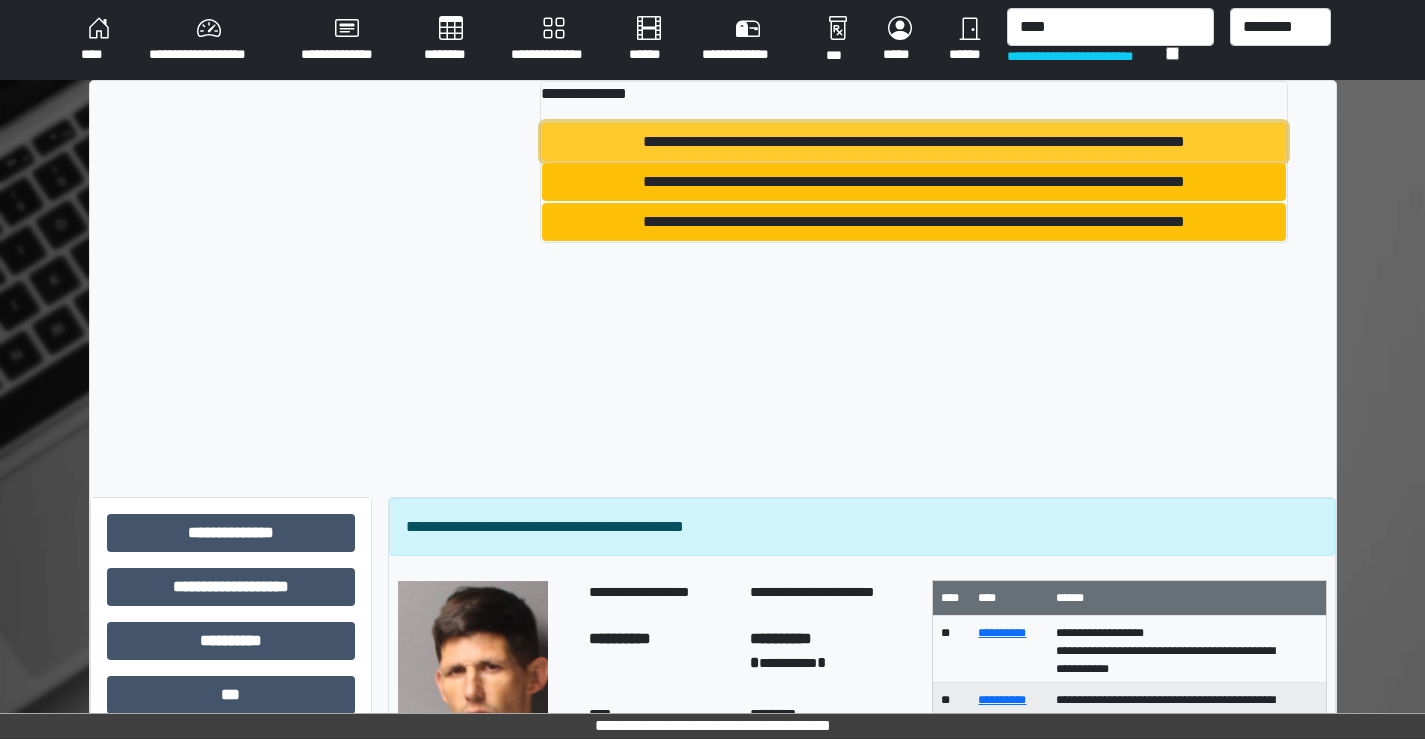 click on "**********" at bounding box center [913, 142] 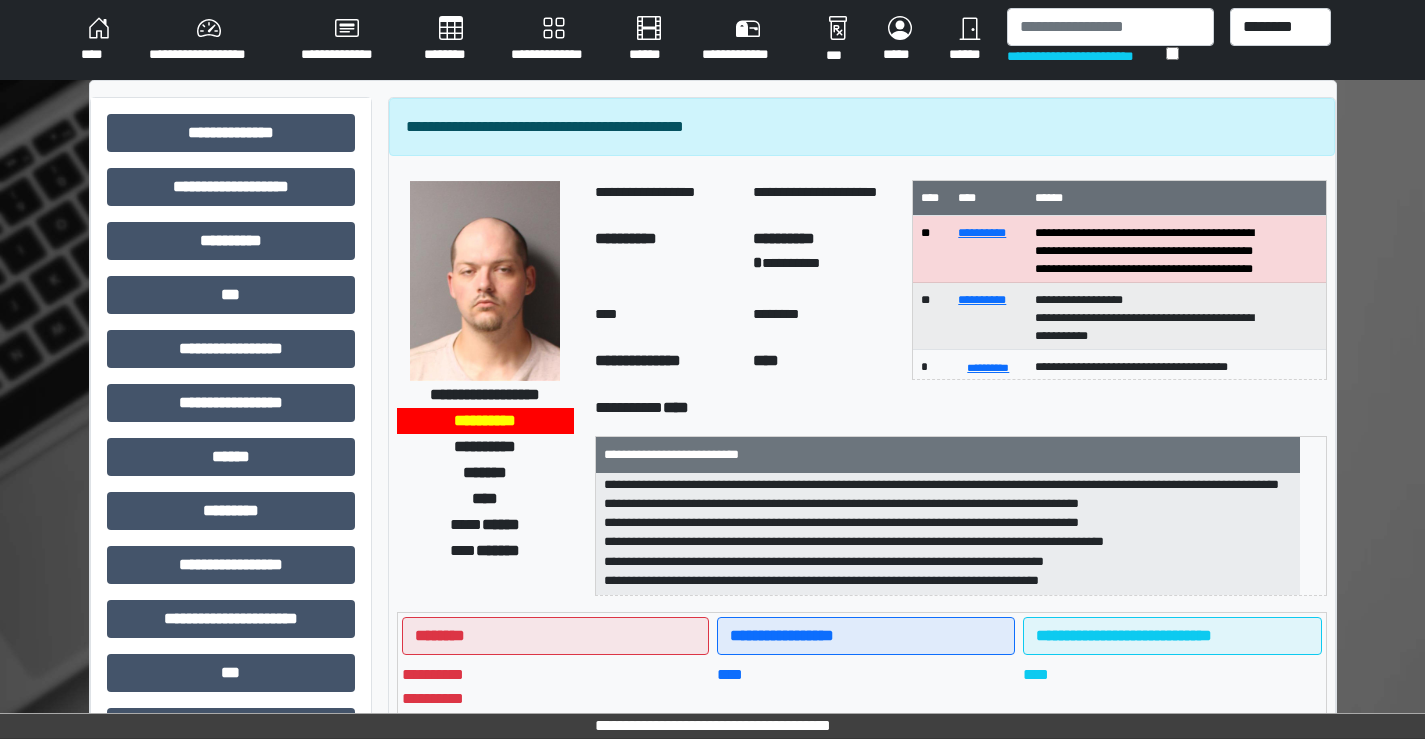 scroll, scrollTop: 236, scrollLeft: 0, axis: vertical 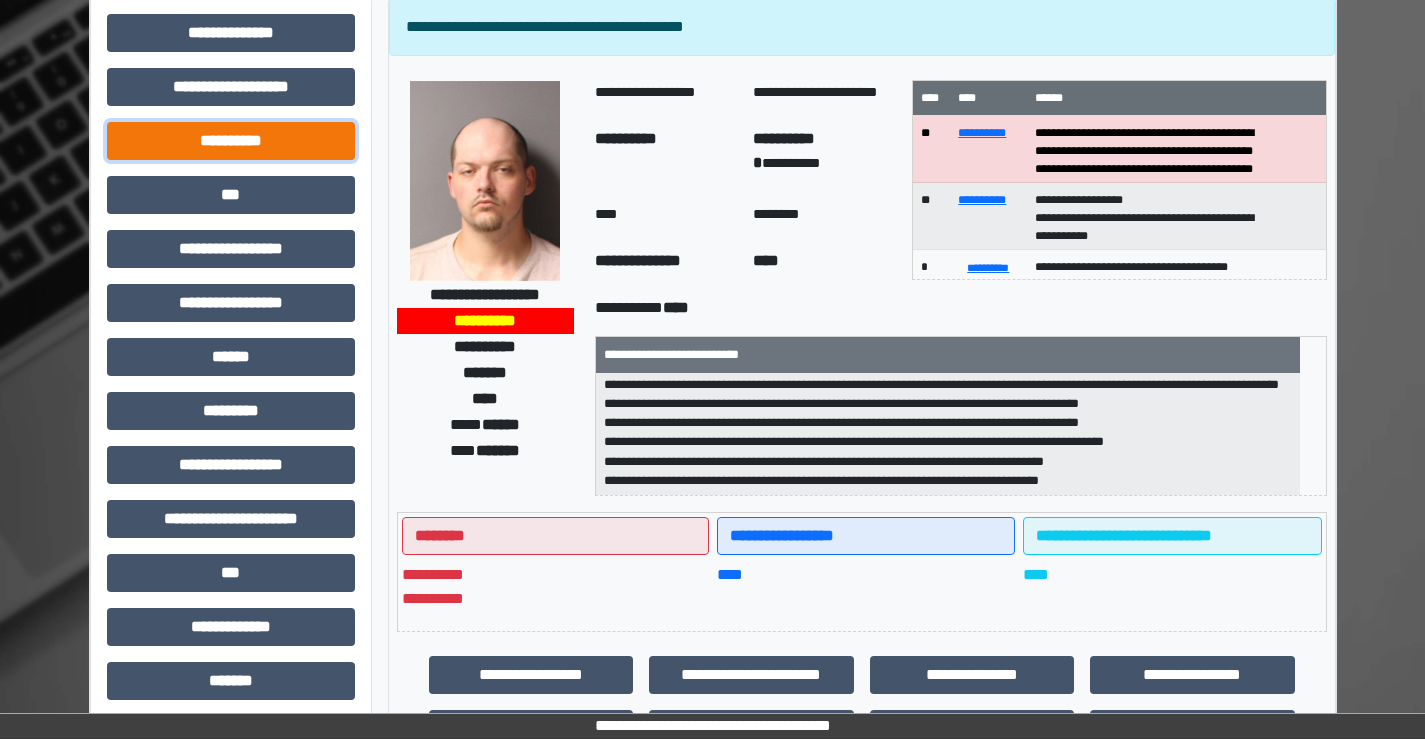 click on "**********" at bounding box center [231, 141] 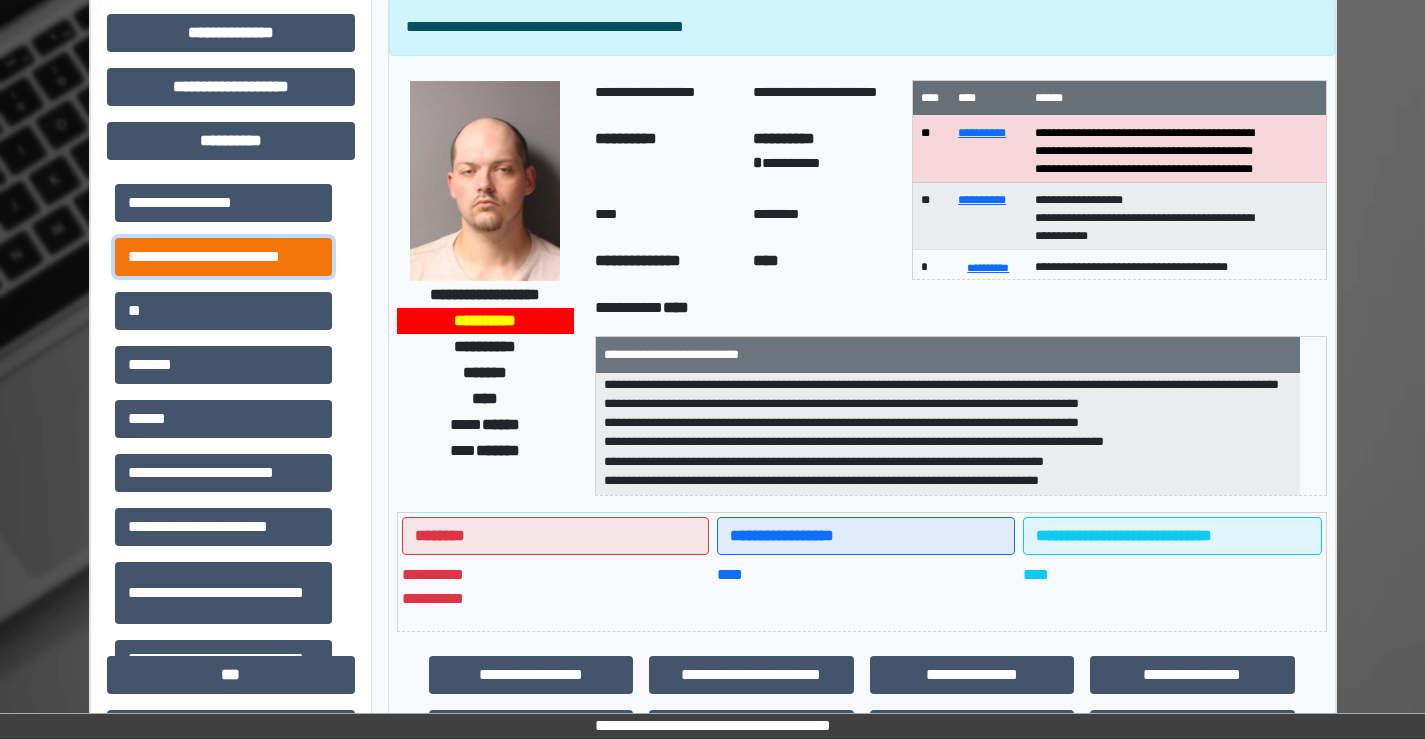 click on "**********" at bounding box center (223, 257) 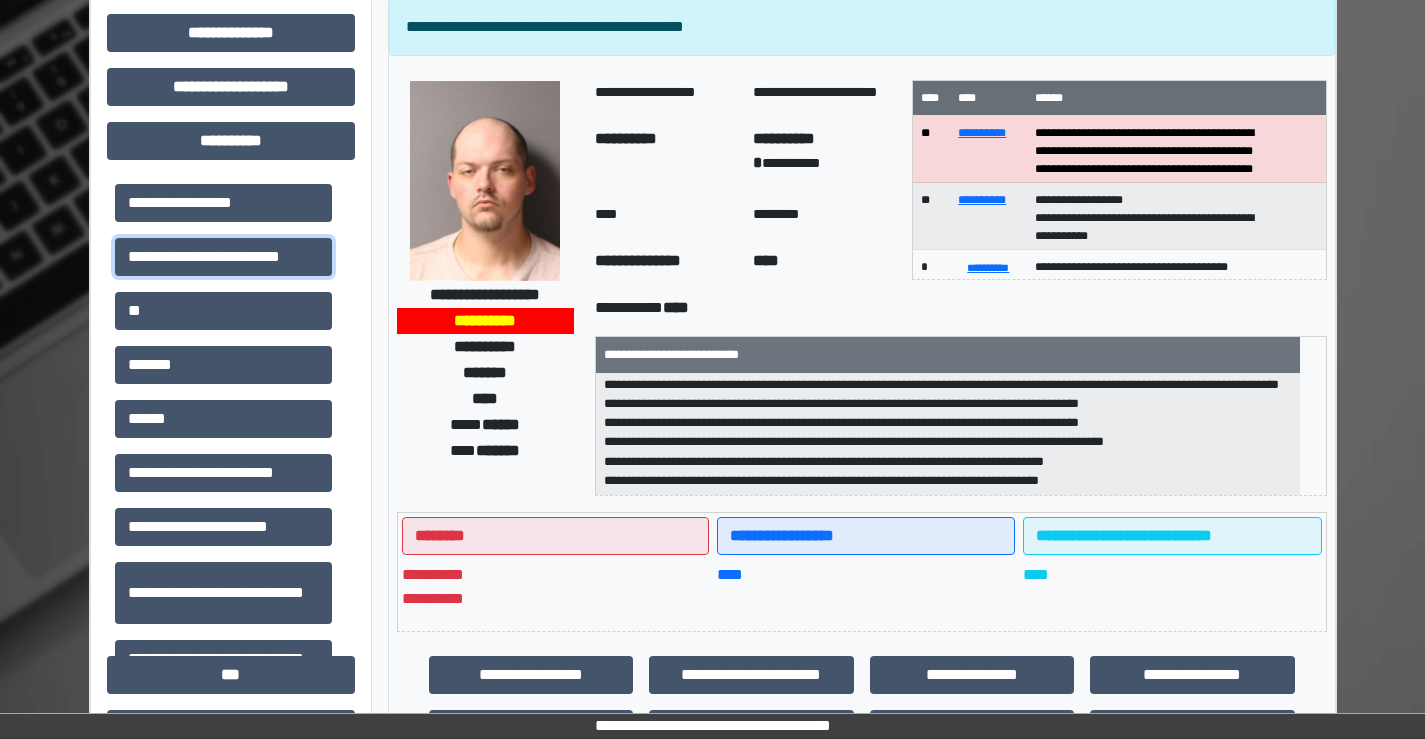 scroll, scrollTop: 2, scrollLeft: 0, axis: vertical 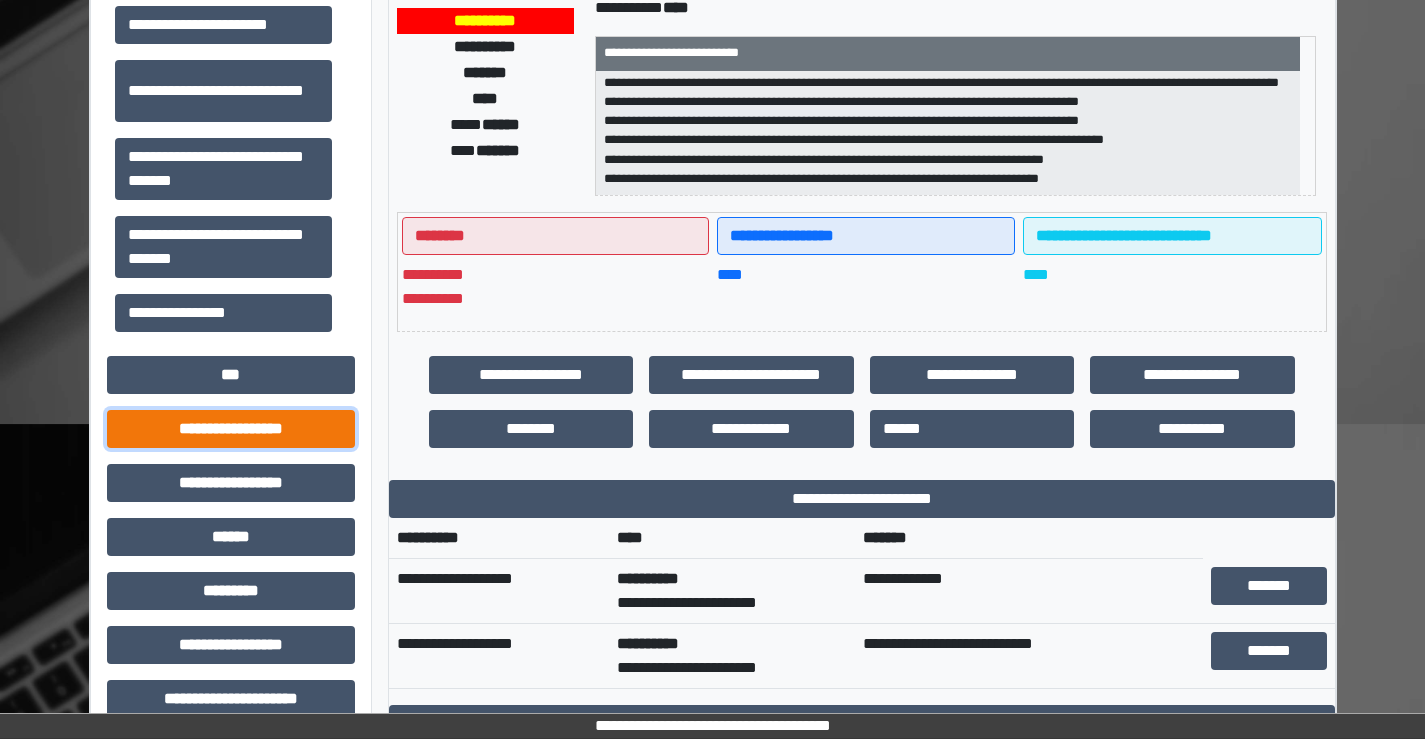 click on "**********" at bounding box center [231, 429] 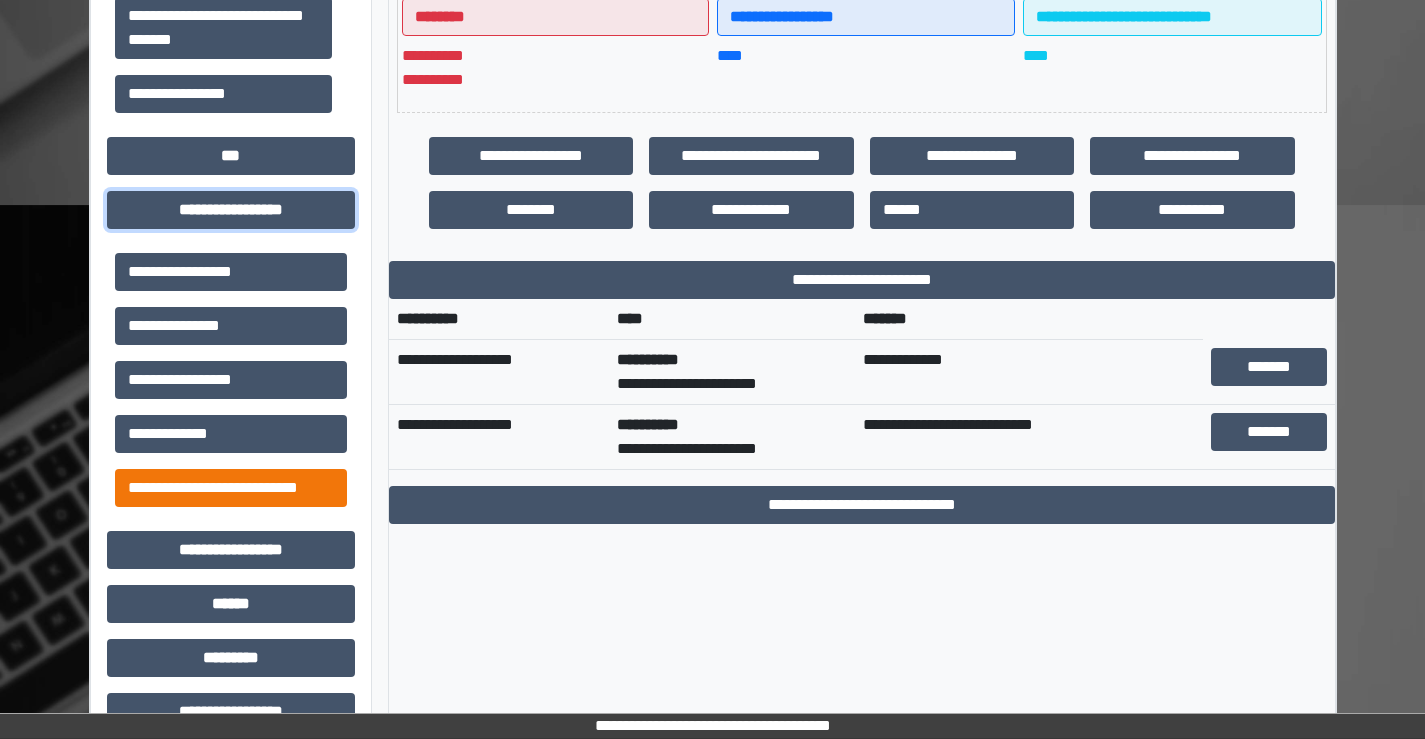 scroll, scrollTop: 500, scrollLeft: 0, axis: vertical 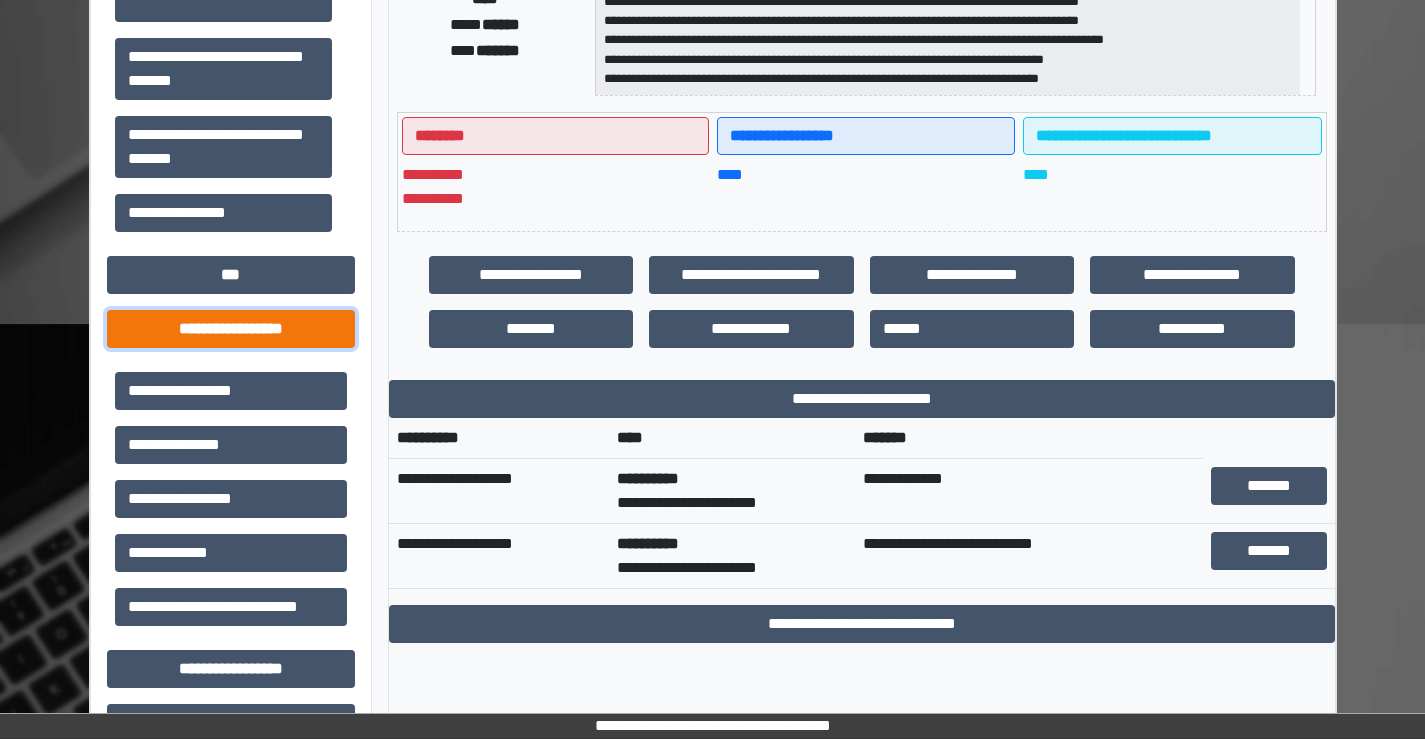 click on "**********" at bounding box center [231, 329] 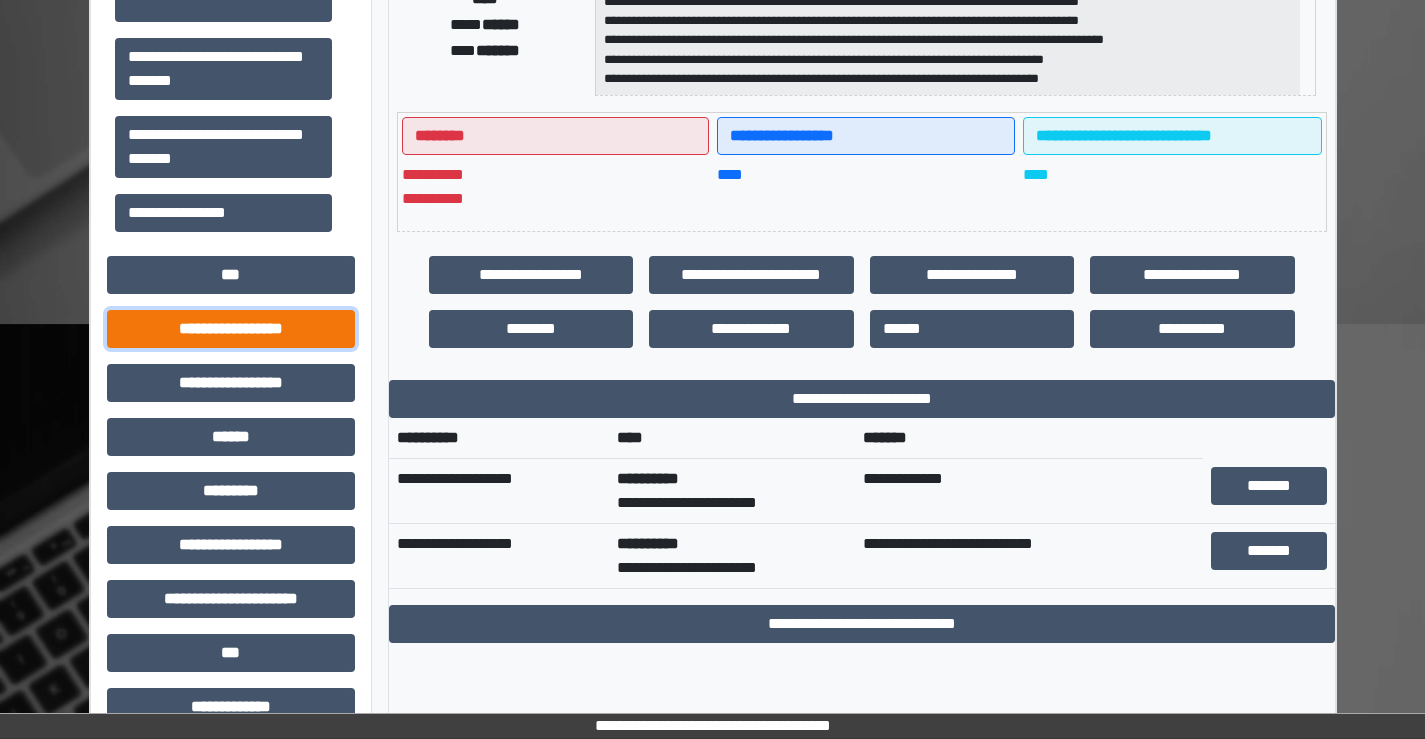 click on "**********" at bounding box center (231, 329) 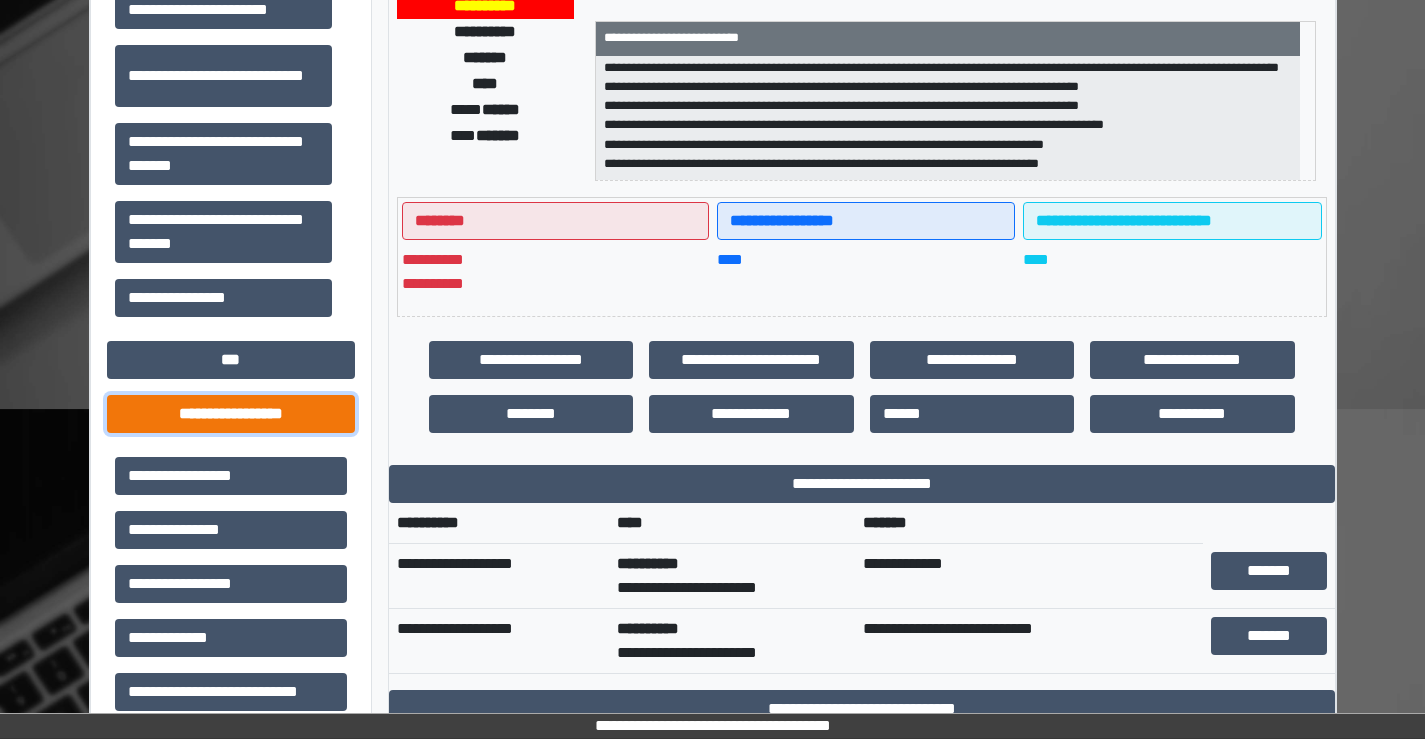 scroll, scrollTop: 400, scrollLeft: 0, axis: vertical 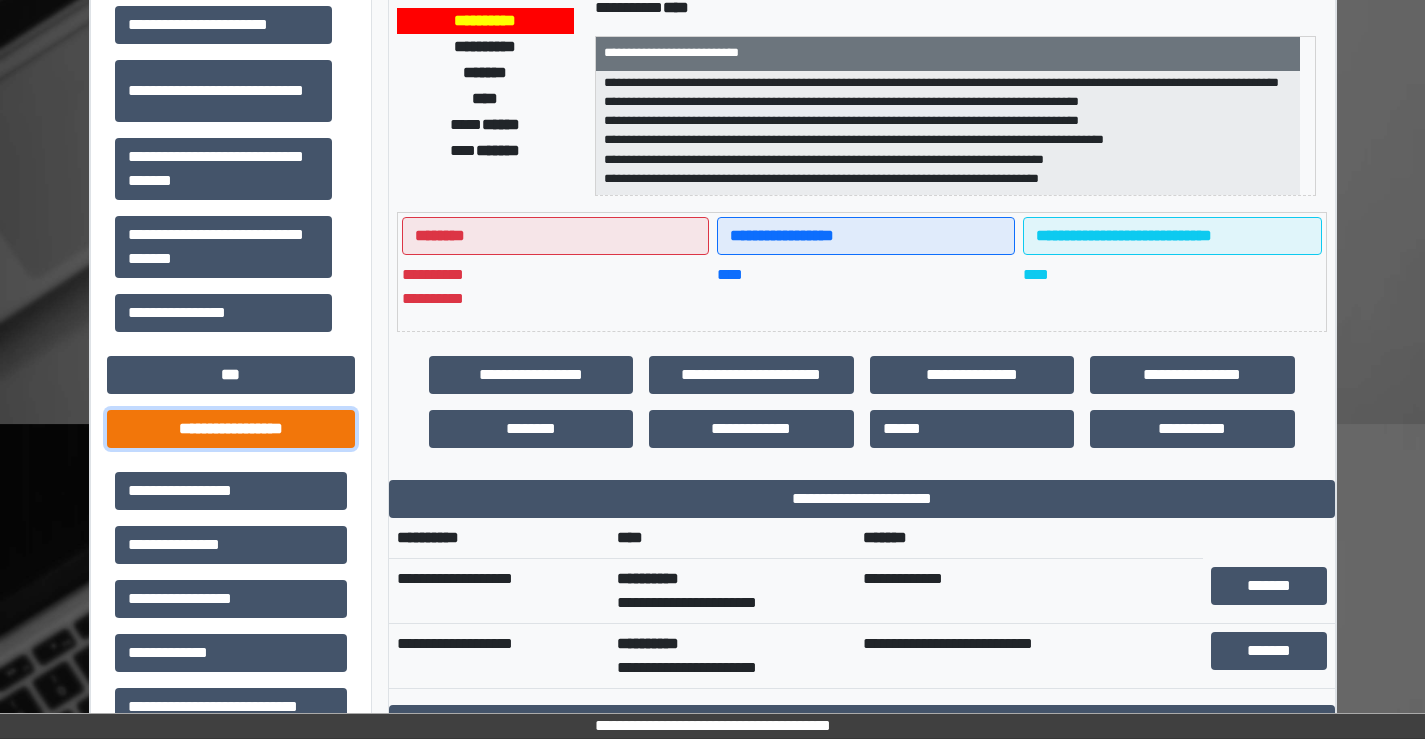 click on "**********" at bounding box center [231, 429] 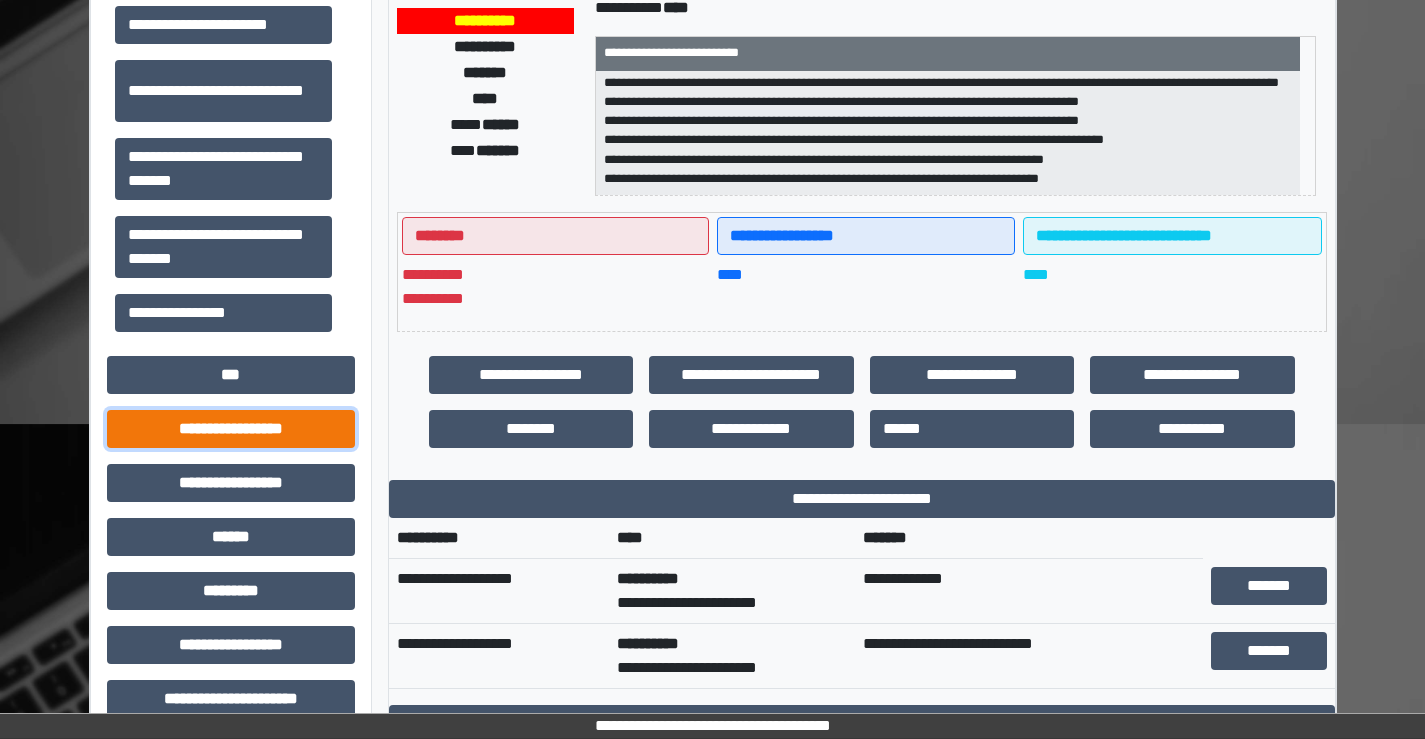 click on "**********" at bounding box center (231, 429) 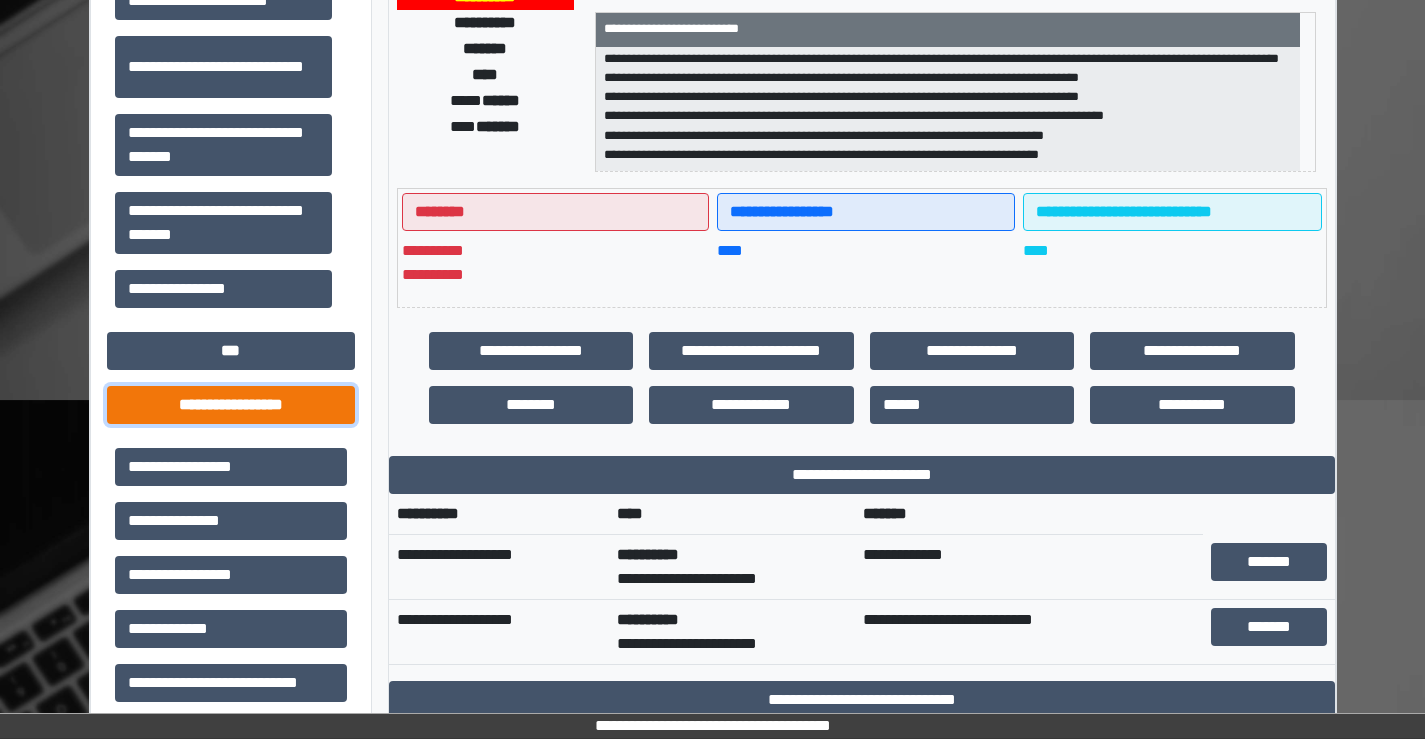 scroll, scrollTop: 400, scrollLeft: 0, axis: vertical 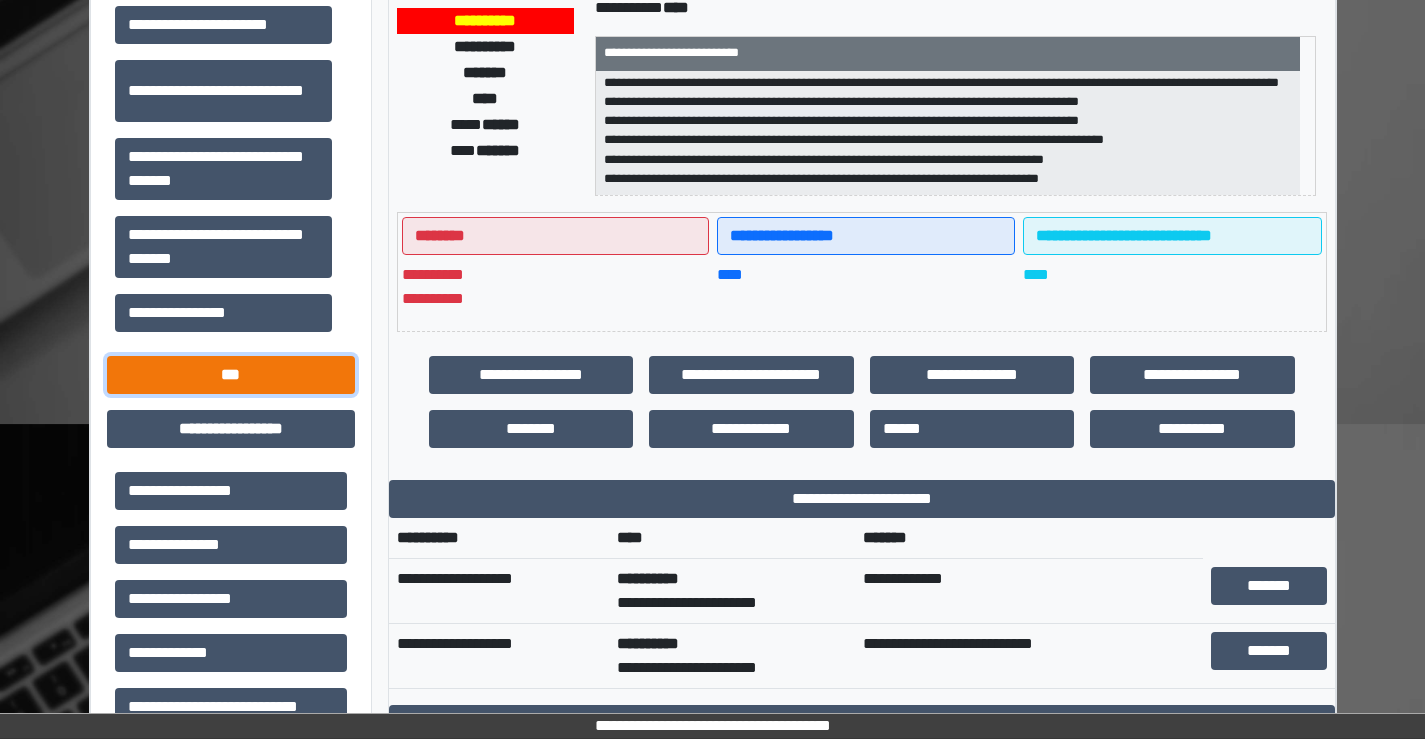click on "***" at bounding box center (231, 375) 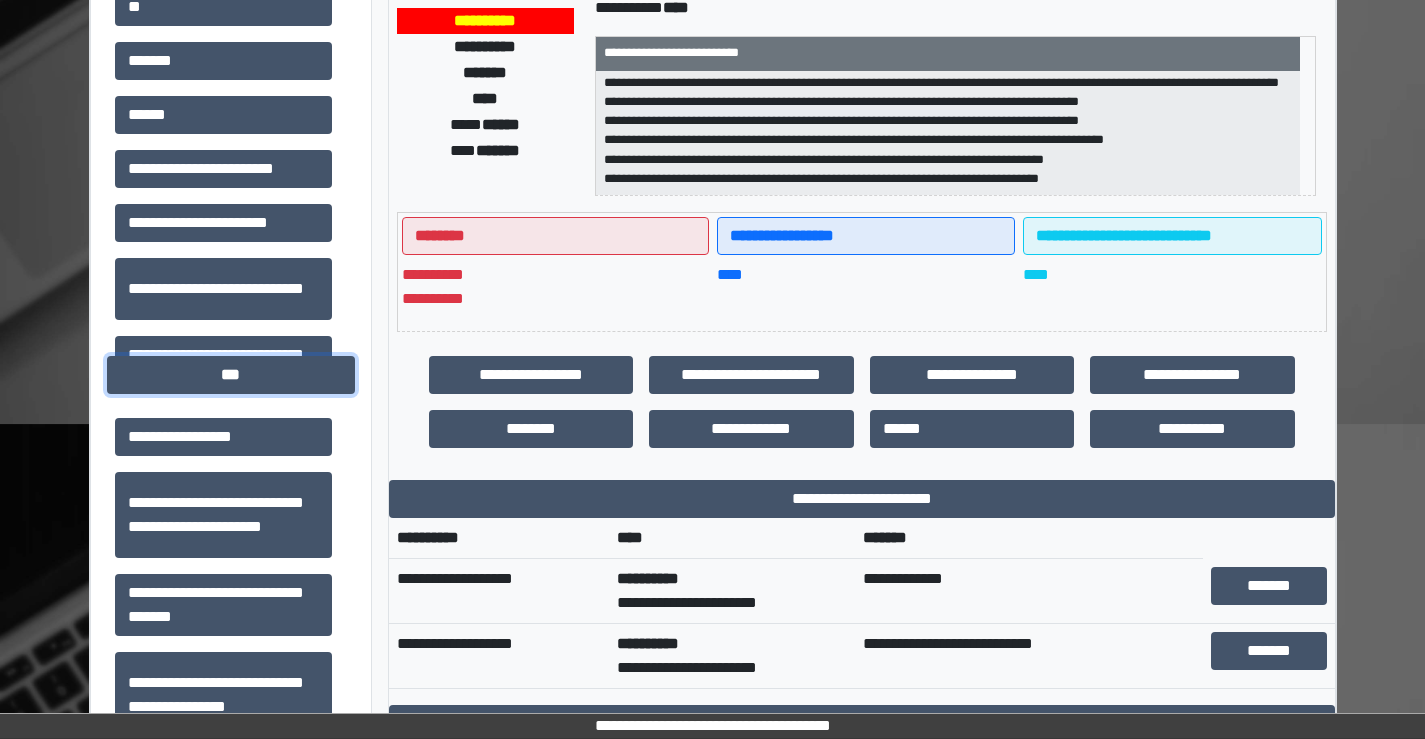 scroll, scrollTop: 0, scrollLeft: 0, axis: both 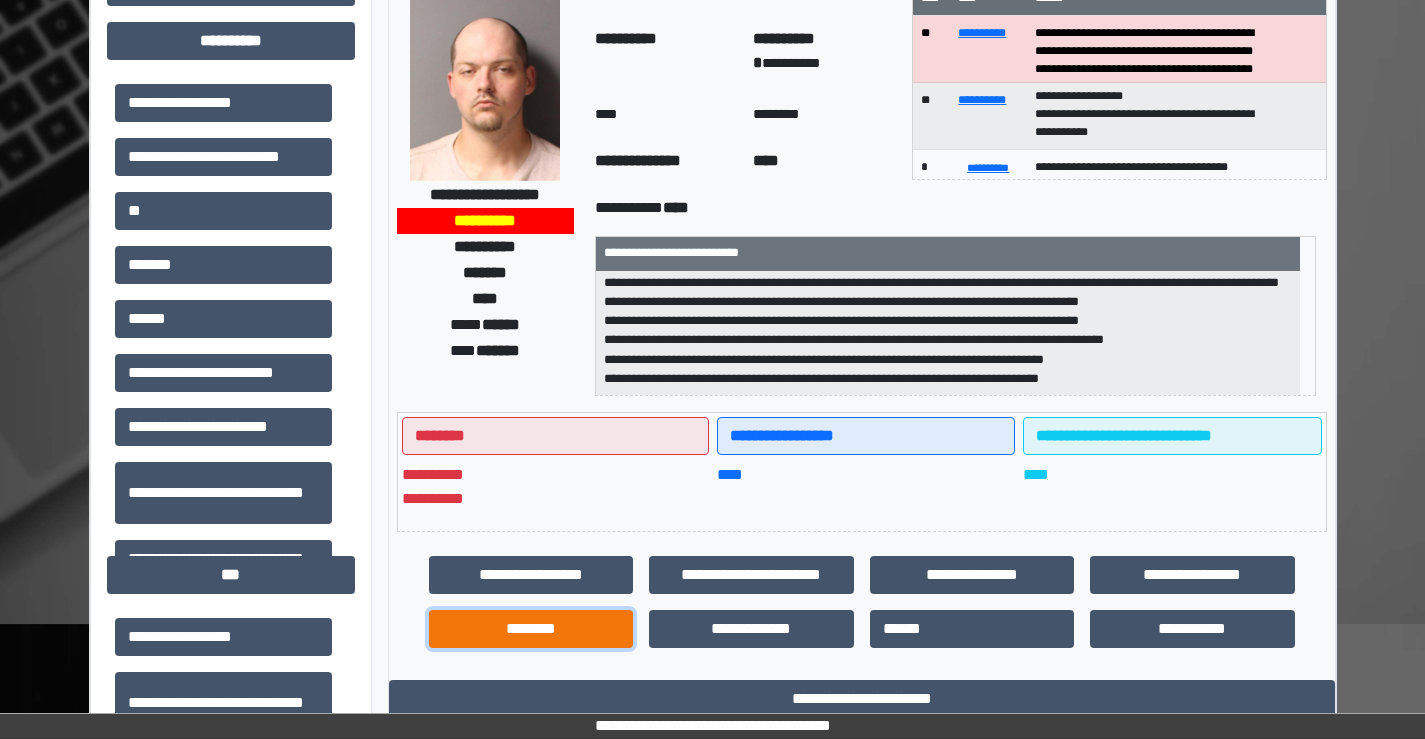 click on "********" at bounding box center (531, 629) 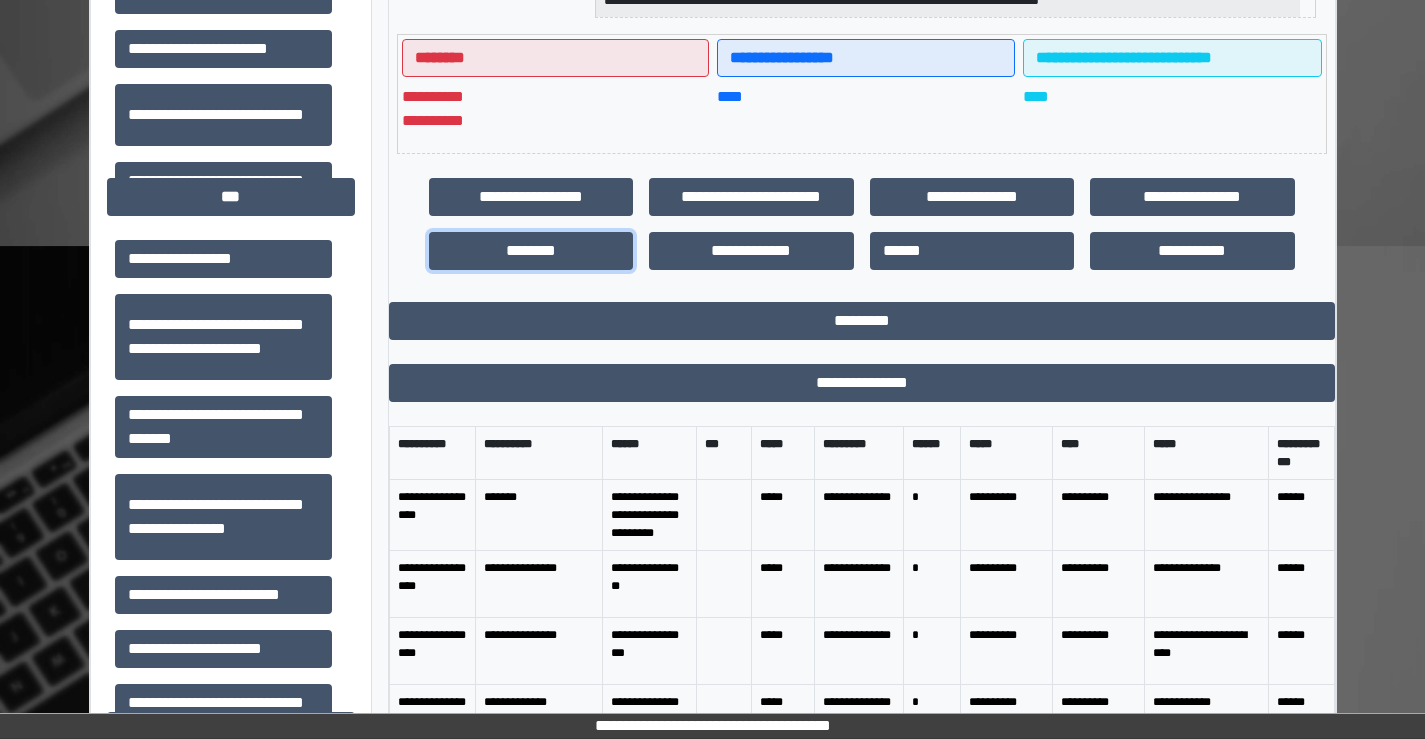 scroll, scrollTop: 600, scrollLeft: 0, axis: vertical 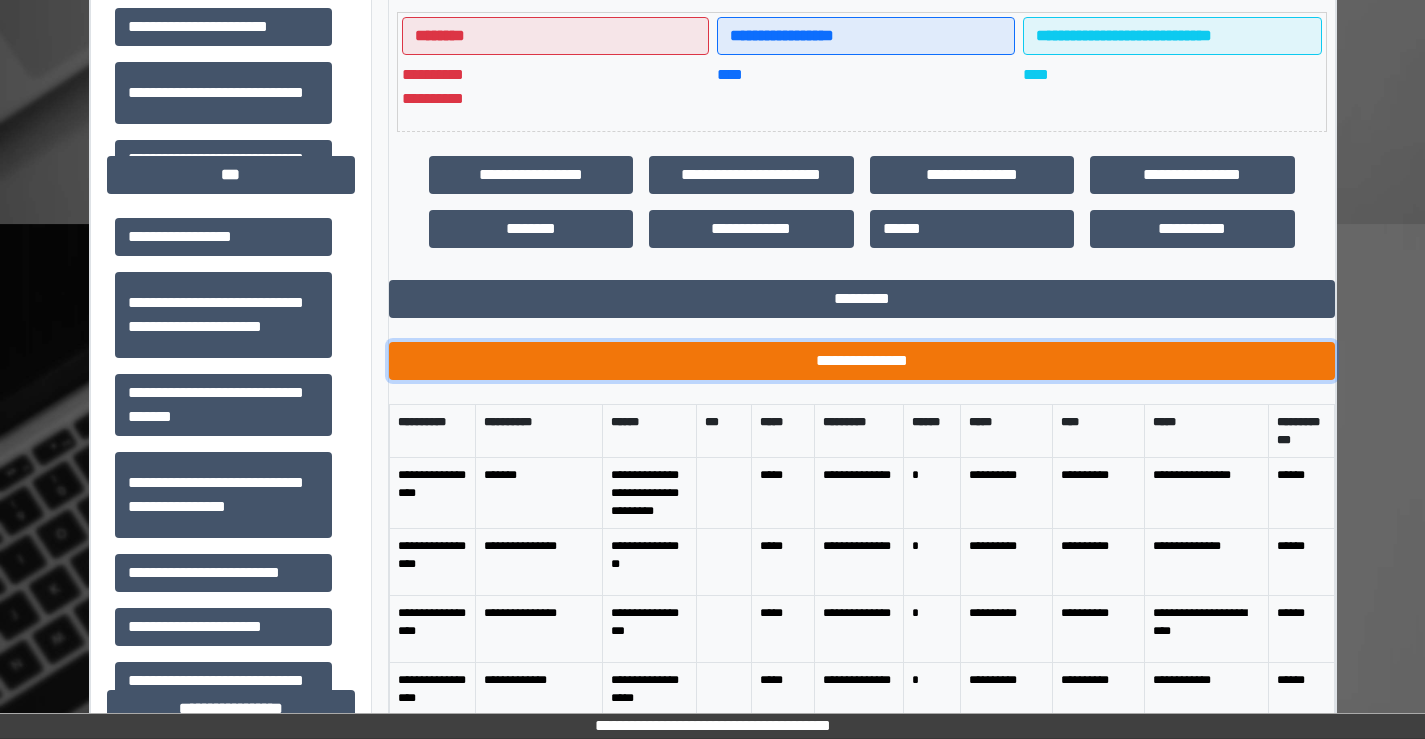 click on "**********" at bounding box center (862, 361) 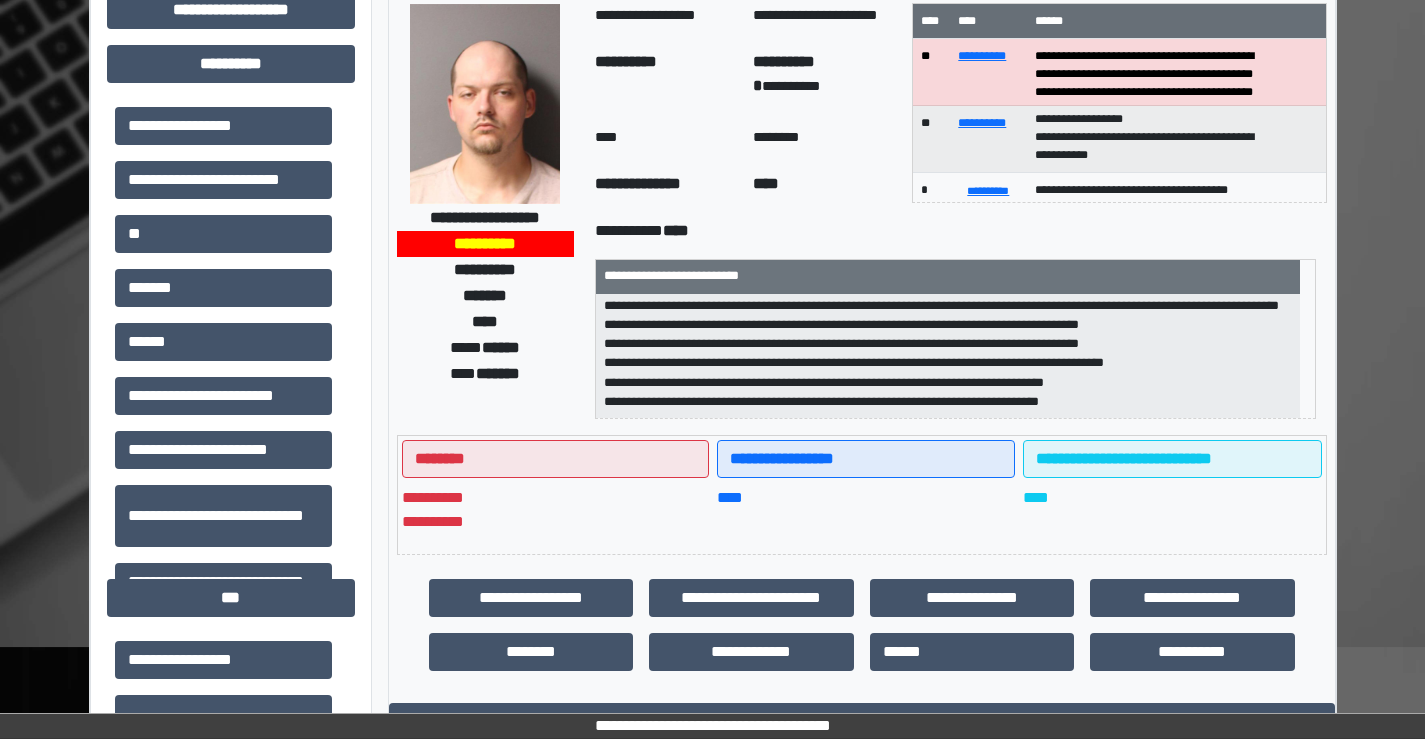 scroll, scrollTop: 0, scrollLeft: 0, axis: both 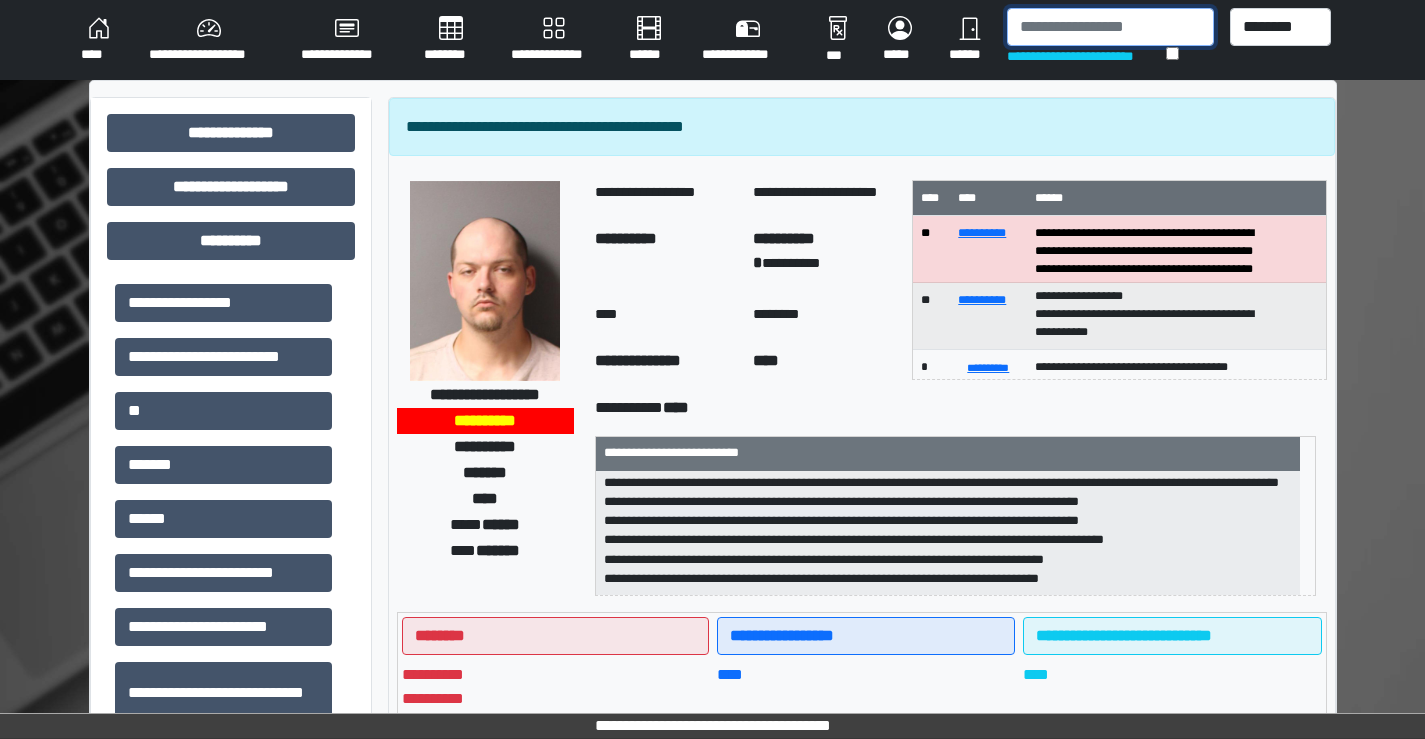click at bounding box center [1110, 27] 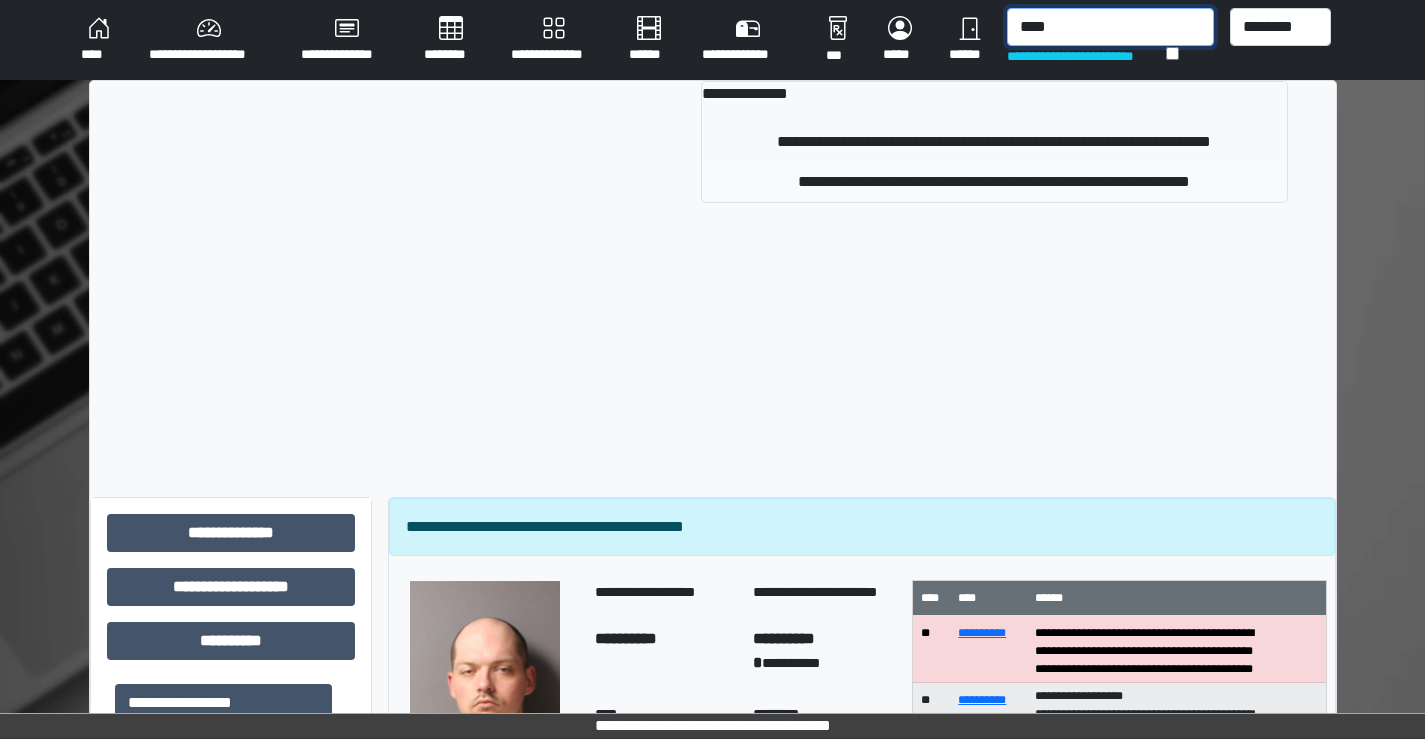 type on "****" 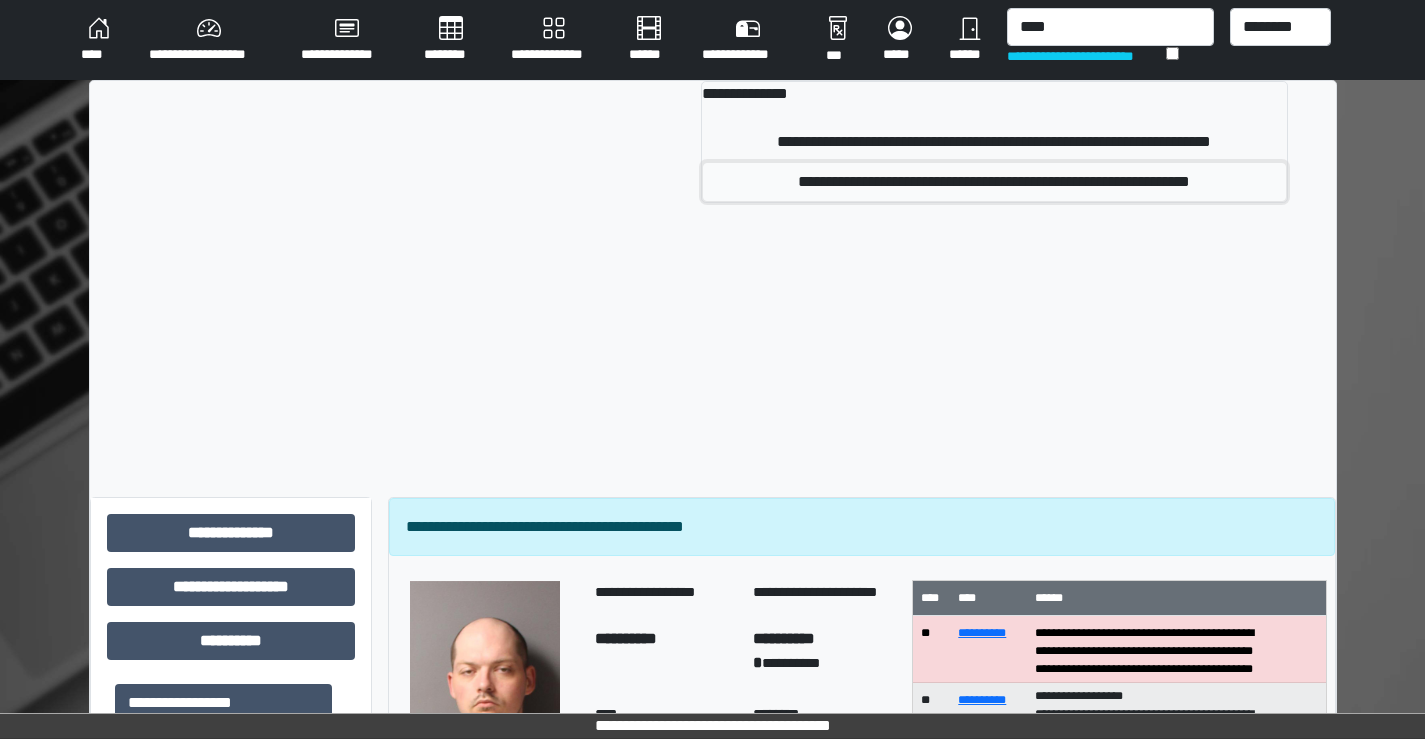 click on "**********" at bounding box center (994, 182) 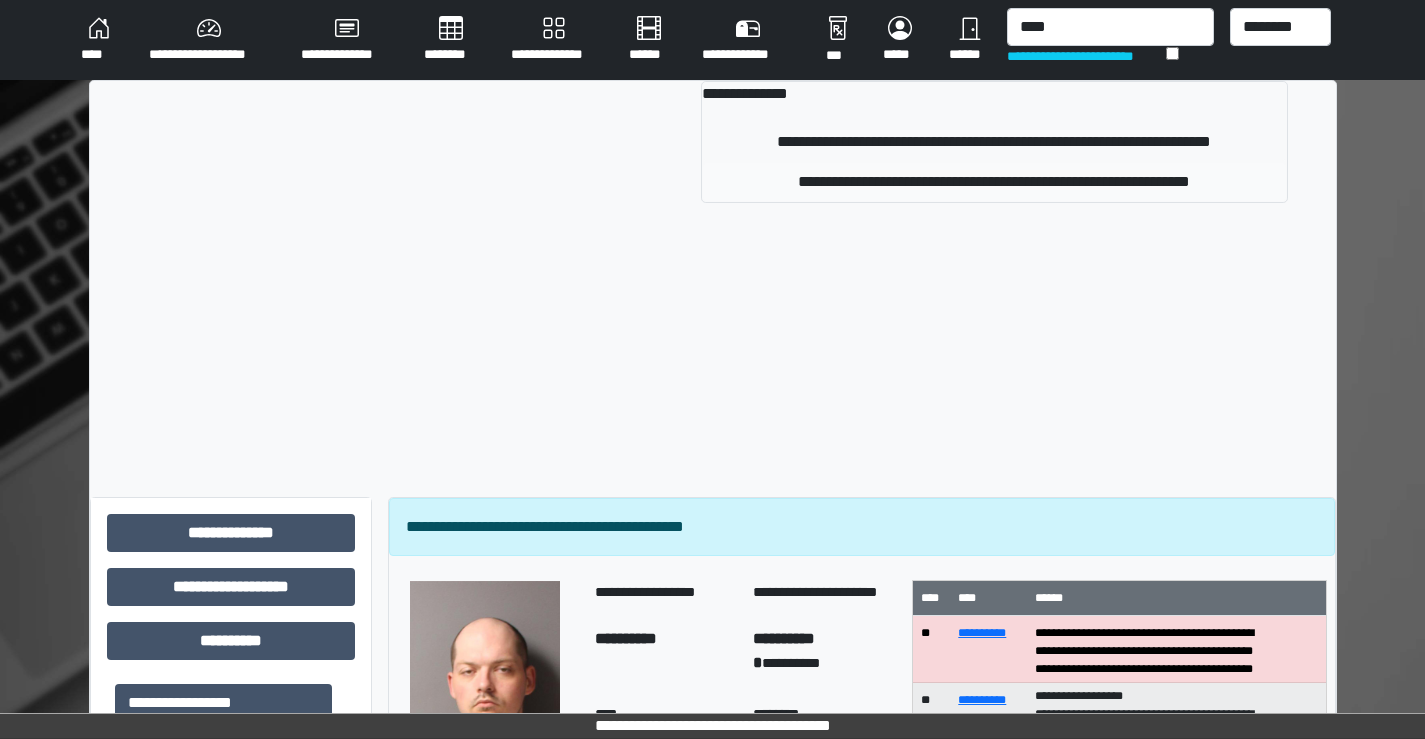 type 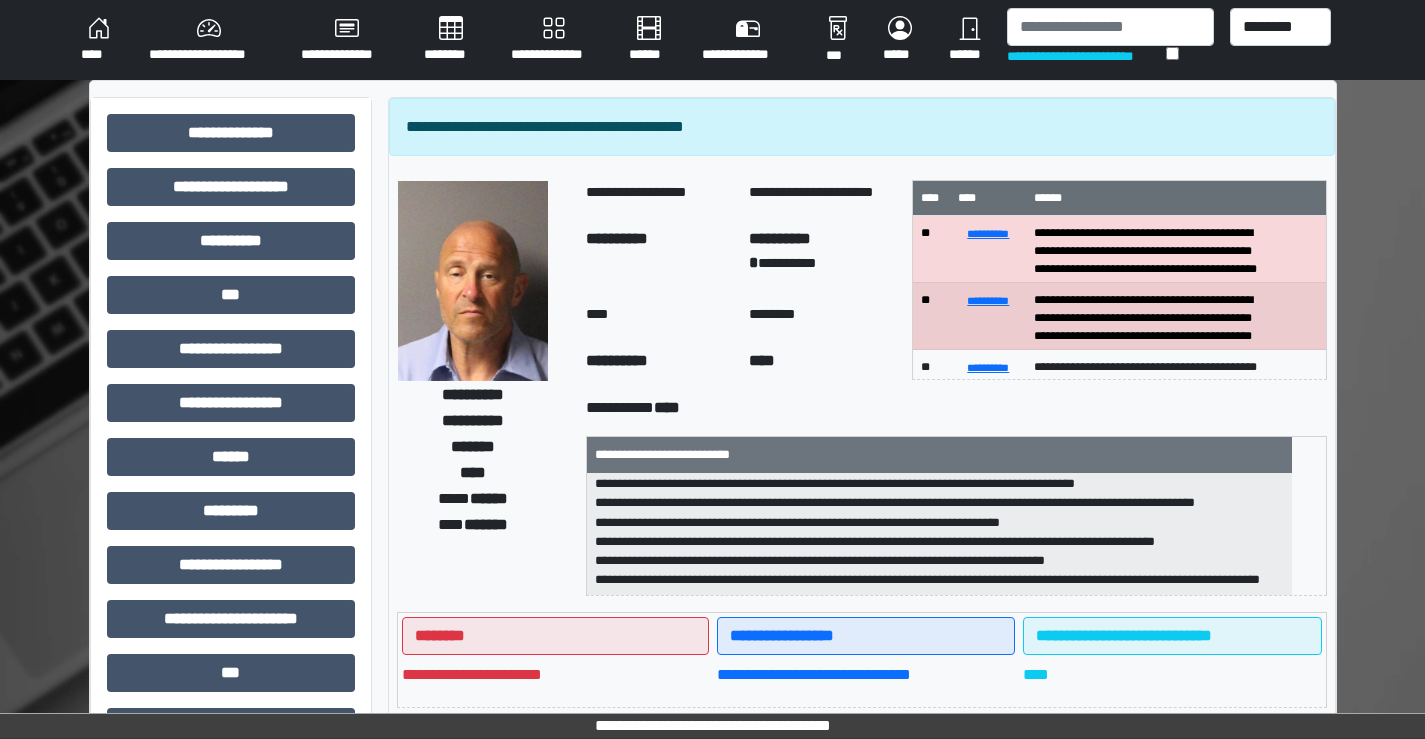 scroll, scrollTop: 255, scrollLeft: 0, axis: vertical 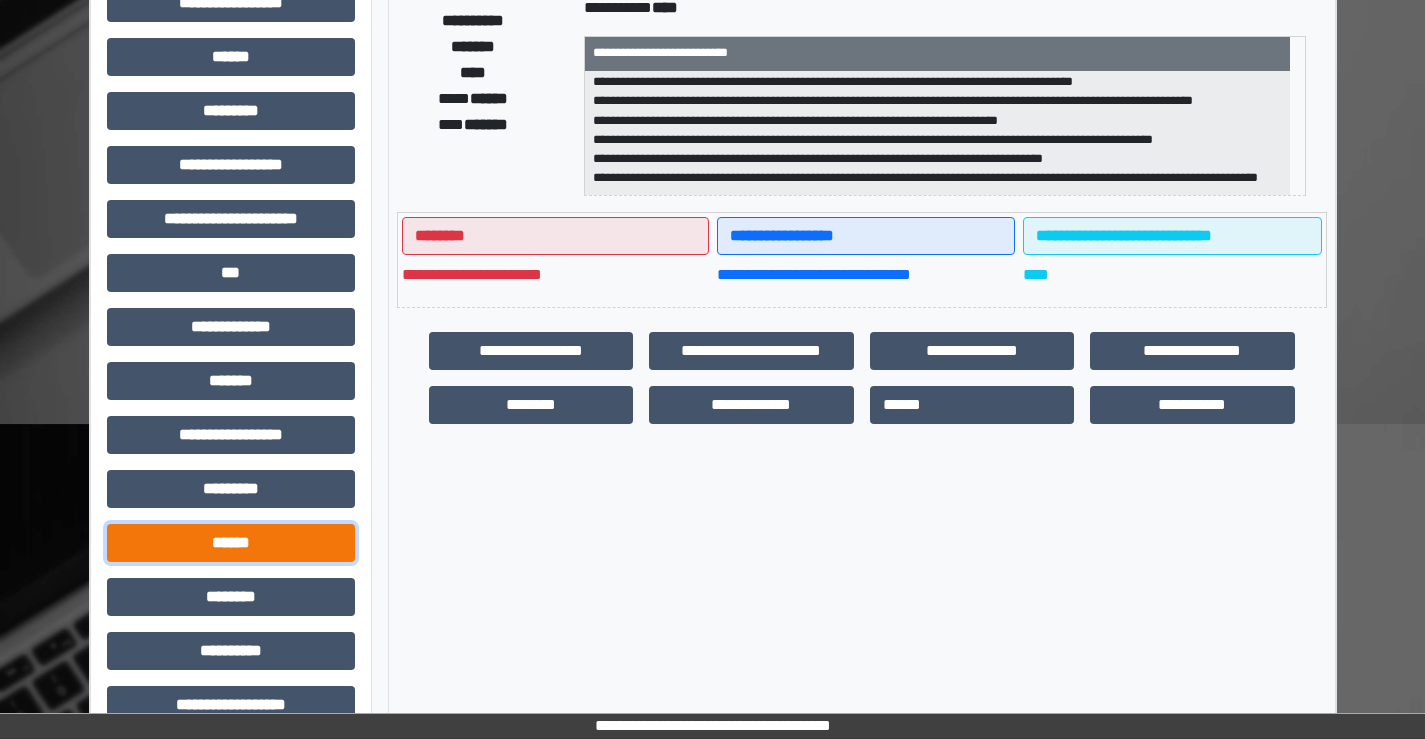 click on "******" at bounding box center (231, 543) 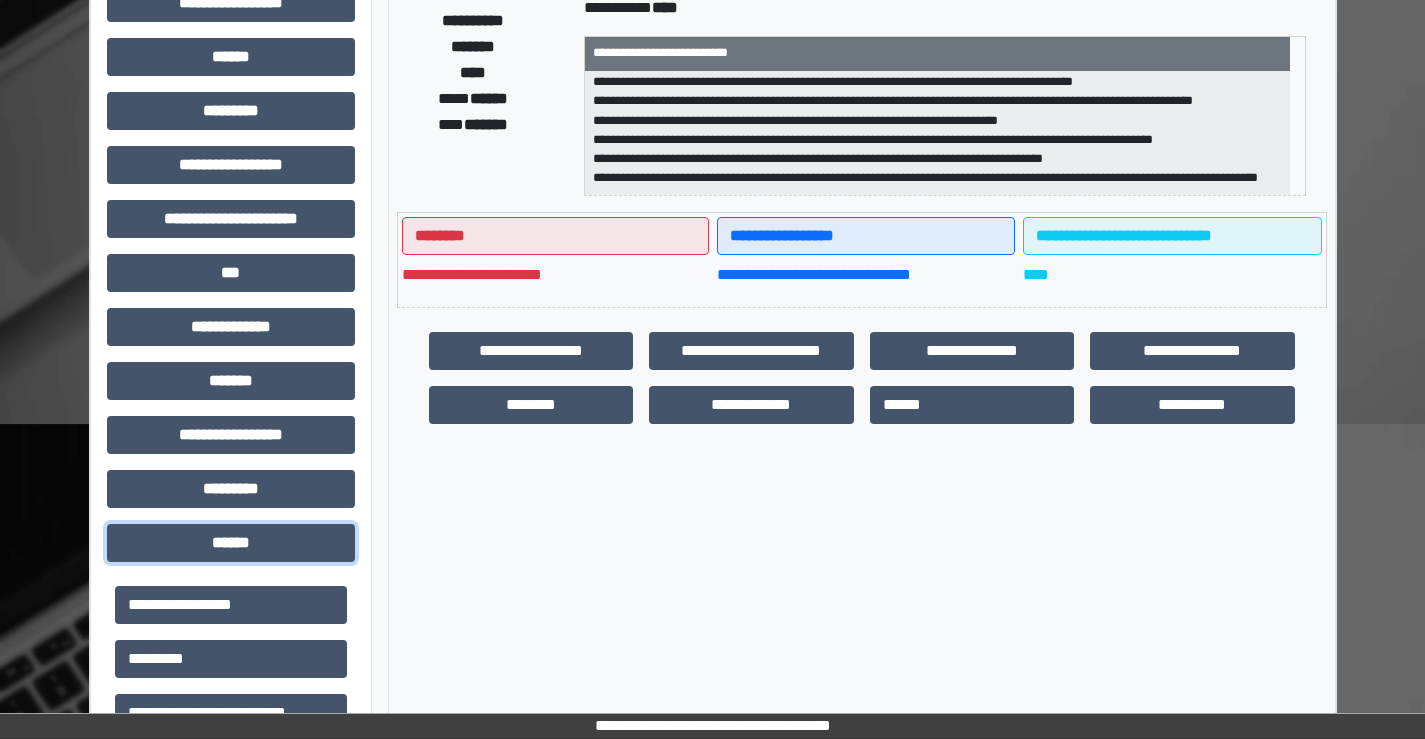 scroll, scrollTop: 600, scrollLeft: 0, axis: vertical 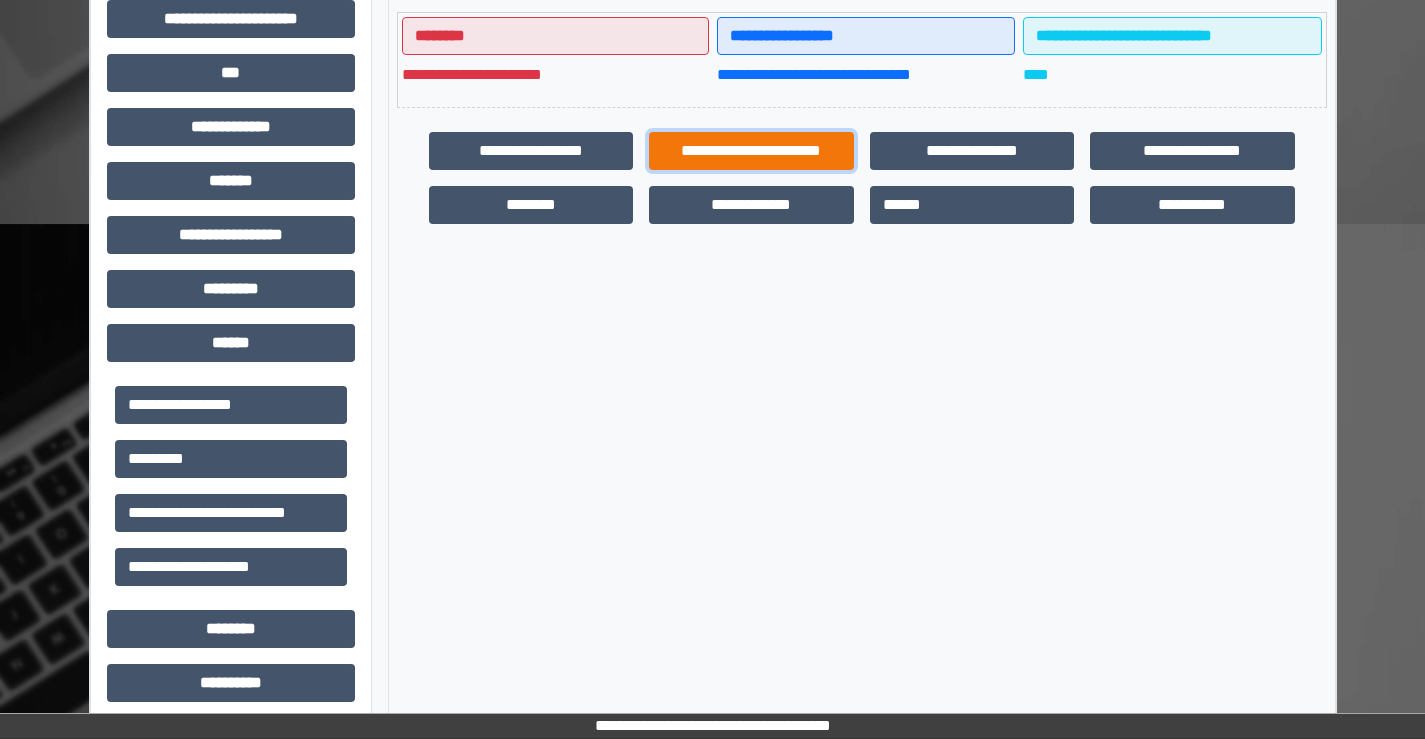 click on "**********" at bounding box center (751, 151) 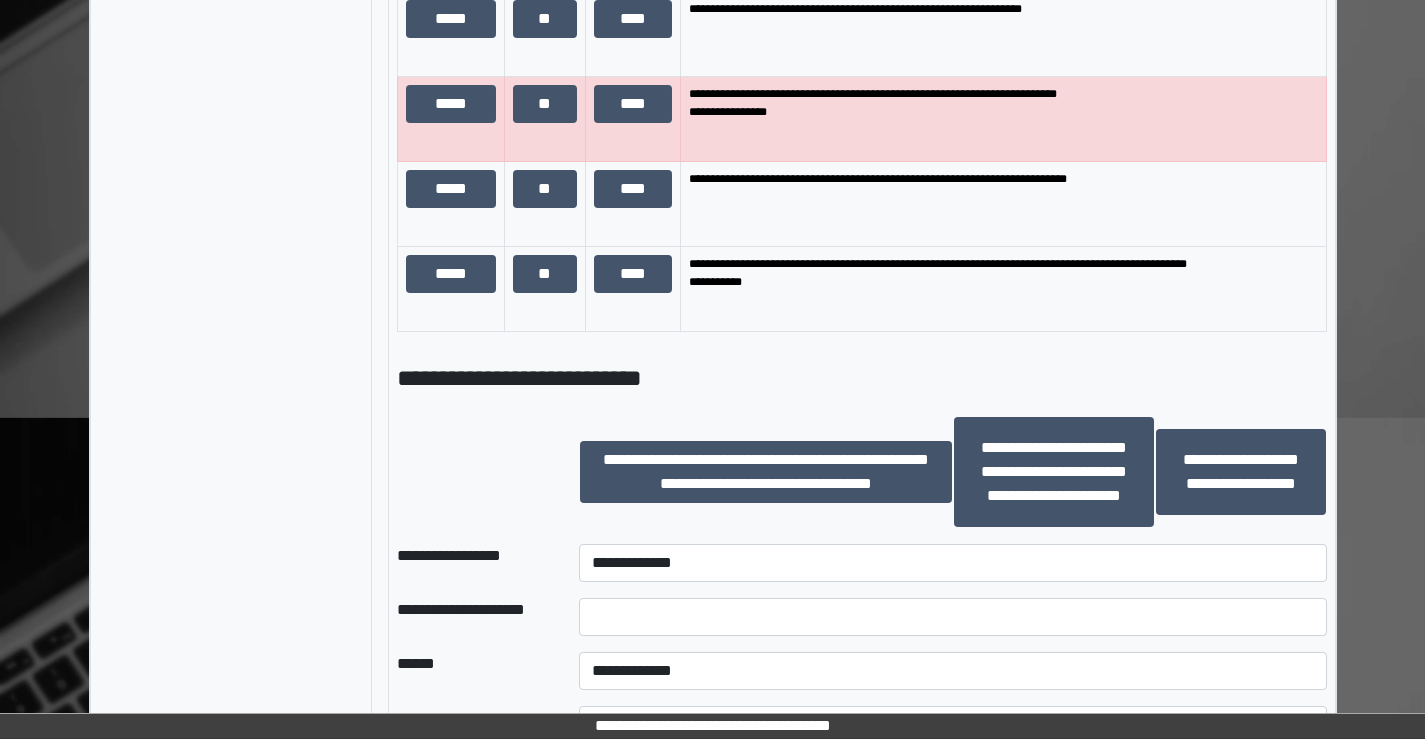 scroll, scrollTop: 2400, scrollLeft: 0, axis: vertical 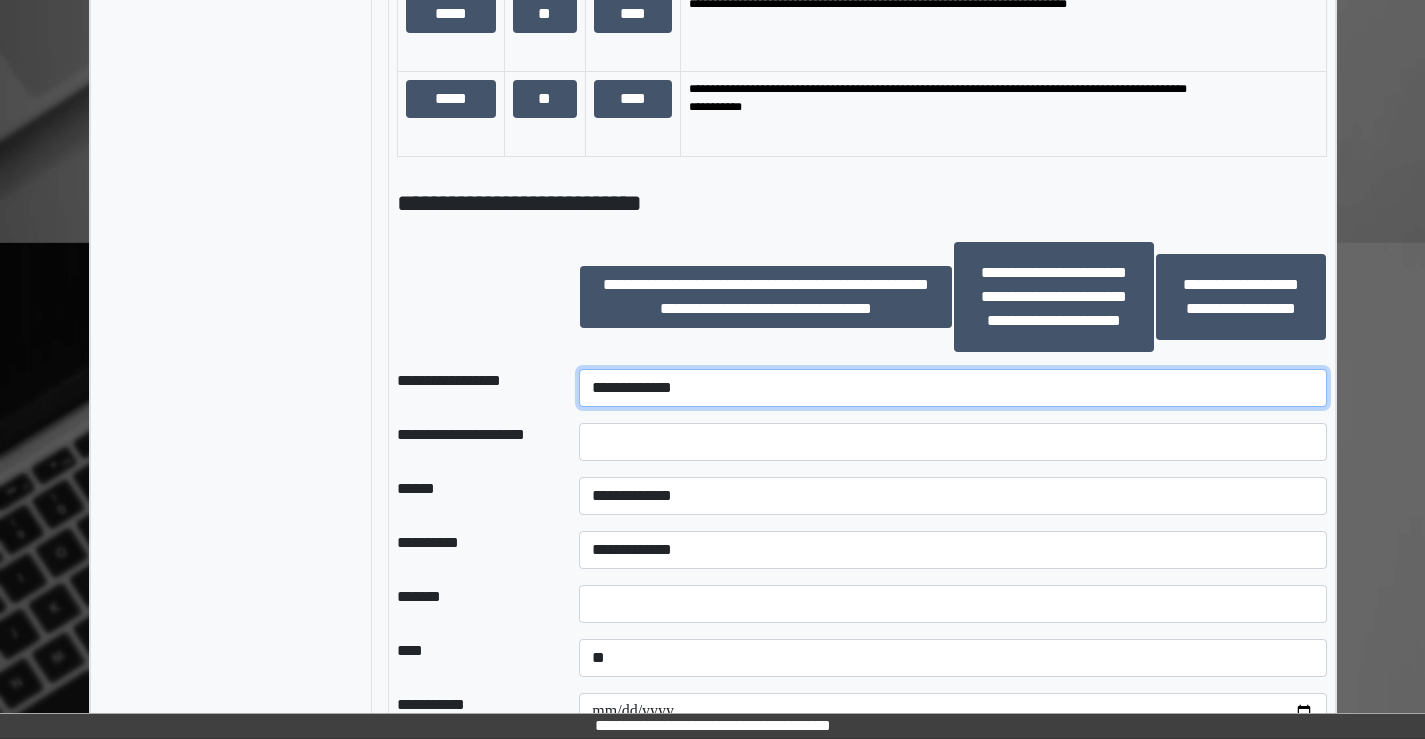 click on "**********" at bounding box center (952, 388) 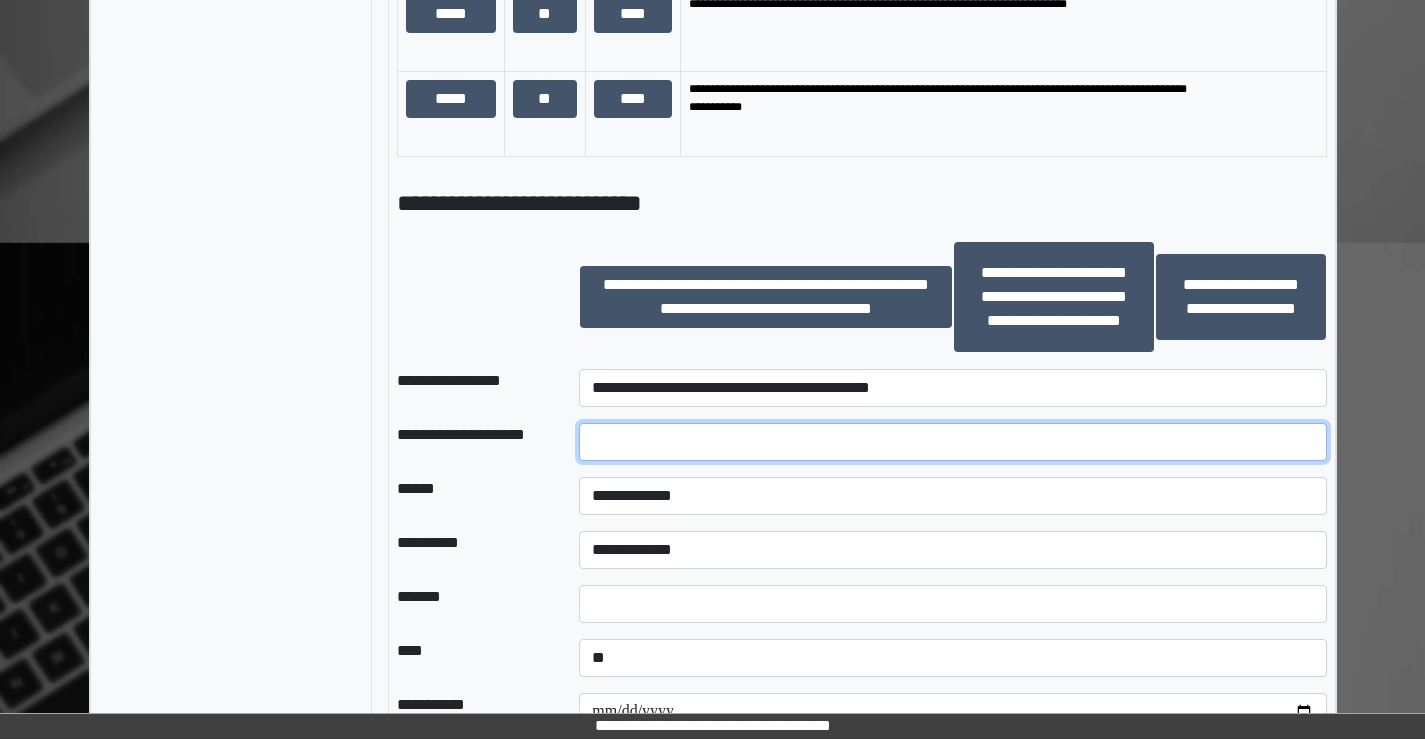 click at bounding box center (952, 442) 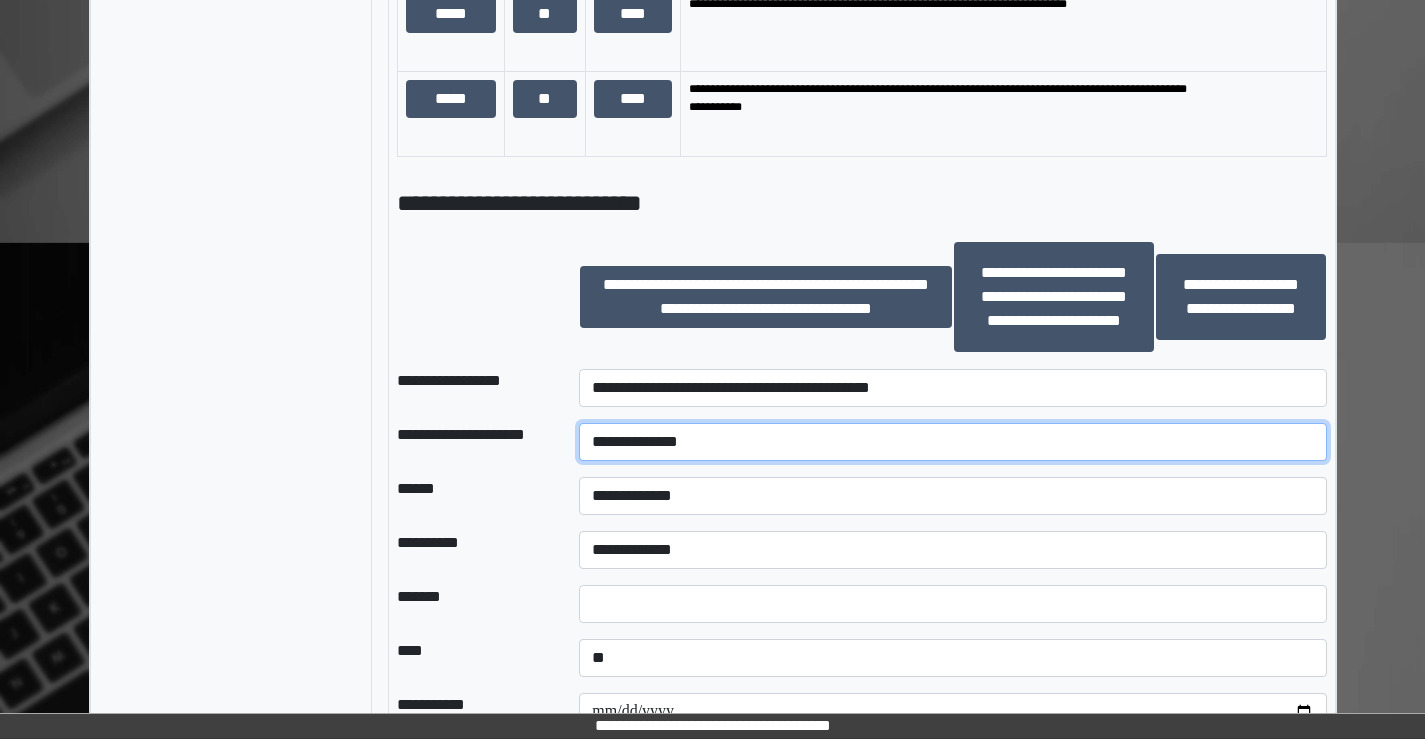type on "**********" 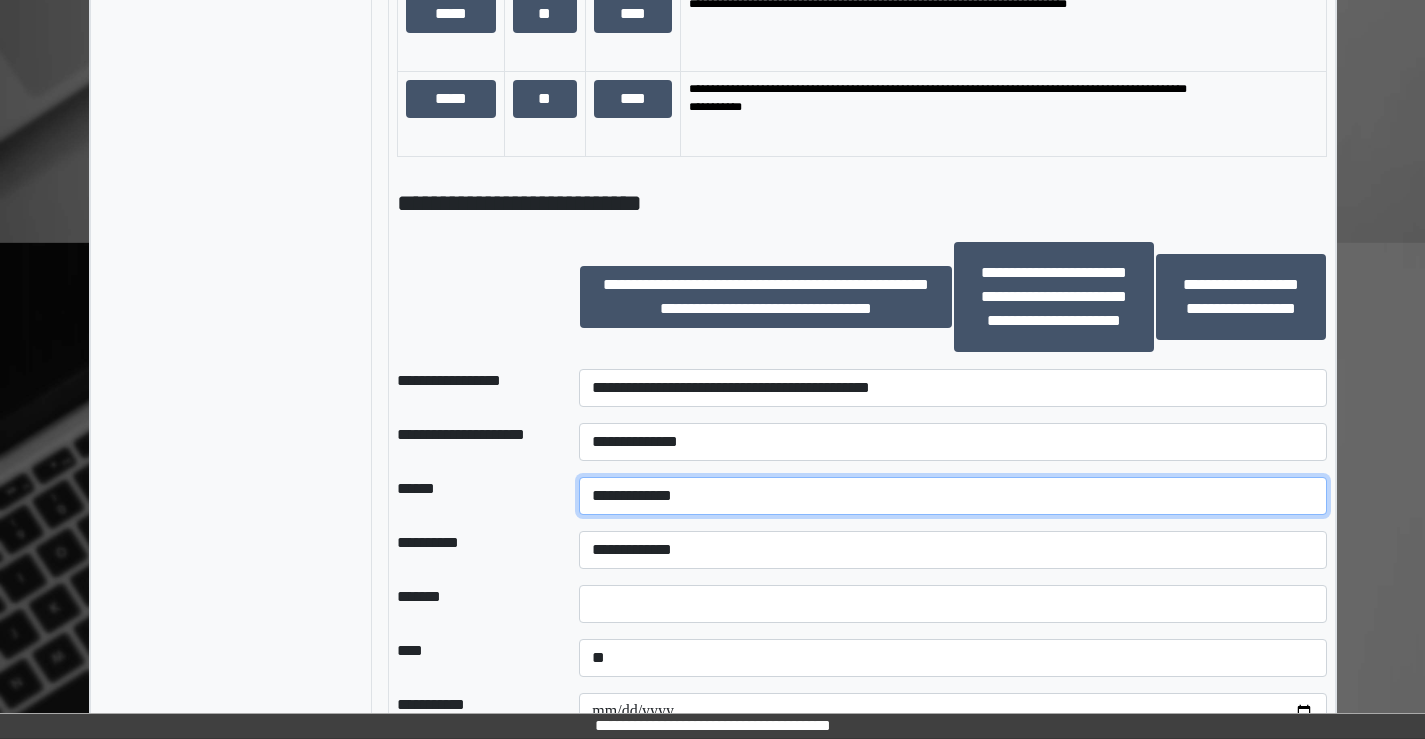 click on "**********" at bounding box center (952, 496) 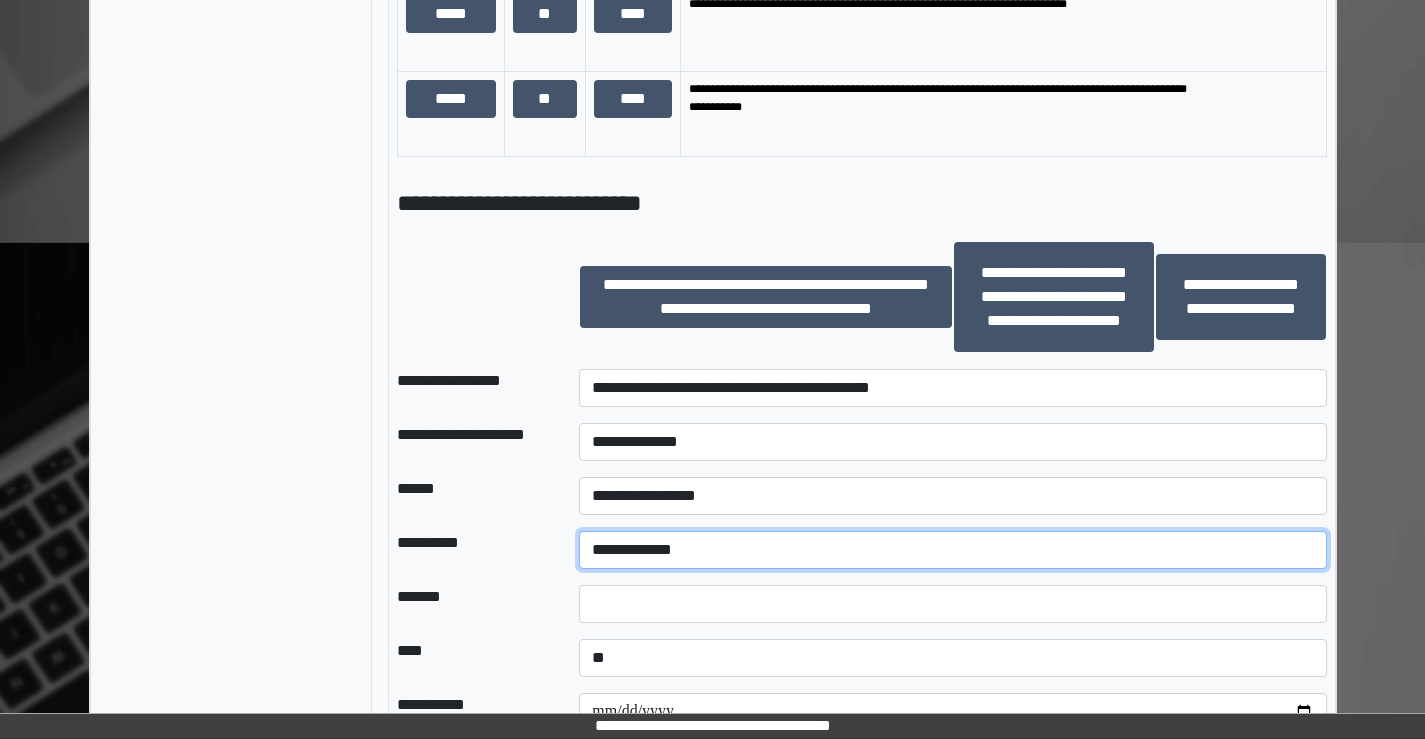 click on "**********" at bounding box center (952, 550) 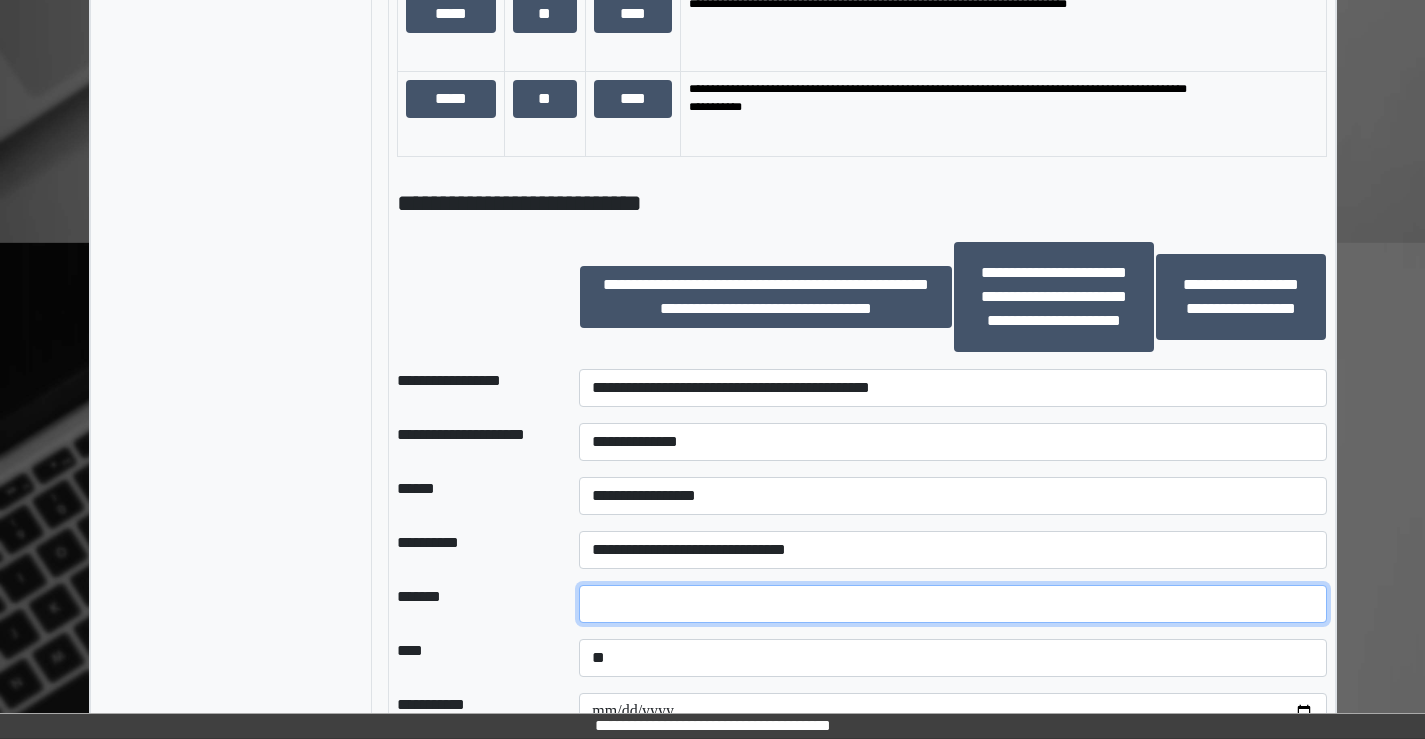 click at bounding box center [952, 604] 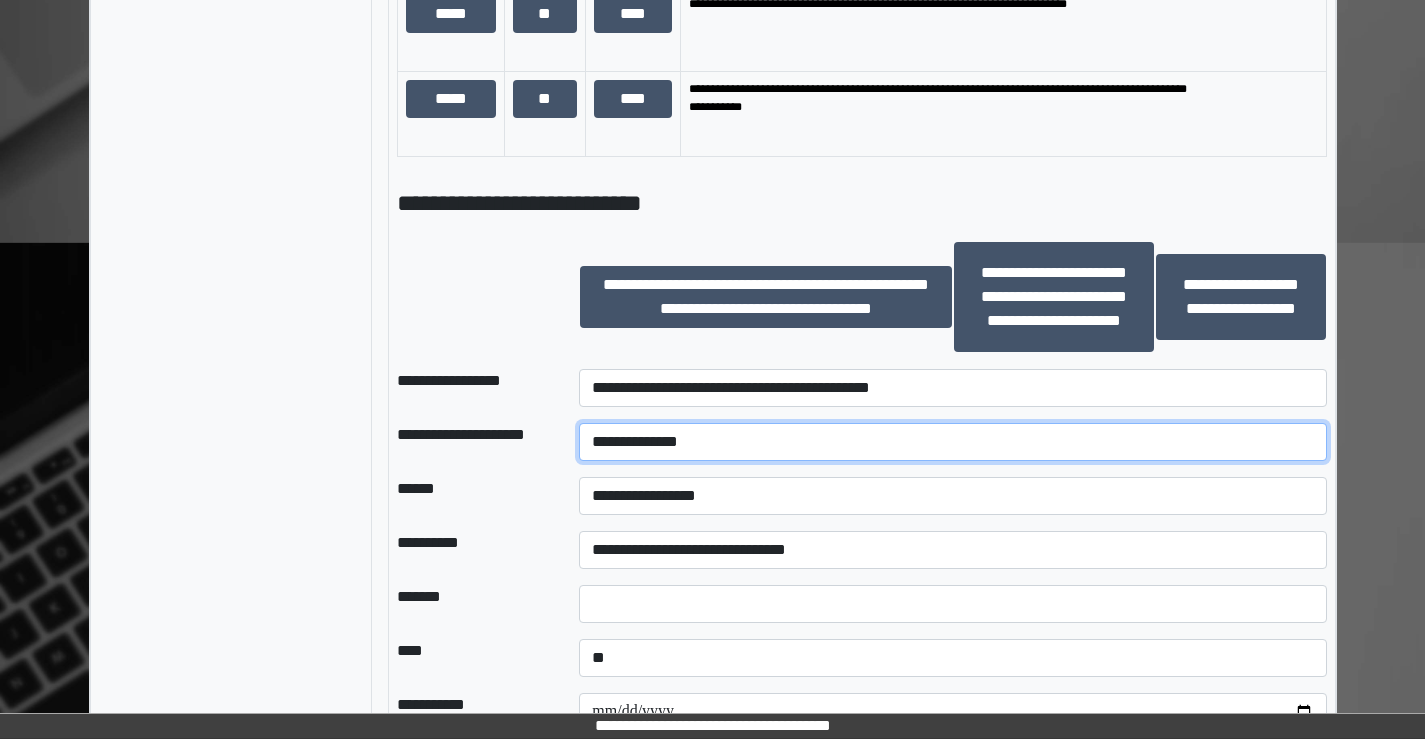 click on "**********" at bounding box center (952, 442) 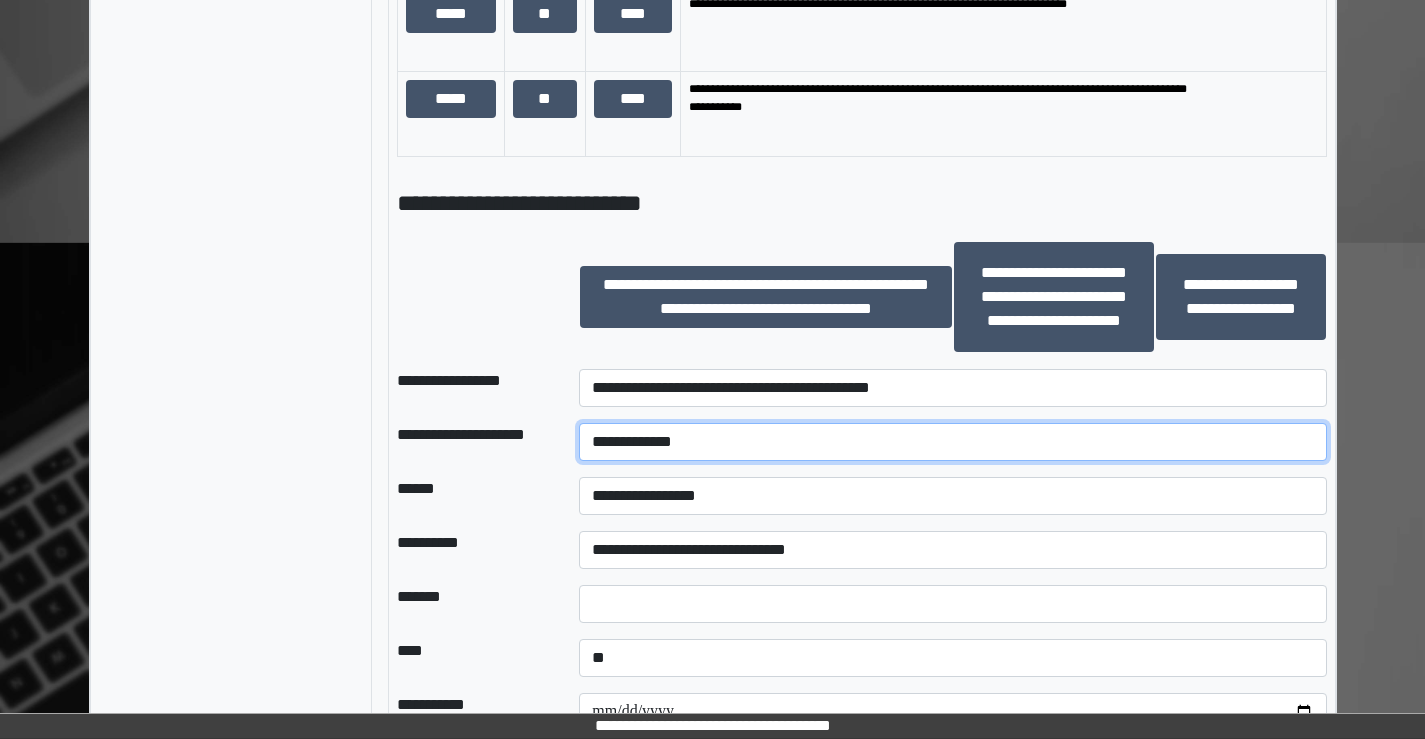type on "**********" 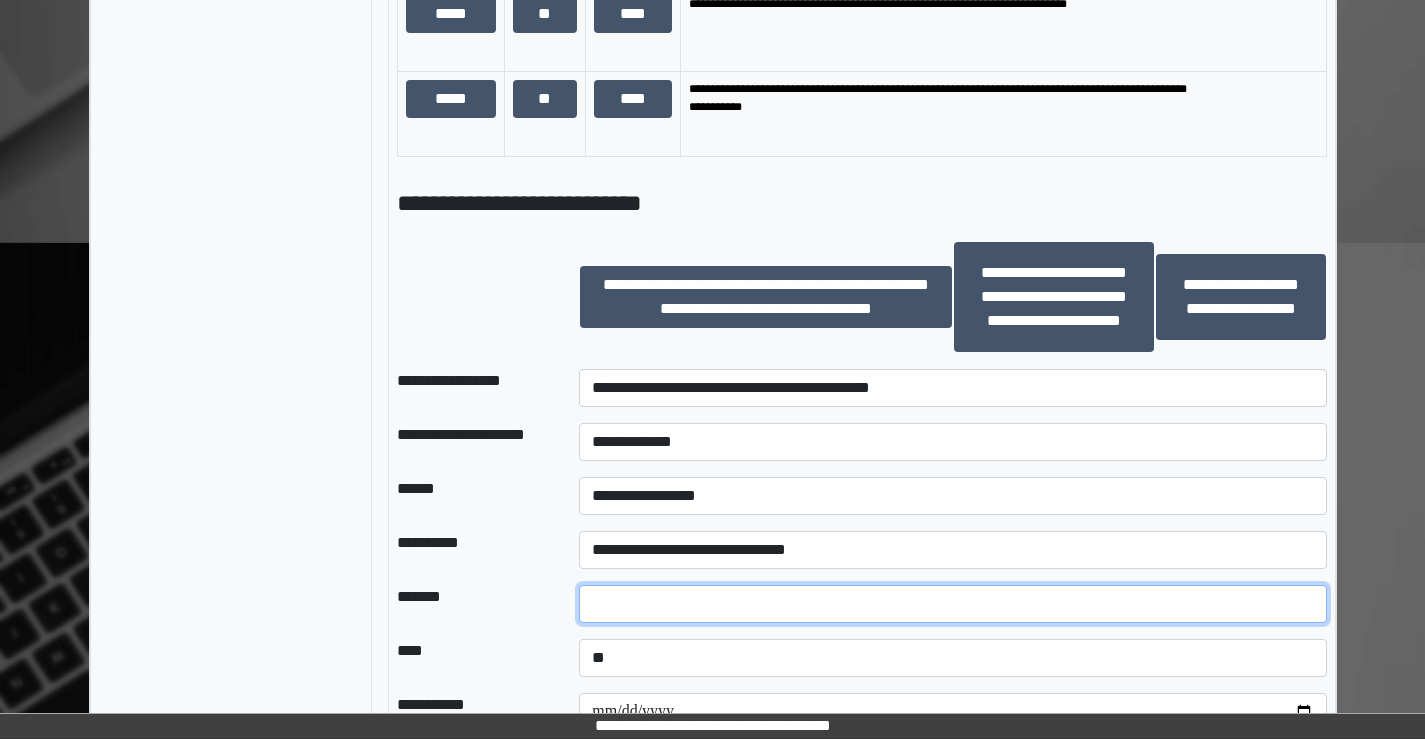 click at bounding box center (952, 604) 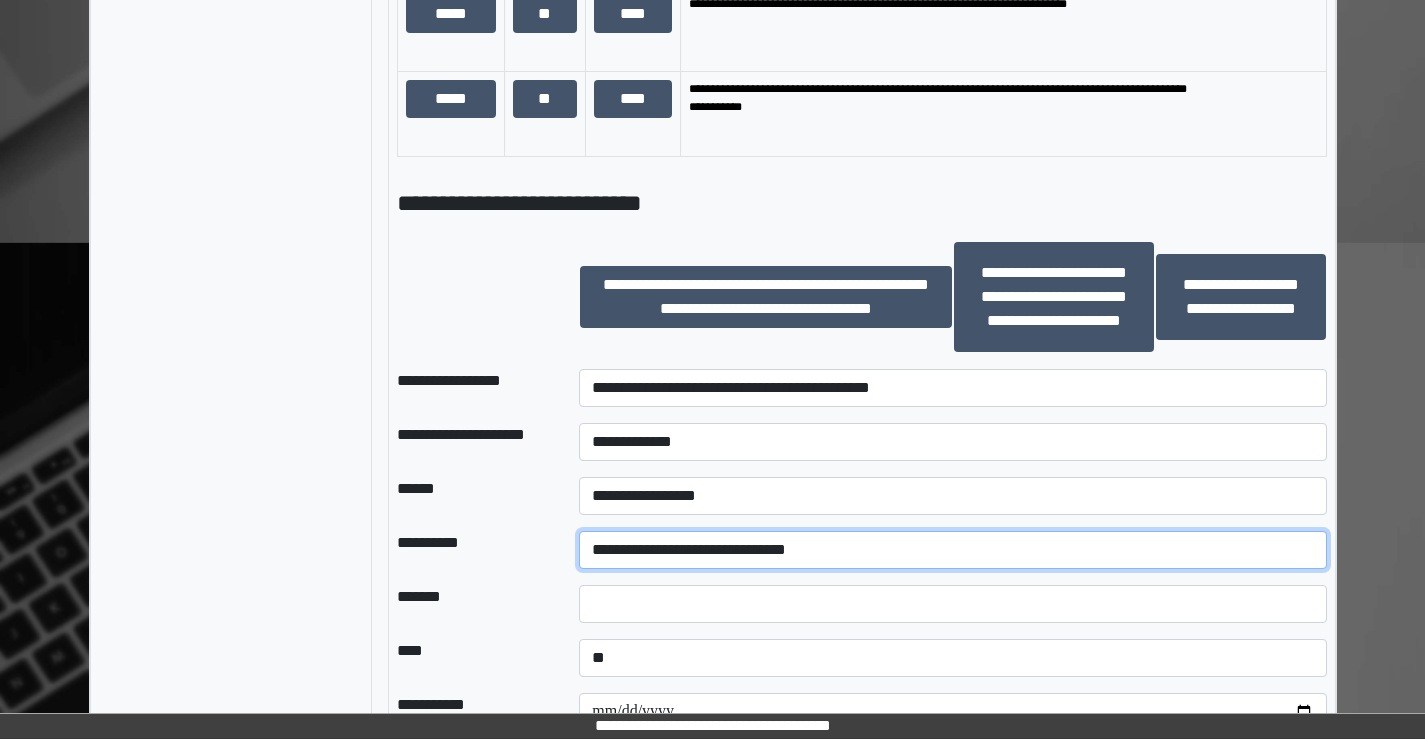 click on "**********" at bounding box center [952, 550] 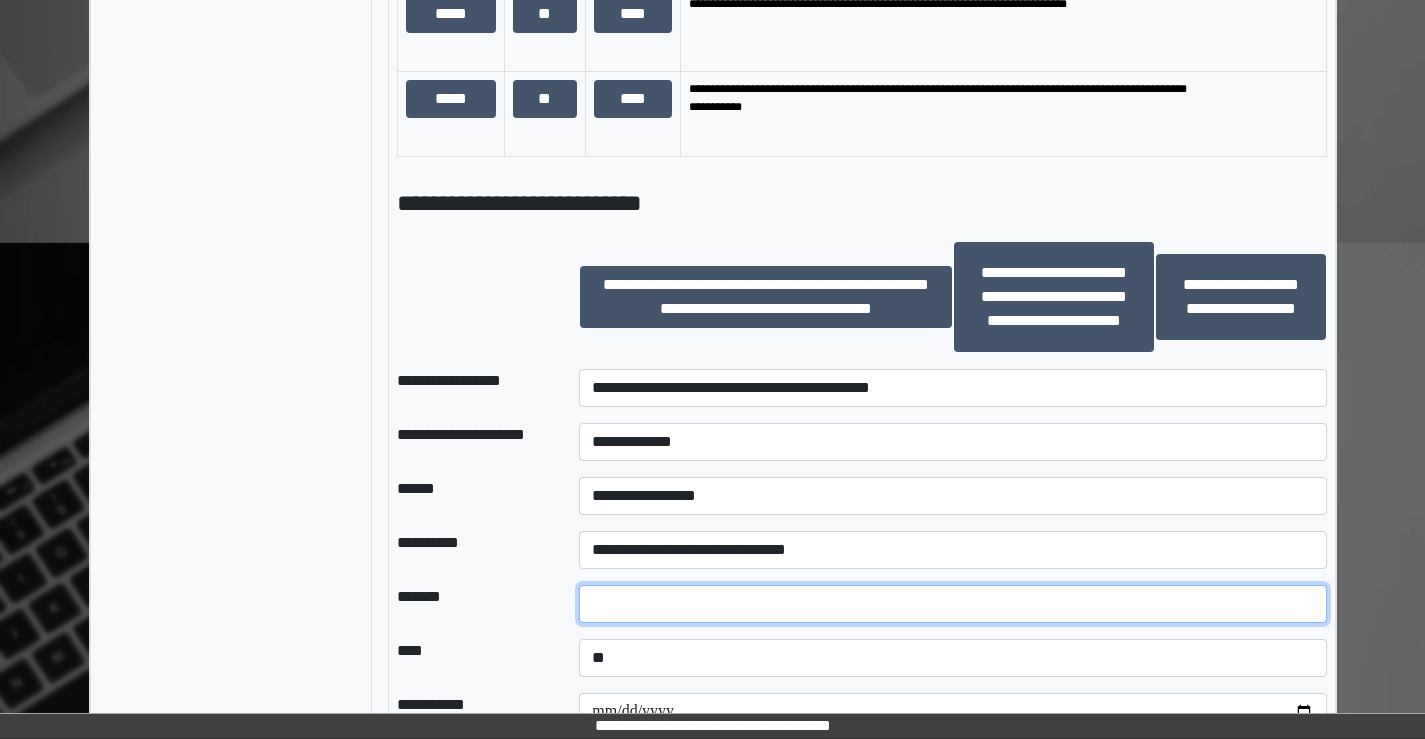 click at bounding box center (952, 604) 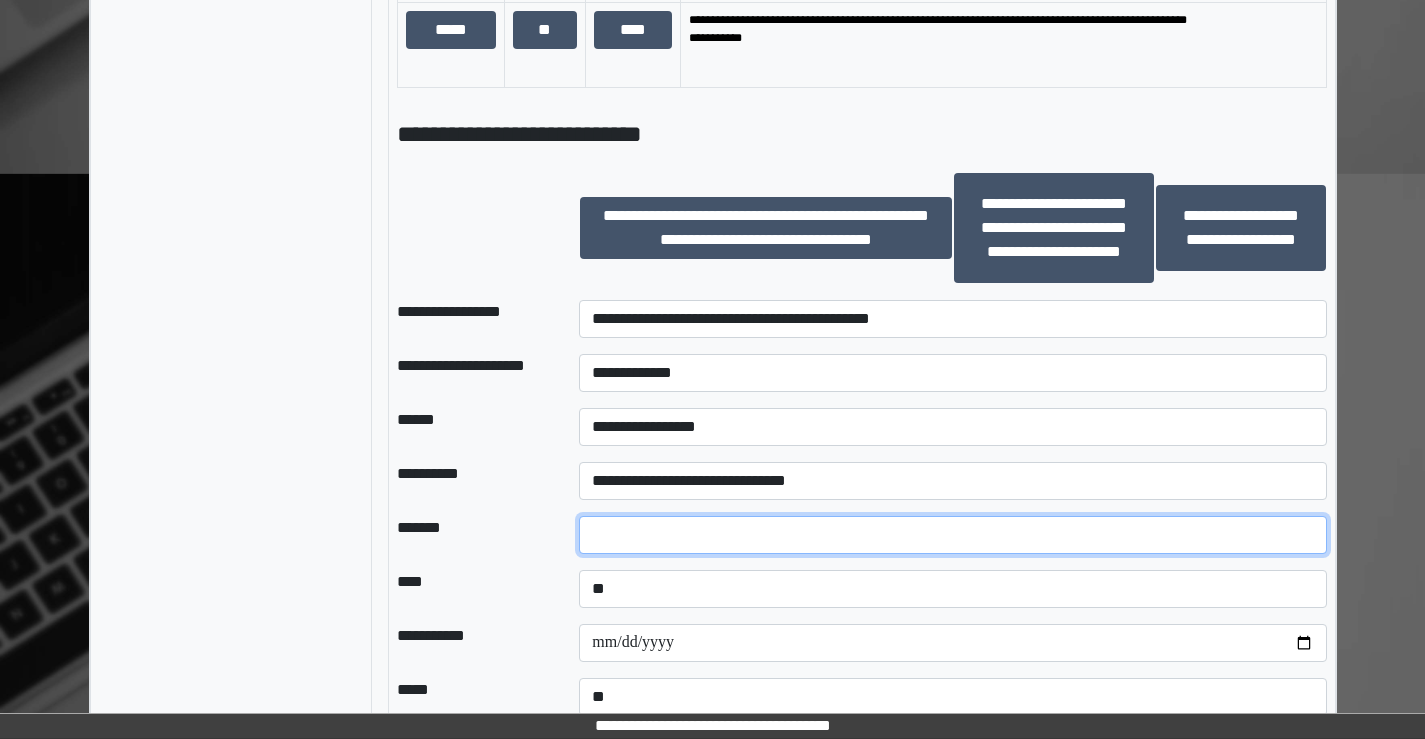 scroll, scrollTop: 2500, scrollLeft: 0, axis: vertical 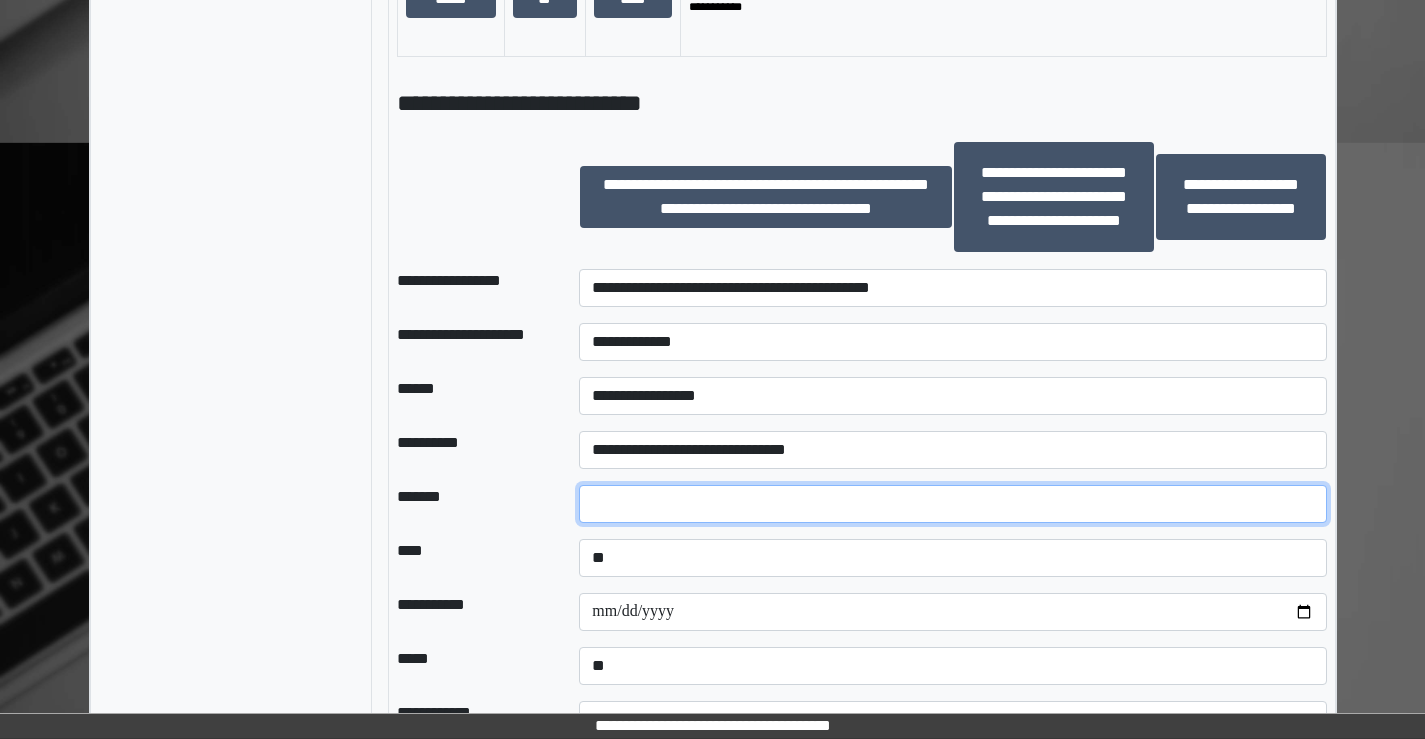 type on "*" 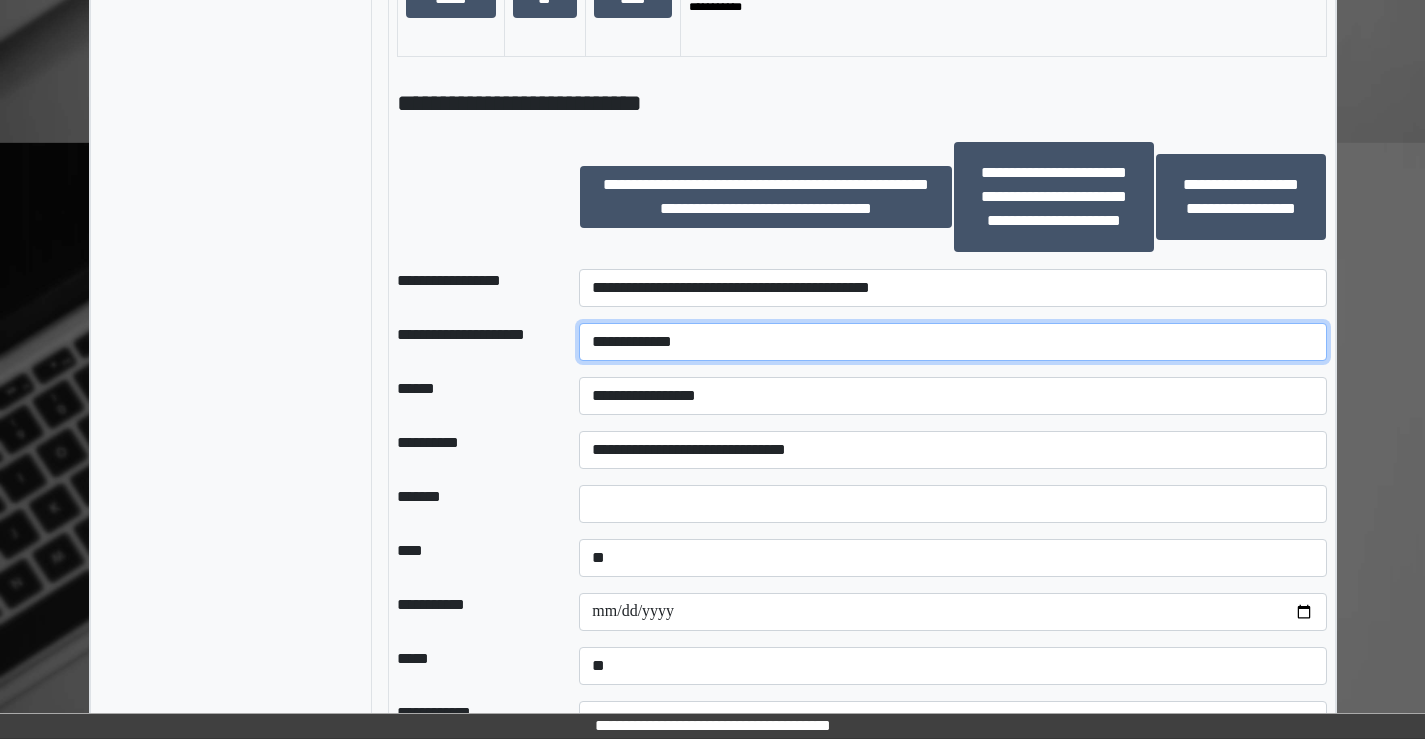 click on "**********" at bounding box center [952, 342] 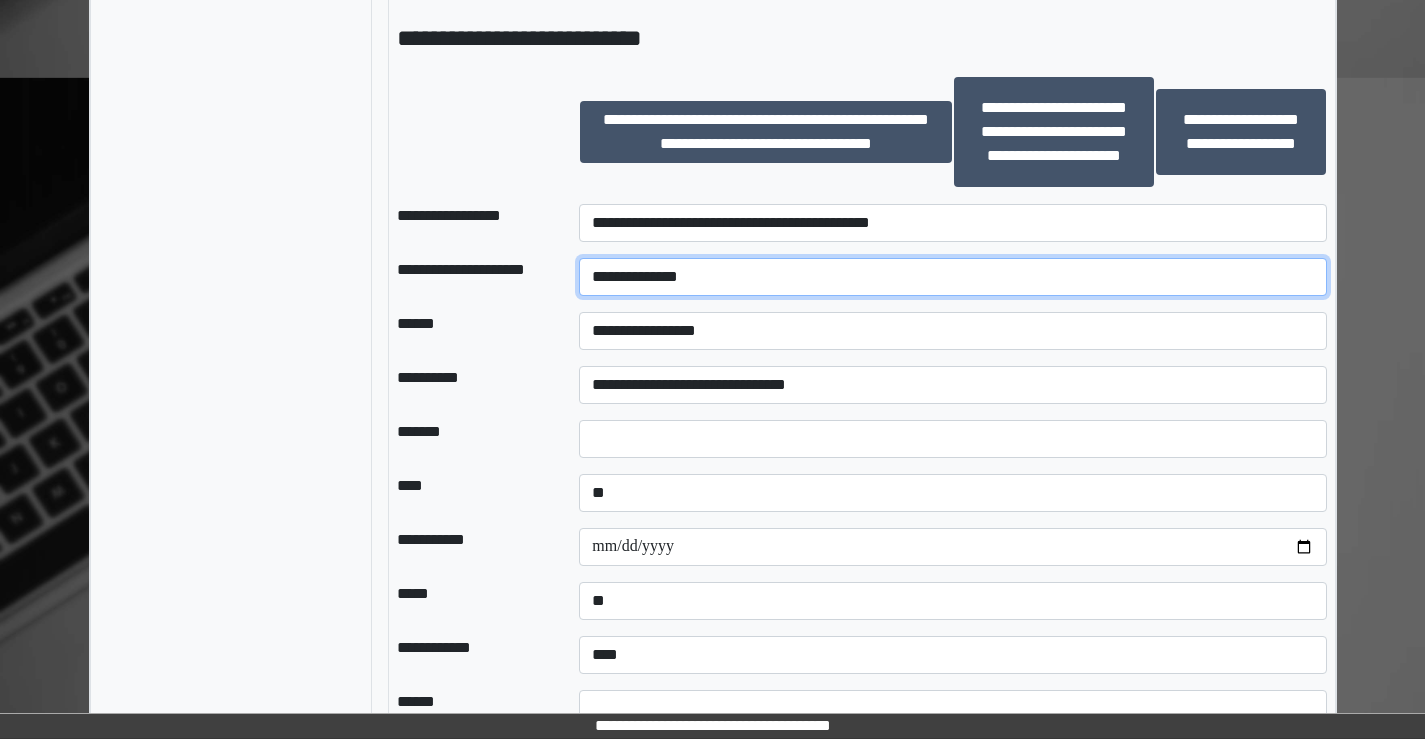 scroll, scrollTop: 2600, scrollLeft: 0, axis: vertical 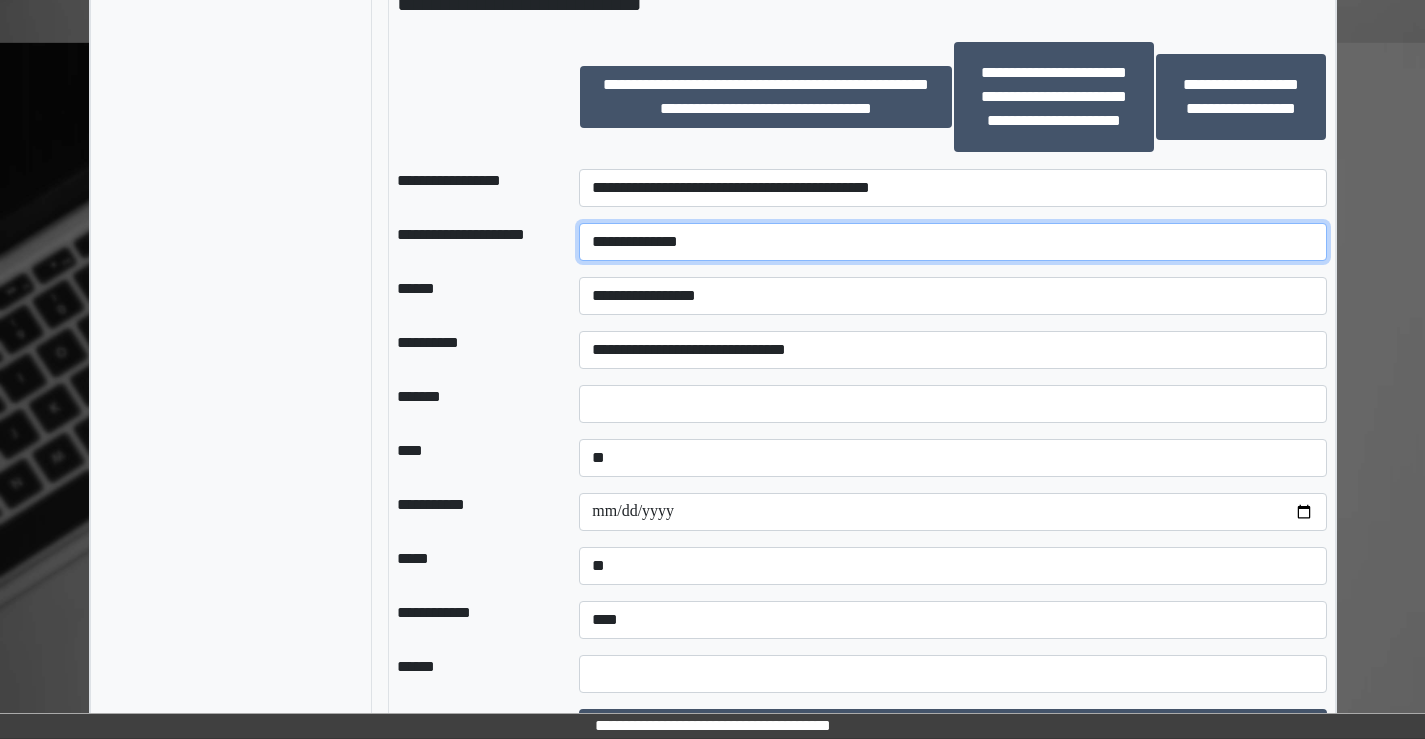 type on "**********" 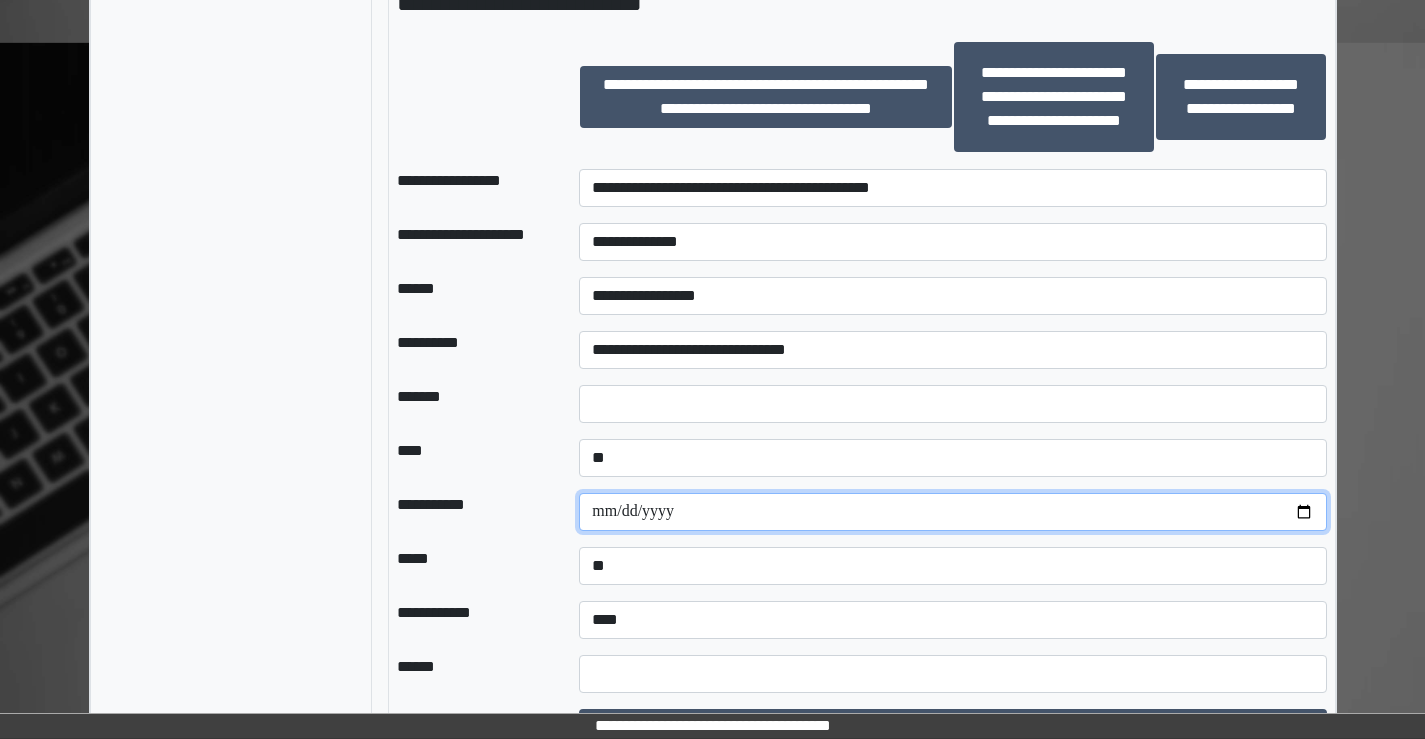 click at bounding box center (952, 512) 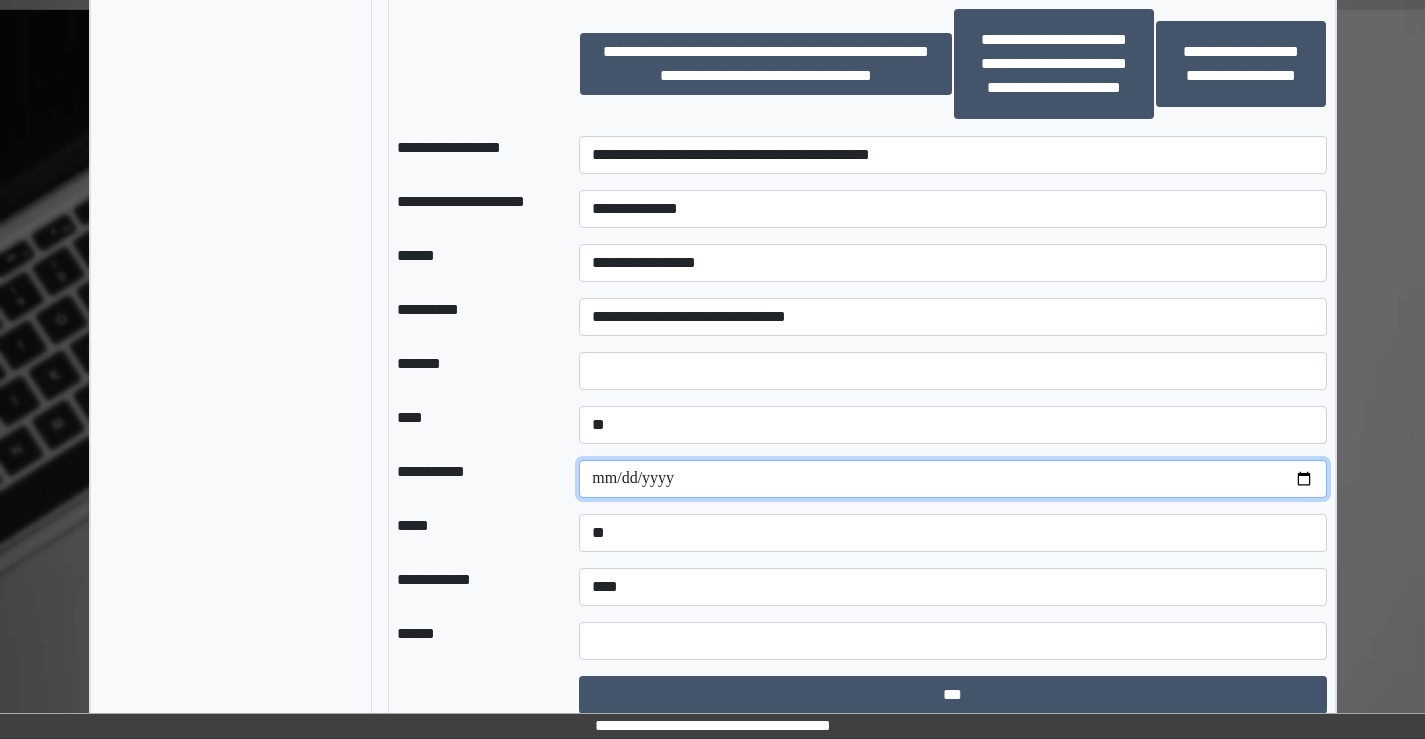 scroll, scrollTop: 2650, scrollLeft: 0, axis: vertical 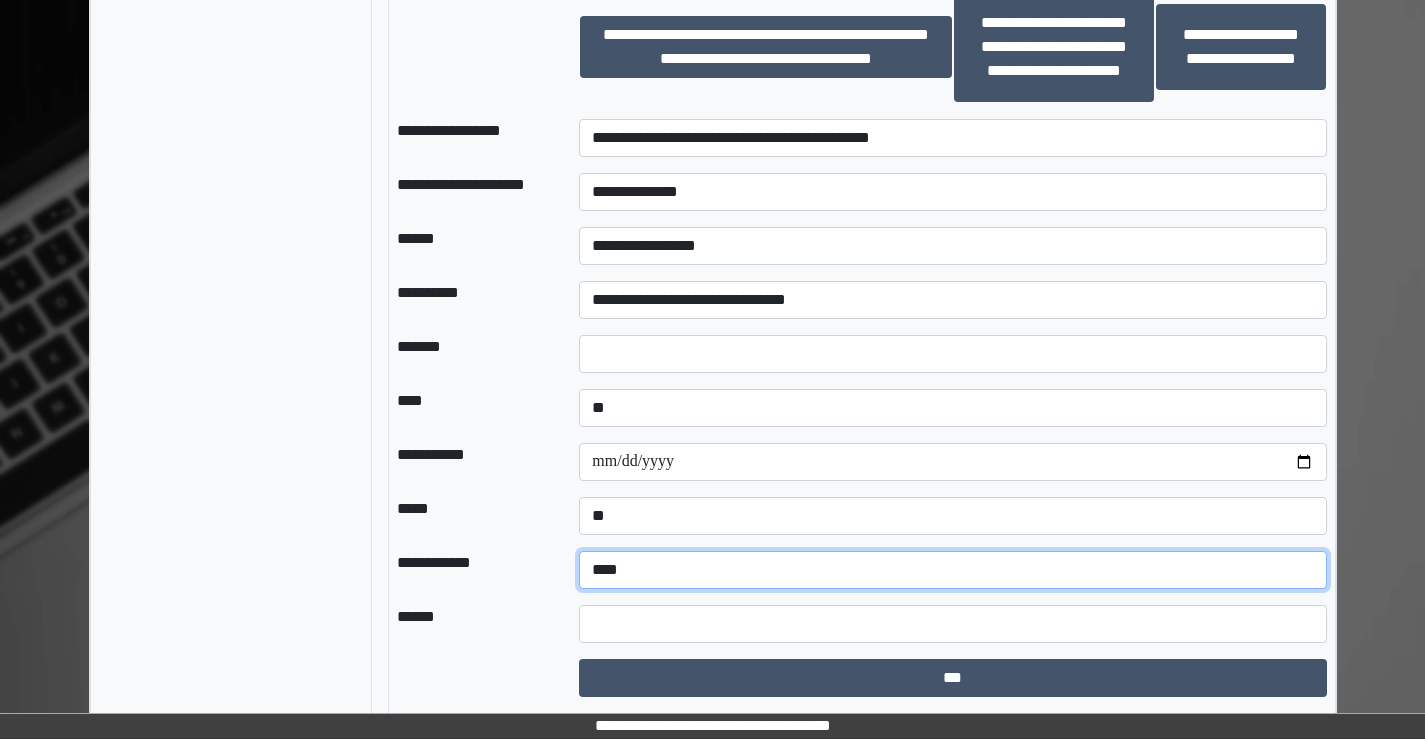 click on "**********" at bounding box center [952, 570] 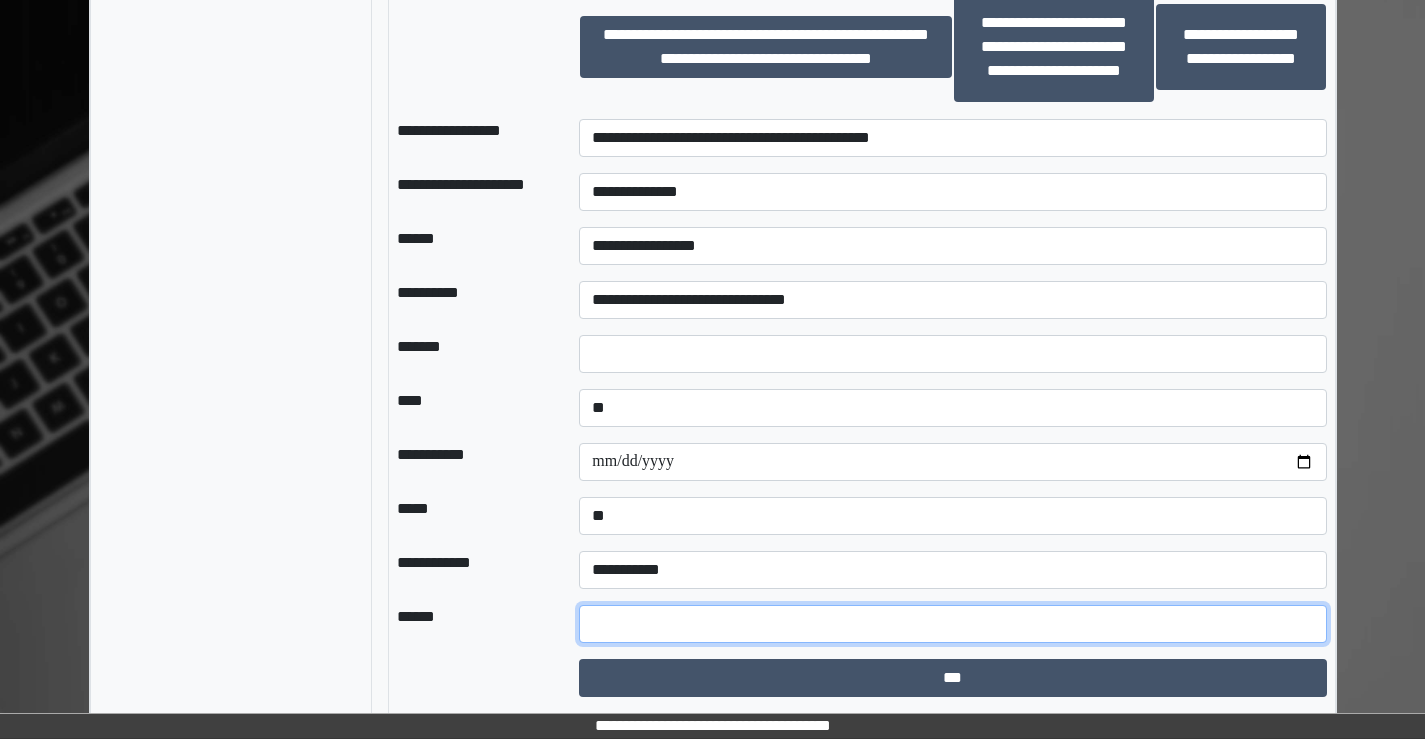 click at bounding box center (952, 624) 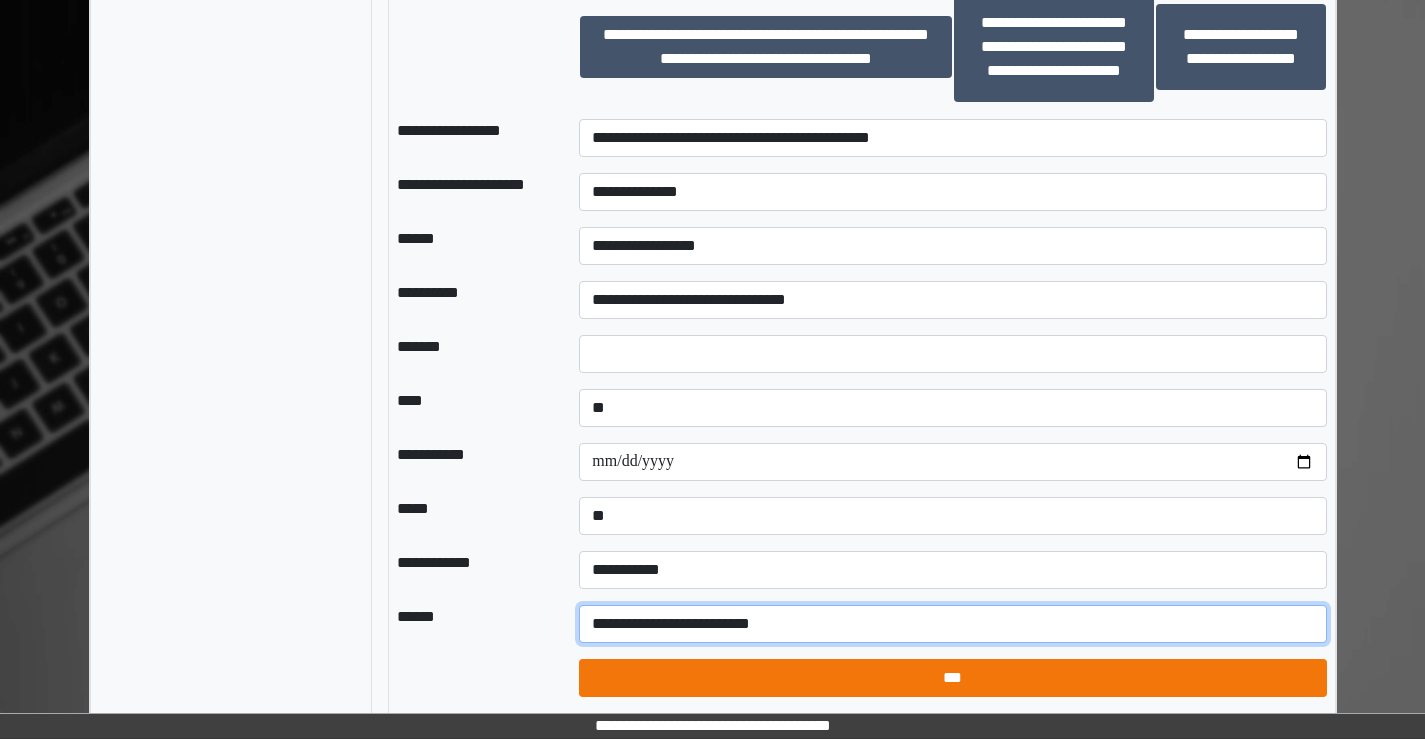type on "**********" 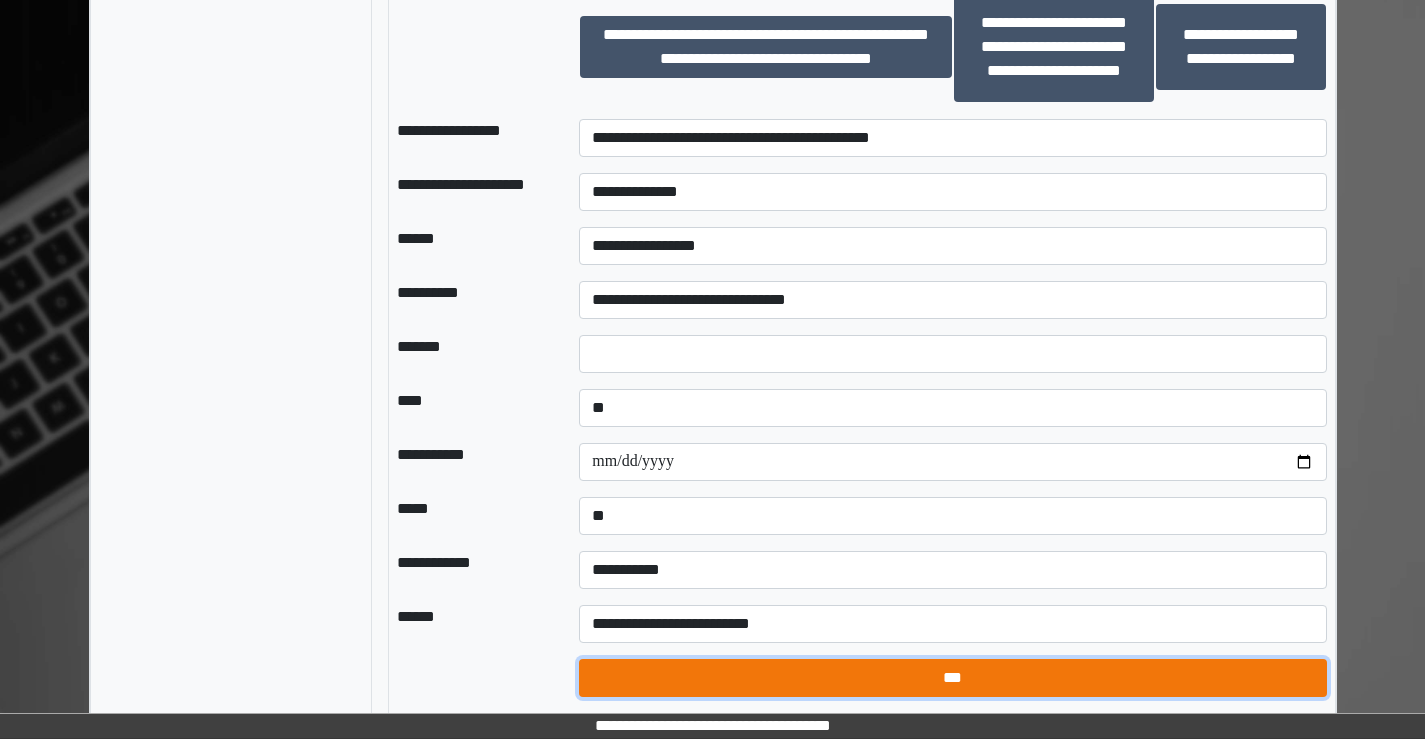 click on "***" at bounding box center (952, 678) 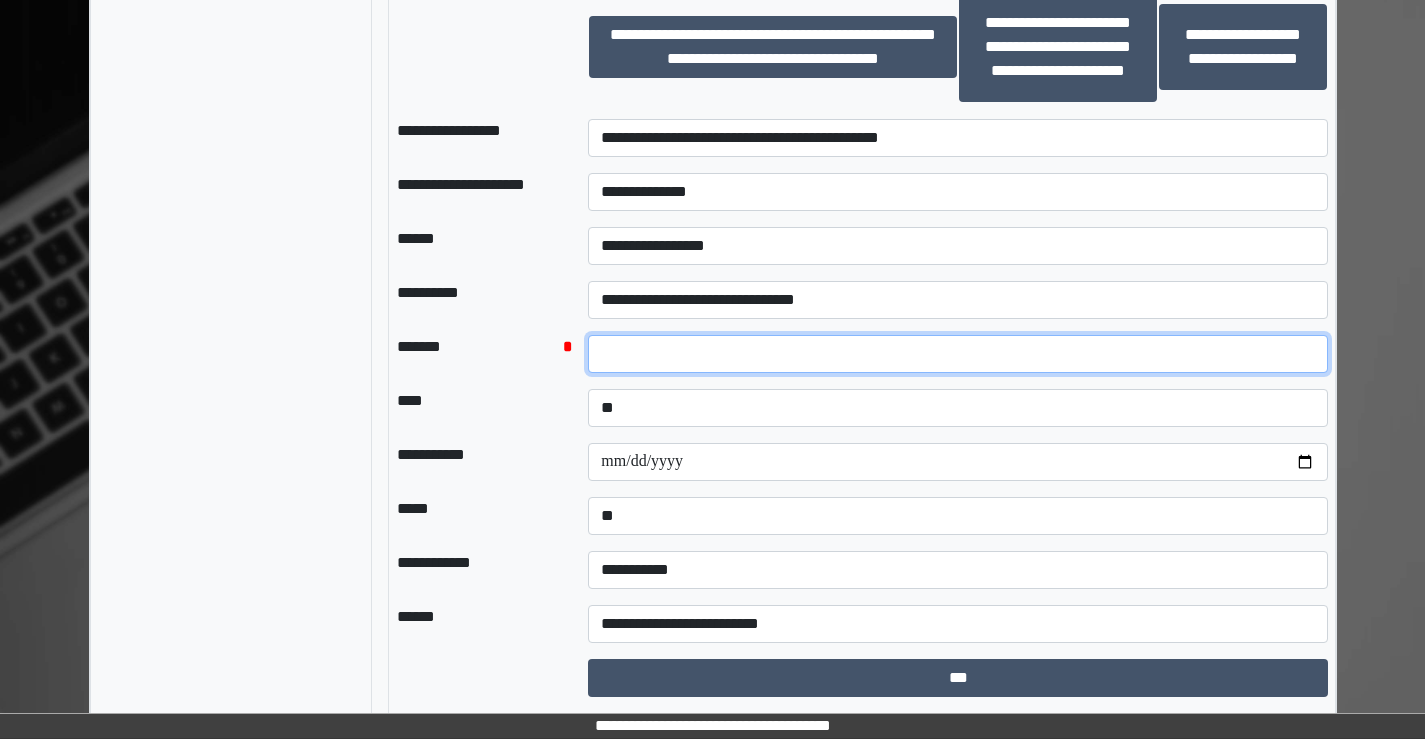 click on "*" at bounding box center (958, 354) 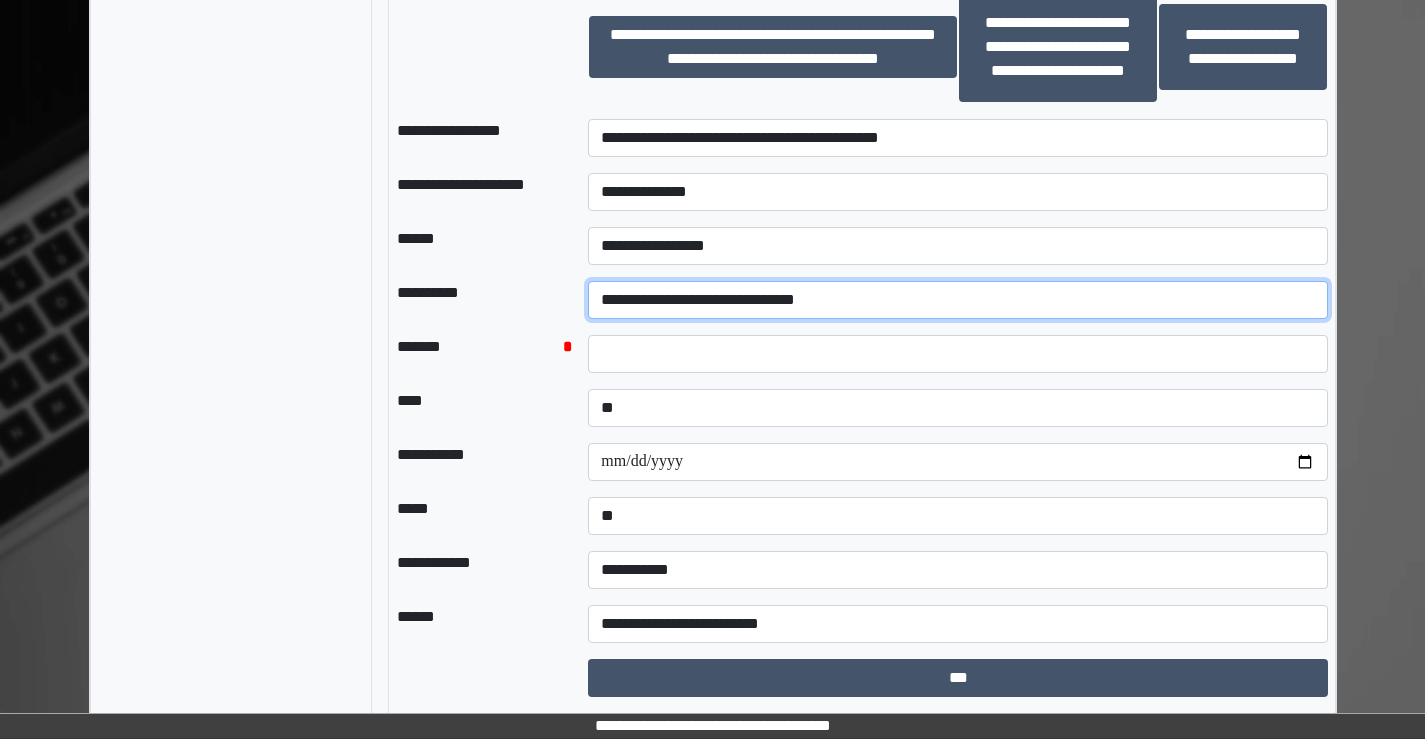 click on "**********" at bounding box center (958, 300) 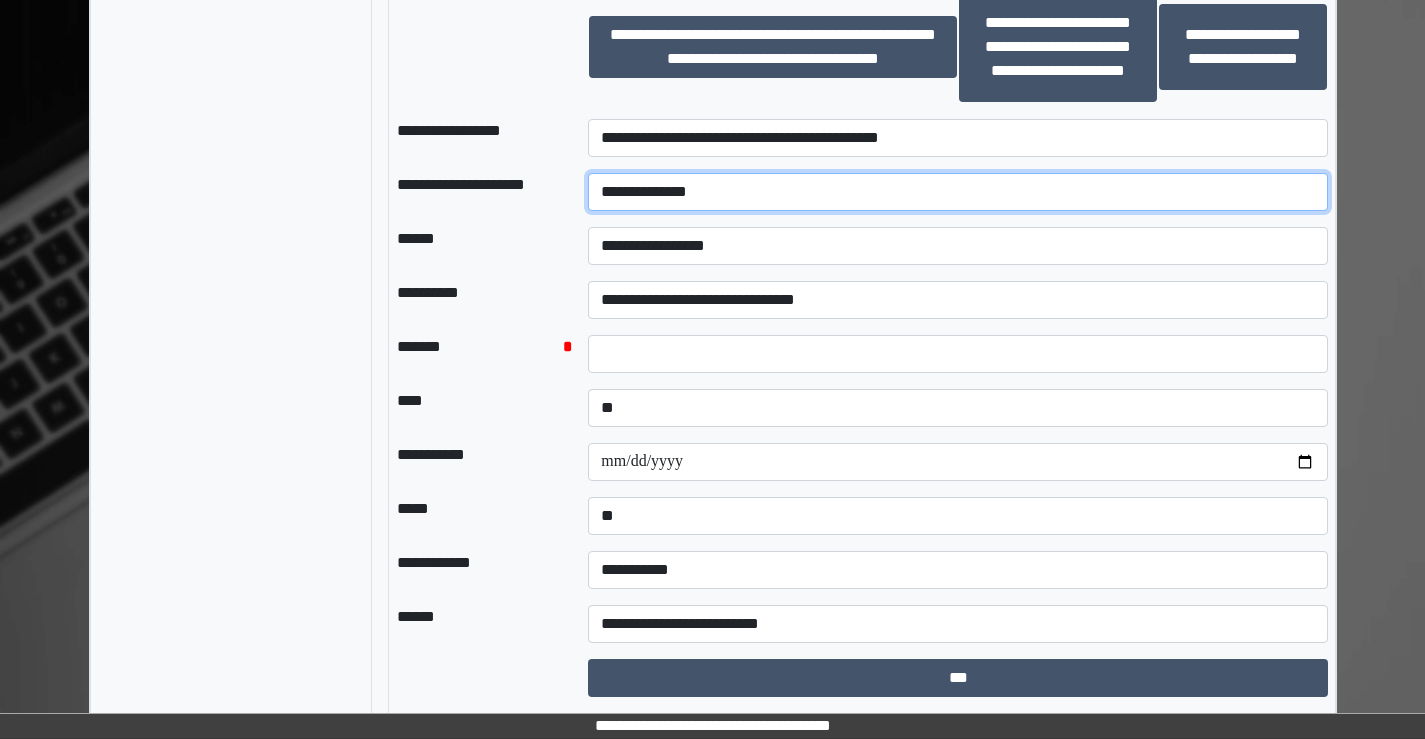click on "**********" at bounding box center (958, 192) 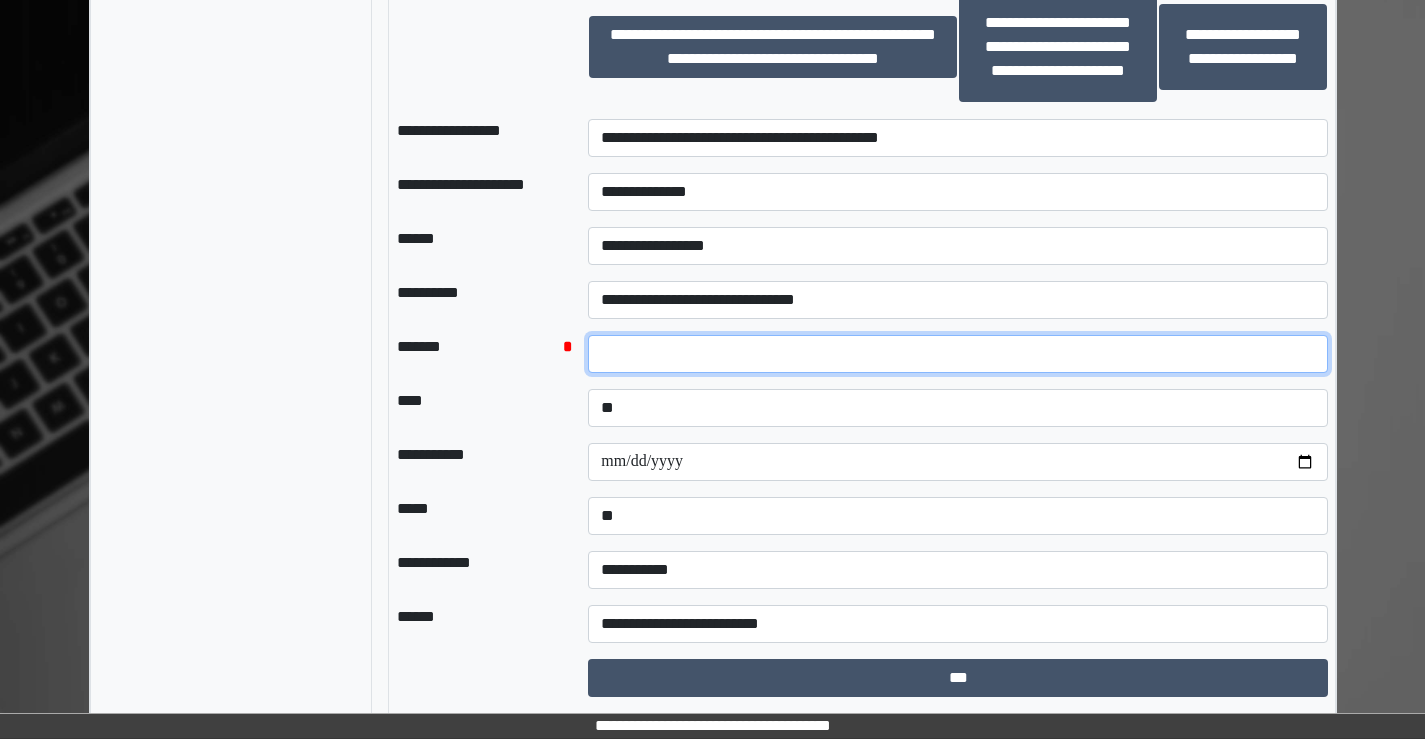 click on "*" at bounding box center (958, 354) 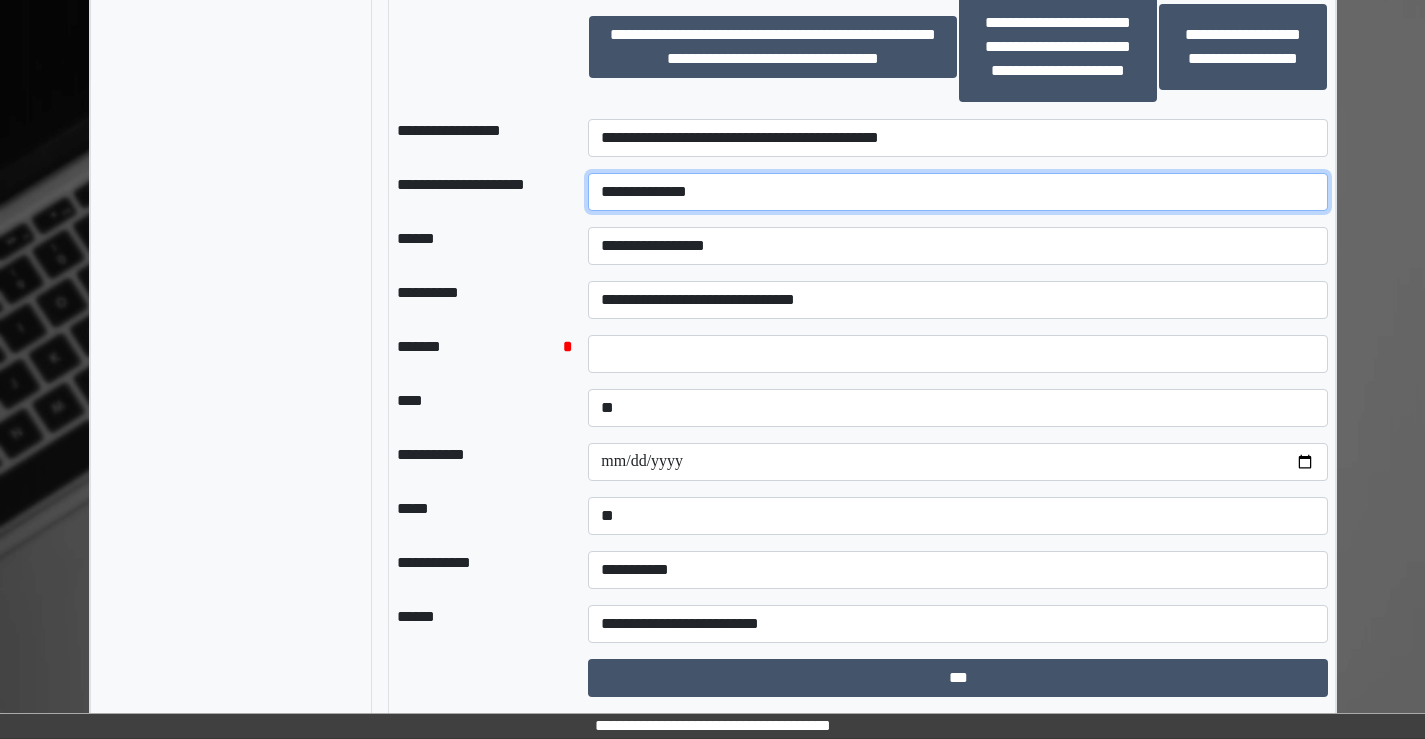 click on "**********" at bounding box center (958, 192) 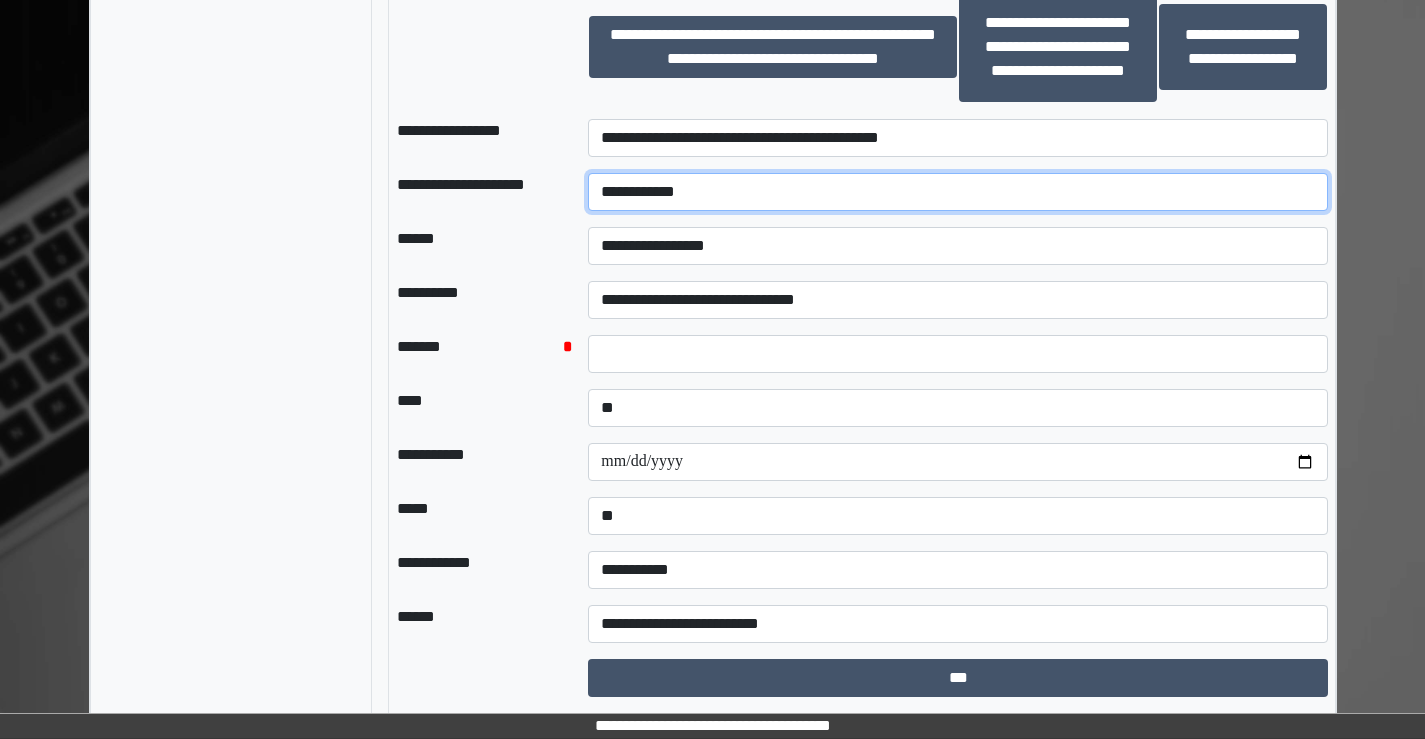 type on "**********" 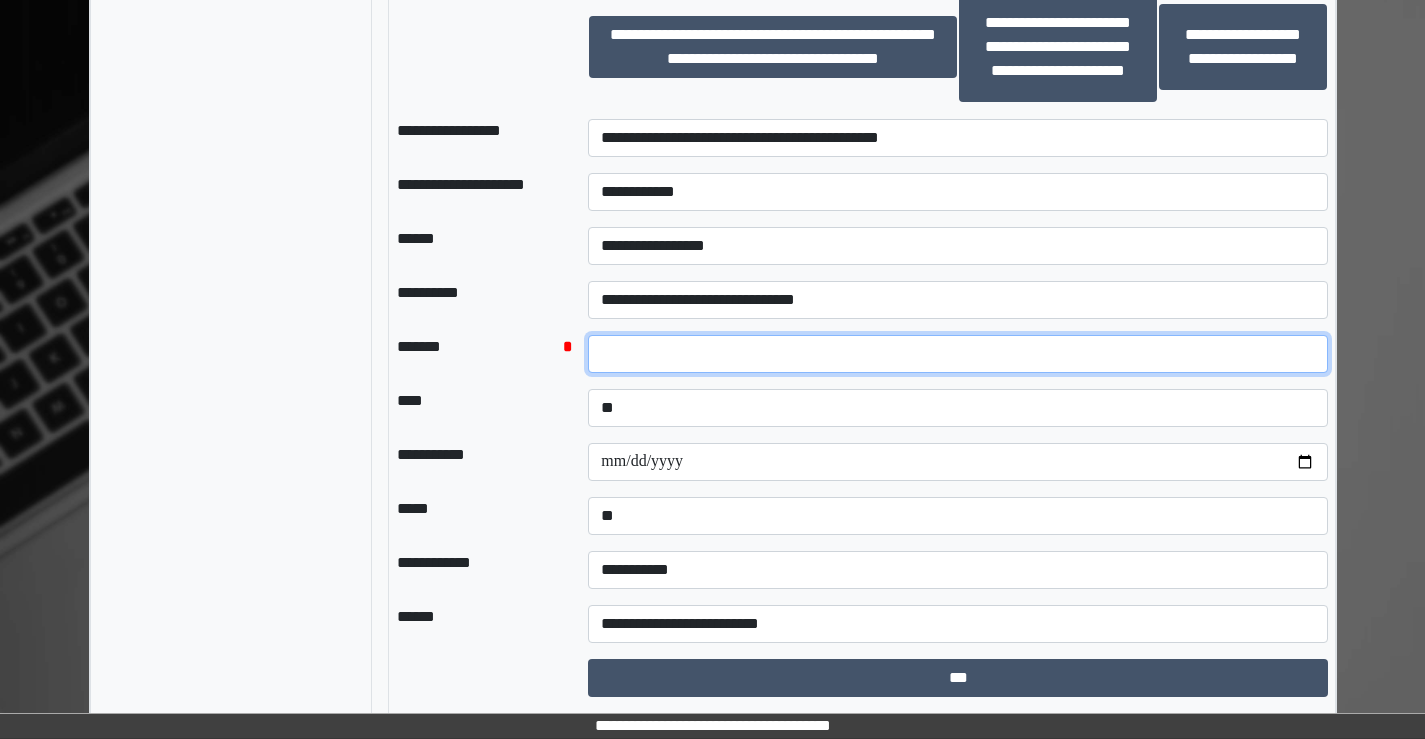drag, startPoint x: 628, startPoint y: 356, endPoint x: 589, endPoint y: 355, distance: 39.012817 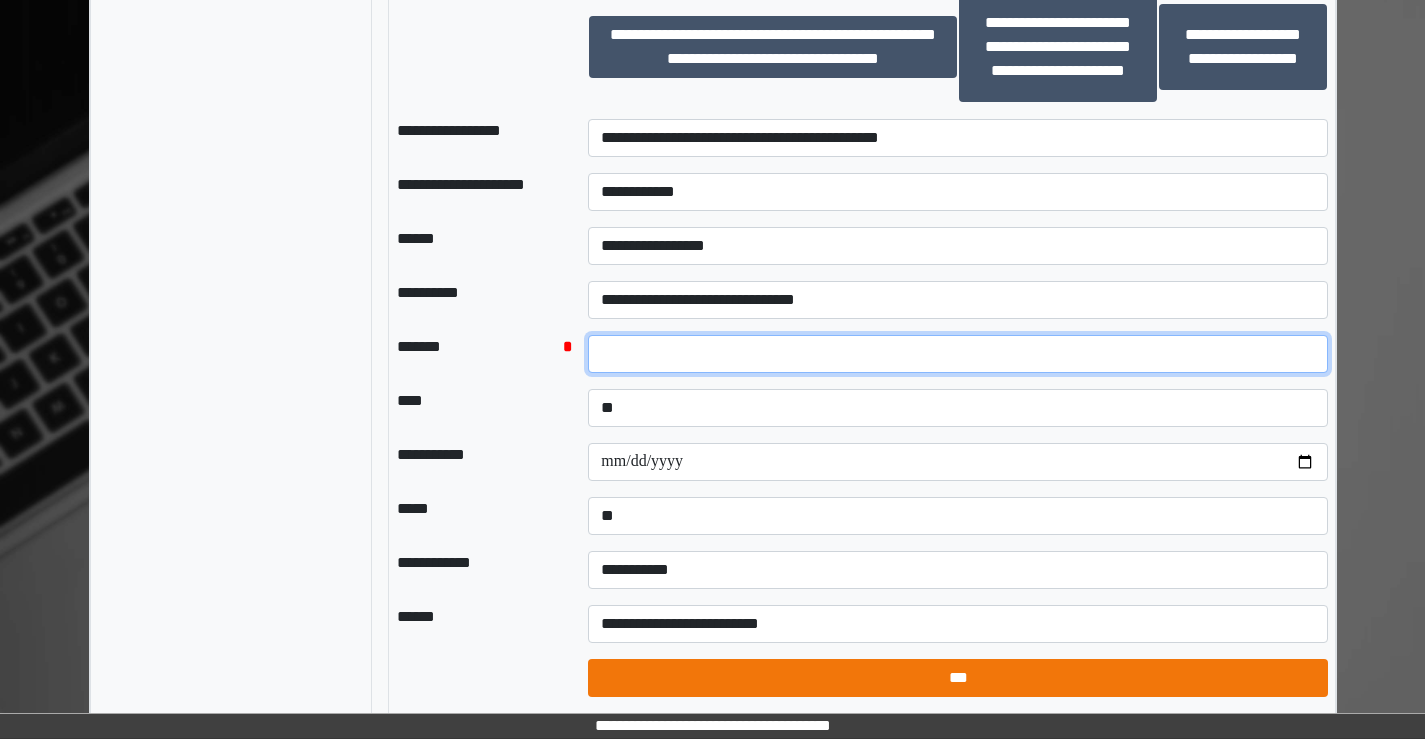 type on "*" 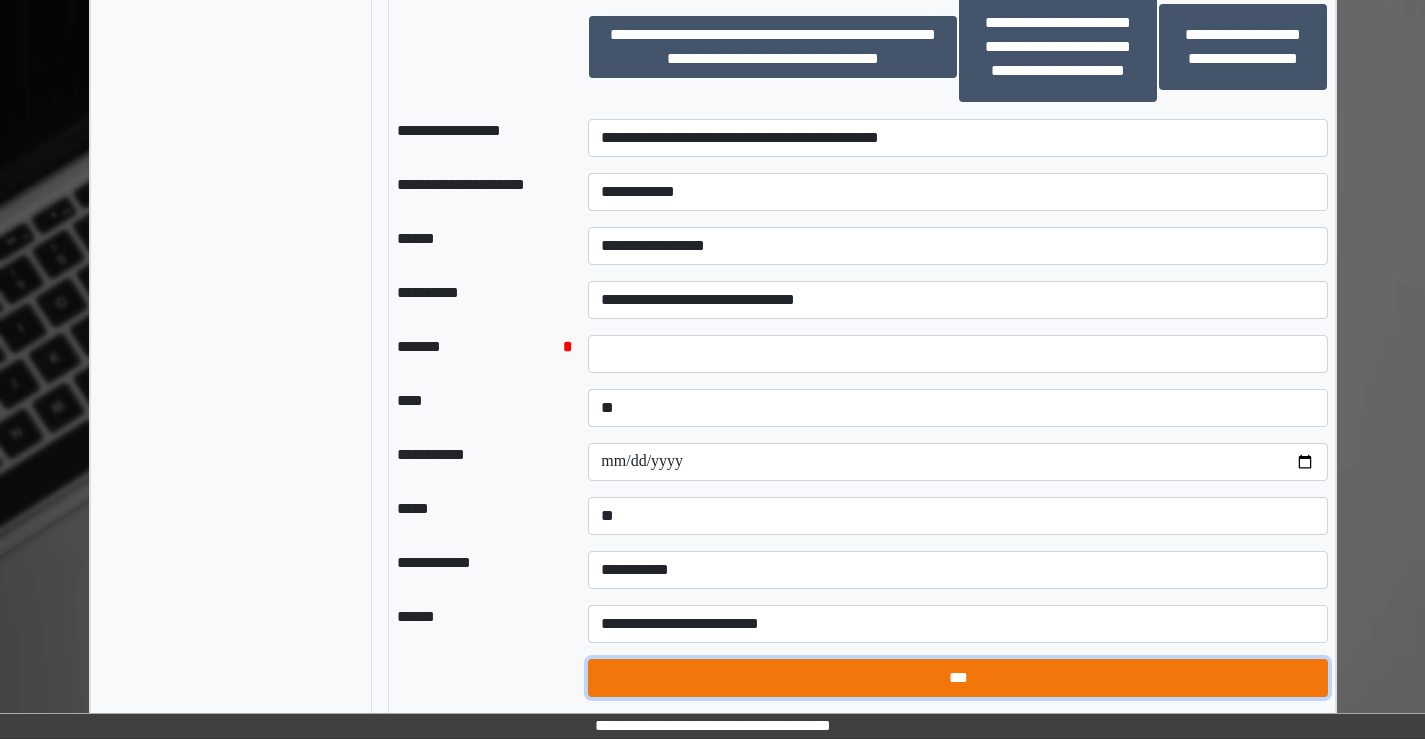 click on "***" at bounding box center (958, 678) 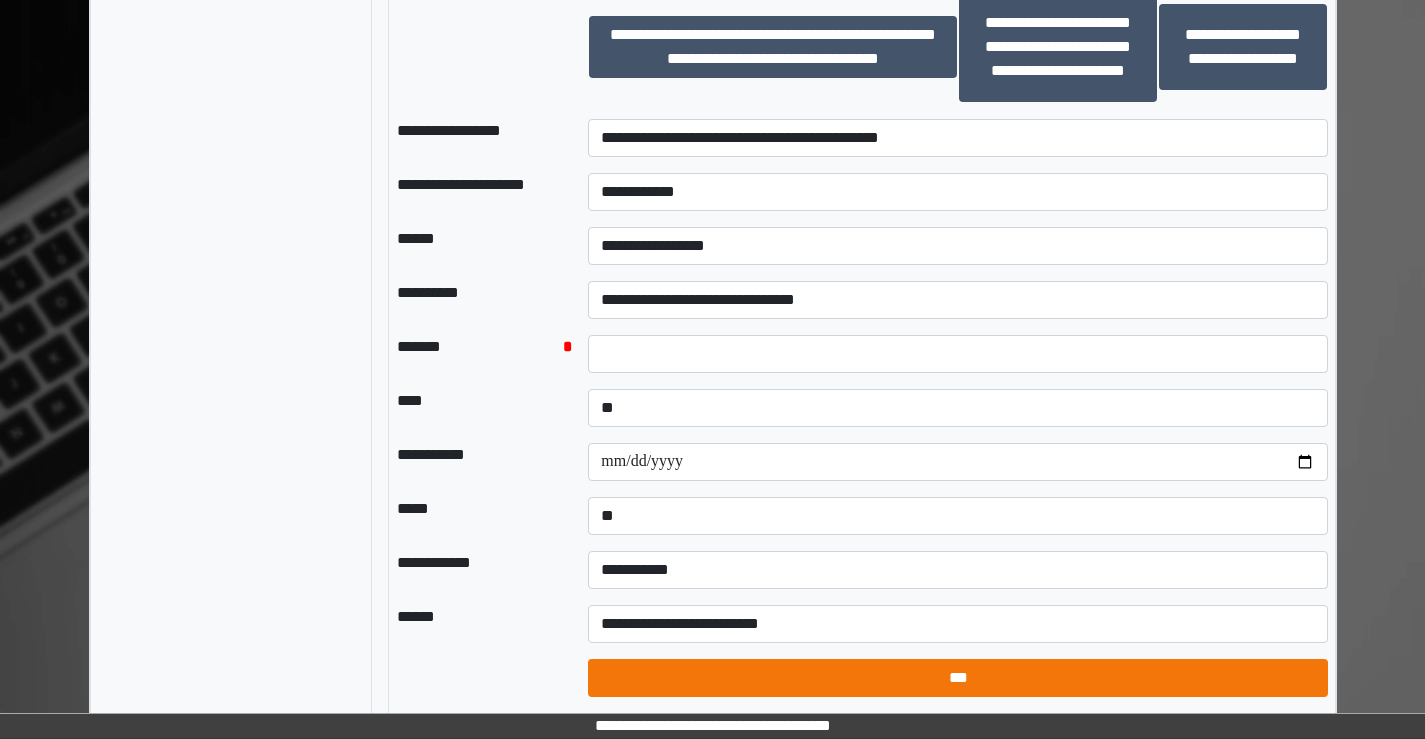 select on "*" 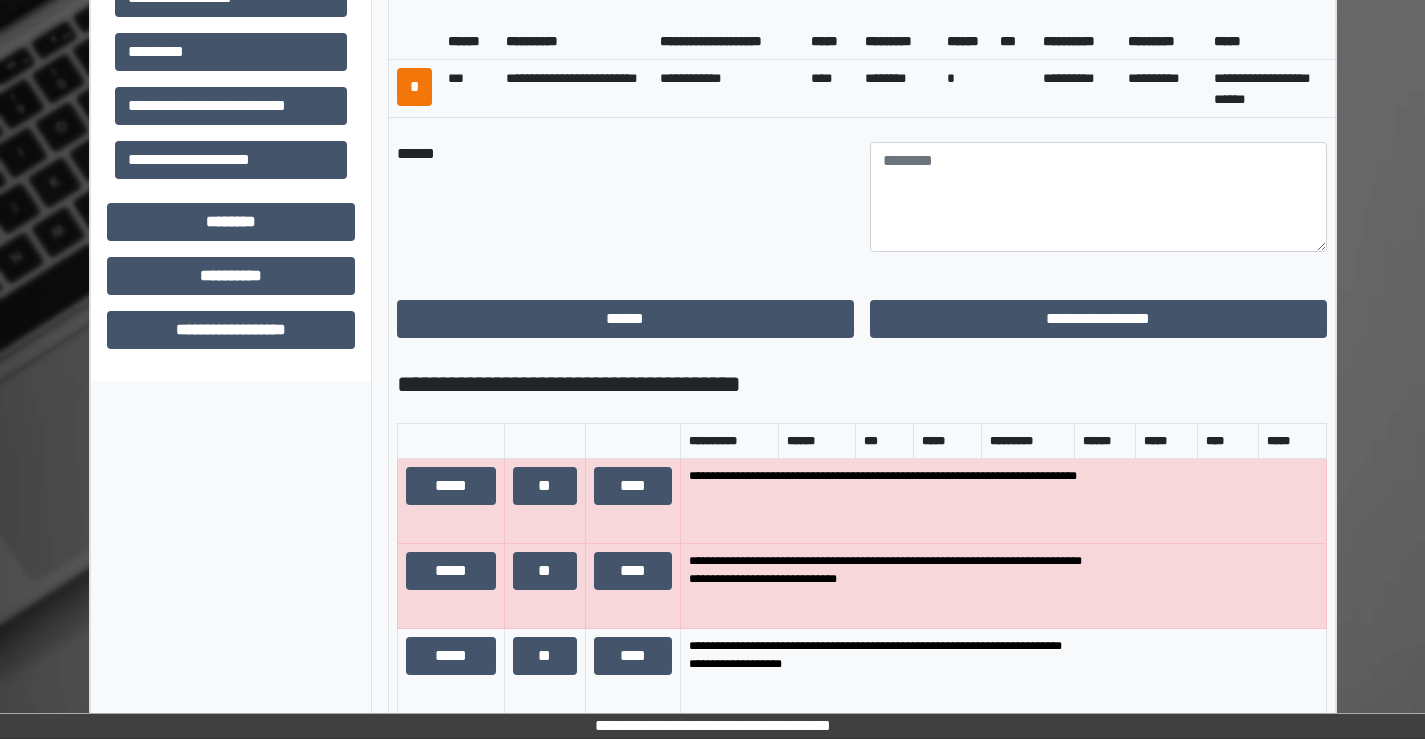 scroll, scrollTop: 850, scrollLeft: 0, axis: vertical 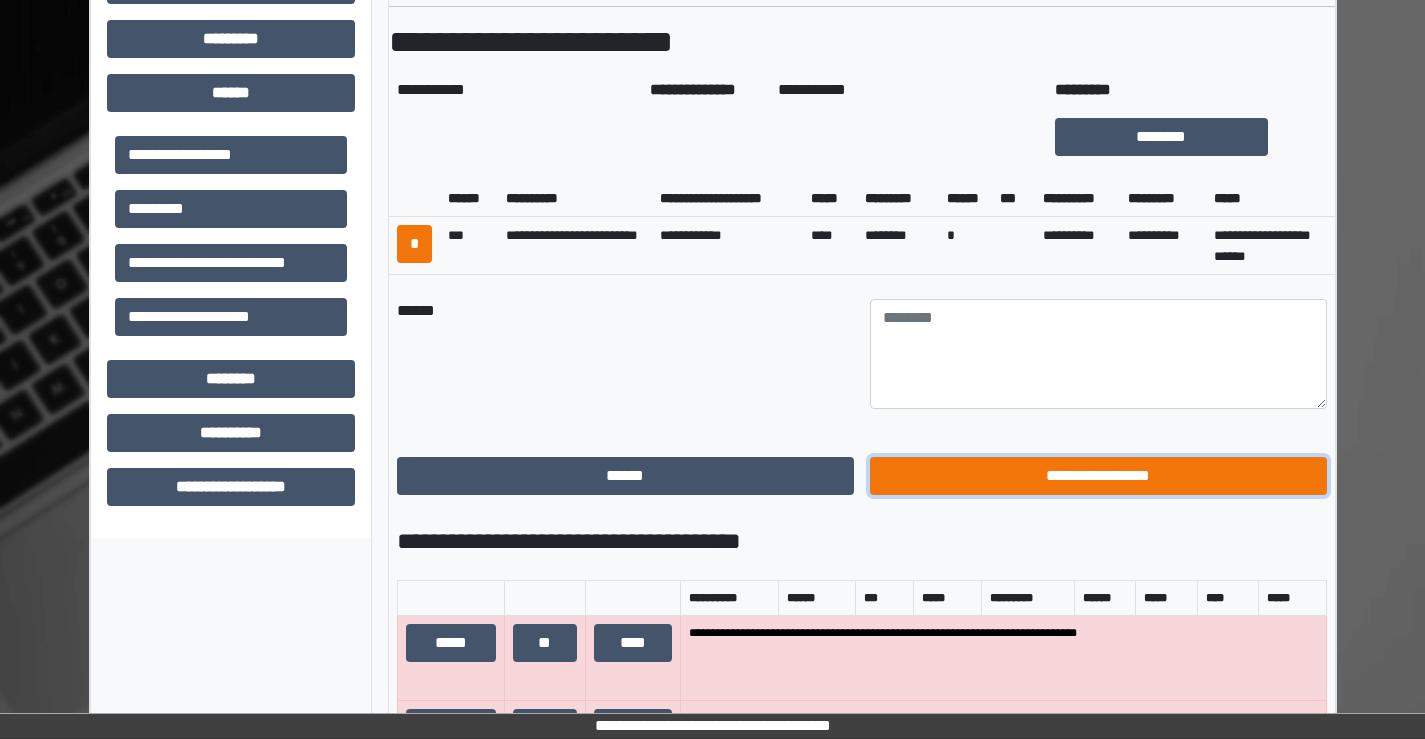 click on "**********" at bounding box center [1098, 476] 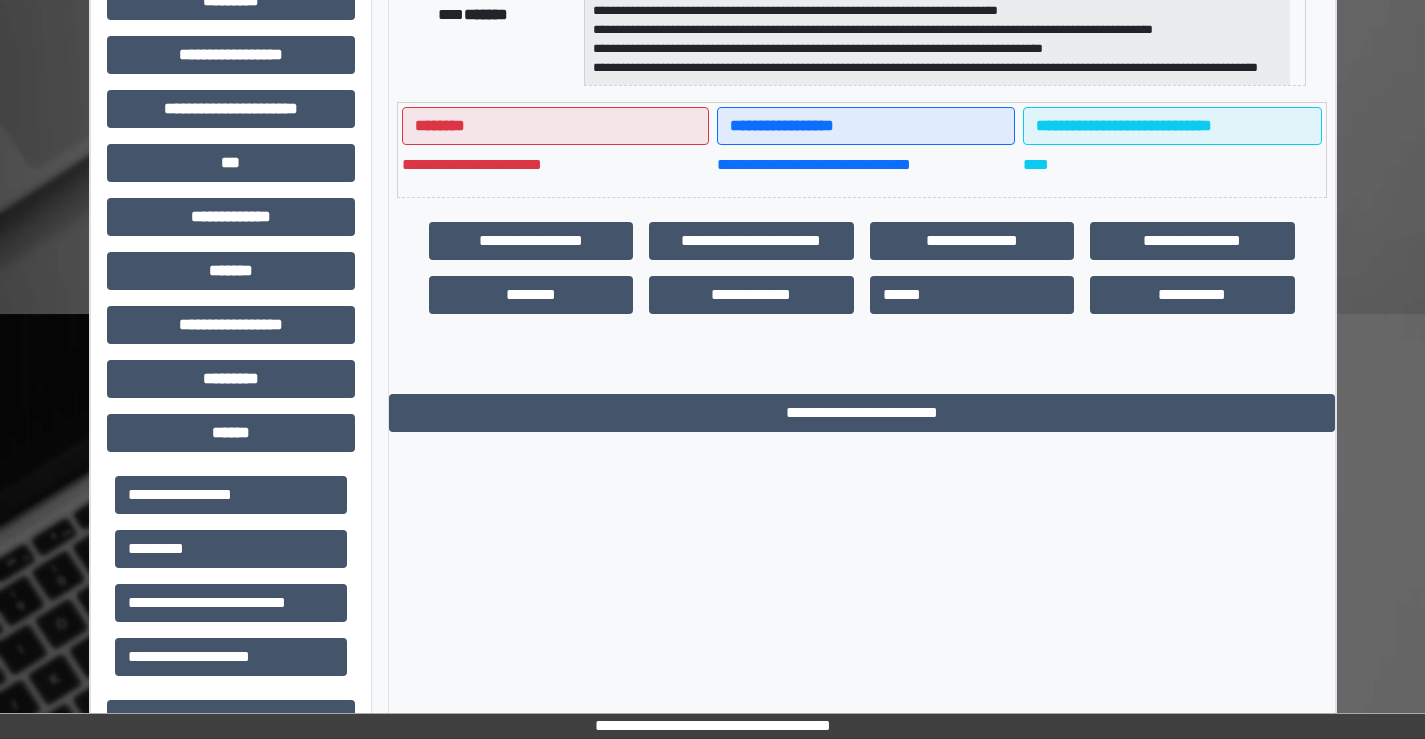 scroll, scrollTop: 167, scrollLeft: 0, axis: vertical 